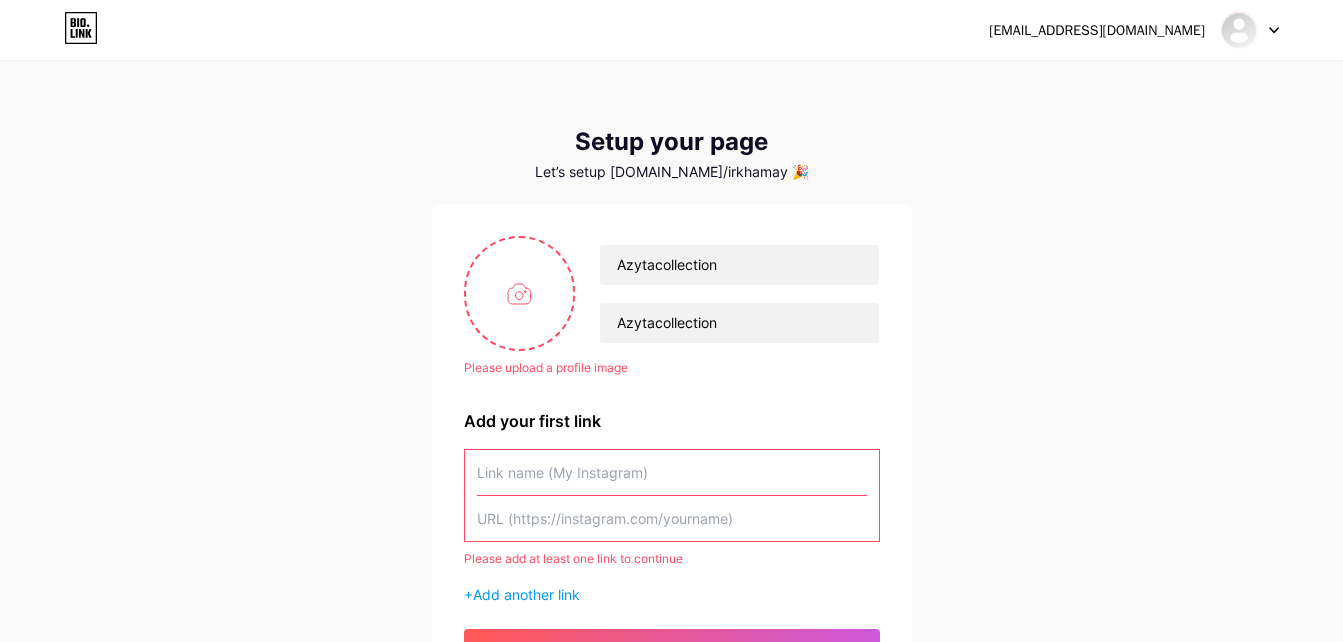 scroll, scrollTop: 200, scrollLeft: 0, axis: vertical 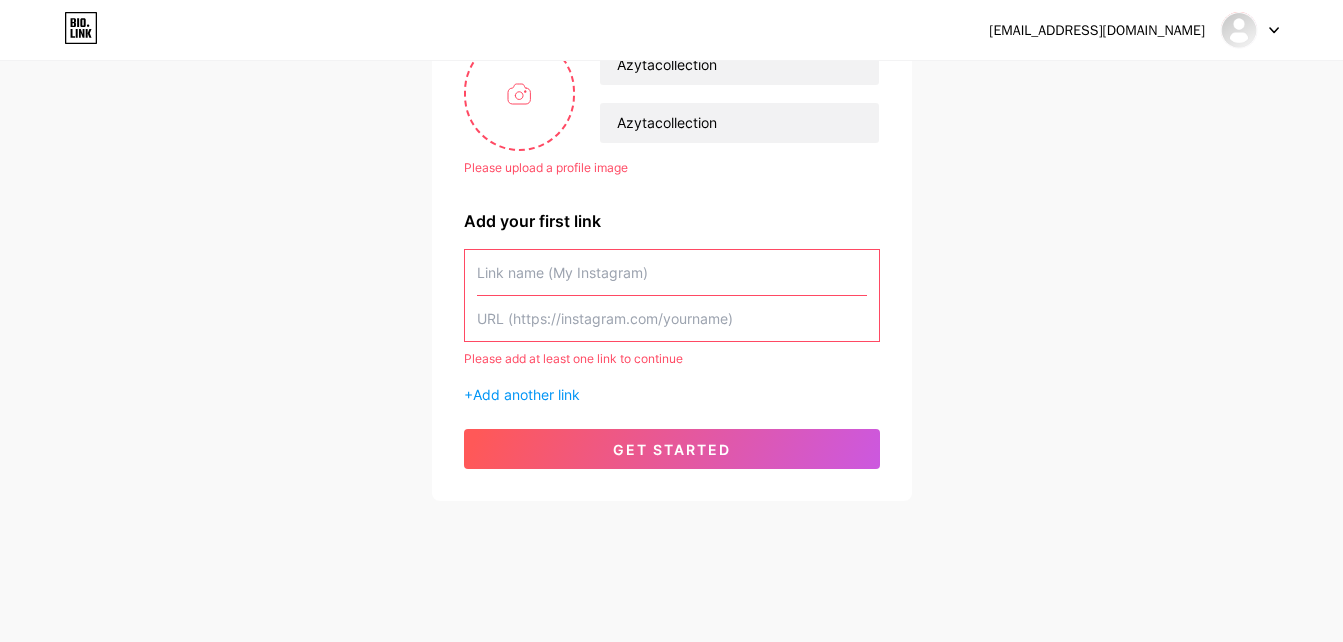 click at bounding box center [672, 272] 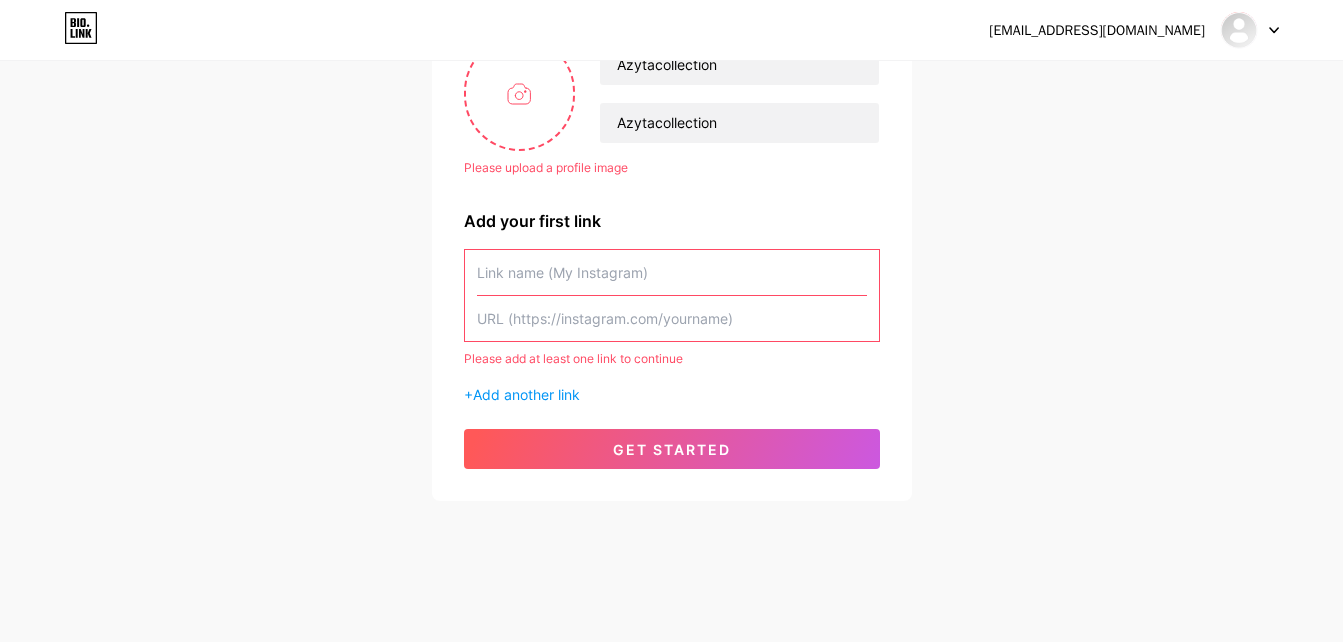 drag, startPoint x: 592, startPoint y: 277, endPoint x: 558, endPoint y: 281, distance: 34.234486 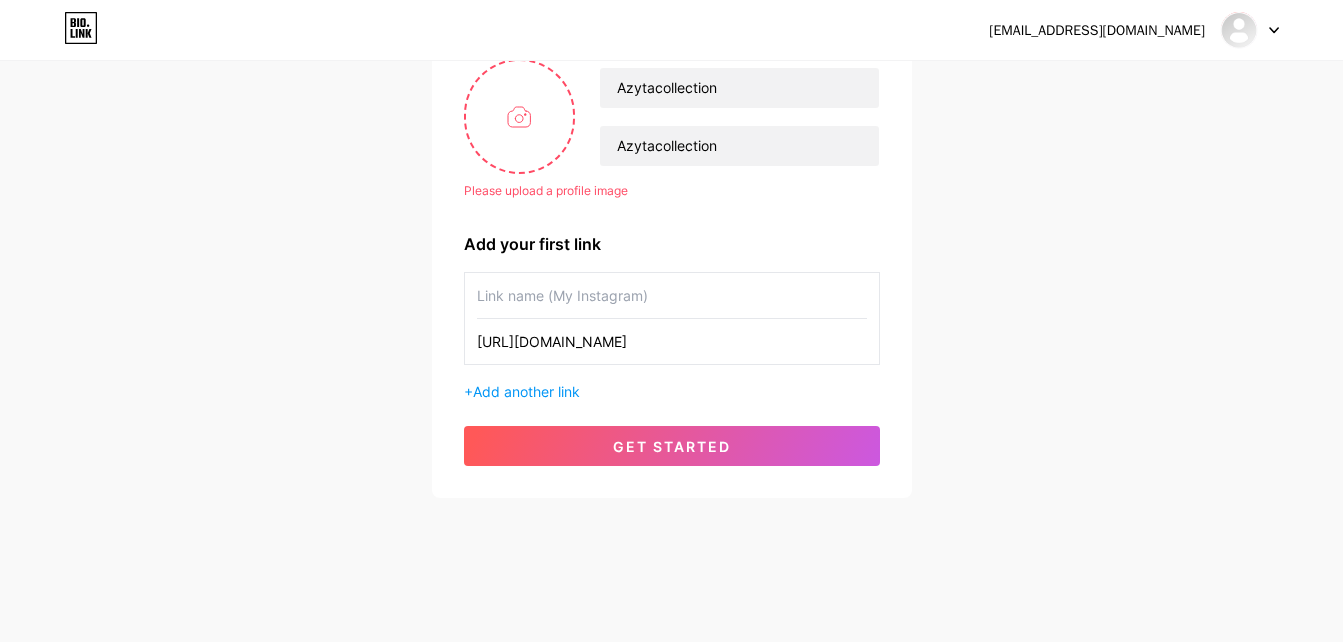 scroll, scrollTop: 177, scrollLeft: 0, axis: vertical 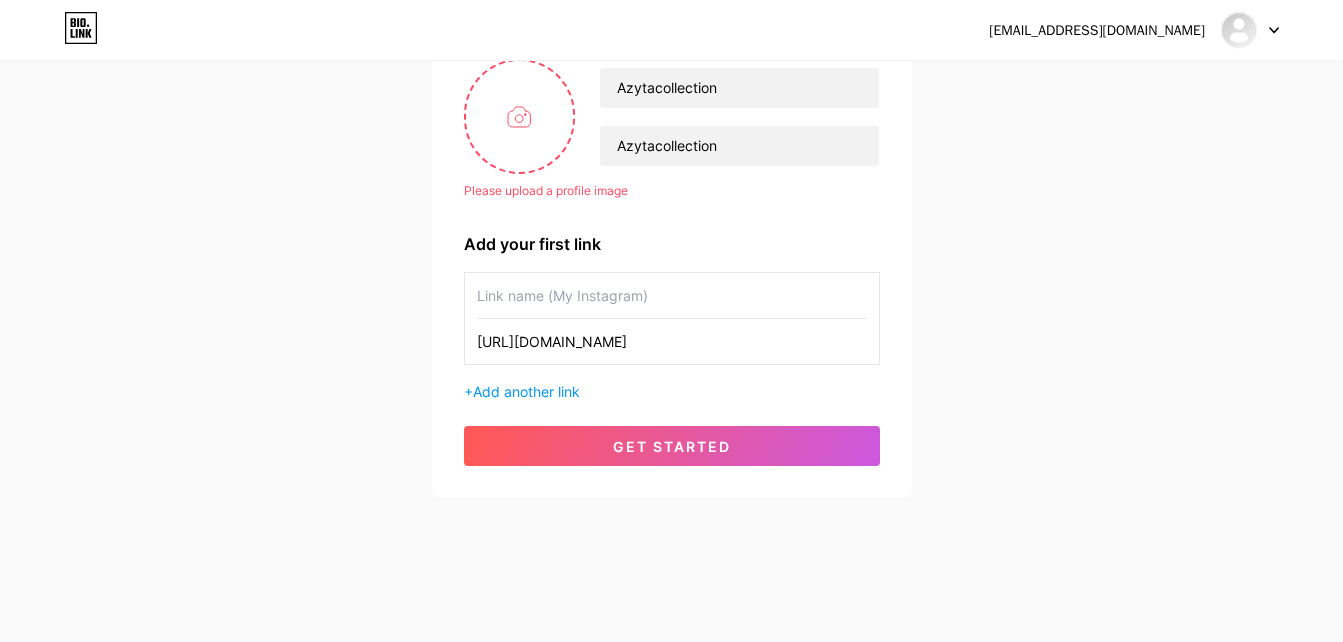 type on "[URL][DOMAIN_NAME]" 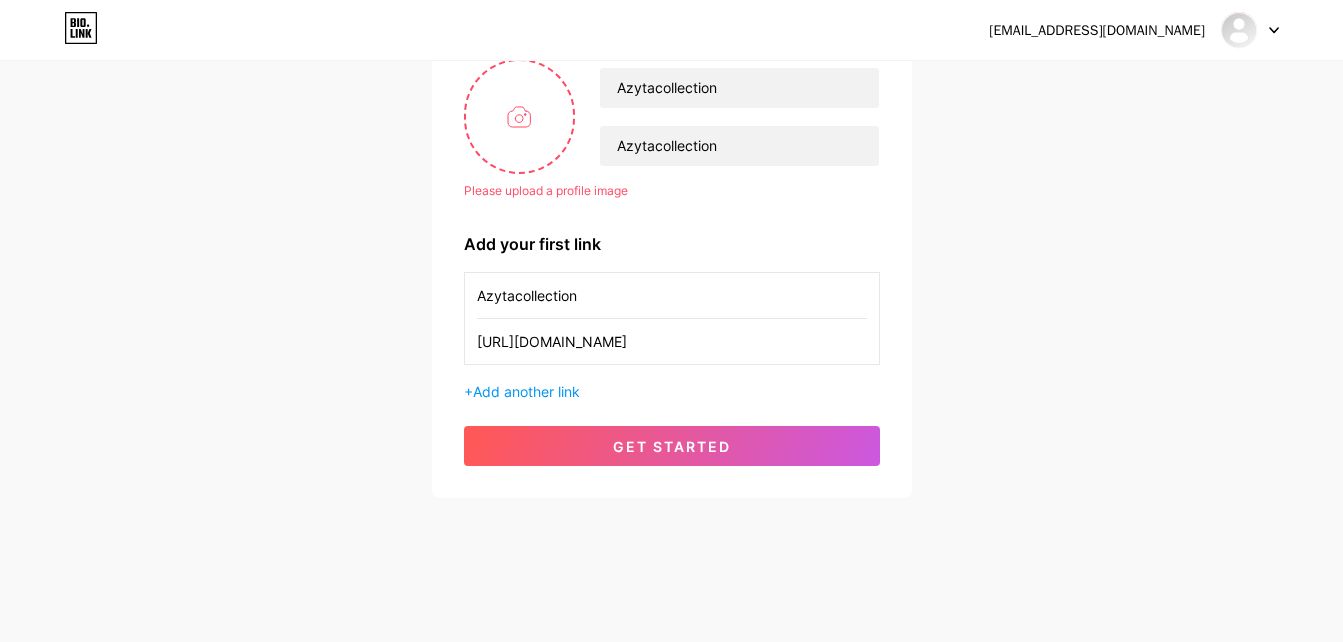 type on "Azytacollection" 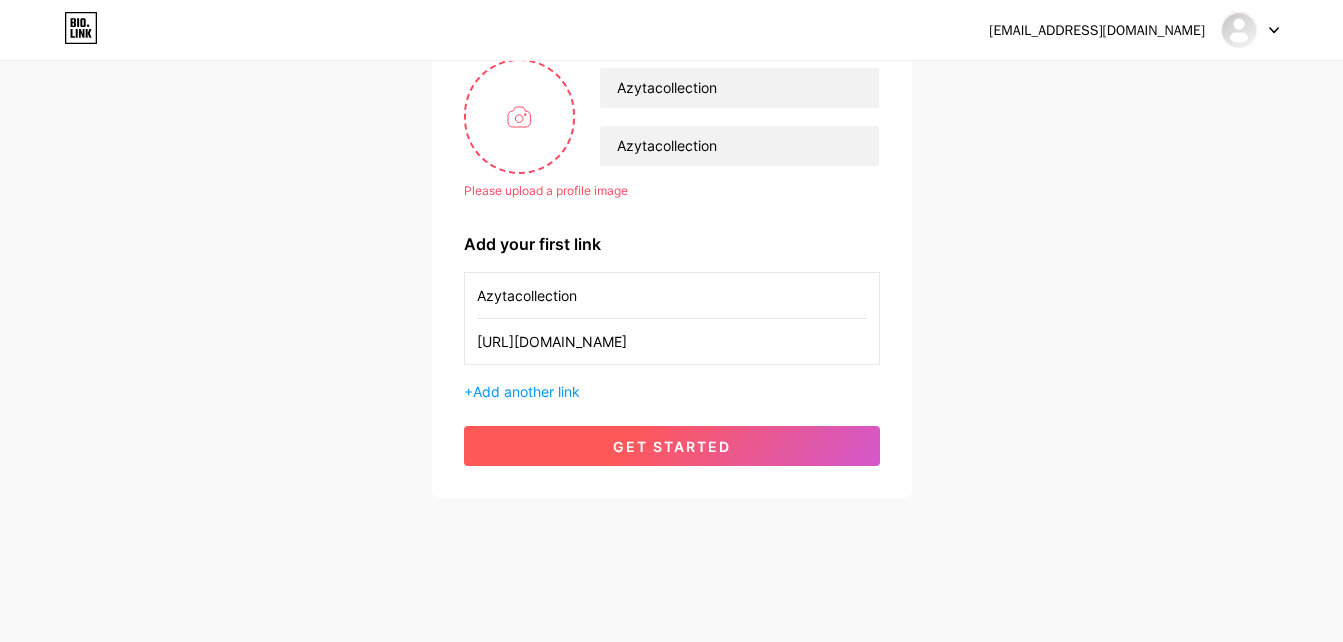 click on "get started" at bounding box center (672, 446) 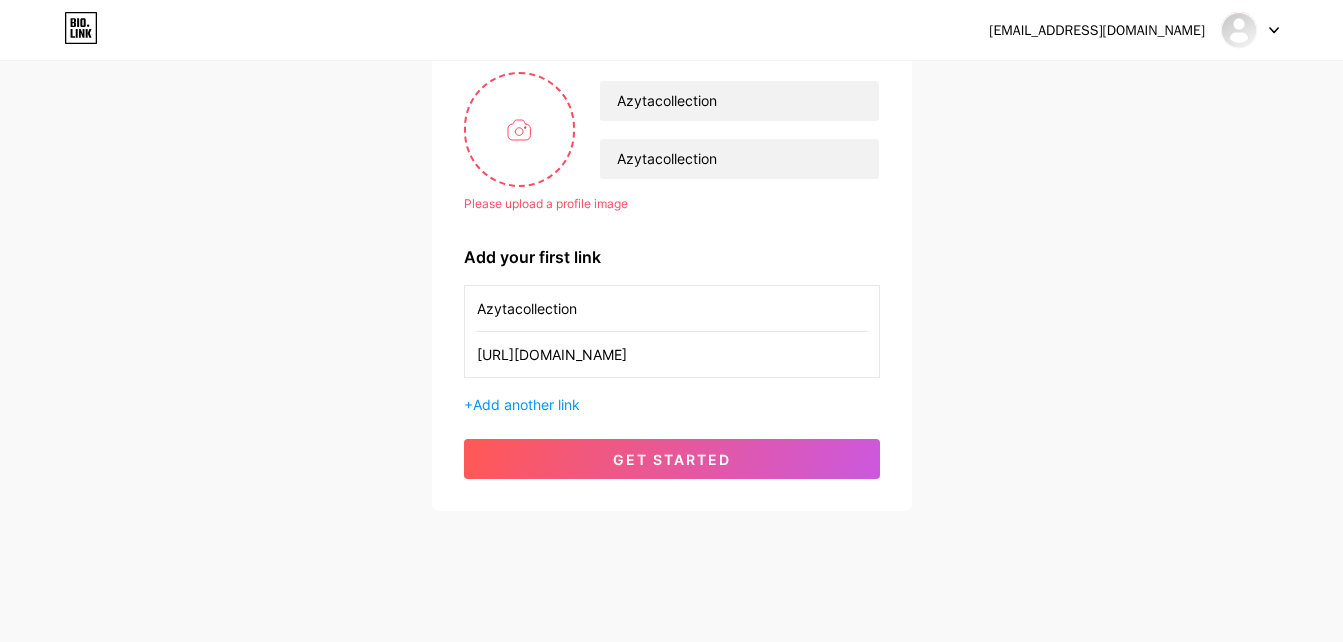 scroll, scrollTop: 177, scrollLeft: 0, axis: vertical 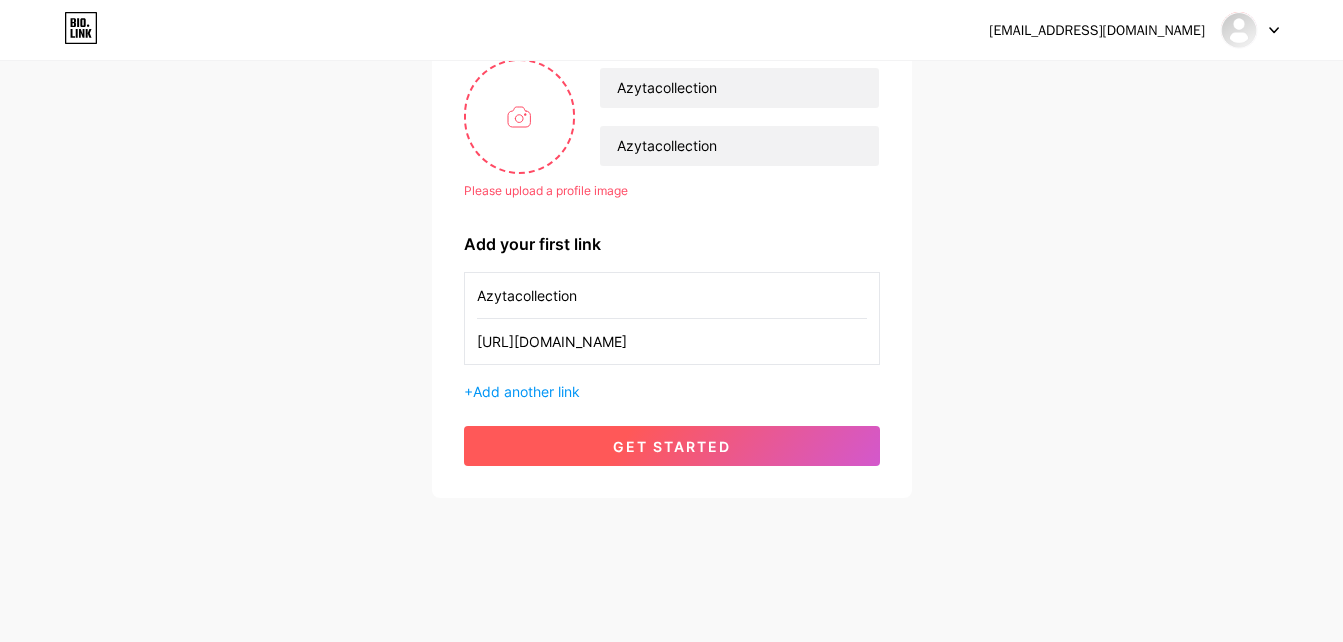 click on "get started" at bounding box center (672, 446) 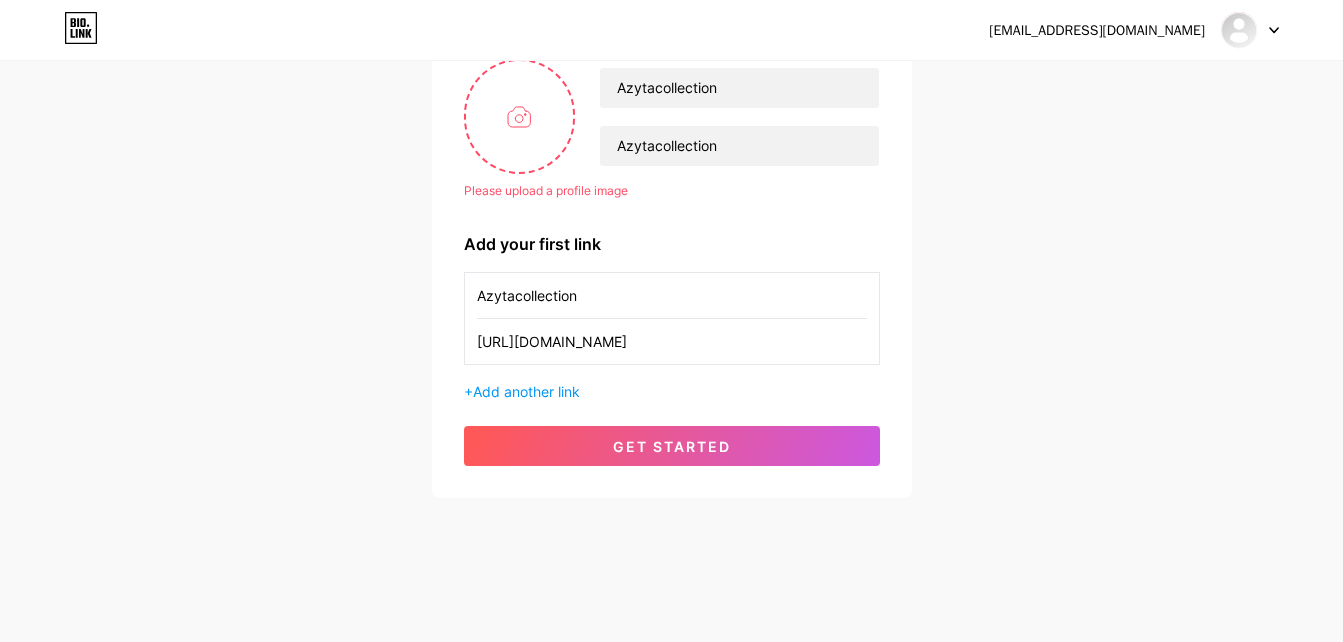 scroll, scrollTop: 0, scrollLeft: 0, axis: both 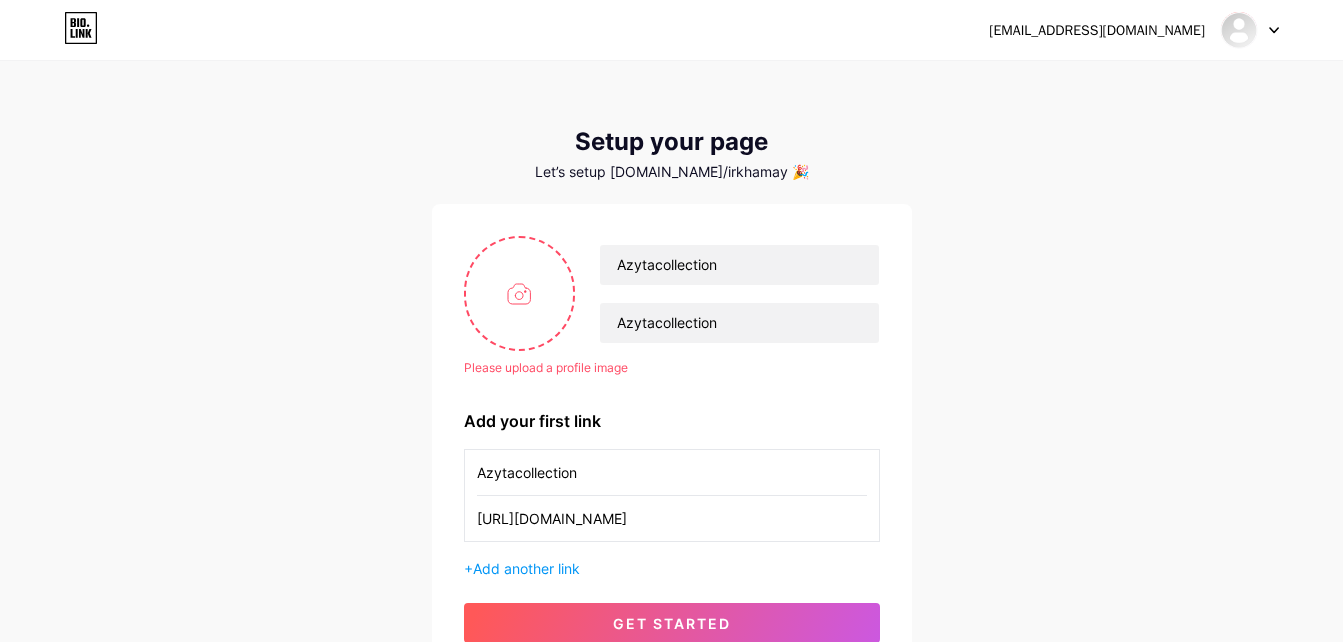 click on "Let’s setup bio.link/irkhamay 🎉" at bounding box center [672, 172] 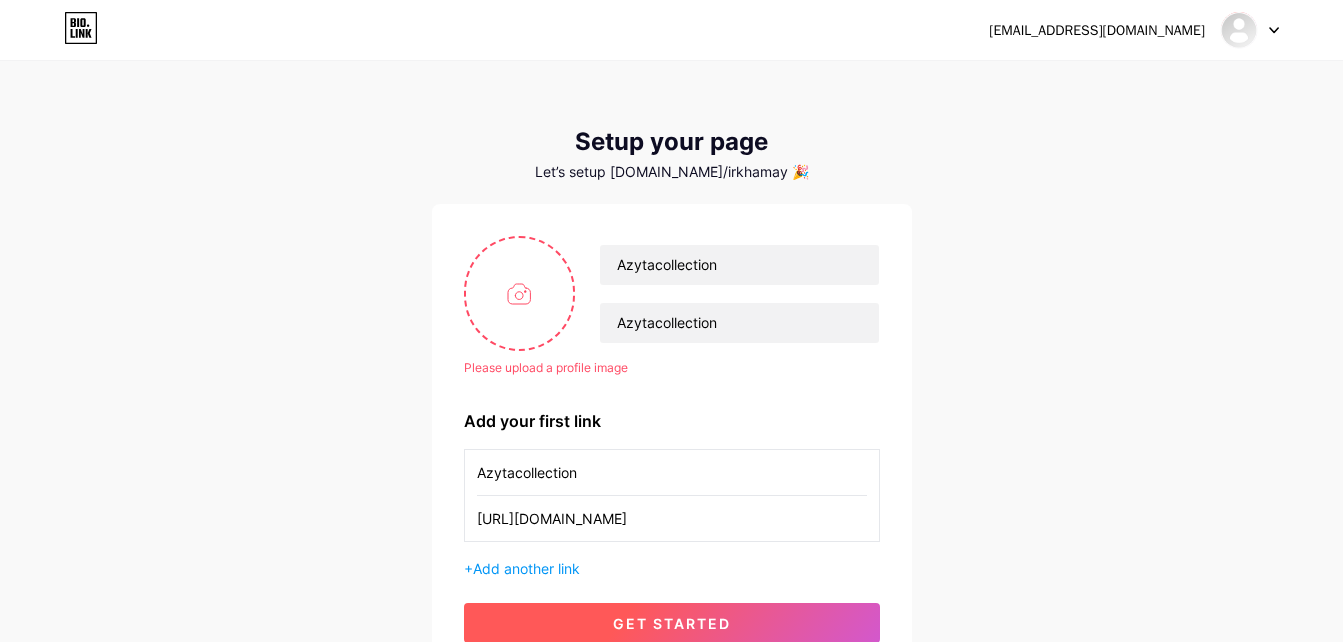 click on "get started" at bounding box center (672, 623) 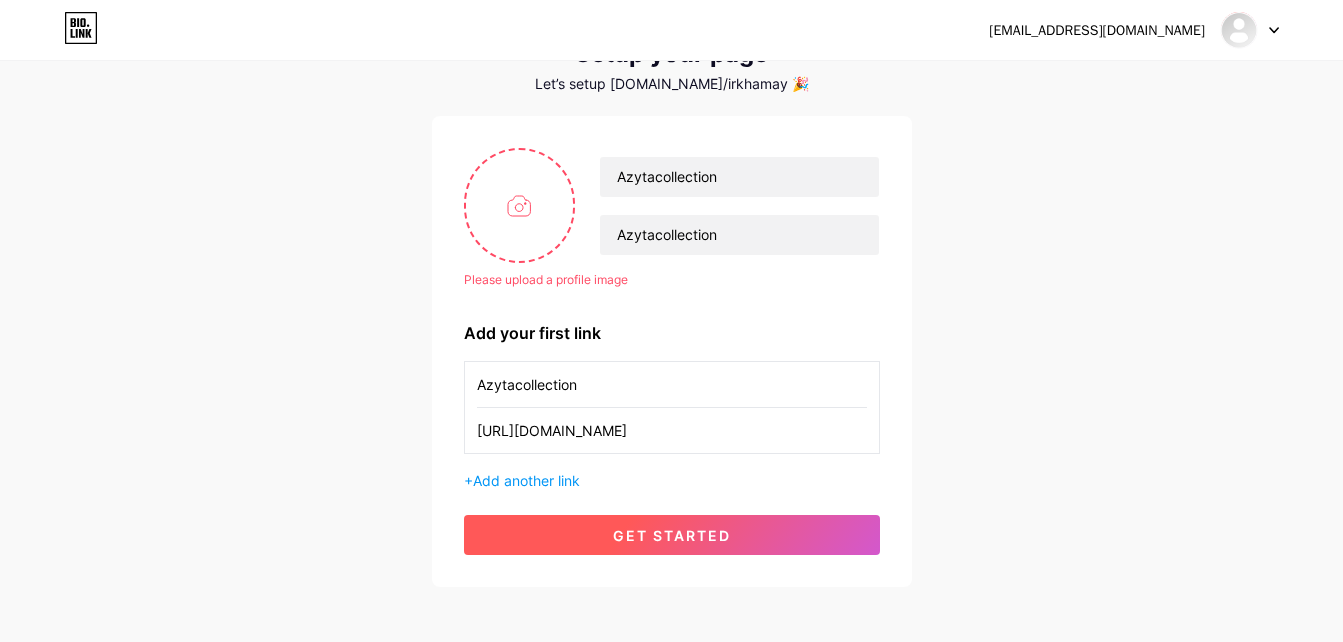 scroll, scrollTop: 177, scrollLeft: 0, axis: vertical 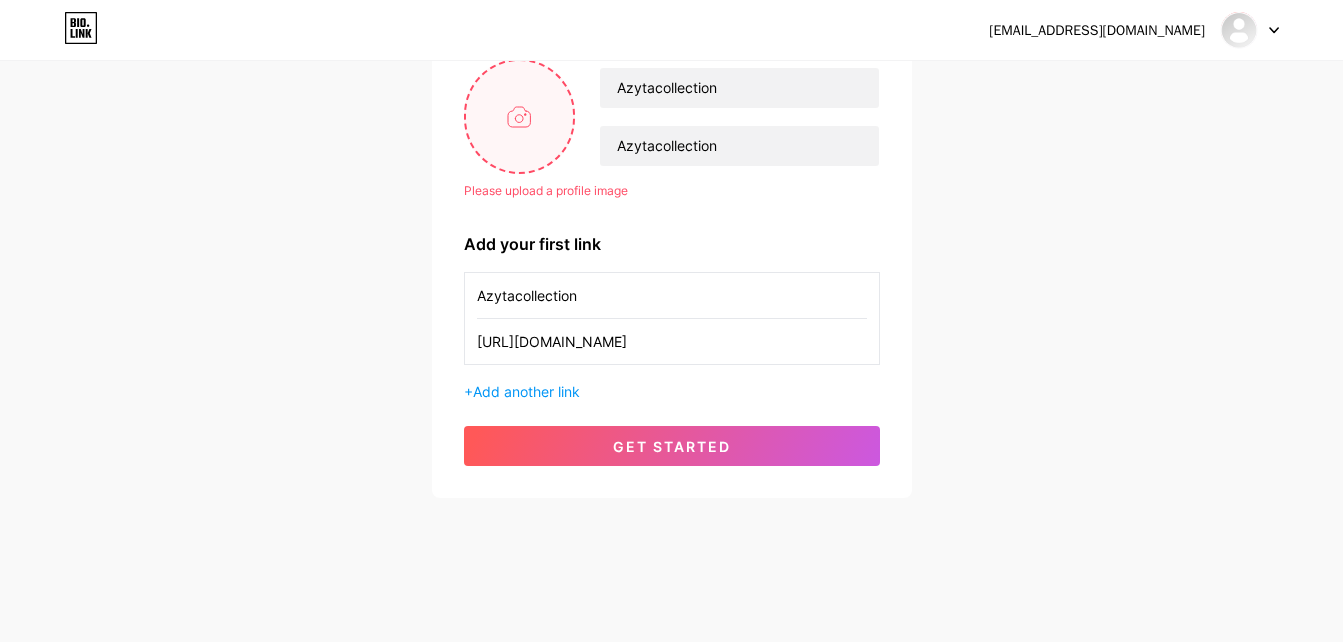 click at bounding box center (520, 116) 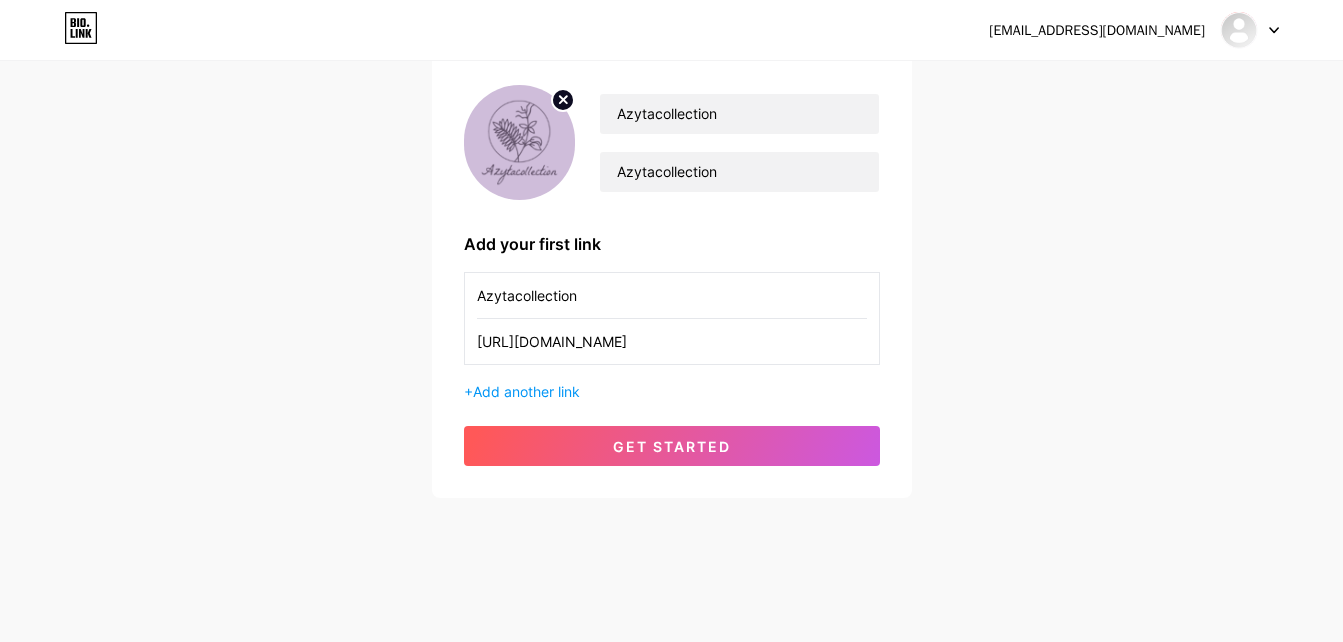 scroll, scrollTop: 151, scrollLeft: 0, axis: vertical 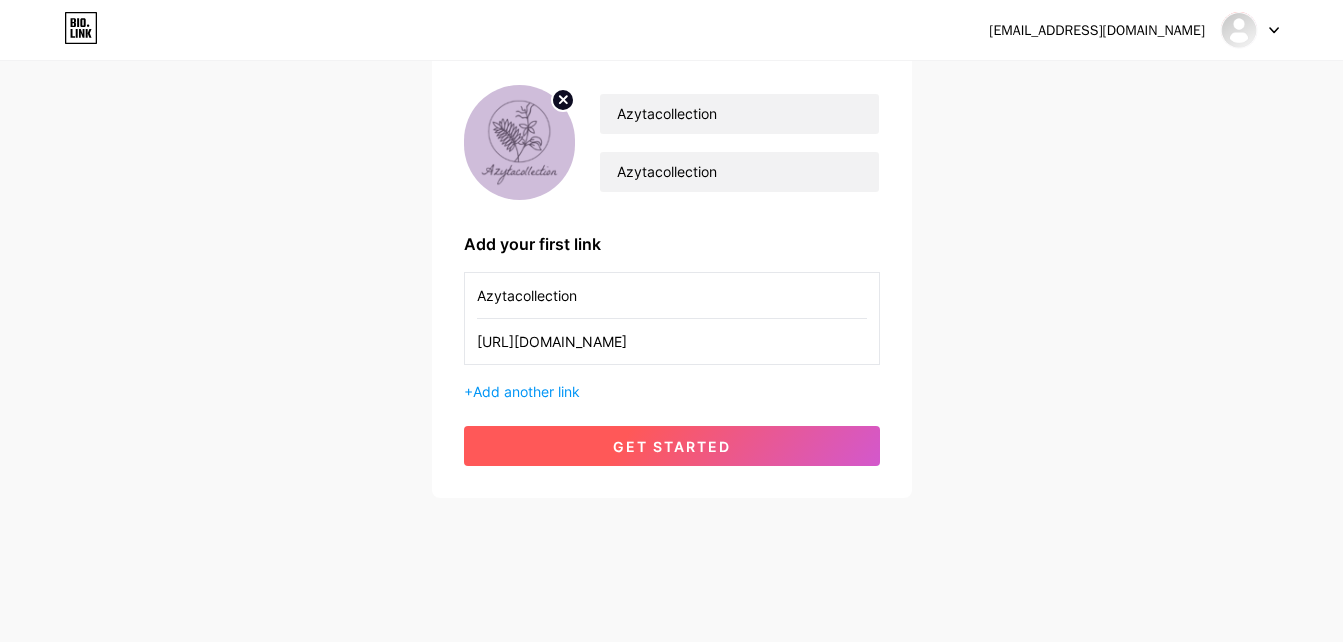 click on "get started" at bounding box center (672, 446) 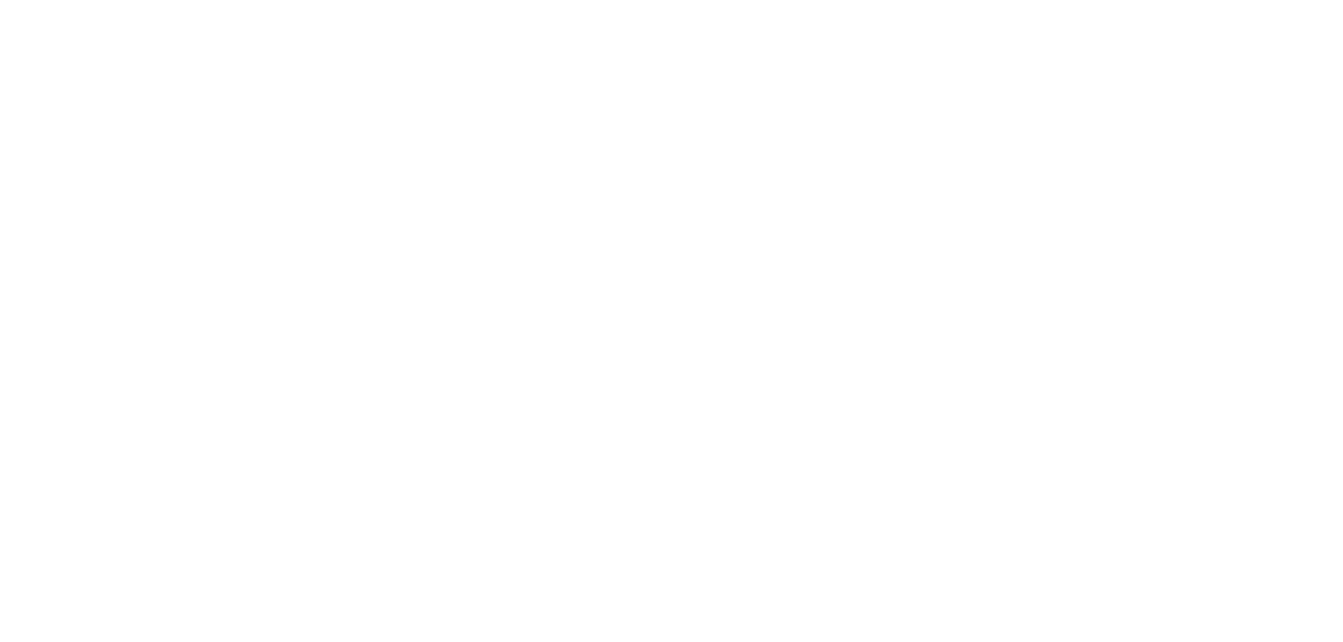 scroll, scrollTop: 0, scrollLeft: 0, axis: both 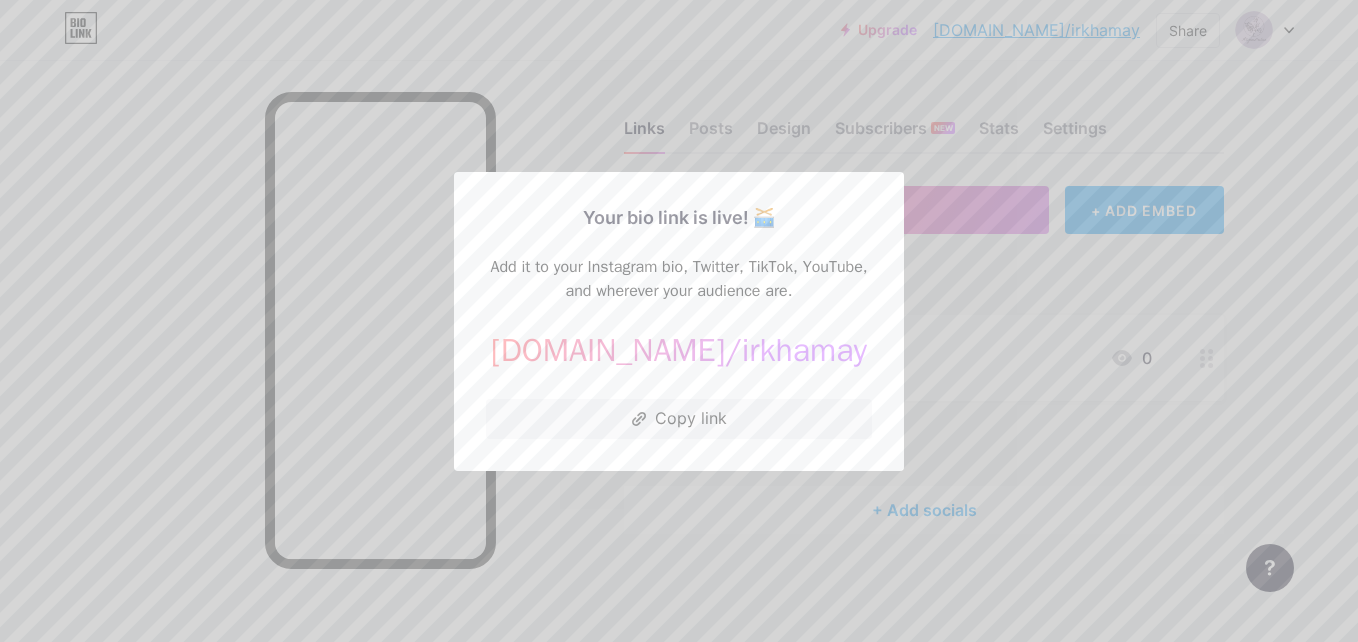 click on "Your bio link is live! 🥁
Add it to your Instagram bio, Twitter, TikTok, YouTube, and wherever your audience are.
bio.link/ irkhamay   https://bio.link/irkhamay      Copy link" at bounding box center [679, 321] 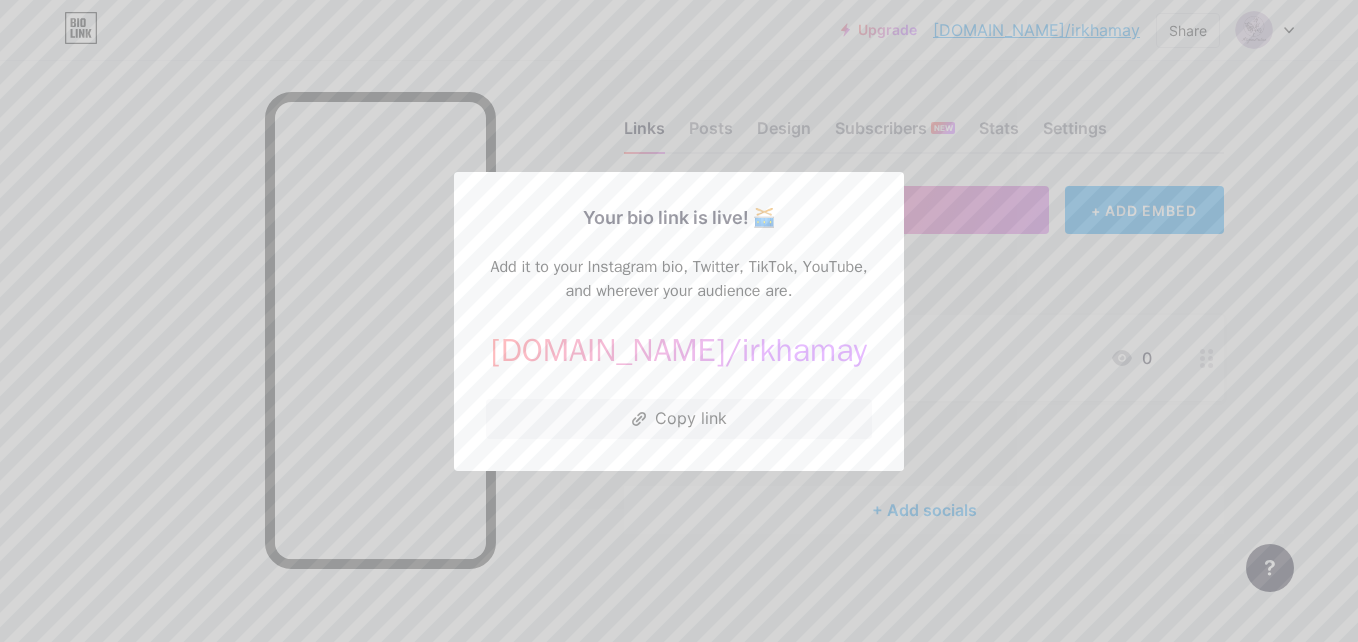 click at bounding box center (679, 321) 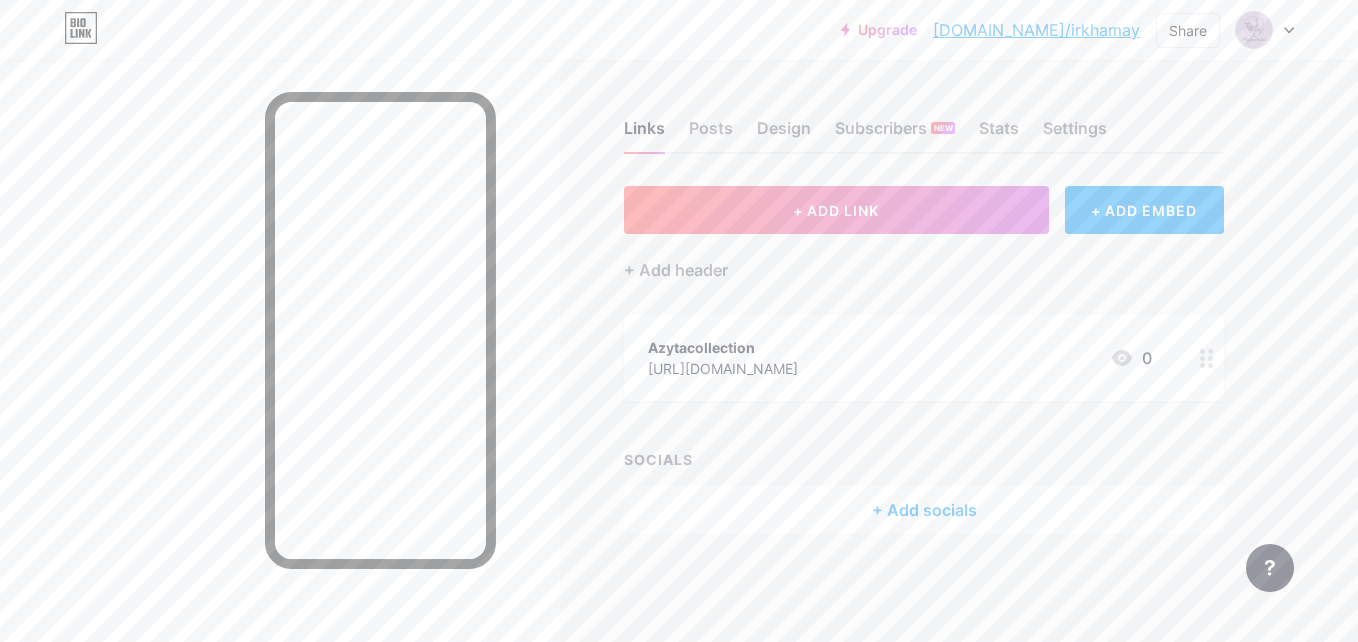 click on "bio.link/irkhamay" at bounding box center (1036, 30) 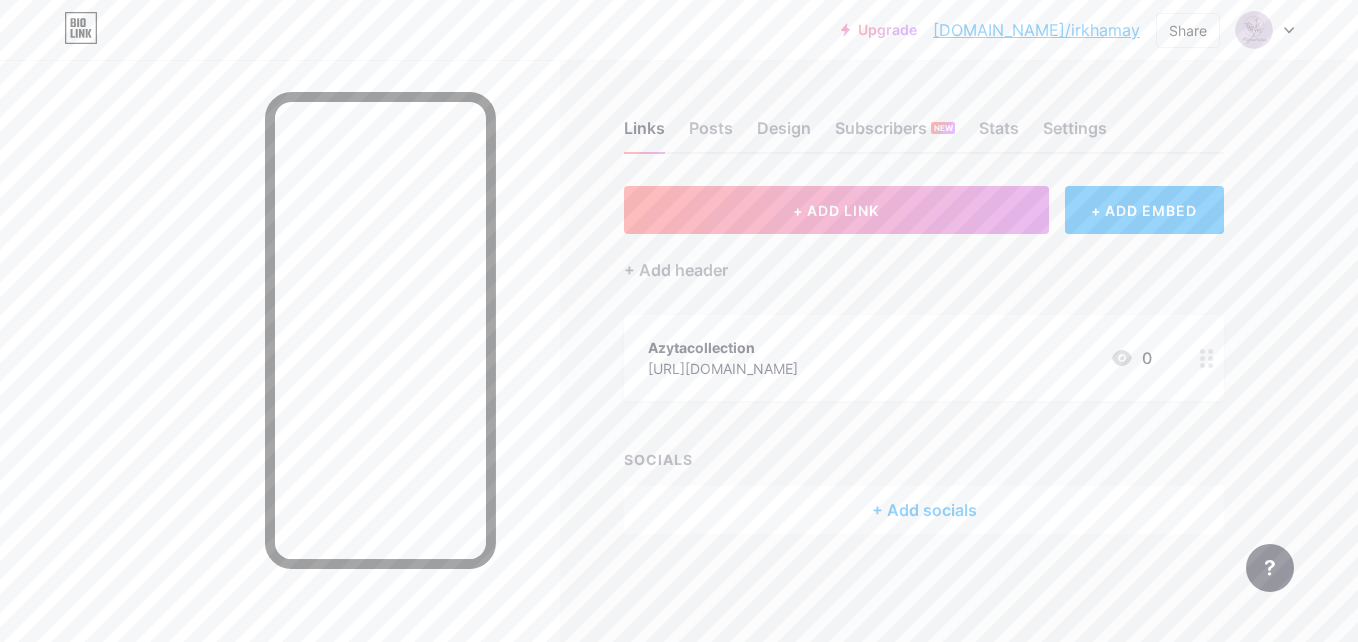 click on "Upgrade   bio.link/irkham...   bio.link/irkhamay   Share               Switch accounts     Azytacollection   bio.link/irkhamay       + Add a new page        Account settings   Logout" at bounding box center [679, 30] 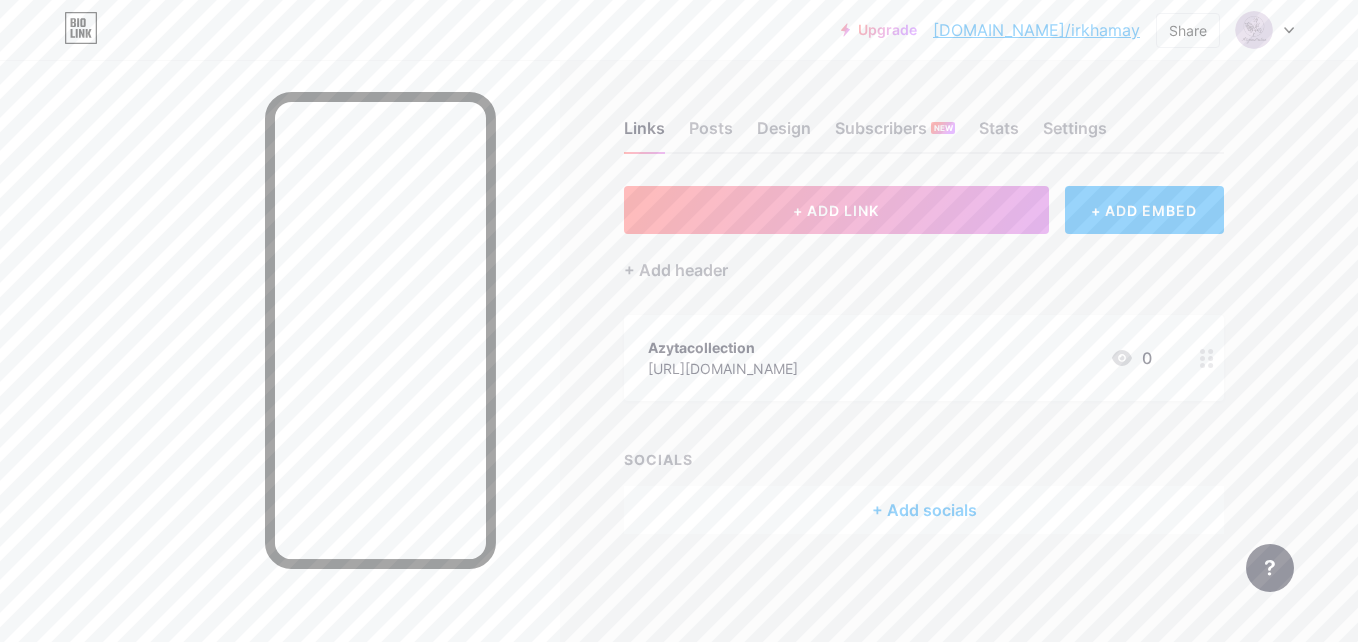 click 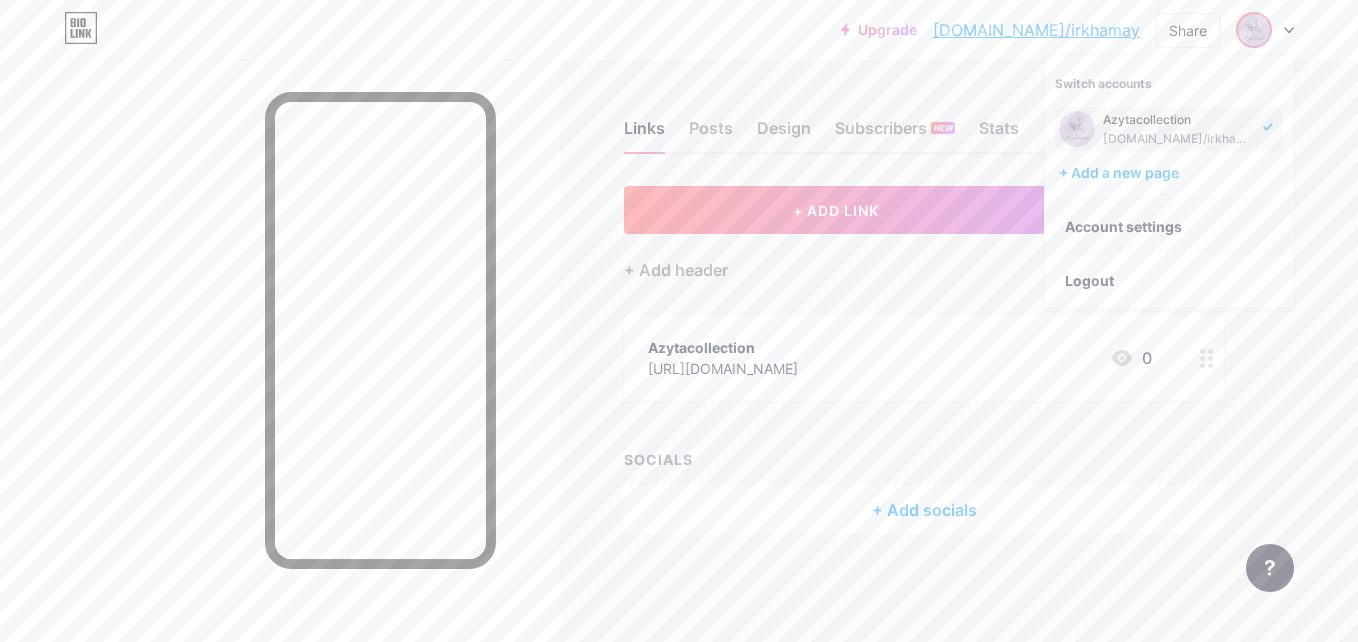 click on "Account settings" at bounding box center (1169, 227) 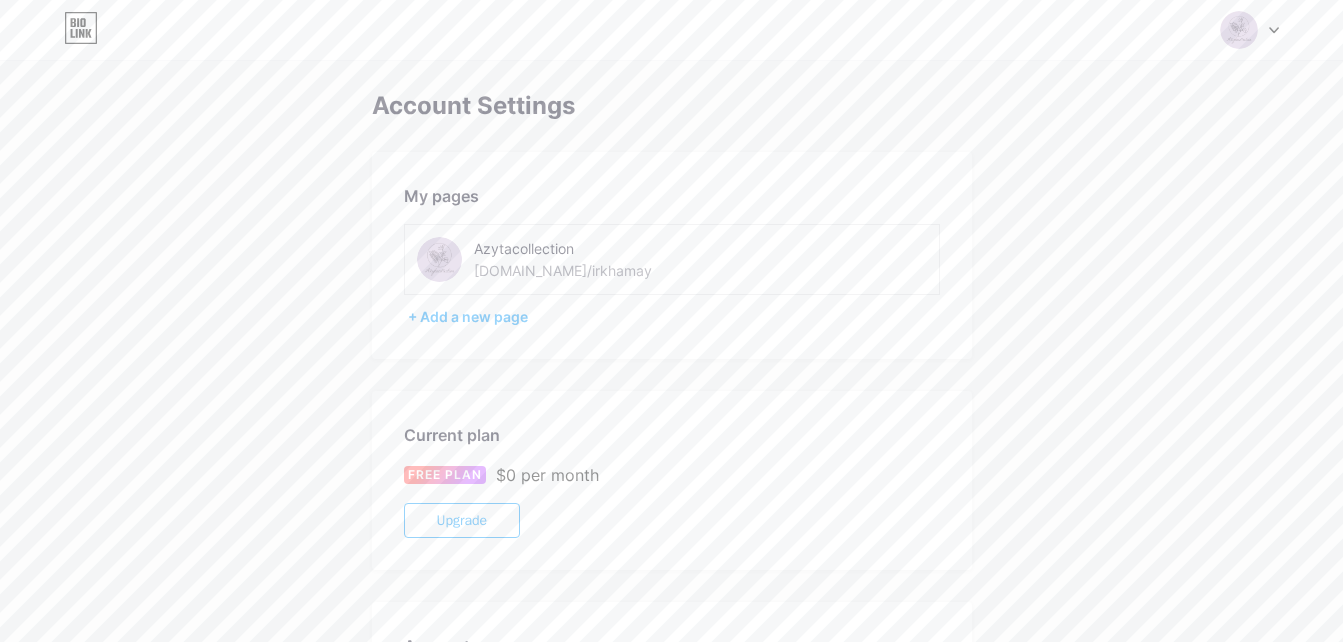 click on "bio.link/irkhamay" at bounding box center (563, 270) 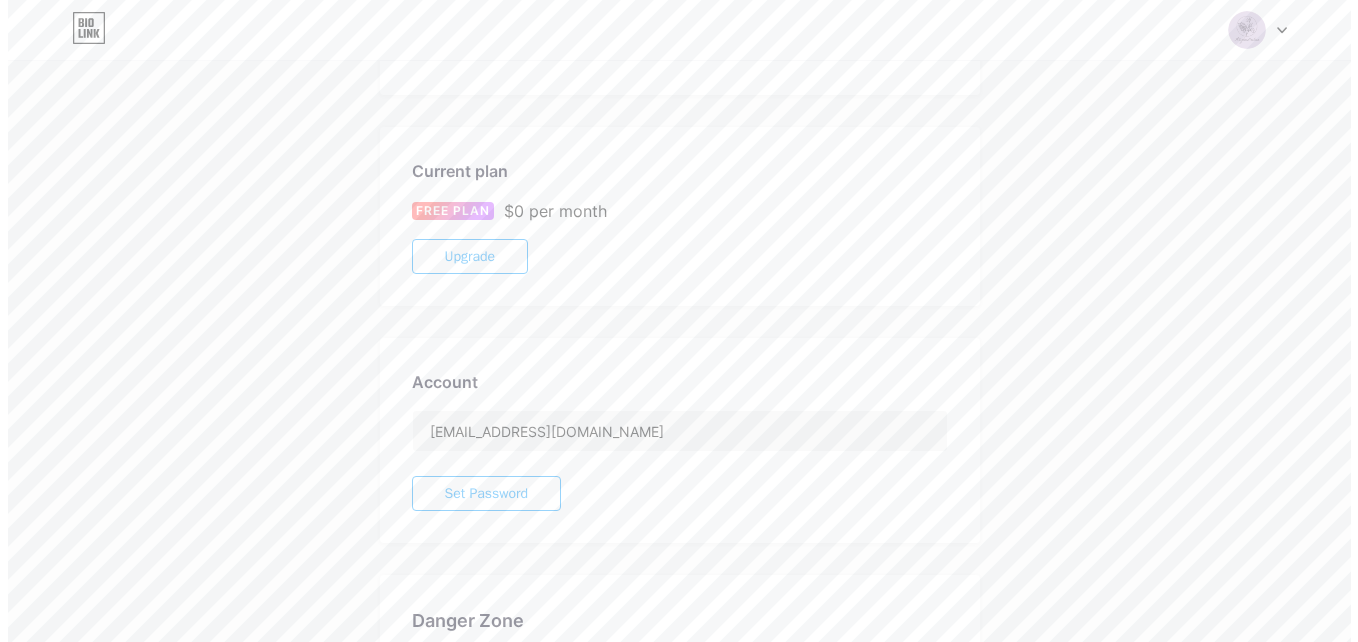 scroll, scrollTop: 0, scrollLeft: 0, axis: both 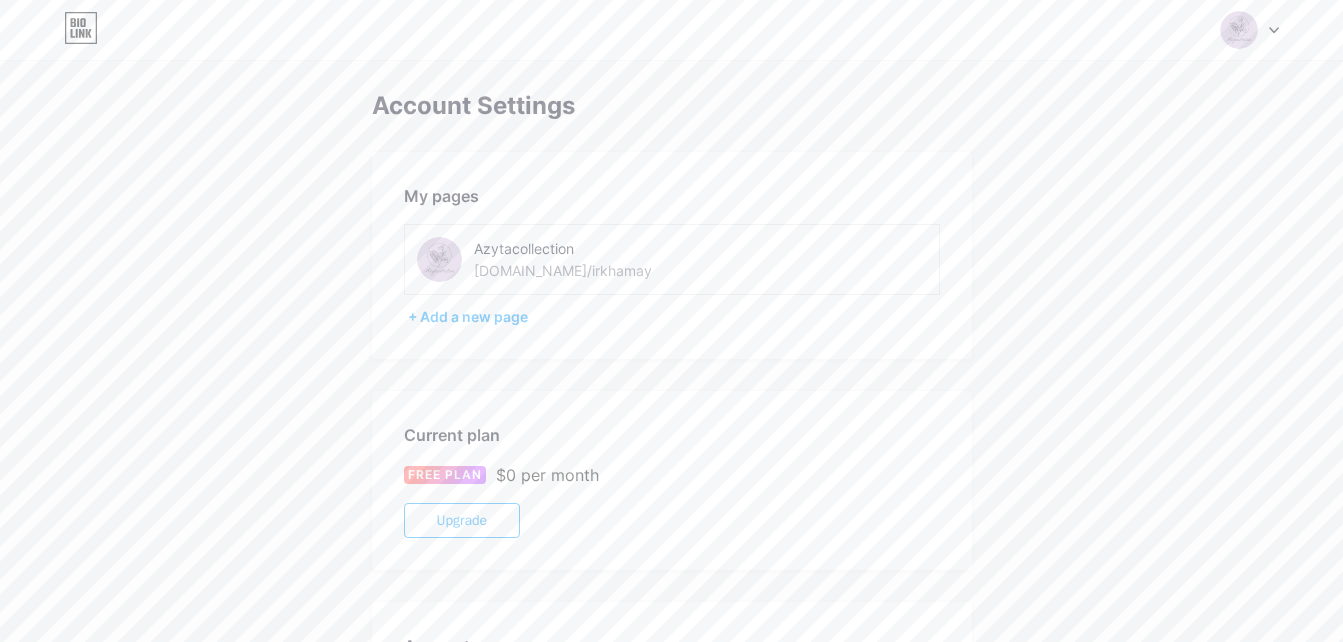 drag, startPoint x: 591, startPoint y: 274, endPoint x: 577, endPoint y: 270, distance: 14.56022 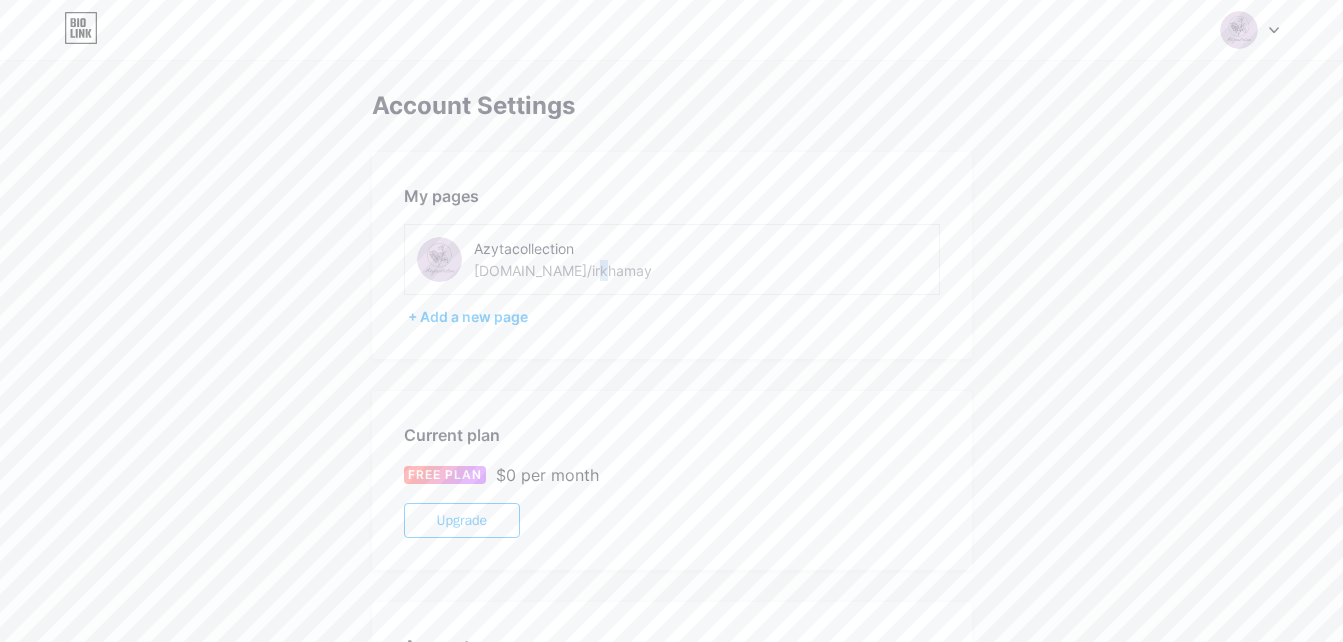 click on "bio.link/irkhamay" at bounding box center [563, 270] 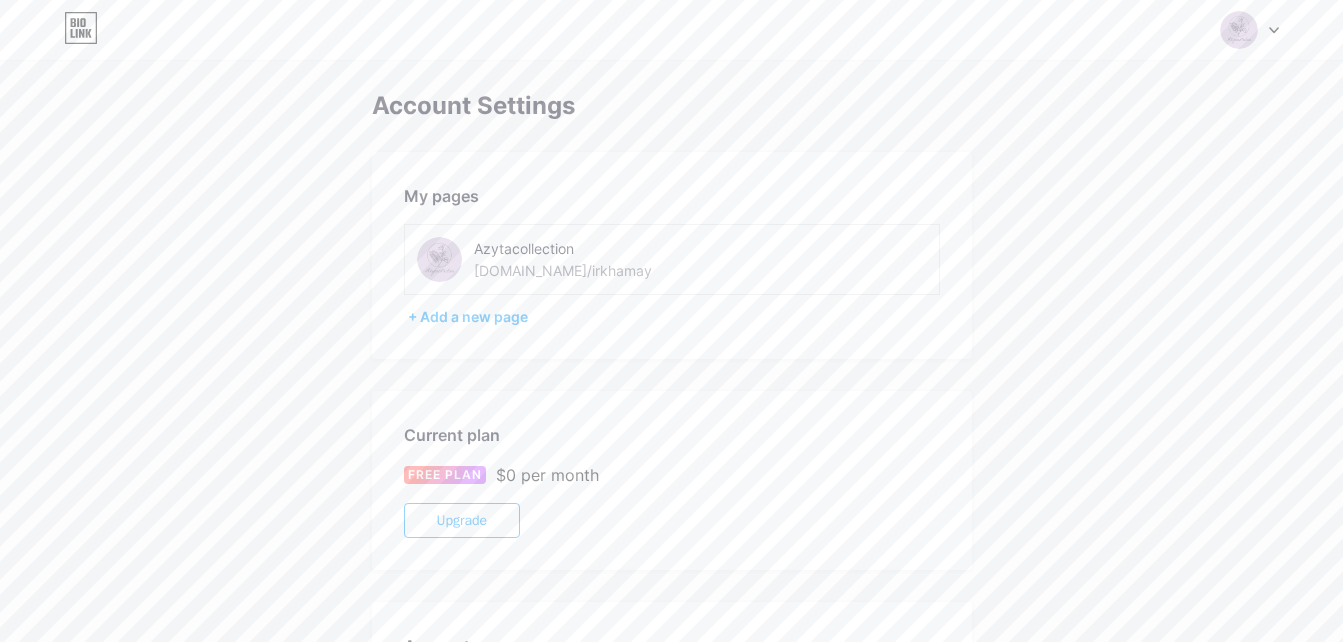 click on "bio.link/irkhamay" at bounding box center (563, 270) 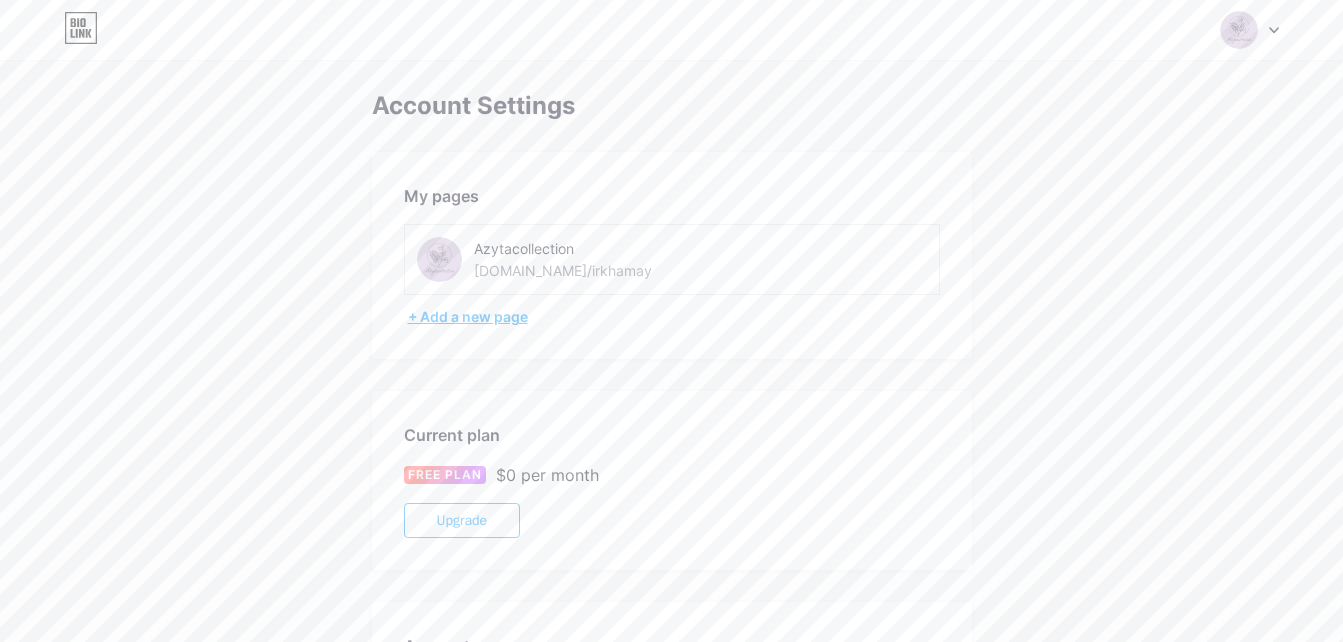 click on "+ Add a new page" at bounding box center [674, 317] 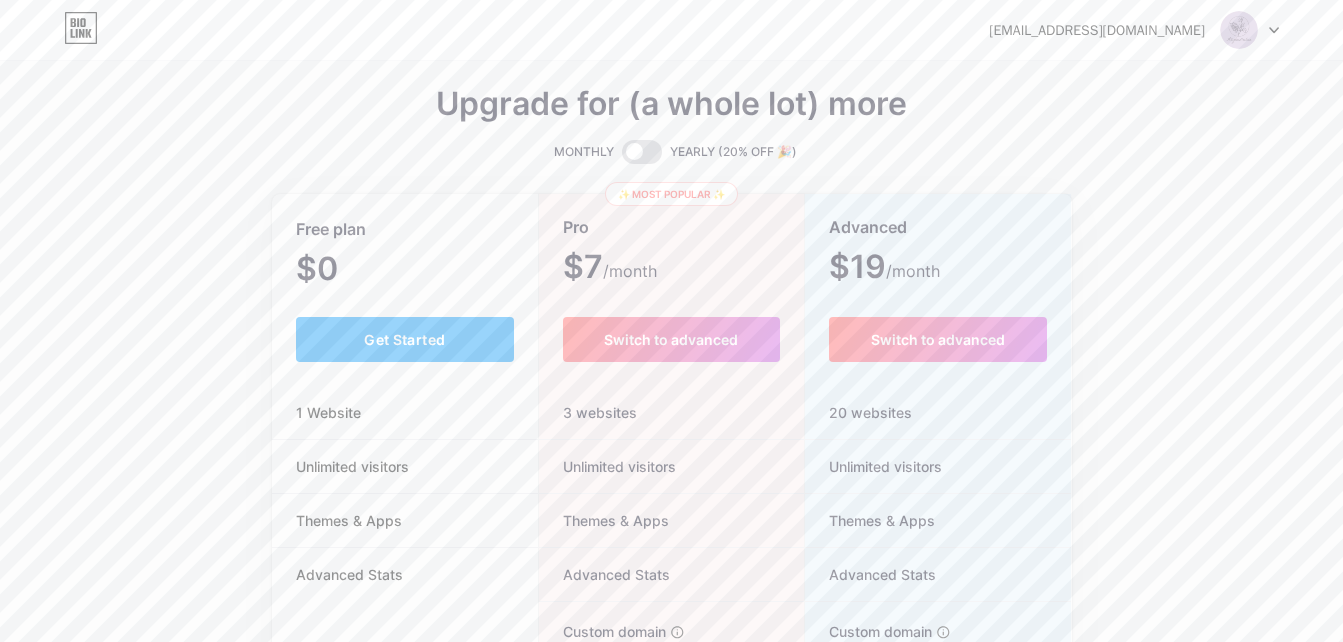 click at bounding box center (1250, 30) 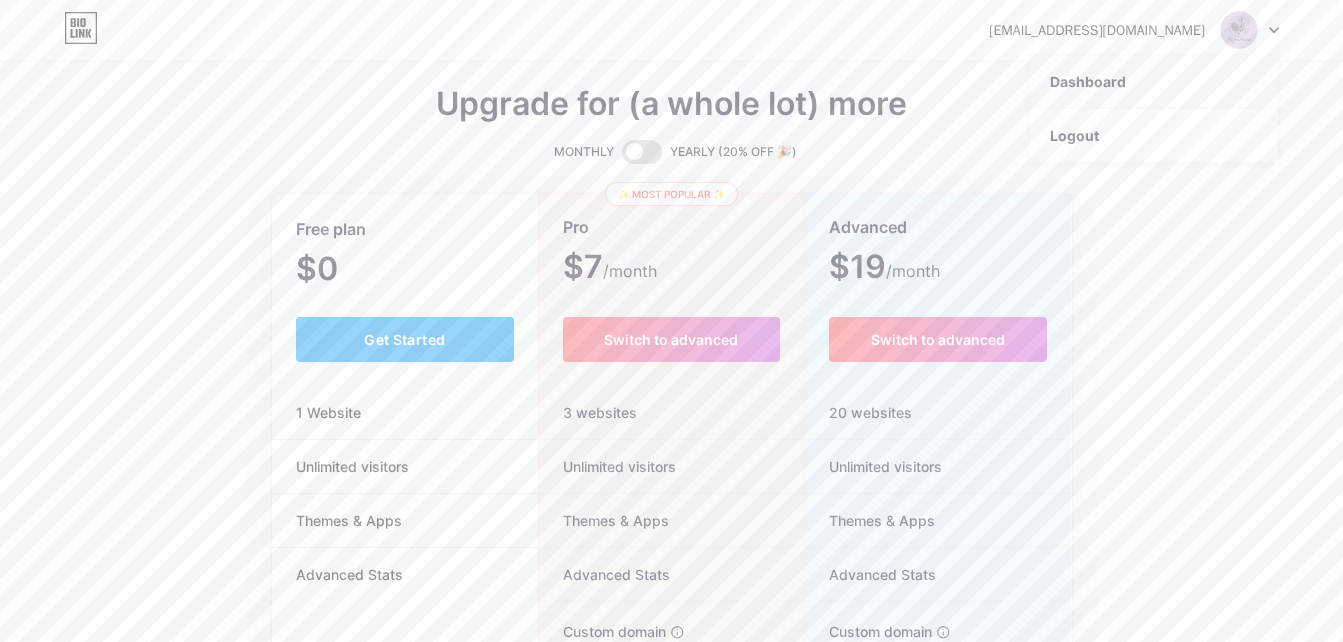 click on "Dashboard" at bounding box center (1154, 82) 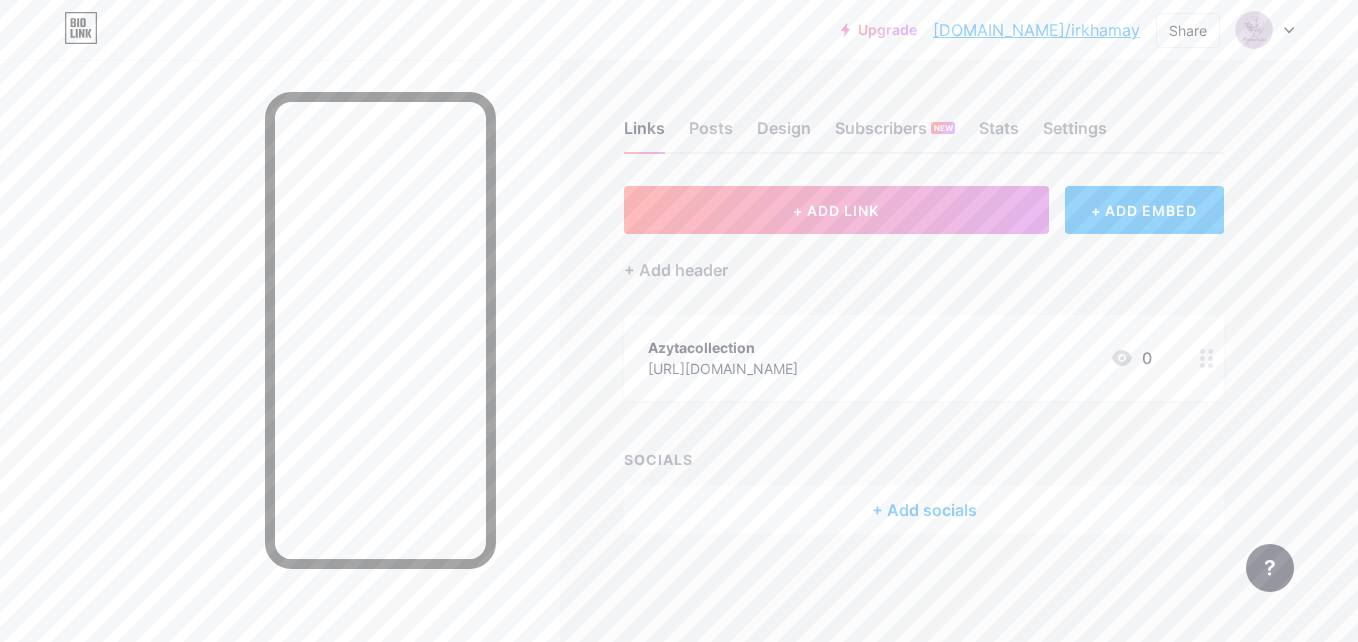 click on "bio.link/irkhamay" at bounding box center (1036, 30) 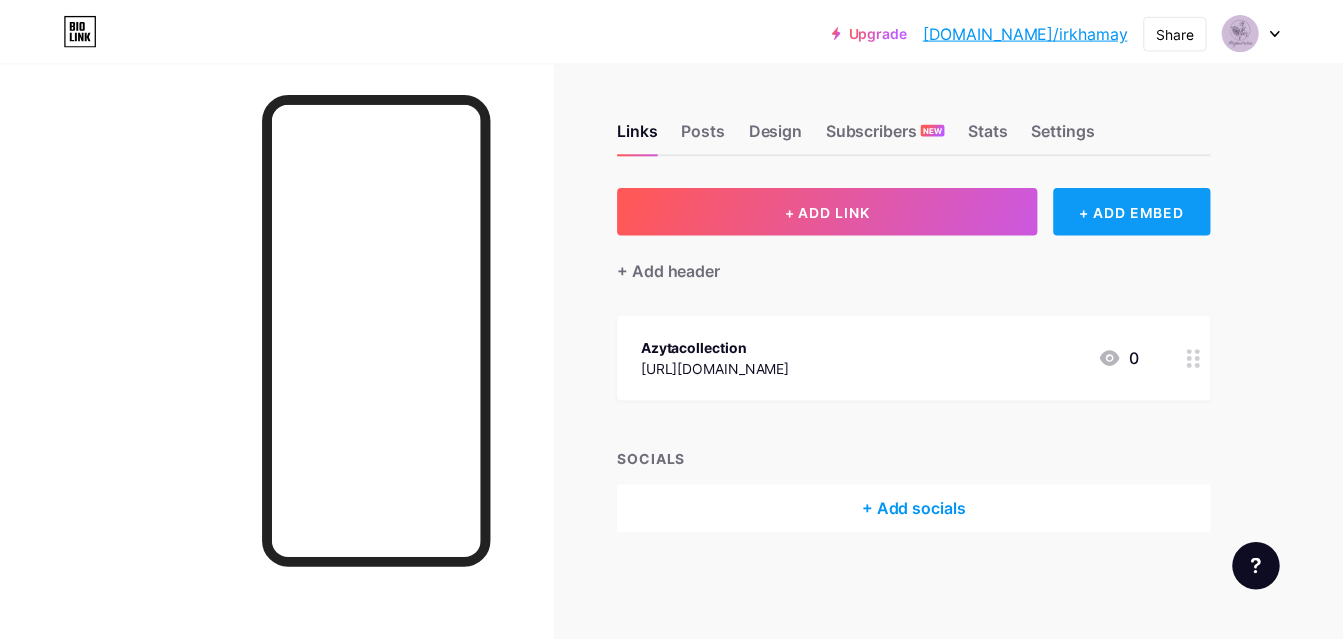 scroll, scrollTop: 0, scrollLeft: 0, axis: both 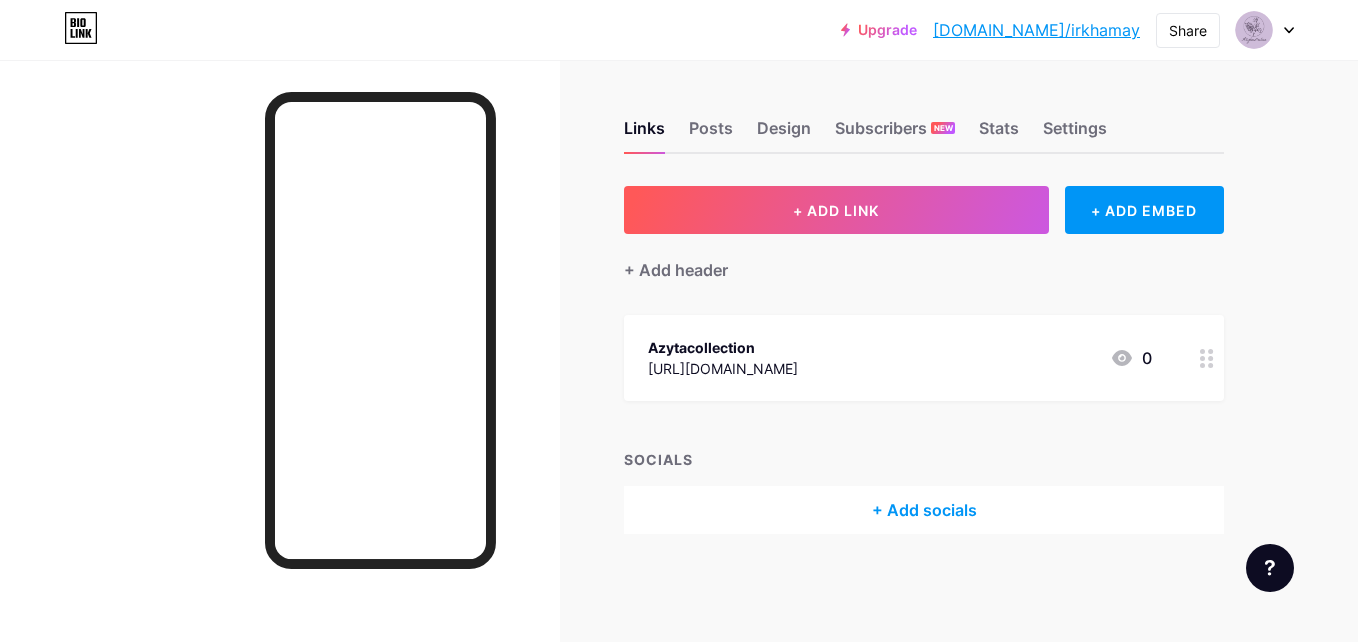 drag, startPoint x: 1068, startPoint y: 35, endPoint x: 1031, endPoint y: 78, distance: 56.727417 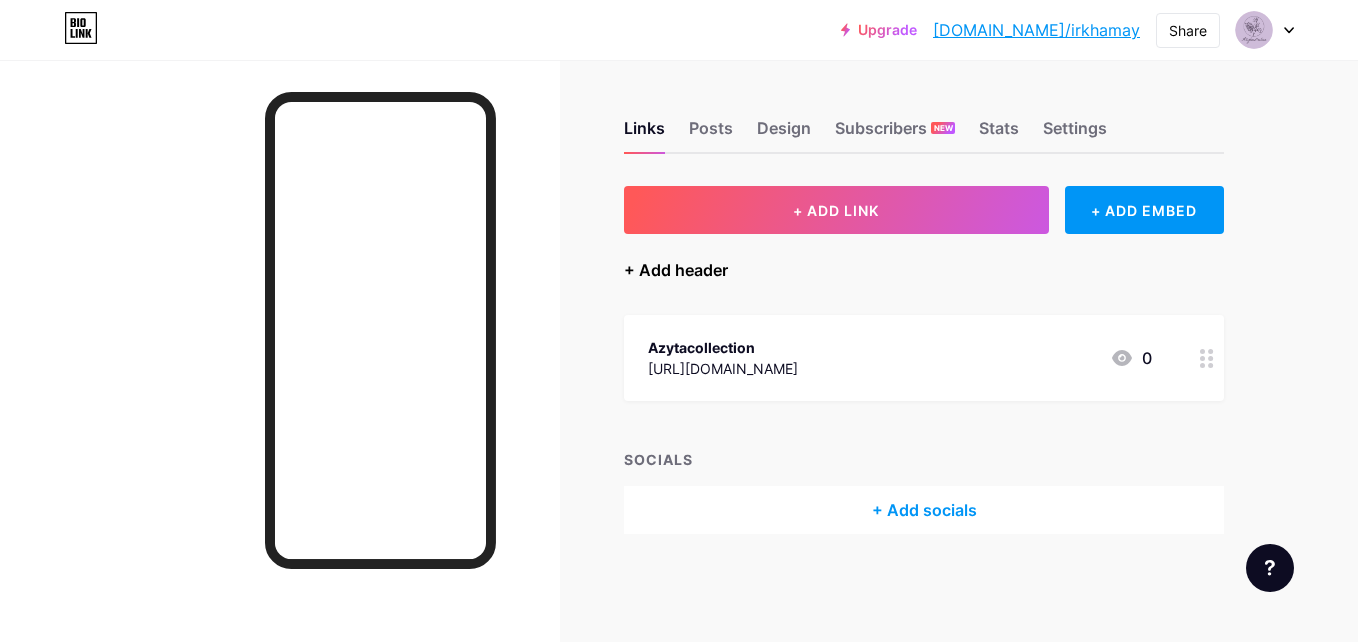 click on "+ Add header" at bounding box center (676, 270) 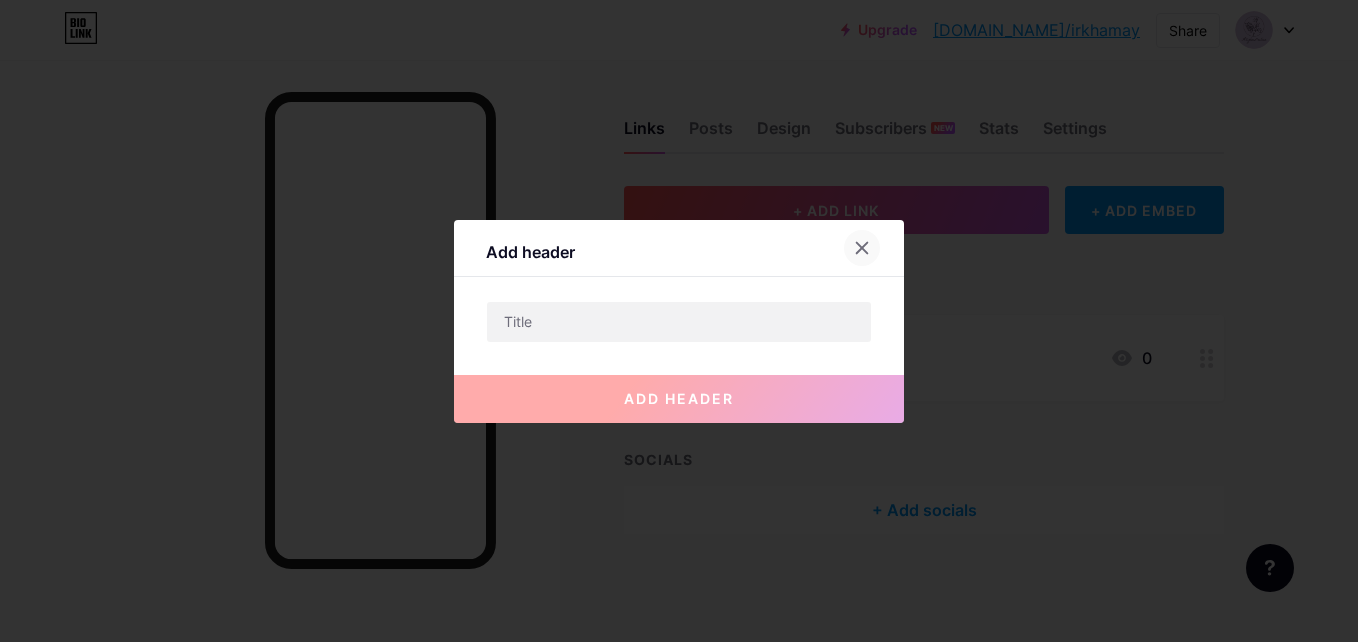 click 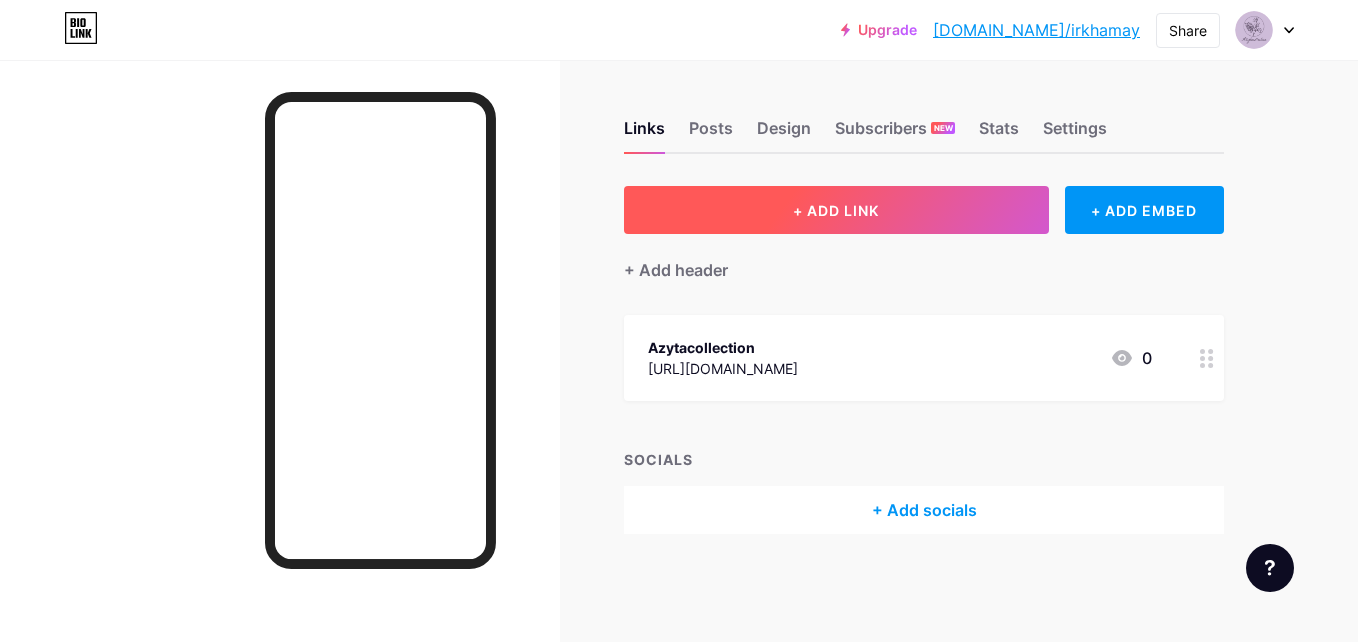 click on "+ ADD LINK" at bounding box center [836, 210] 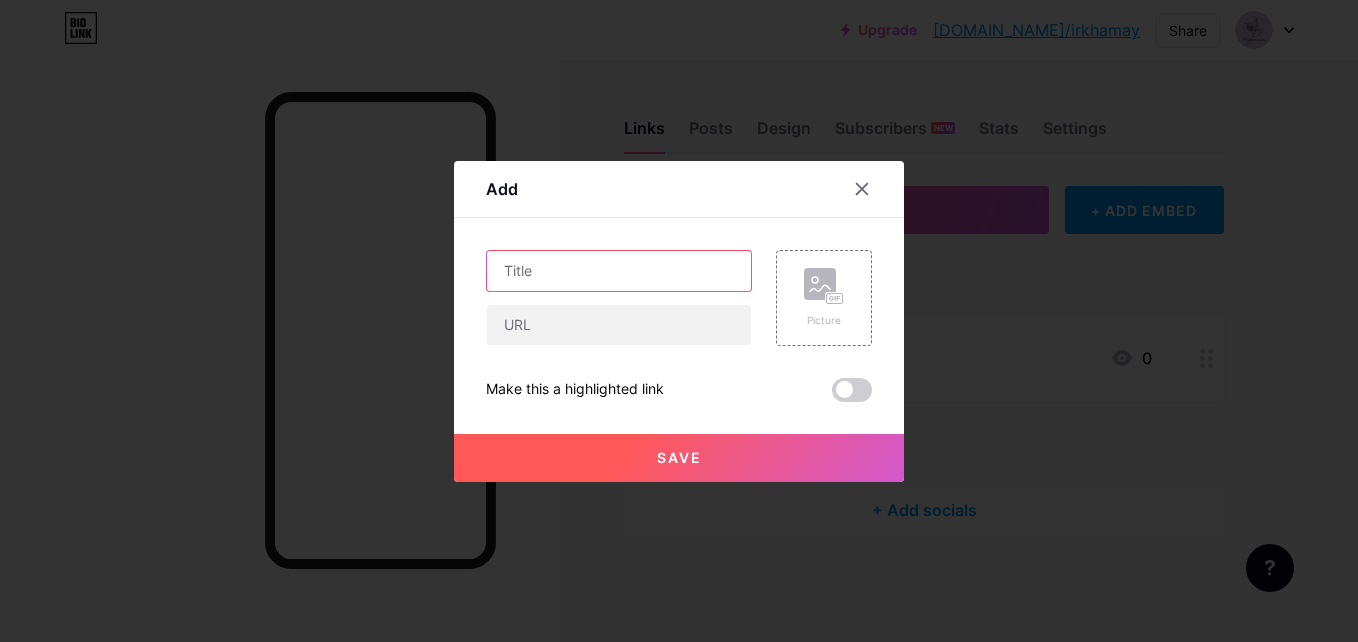 click at bounding box center (619, 271) 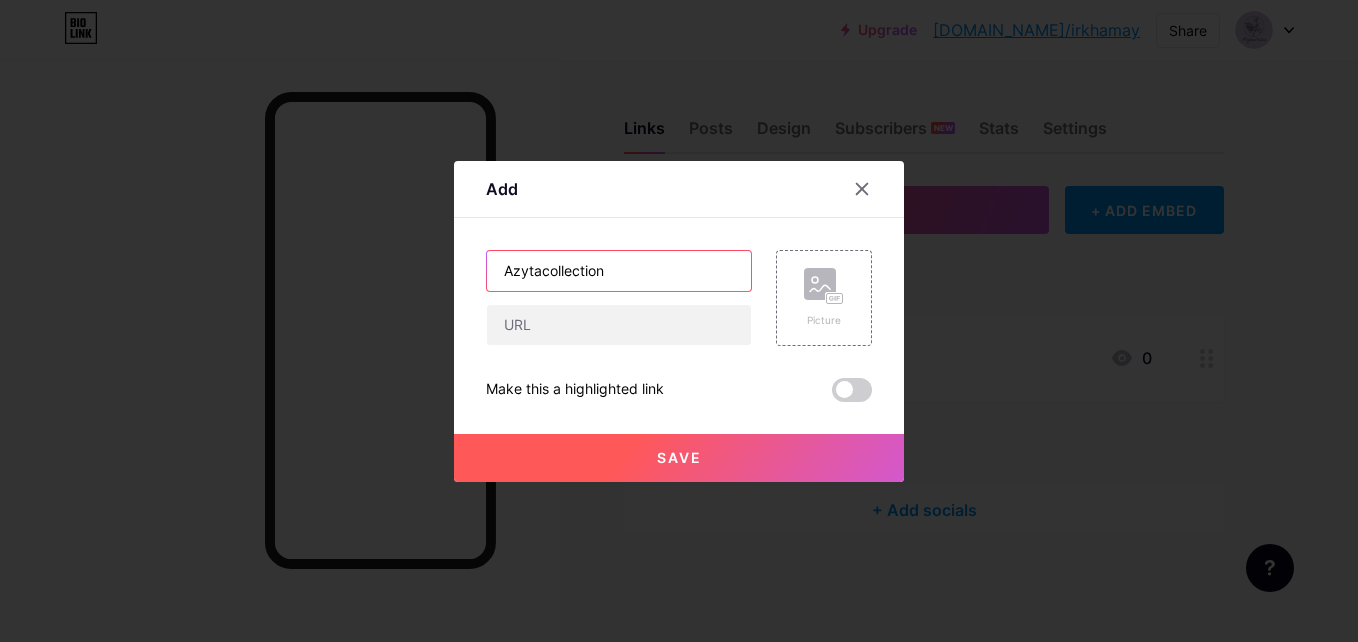 type on "Azytacollection" 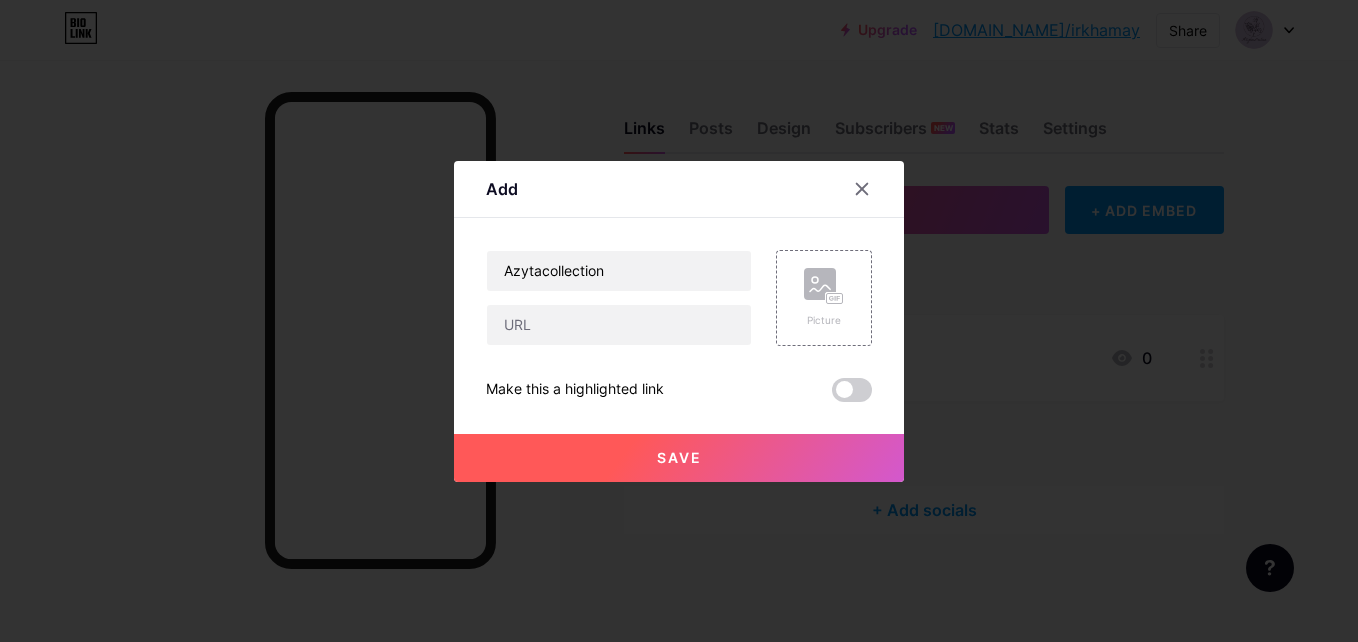 click on "Save" at bounding box center (679, 458) 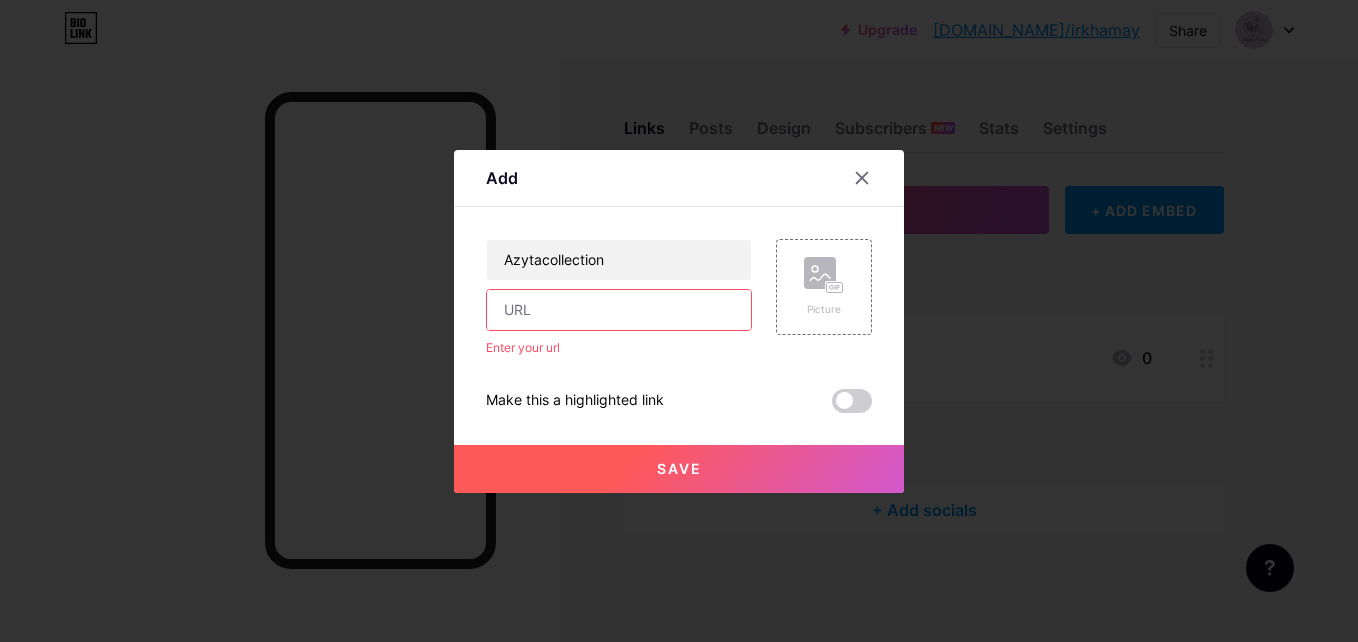 click at bounding box center (619, 310) 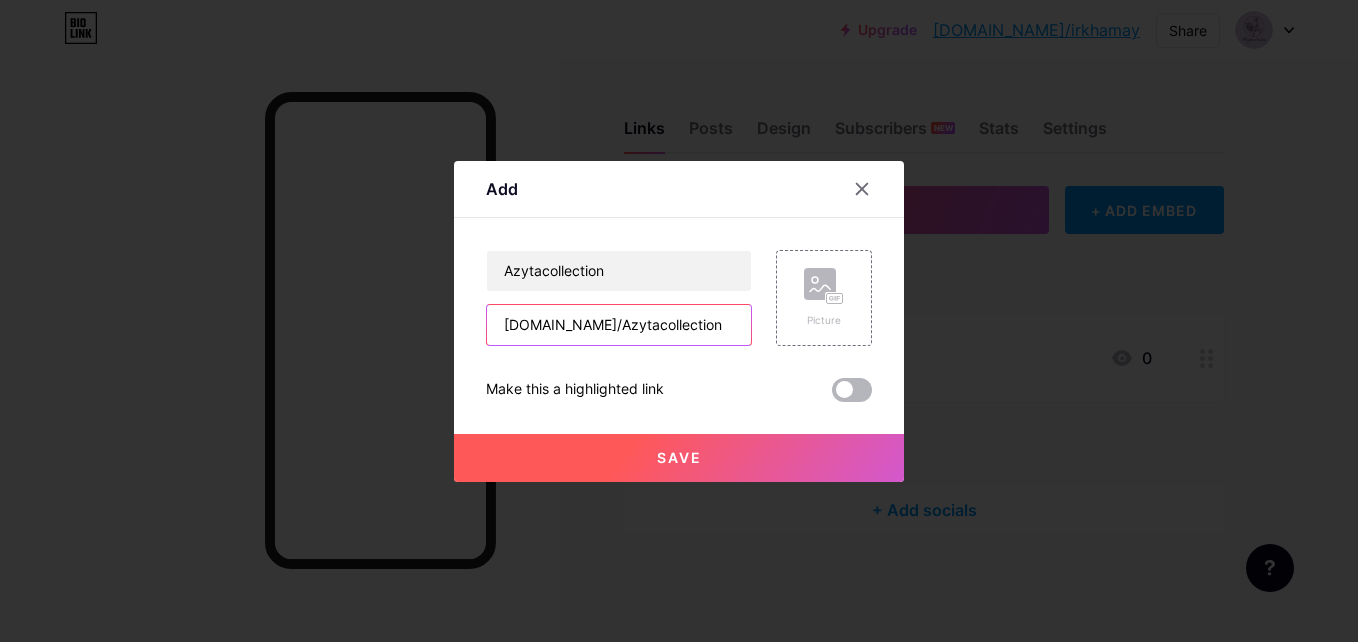 type on "bio.link/Azytacollection" 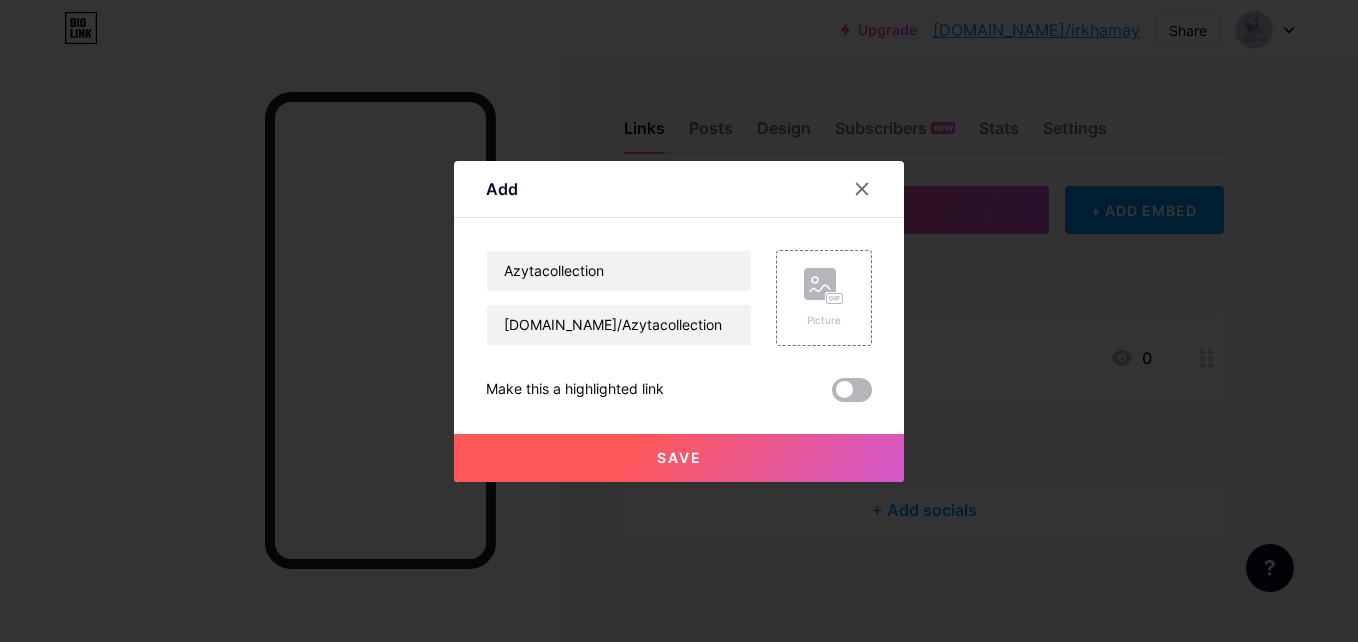 click at bounding box center [852, 390] 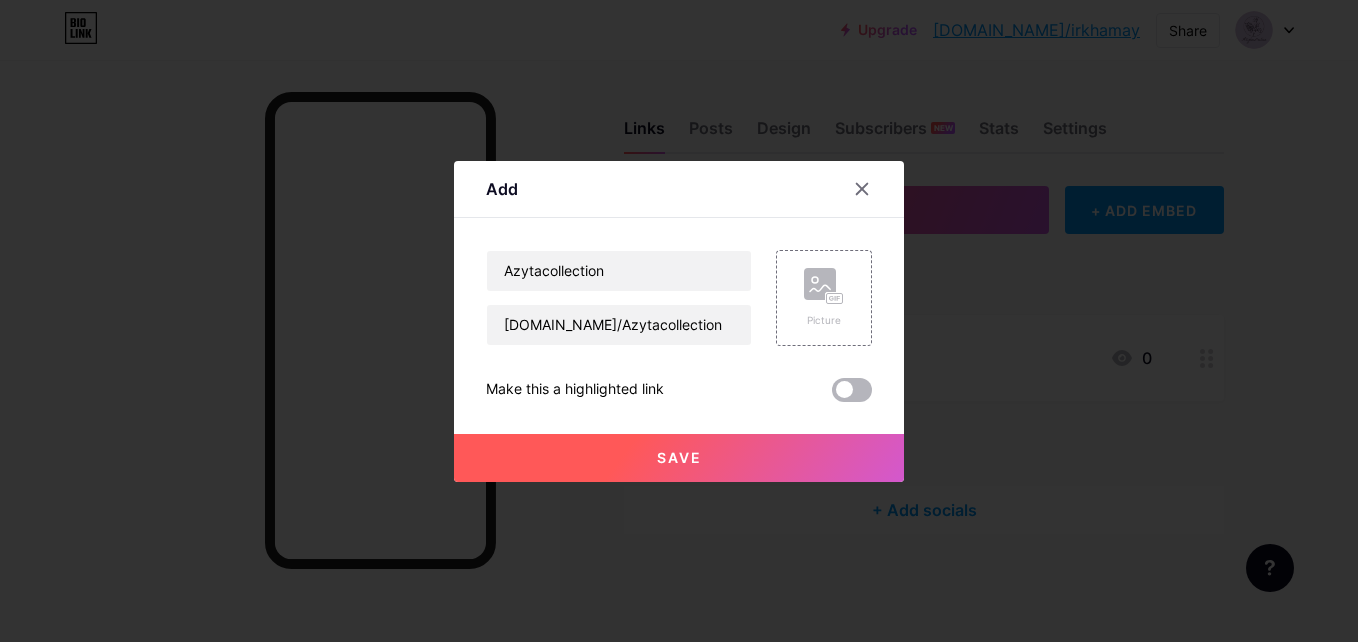 click at bounding box center [832, 395] 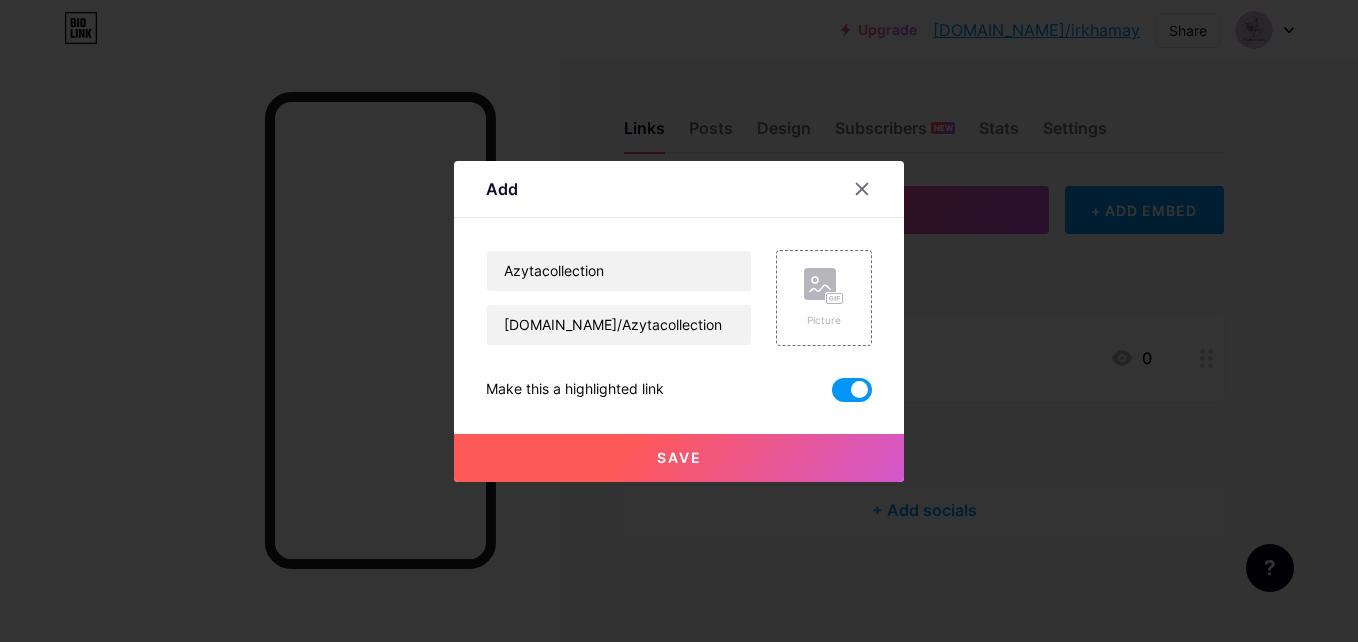 click on "Save" at bounding box center (679, 458) 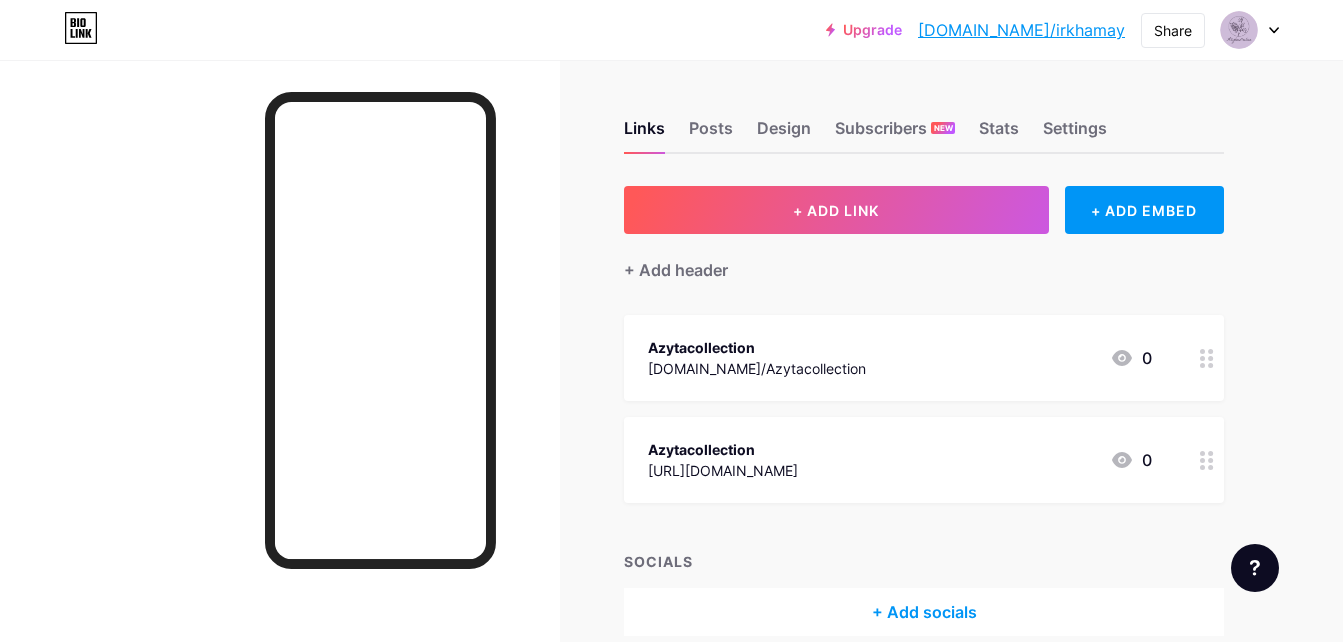 click on "[URL][DOMAIN_NAME]" at bounding box center (723, 470) 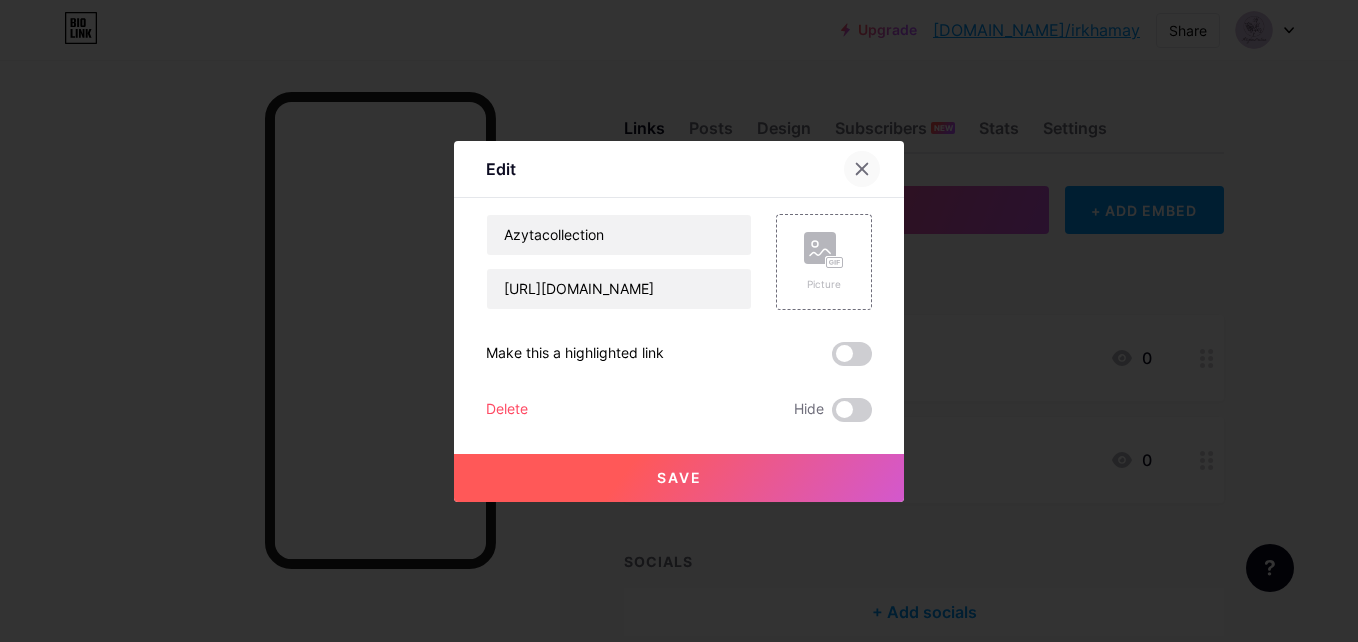 click 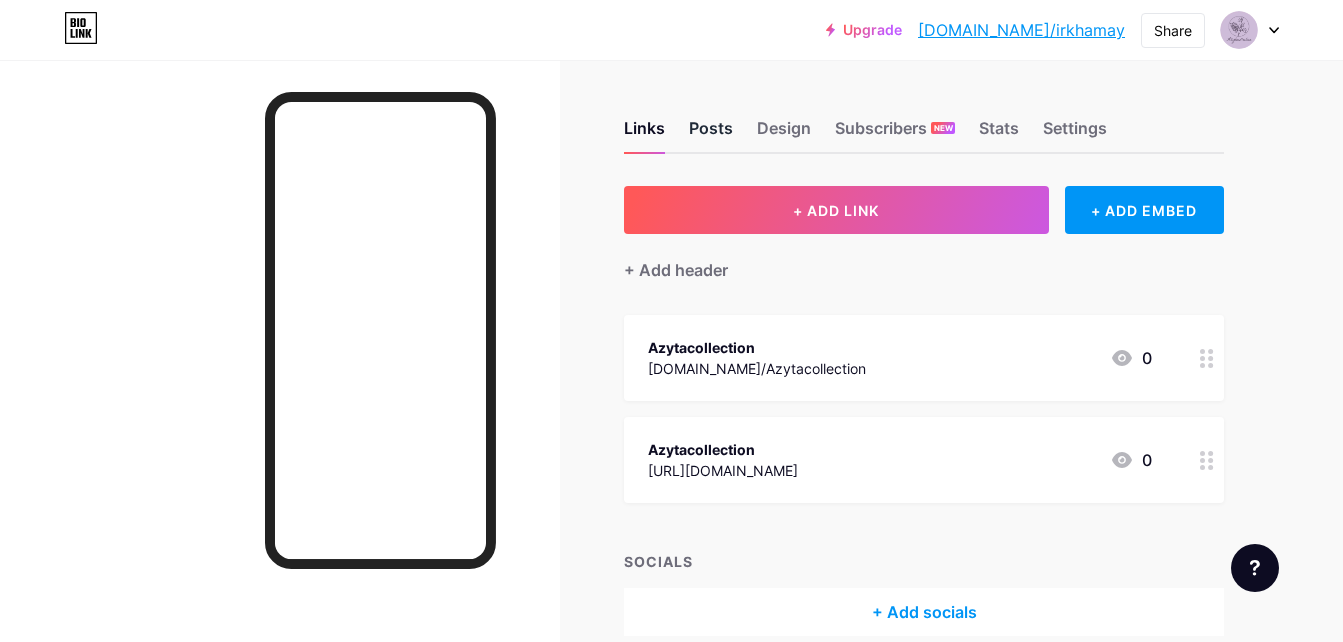 click on "Posts" at bounding box center [711, 134] 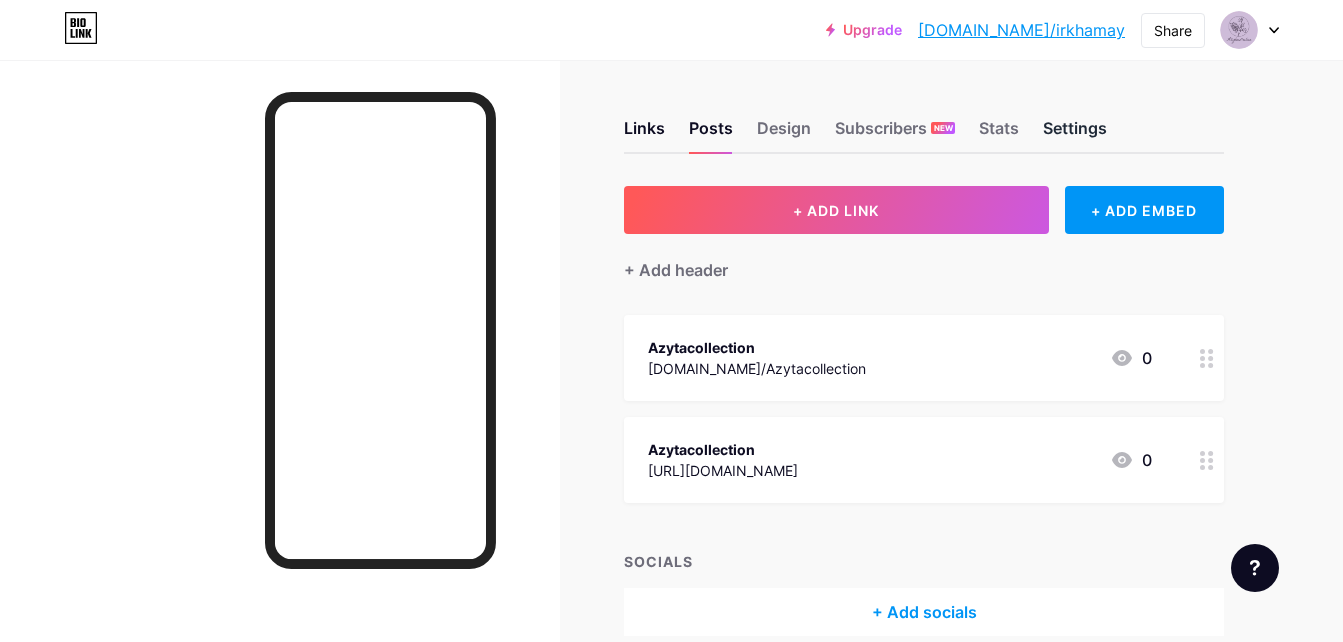 click on "Settings" at bounding box center [1075, 134] 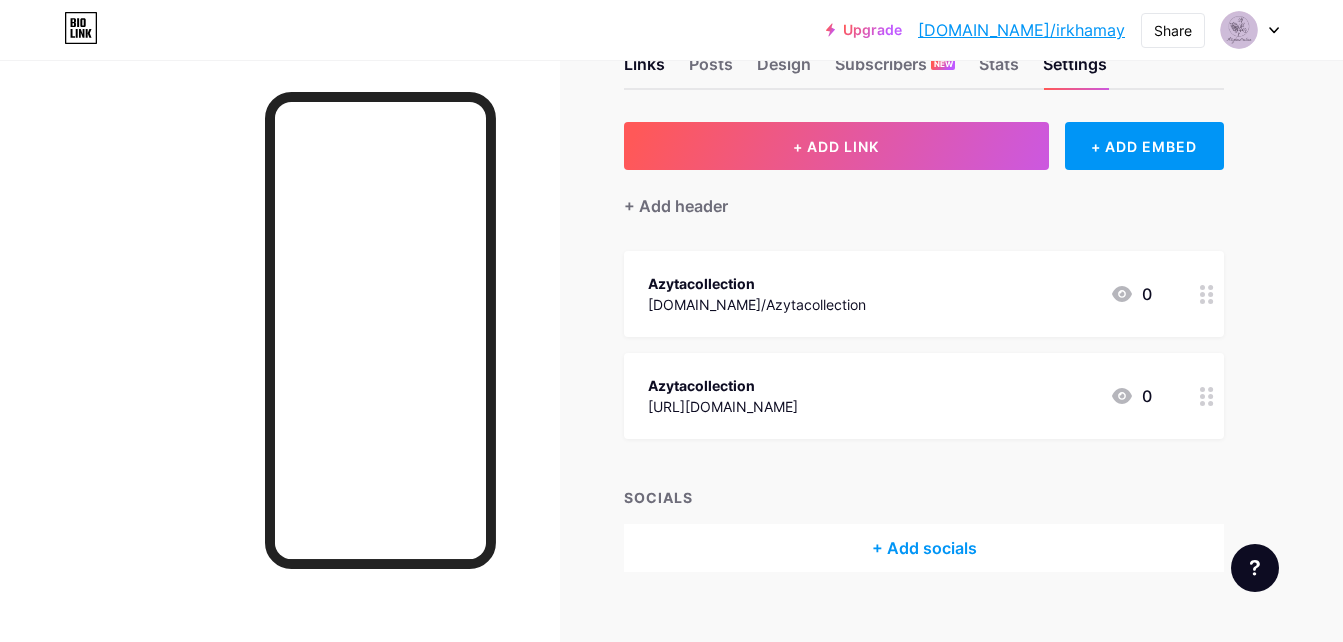 scroll, scrollTop: 93, scrollLeft: 0, axis: vertical 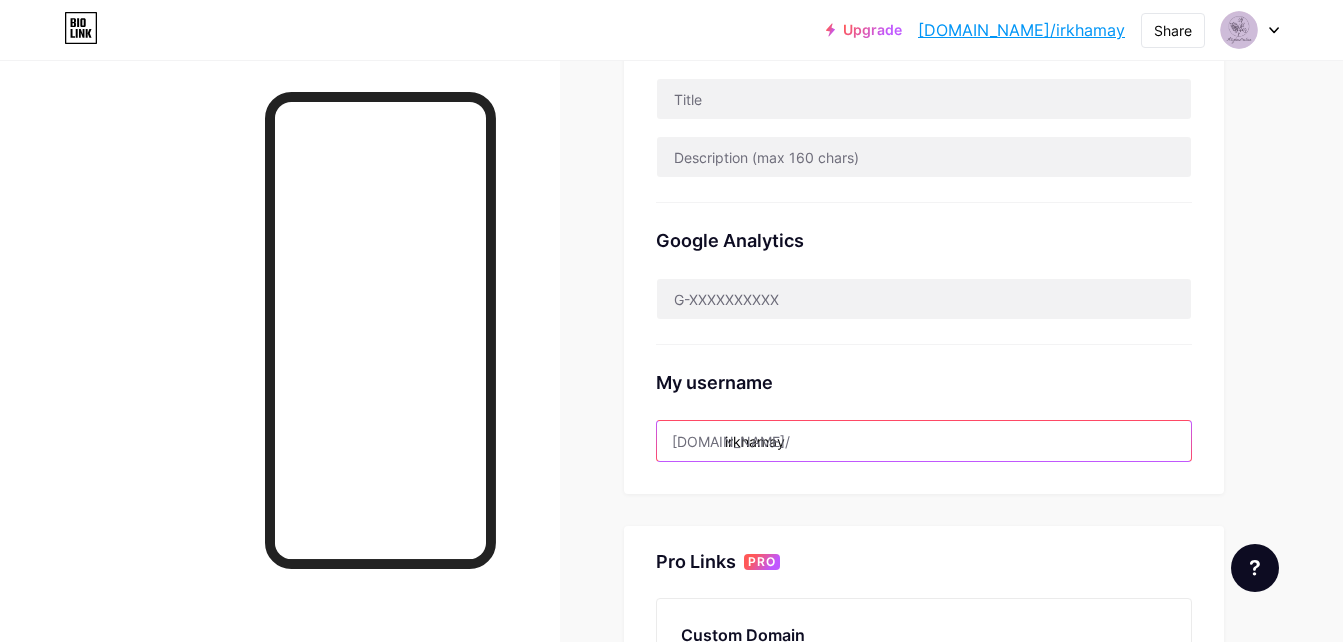 click on "irkhamay" at bounding box center [924, 441] 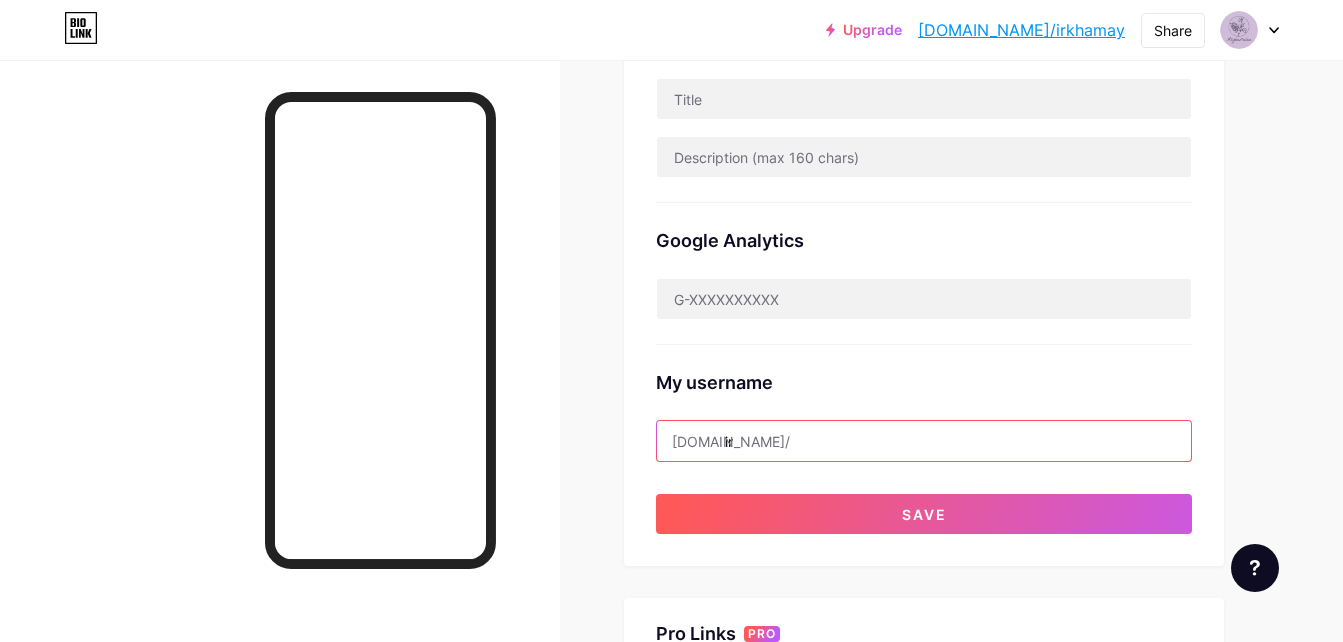 type on "i" 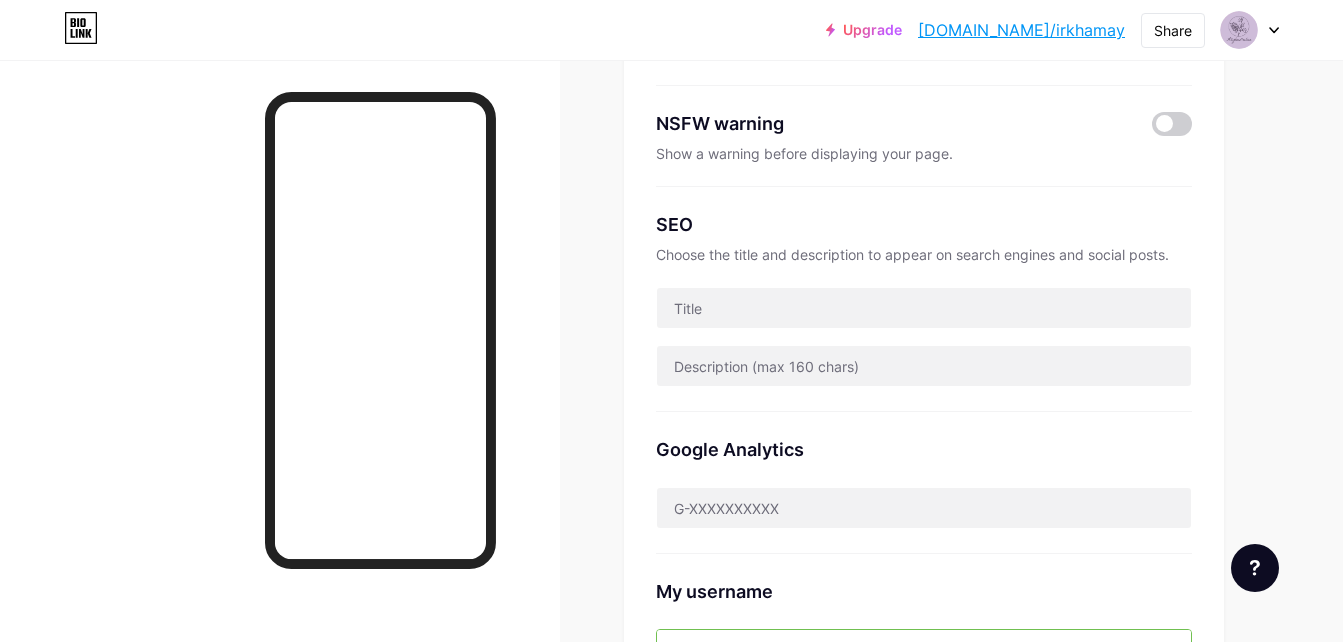 scroll, scrollTop: 400, scrollLeft: 0, axis: vertical 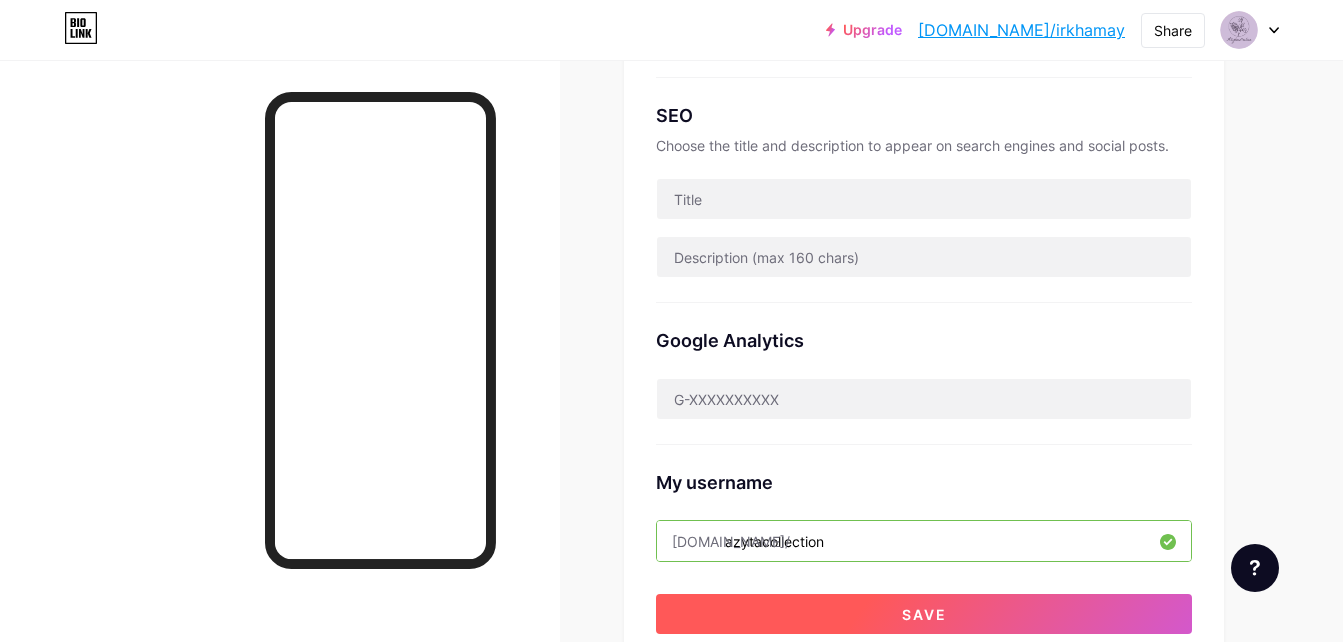 type on "azytacollection" 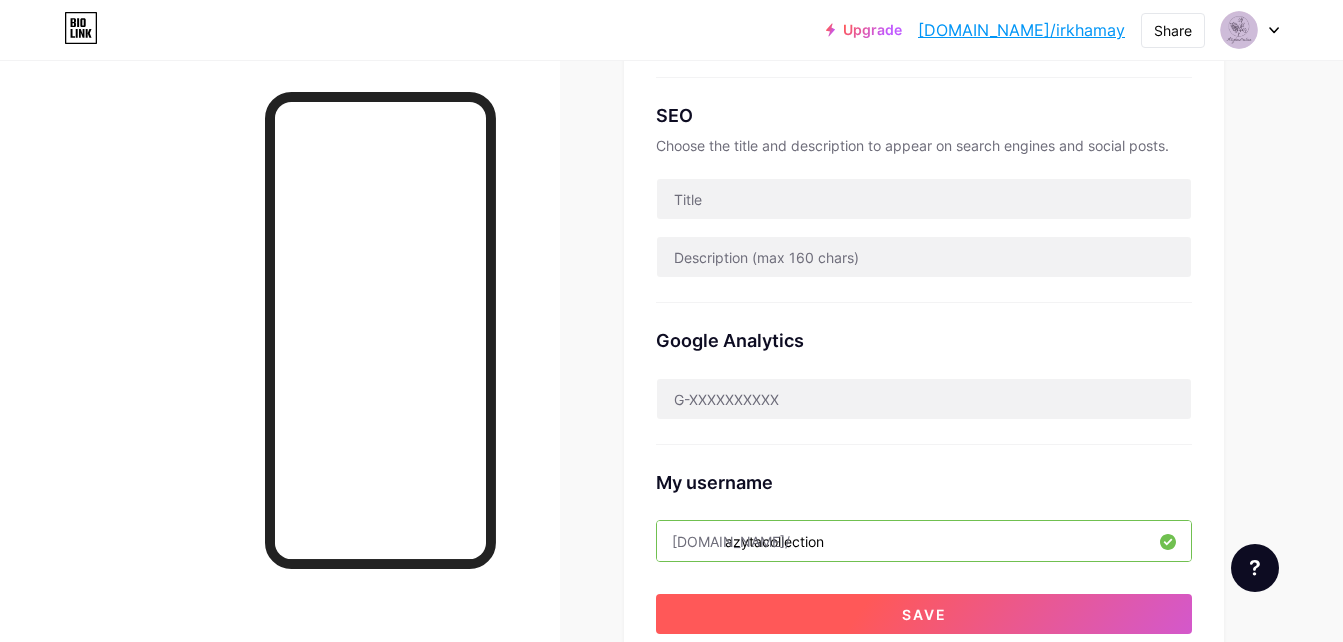 click on "Save" at bounding box center (924, 614) 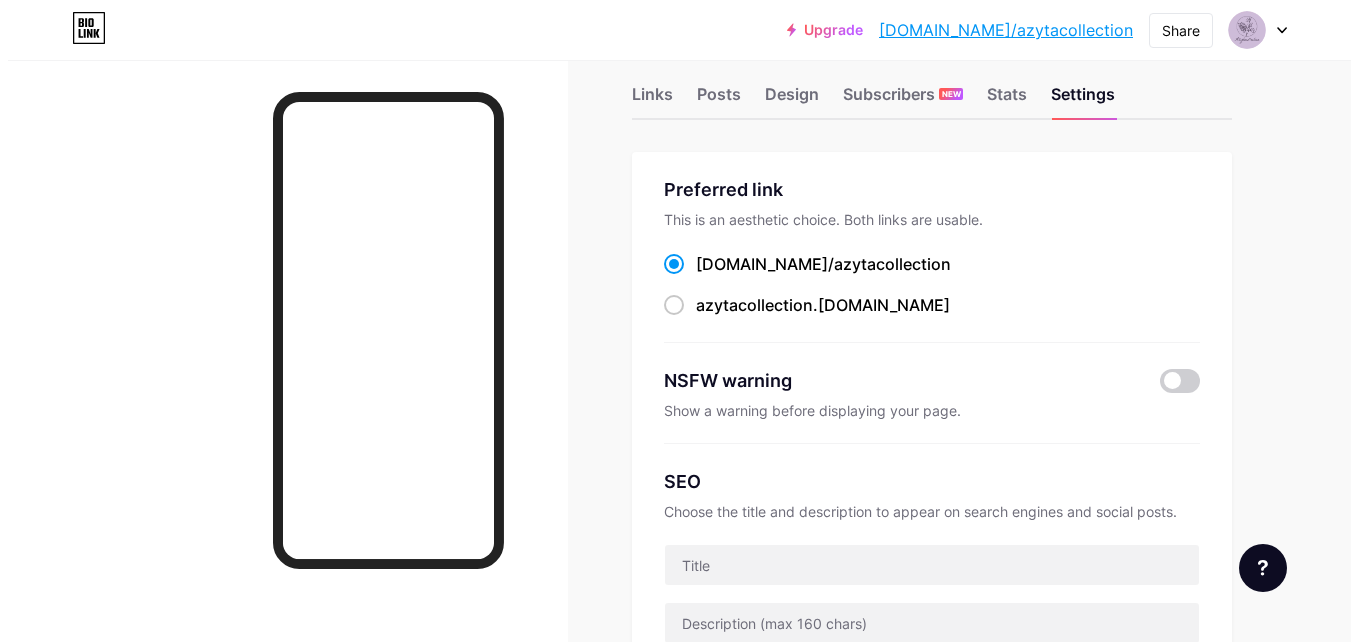 scroll, scrollTop: 0, scrollLeft: 0, axis: both 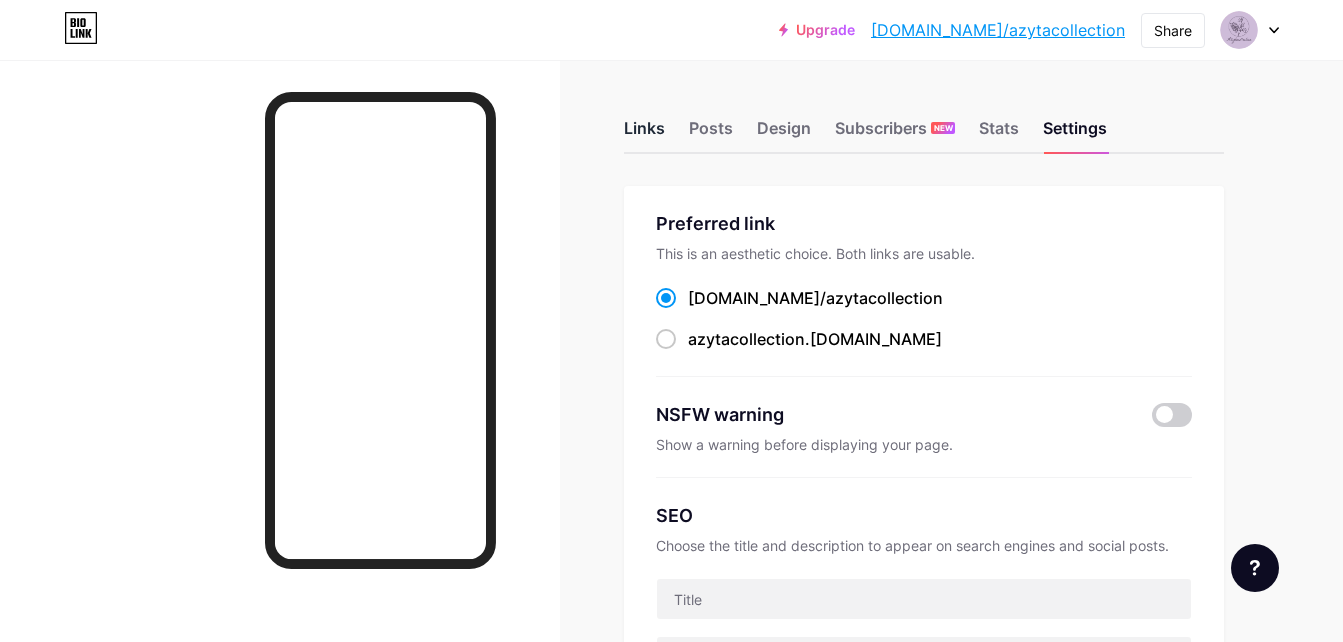 drag, startPoint x: 670, startPoint y: 117, endPoint x: 655, endPoint y: 136, distance: 24.207438 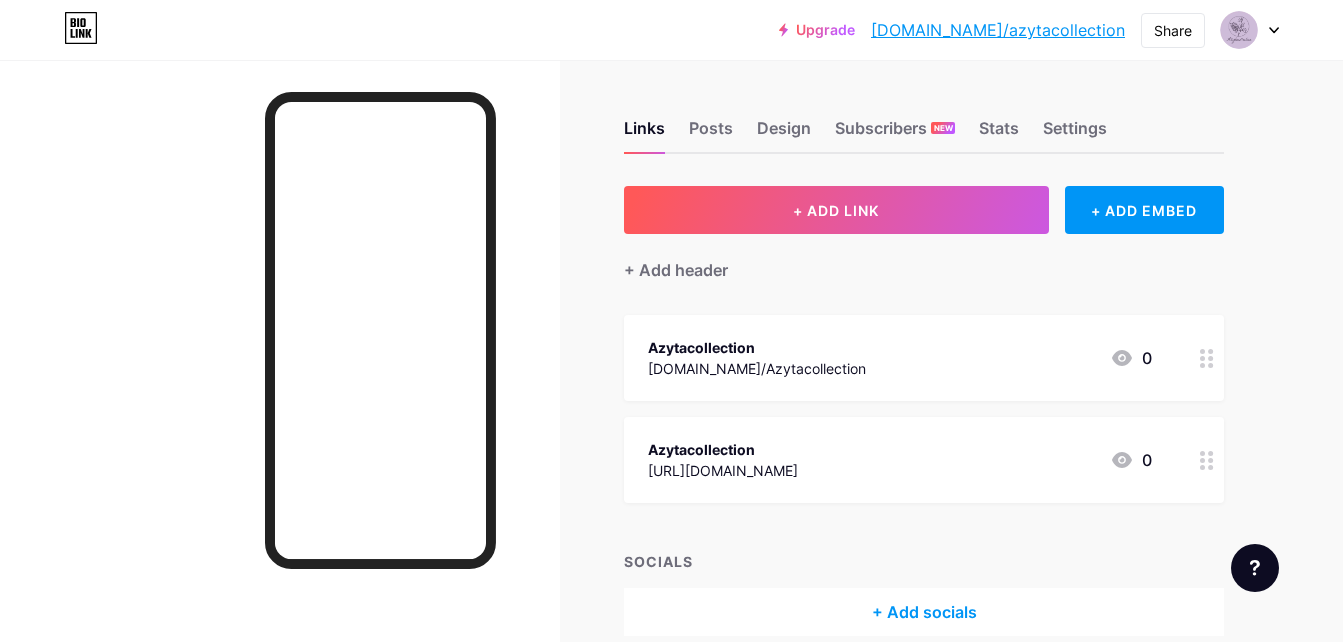 click at bounding box center (1207, 358) 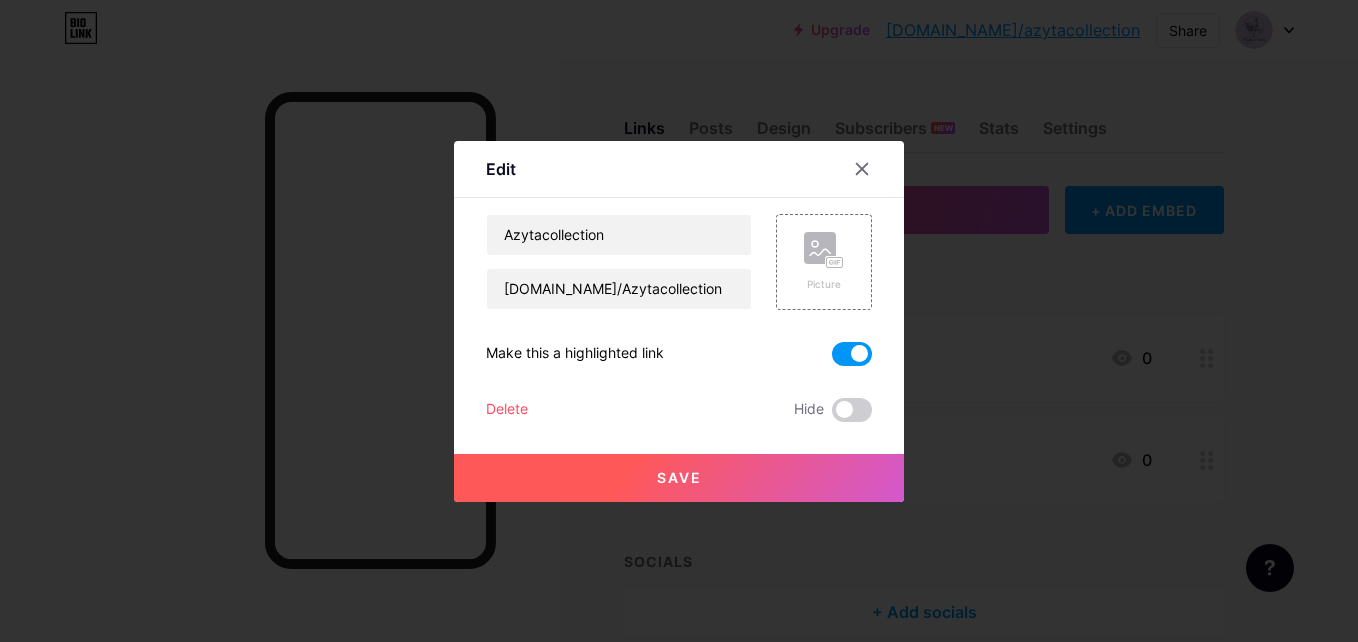 click at bounding box center (852, 354) 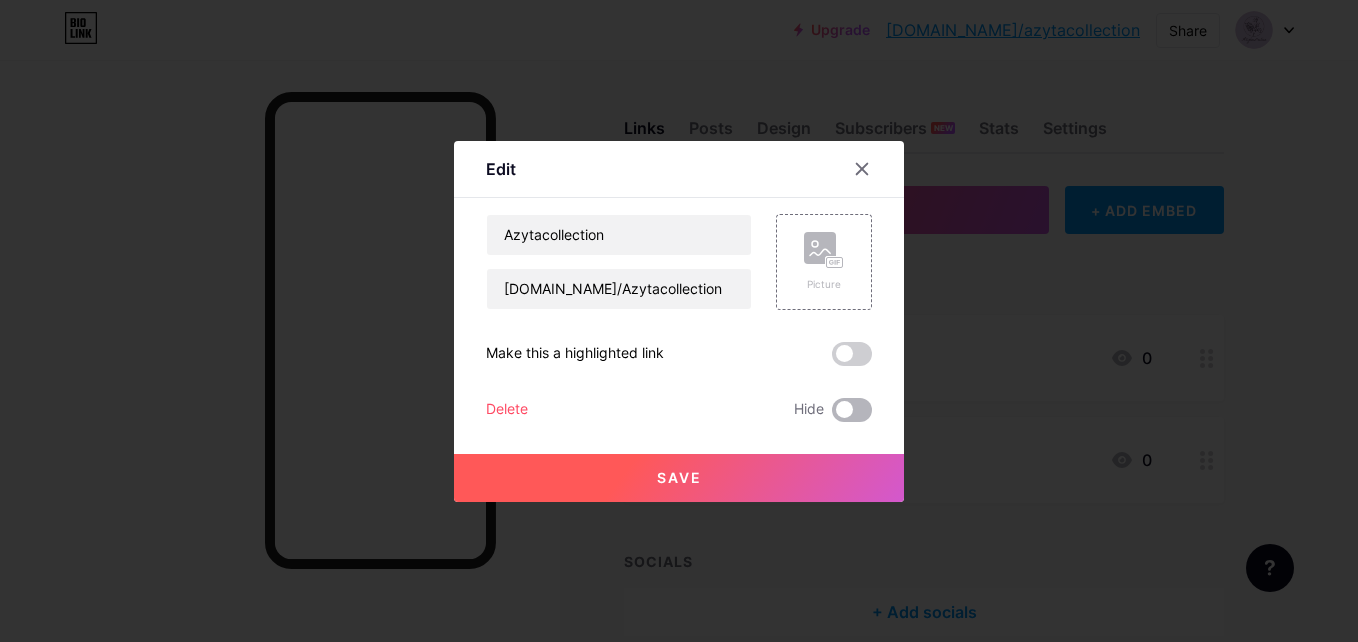 click at bounding box center (852, 410) 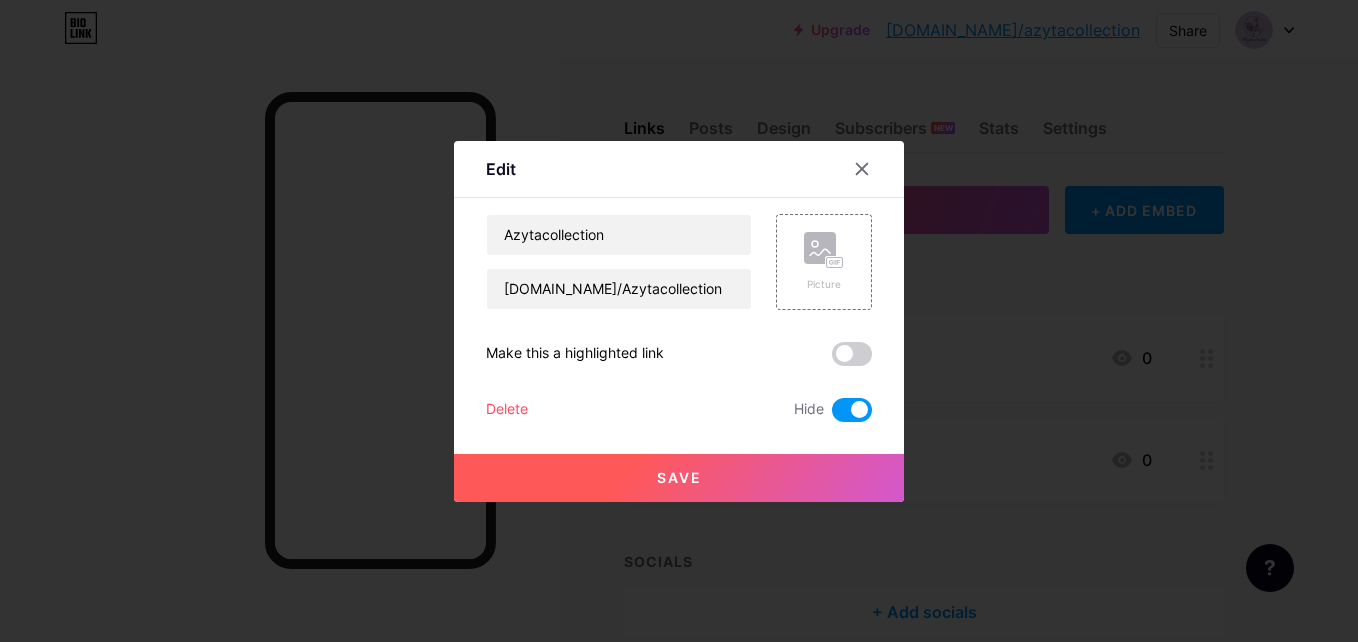 click on "Delete" at bounding box center [507, 410] 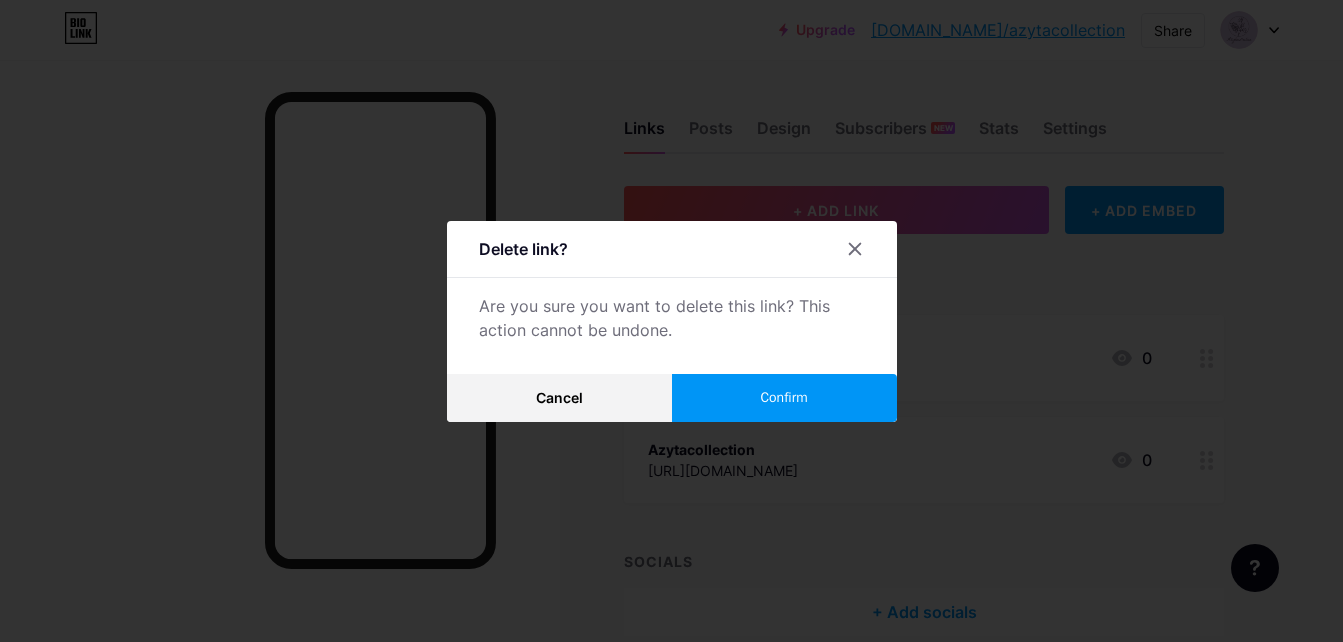 click on "Confirm" at bounding box center (784, 398) 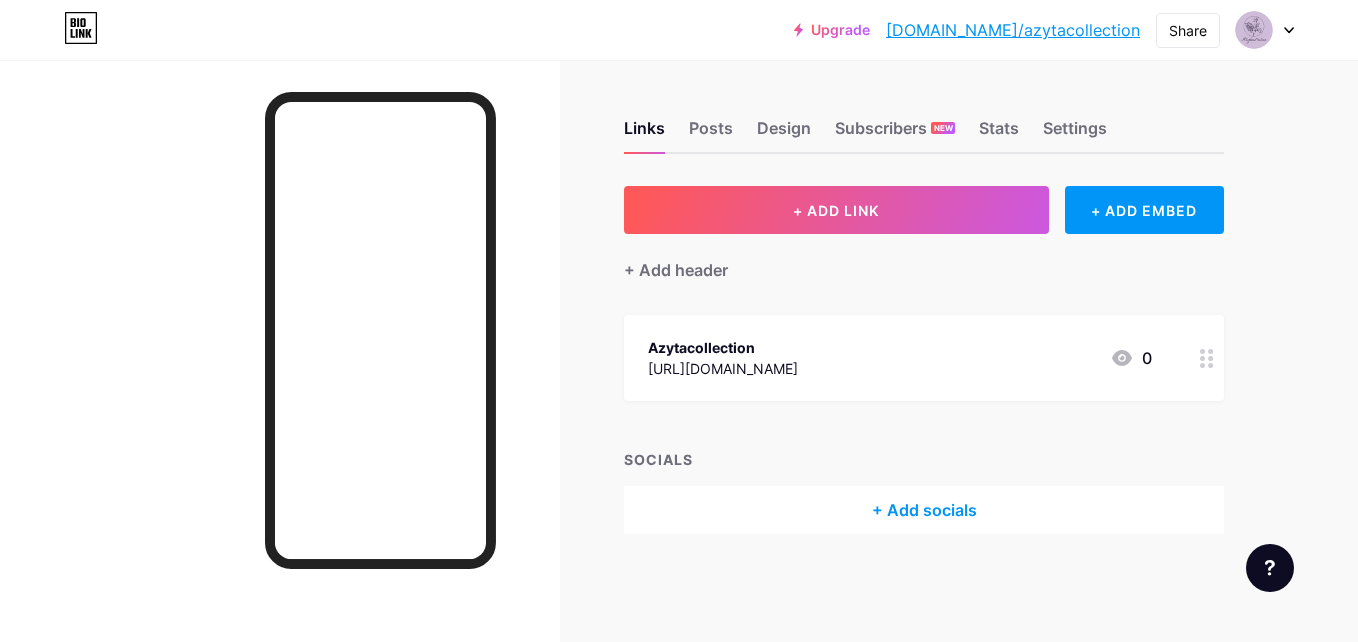 click at bounding box center (1207, 358) 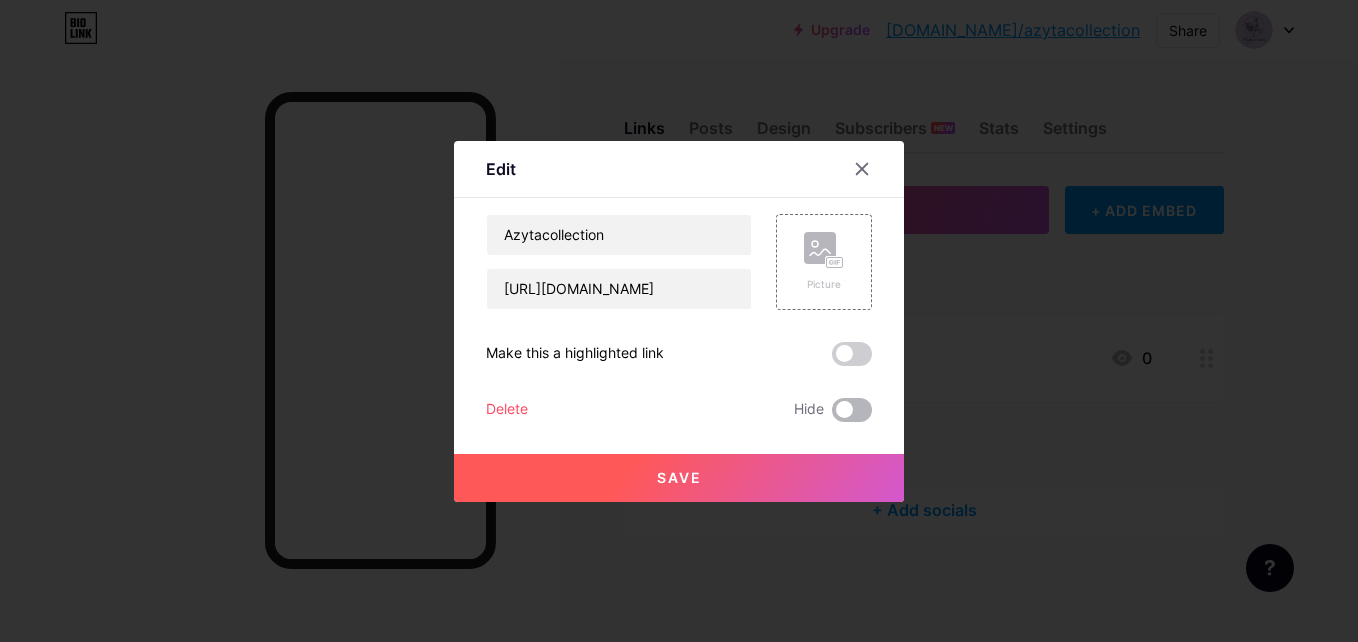 click at bounding box center (852, 410) 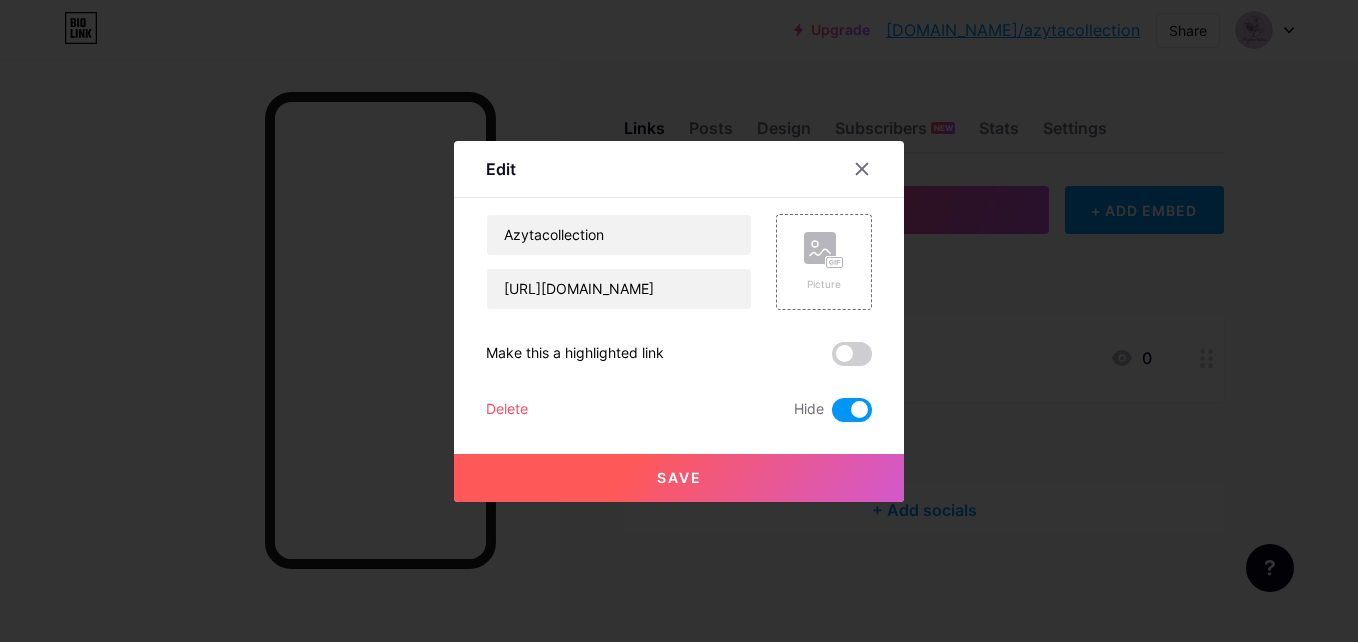 click on "Save" at bounding box center (679, 478) 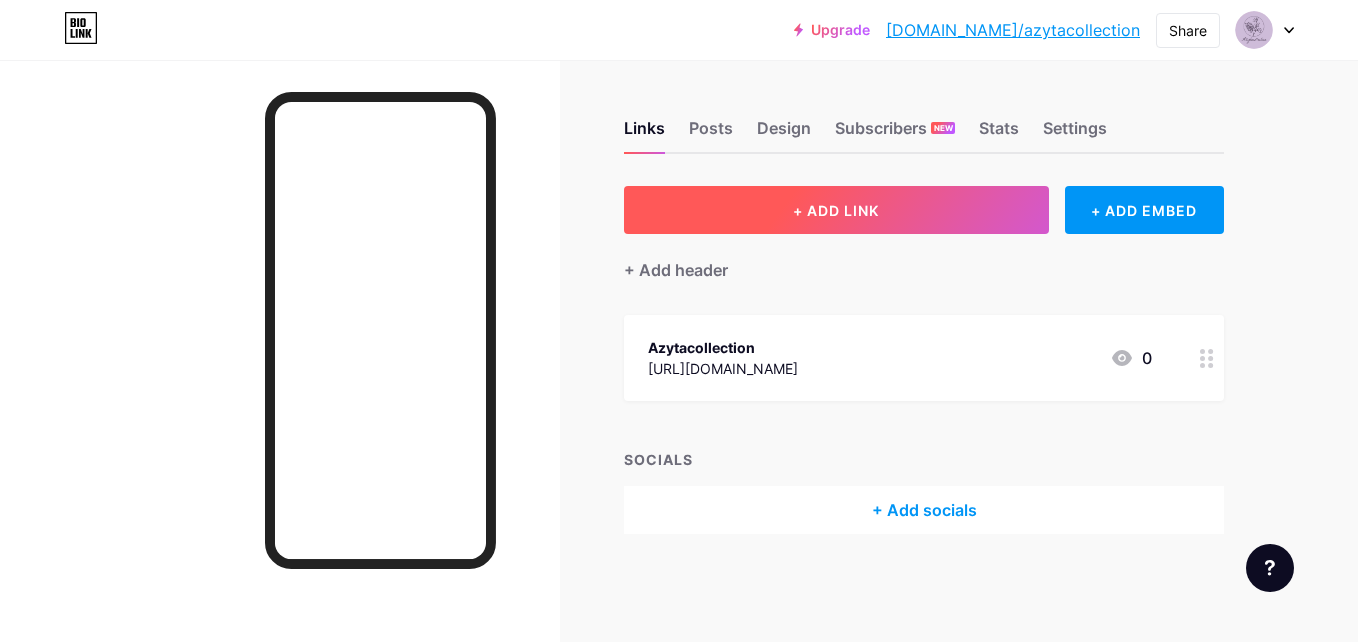 click on "+ ADD LINK" at bounding box center (836, 210) 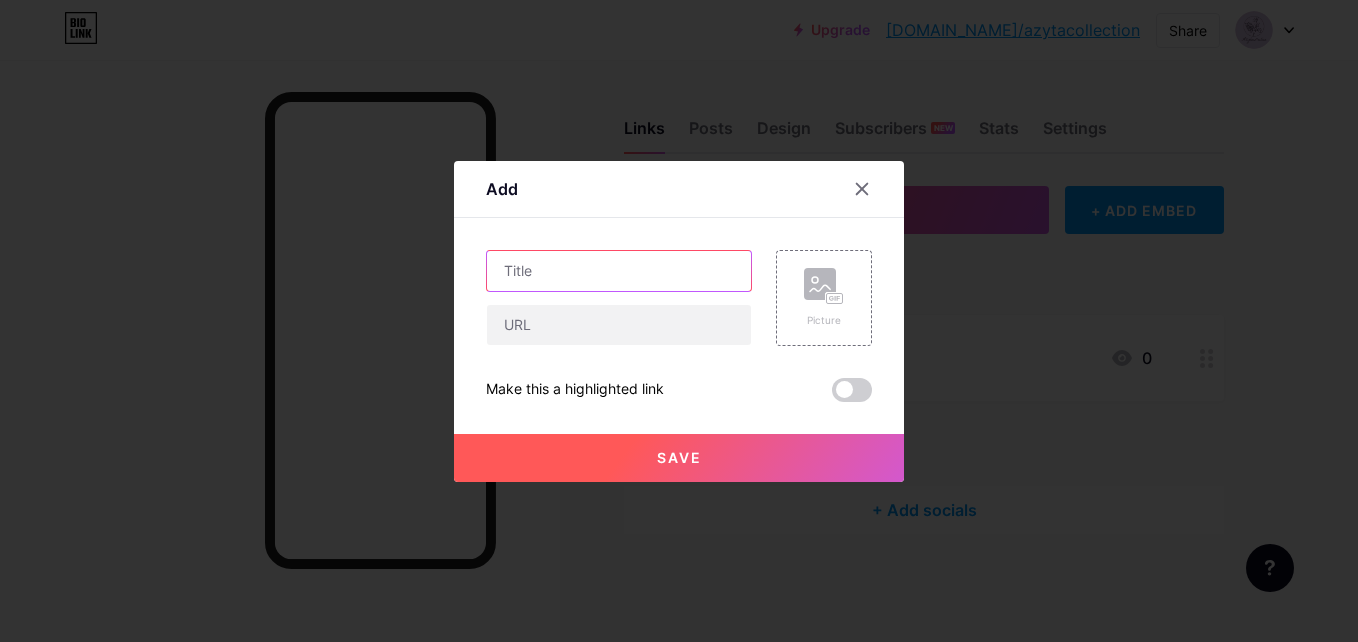 click at bounding box center (619, 271) 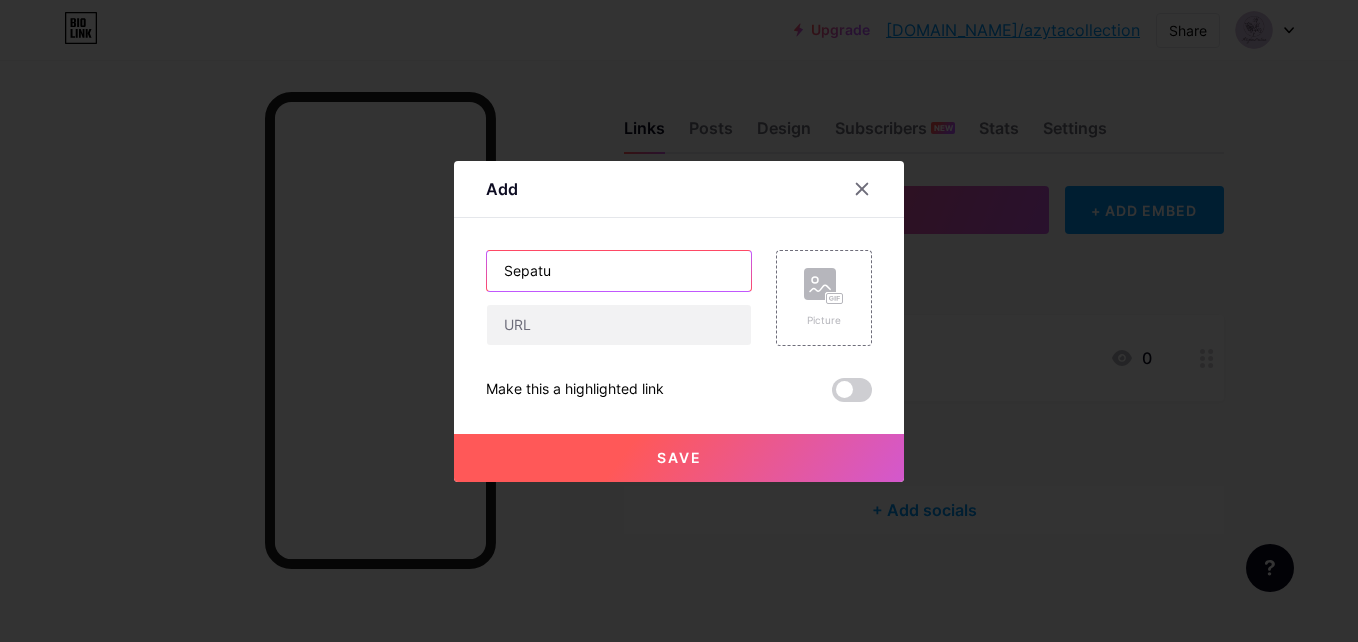 click on "Sepatu" at bounding box center [619, 271] 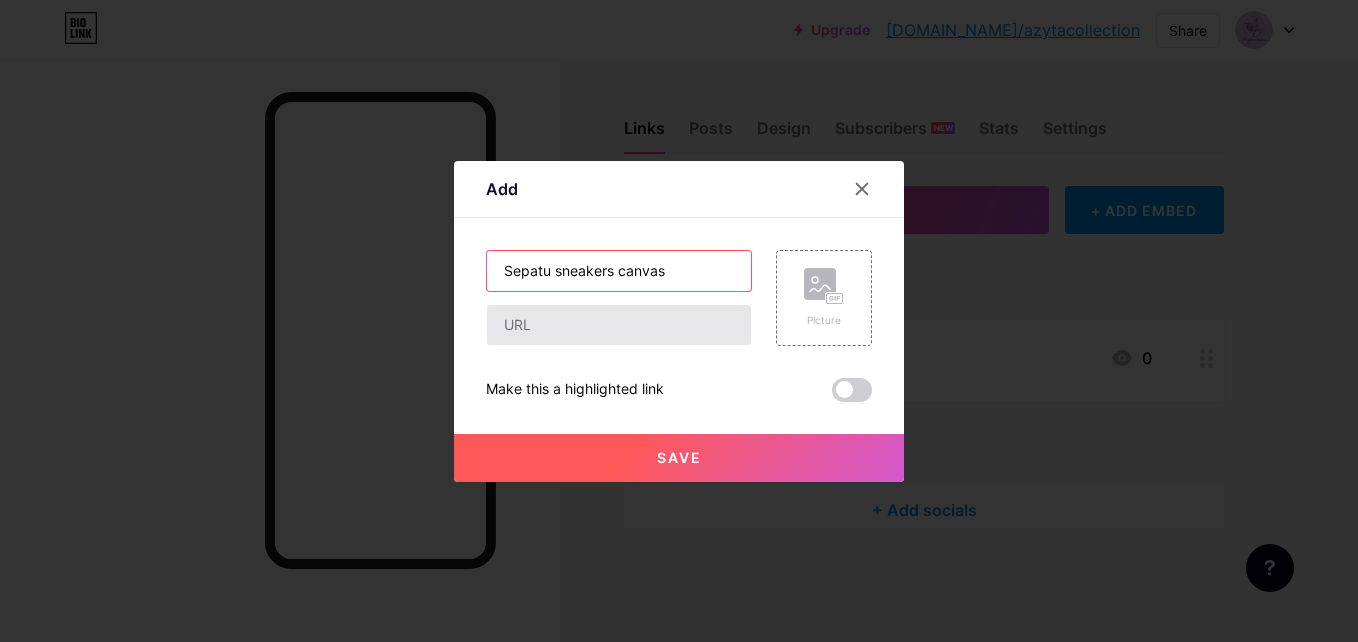 type on "Sepatu sneakers canvas" 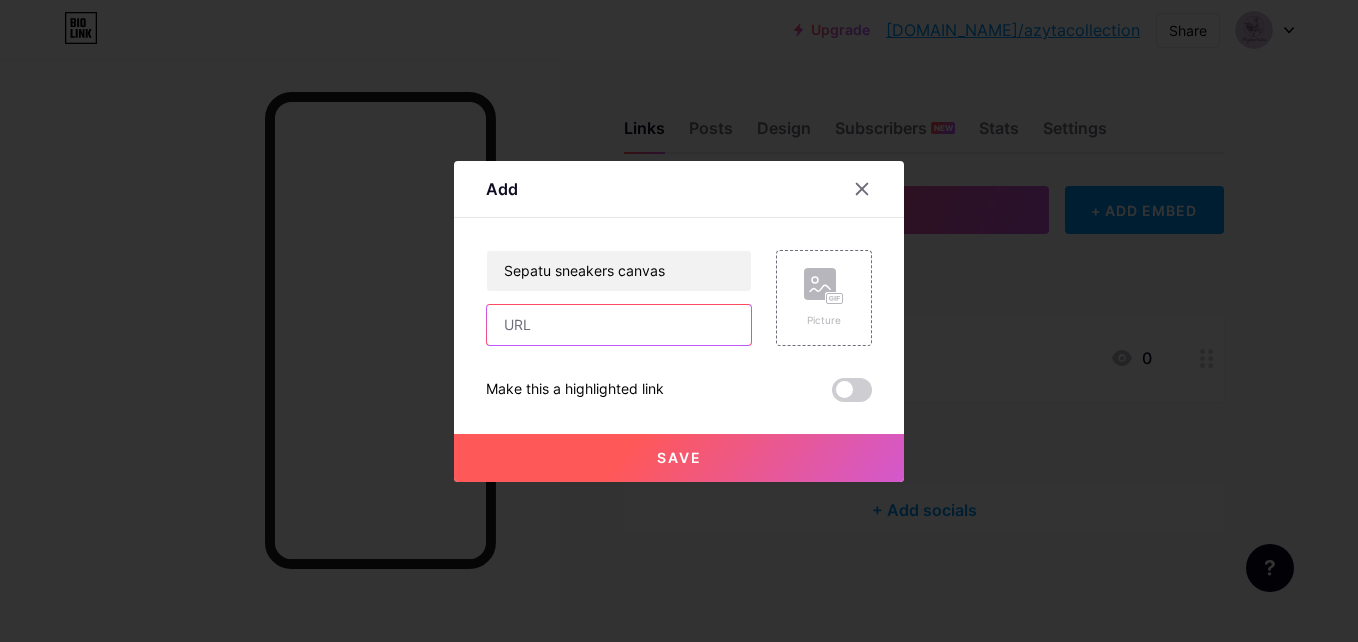 click at bounding box center (619, 325) 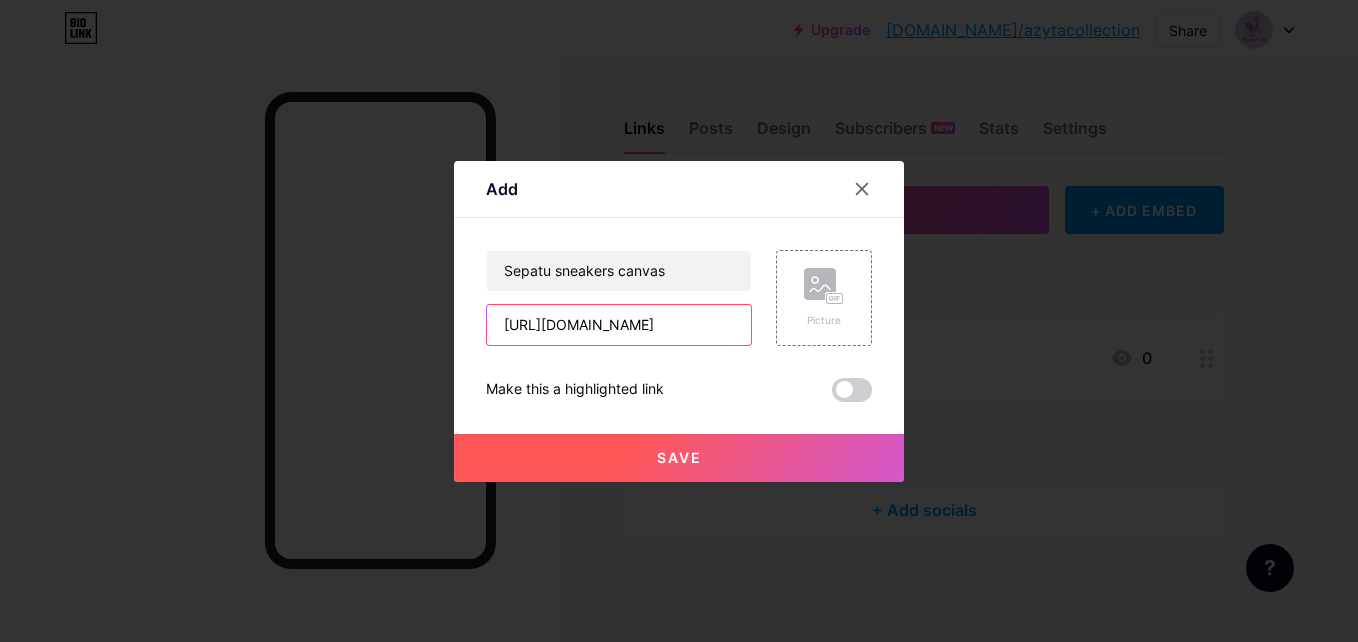 type on "[URL][DOMAIN_NAME]" 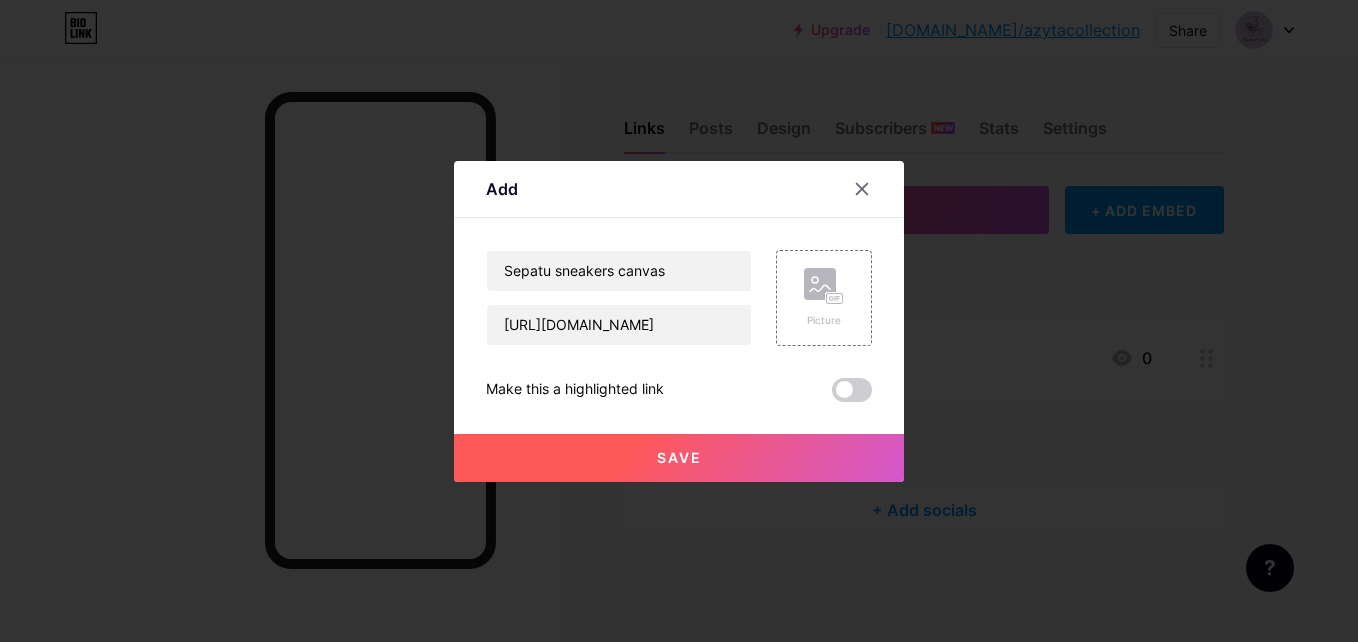 click on "Save" at bounding box center [679, 458] 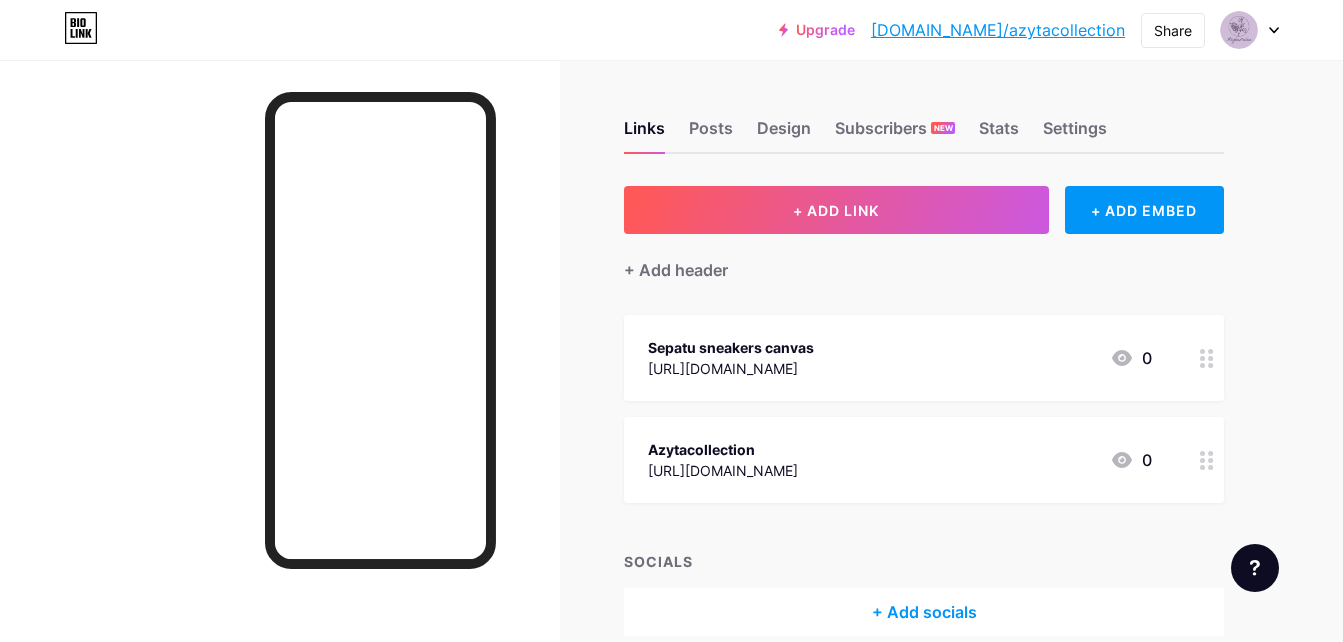 click 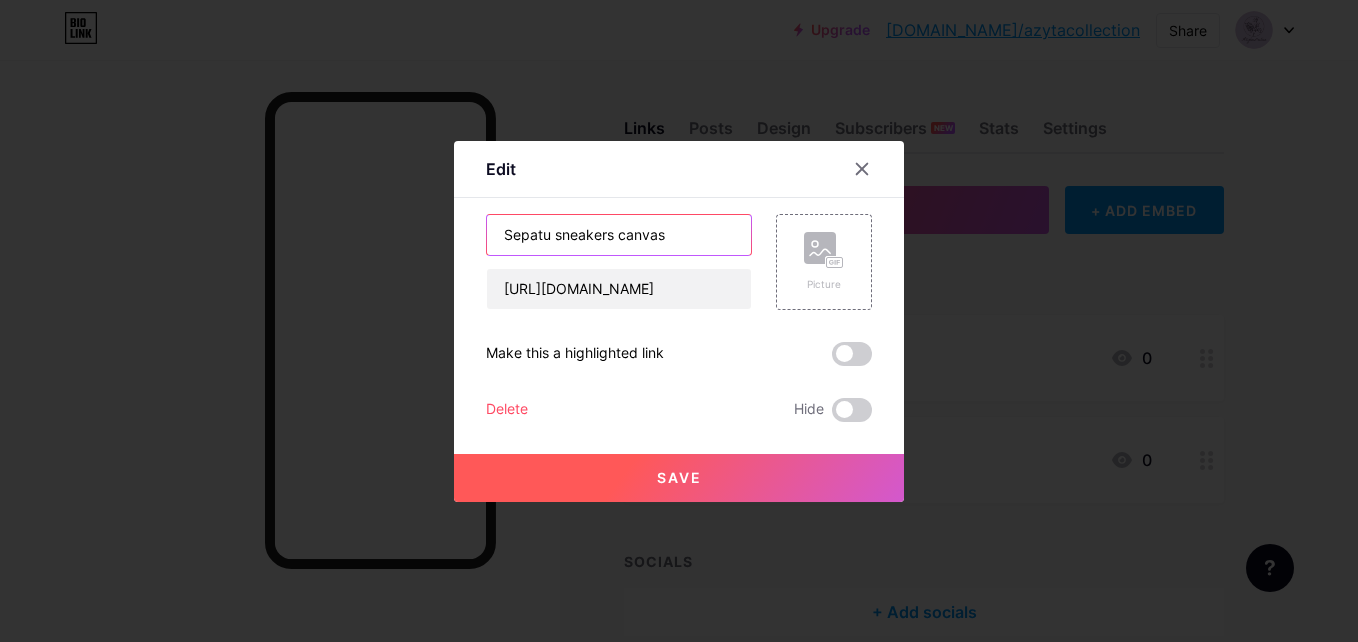 click on "Sepatu sneakers canvas" at bounding box center (619, 235) 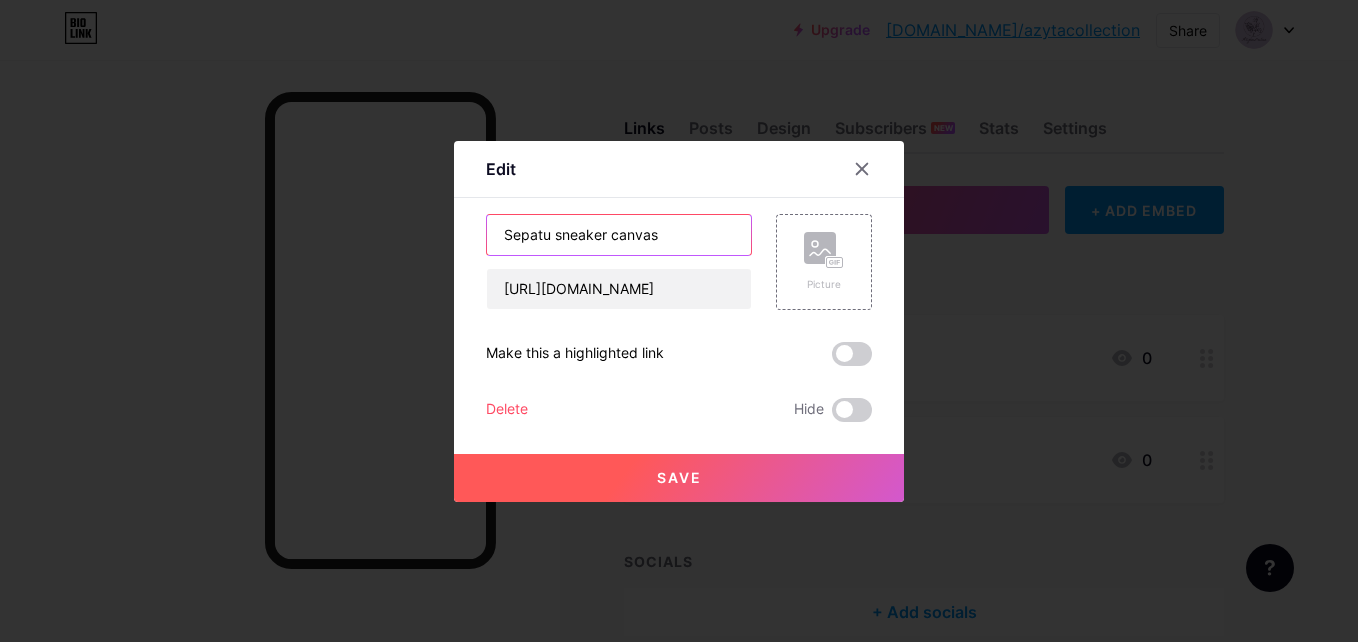 click on "Sepatu sneaker canvas" at bounding box center (619, 235) 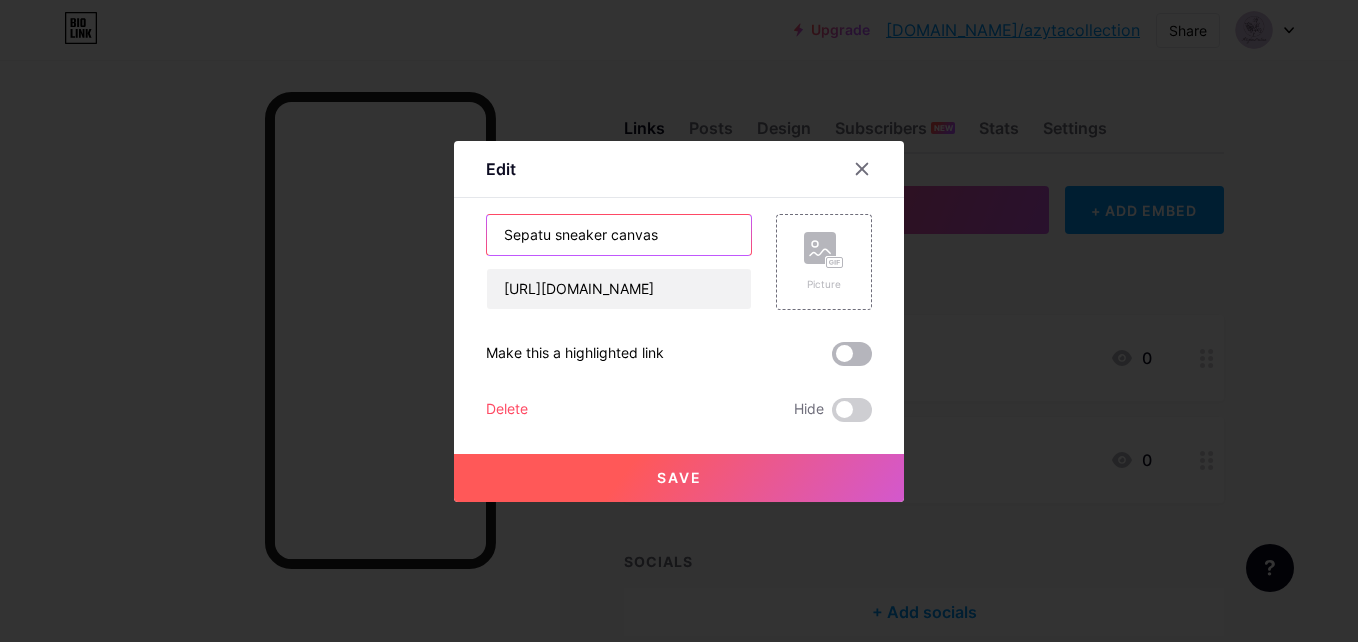 type on "Sepatu sneaker canvas" 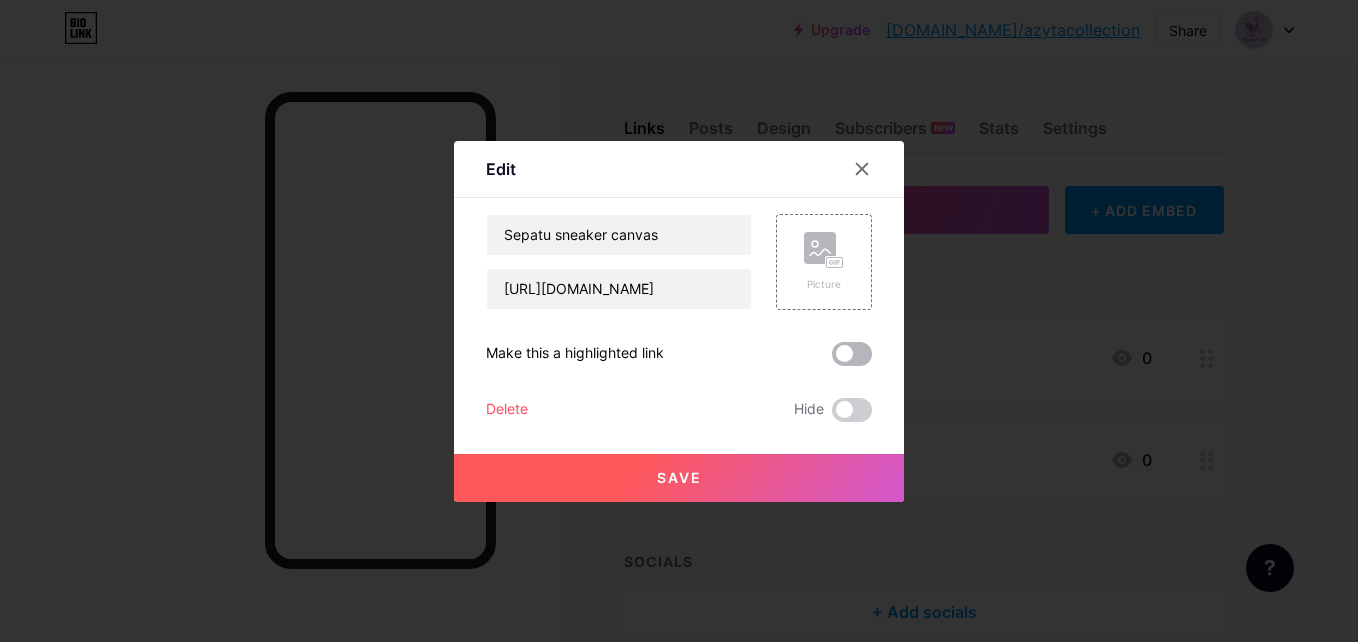 click at bounding box center [852, 354] 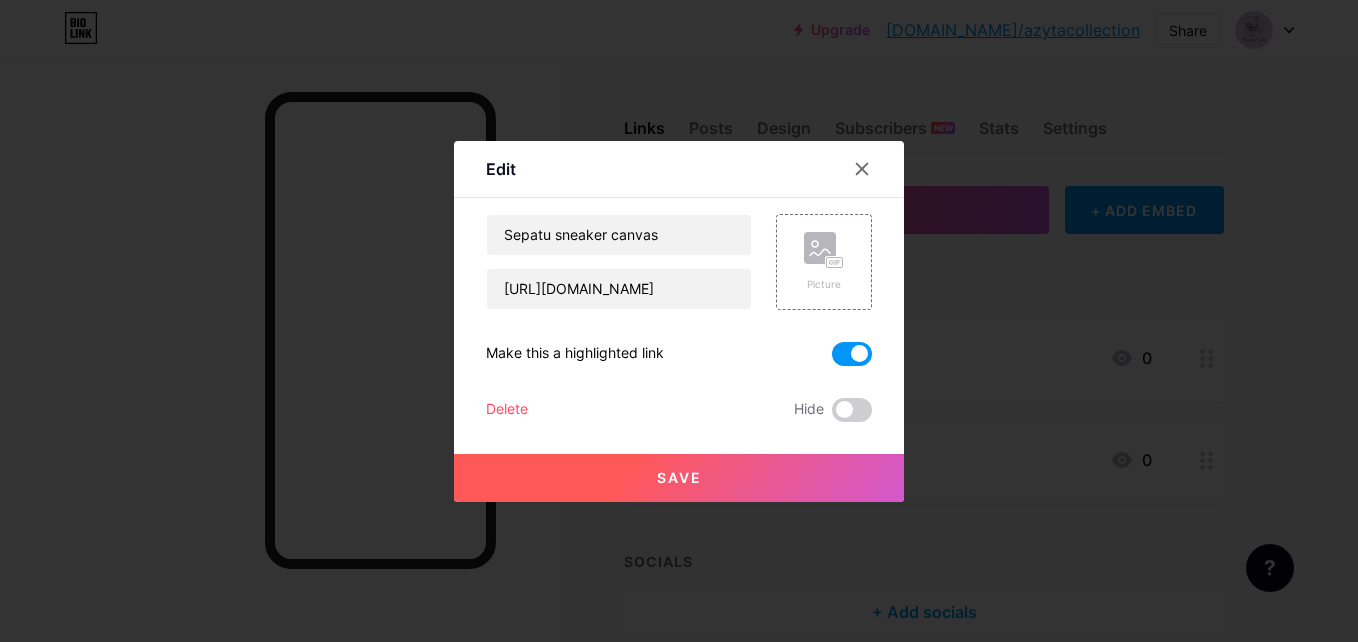 click on "Save" at bounding box center [679, 478] 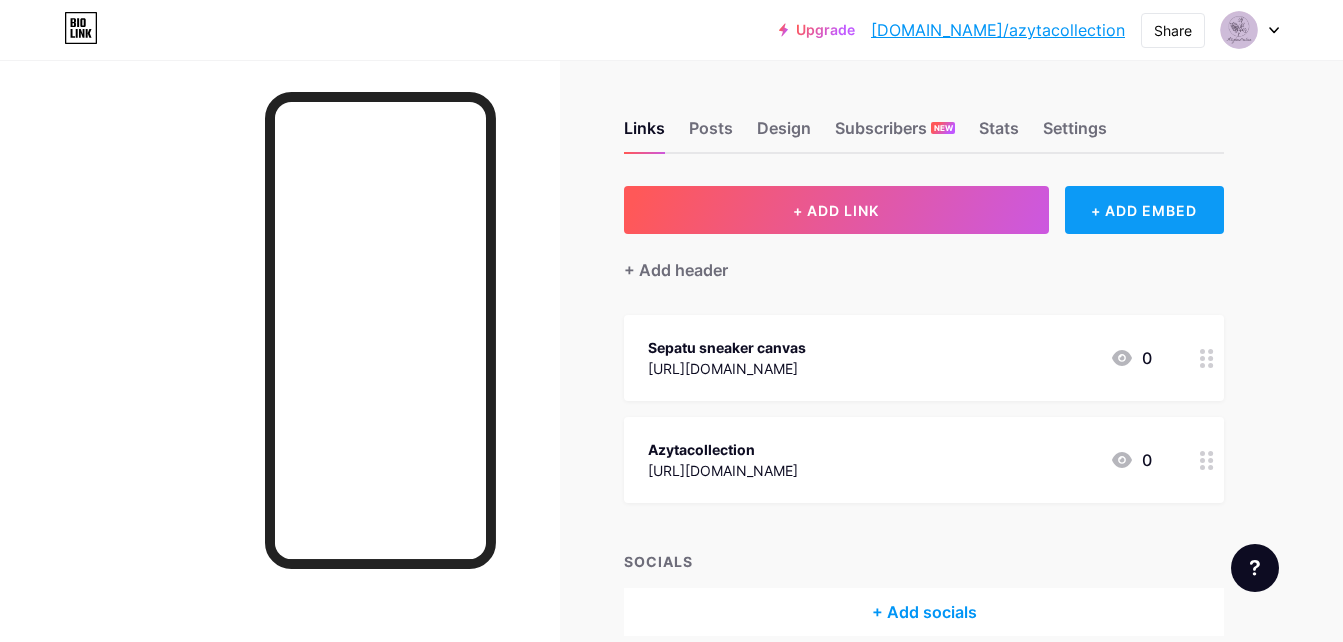 click on "+ ADD EMBED" at bounding box center (1144, 210) 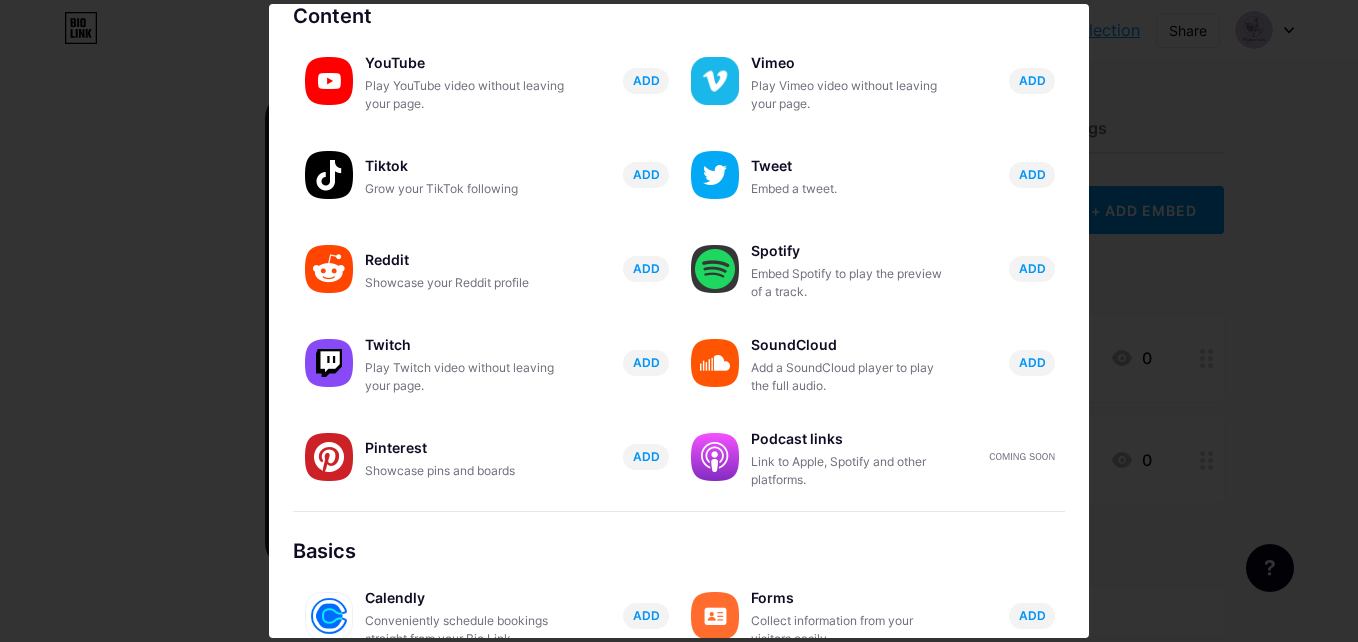 scroll, scrollTop: 0, scrollLeft: 0, axis: both 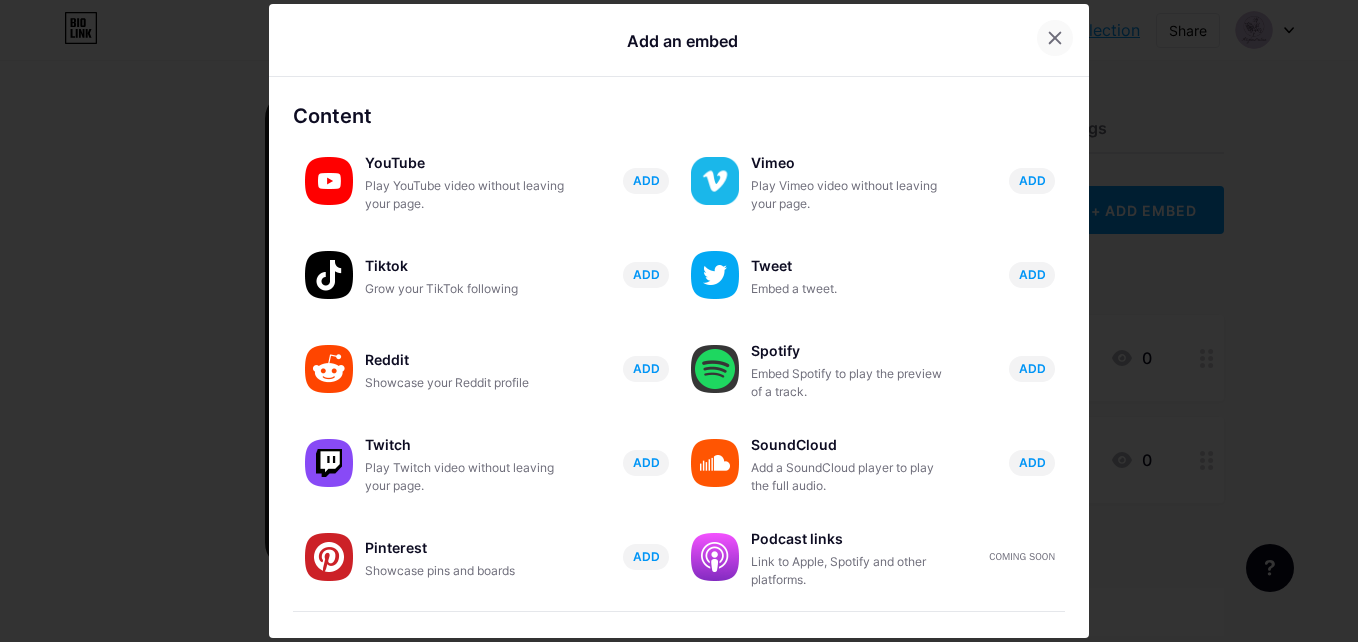 click at bounding box center [1055, 38] 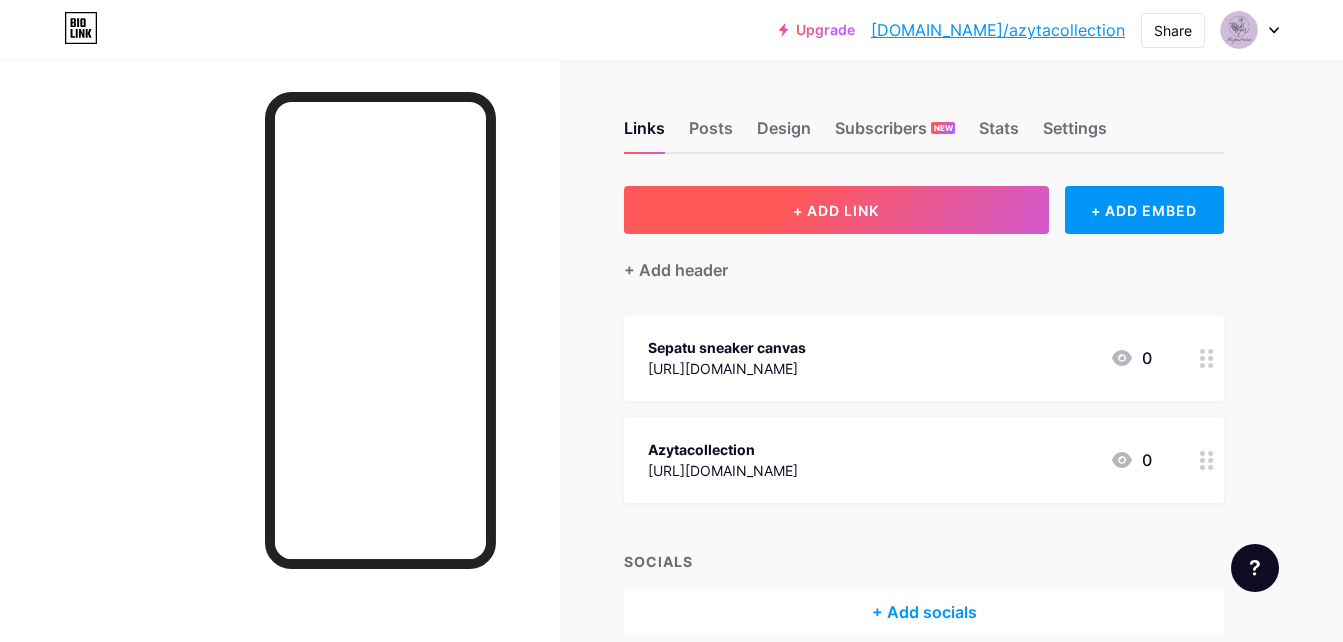 click on "+ ADD LINK" at bounding box center (836, 210) 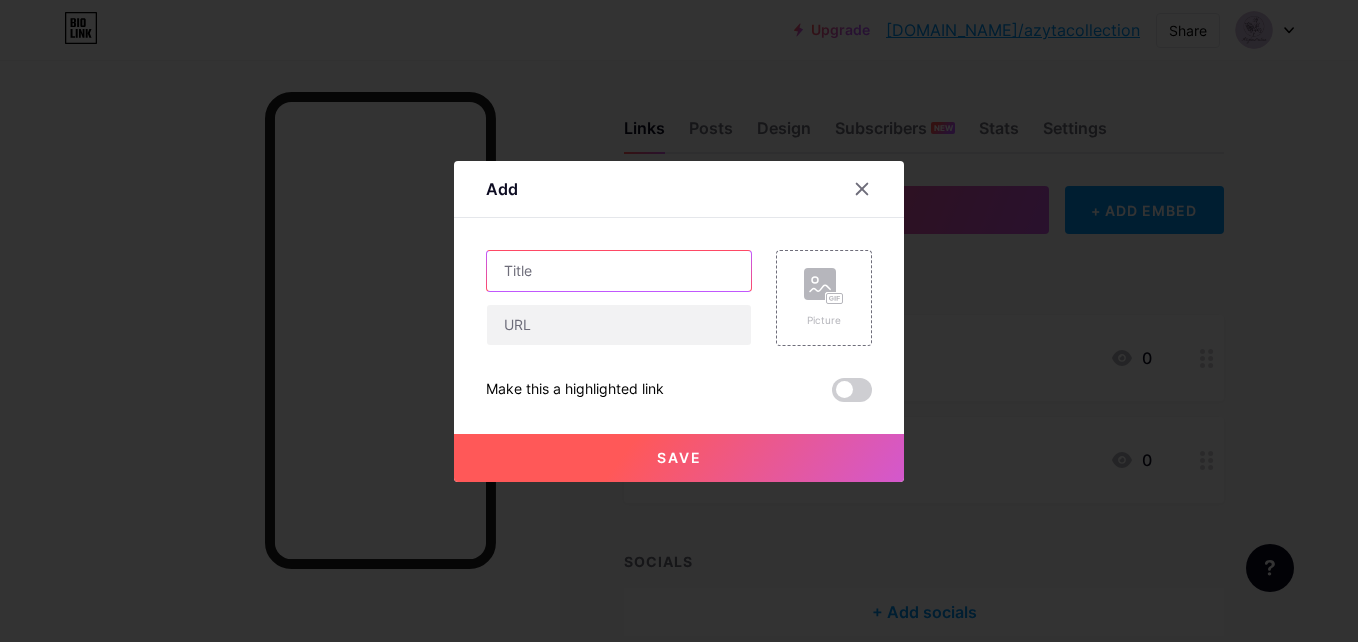 click at bounding box center [619, 271] 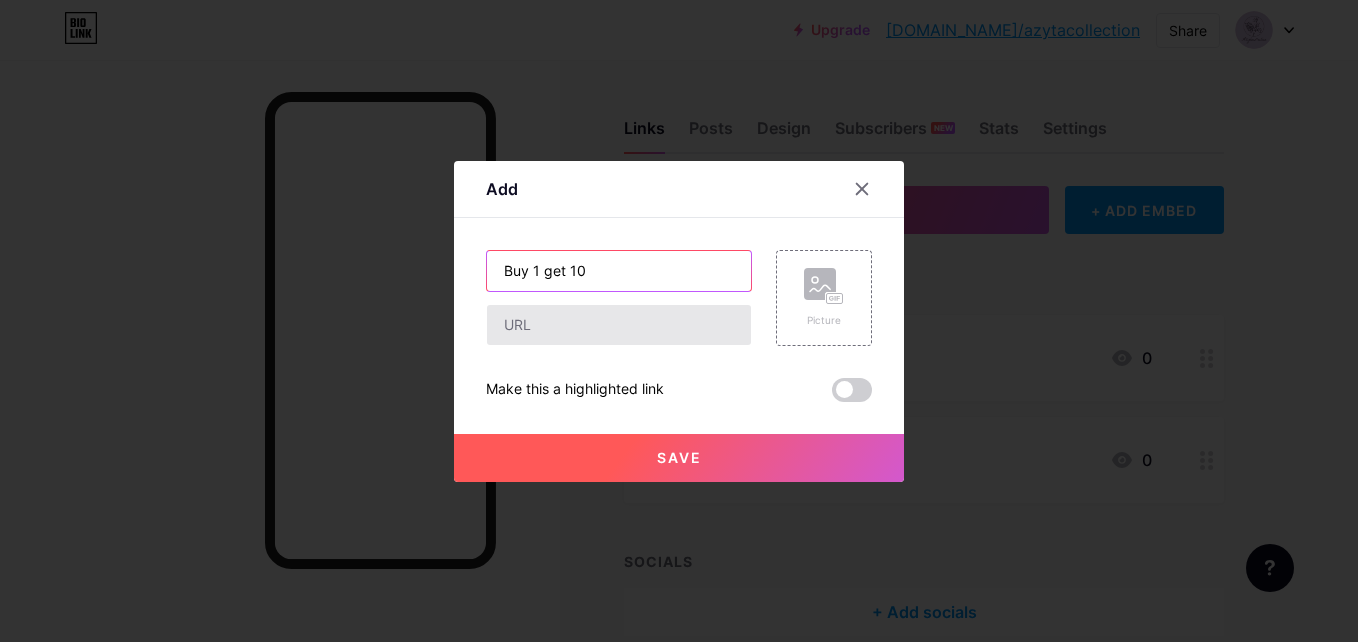 type on "Buy 1 get 10" 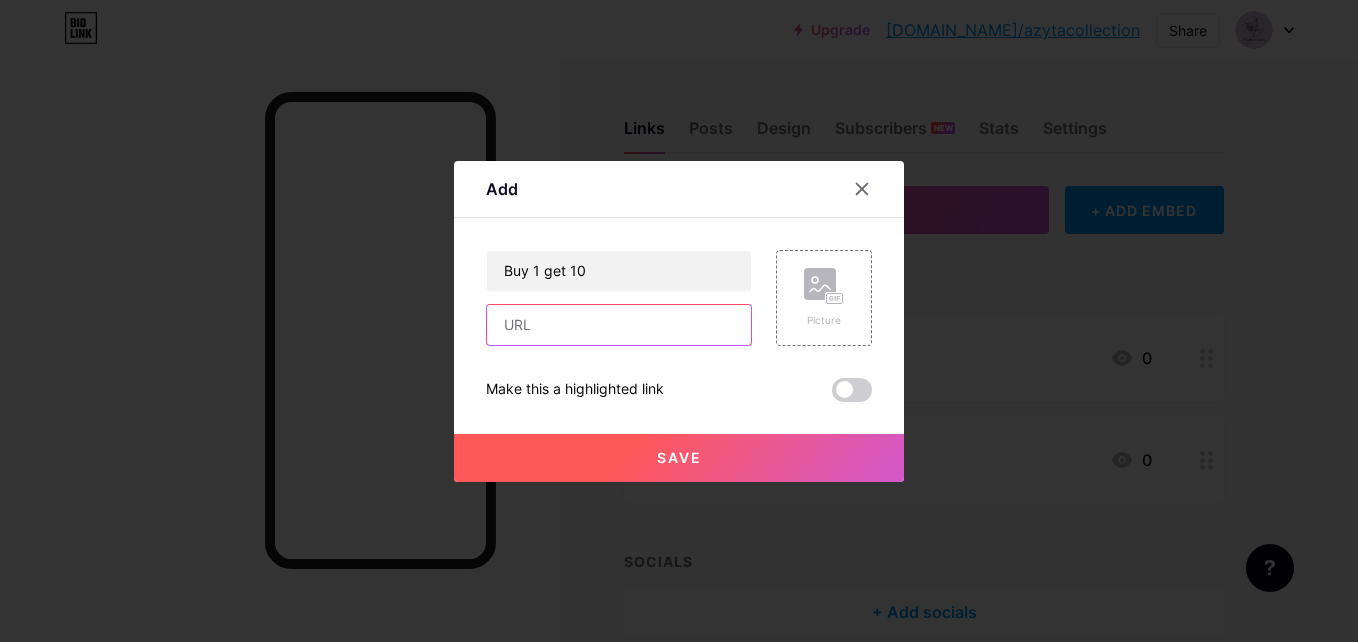 click at bounding box center [619, 325] 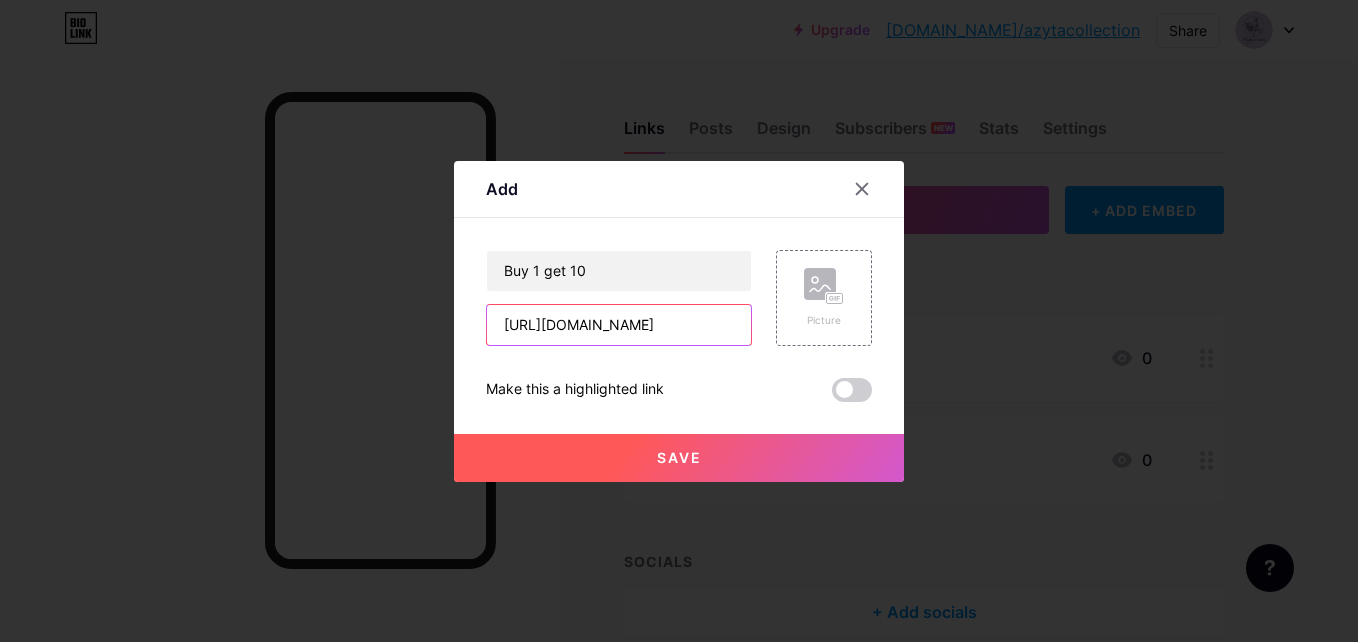 scroll, scrollTop: 0, scrollLeft: 1, axis: horizontal 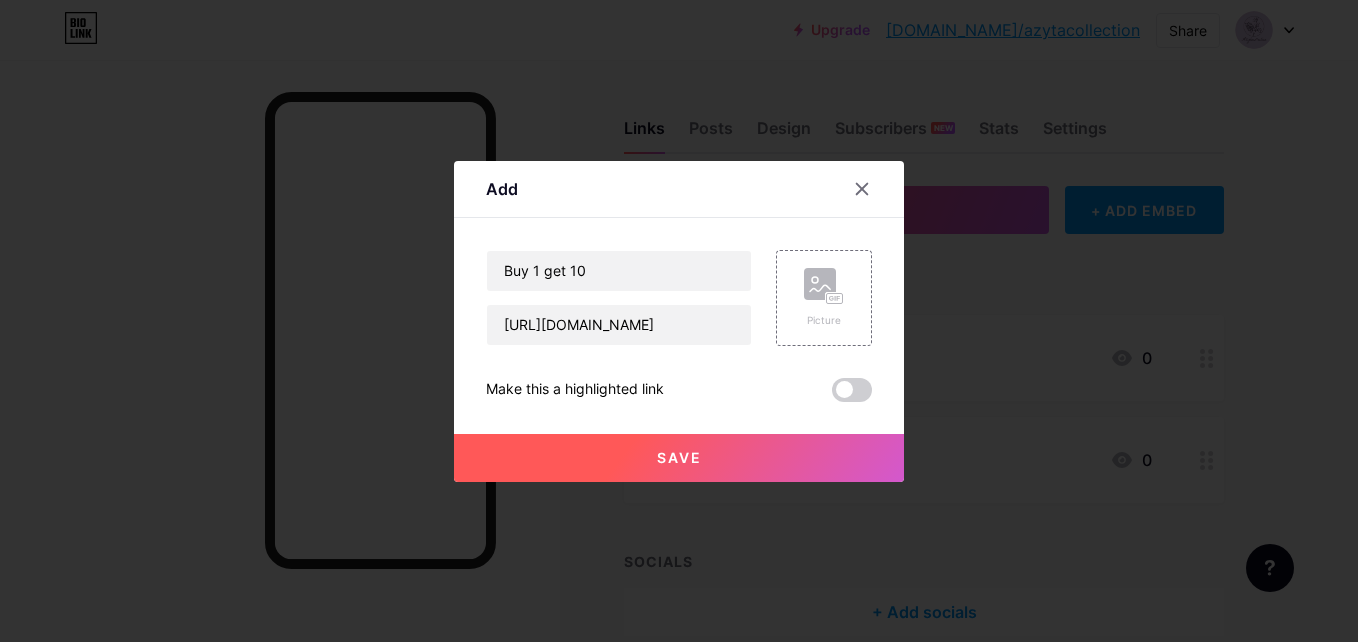 click on "Save" at bounding box center (679, 458) 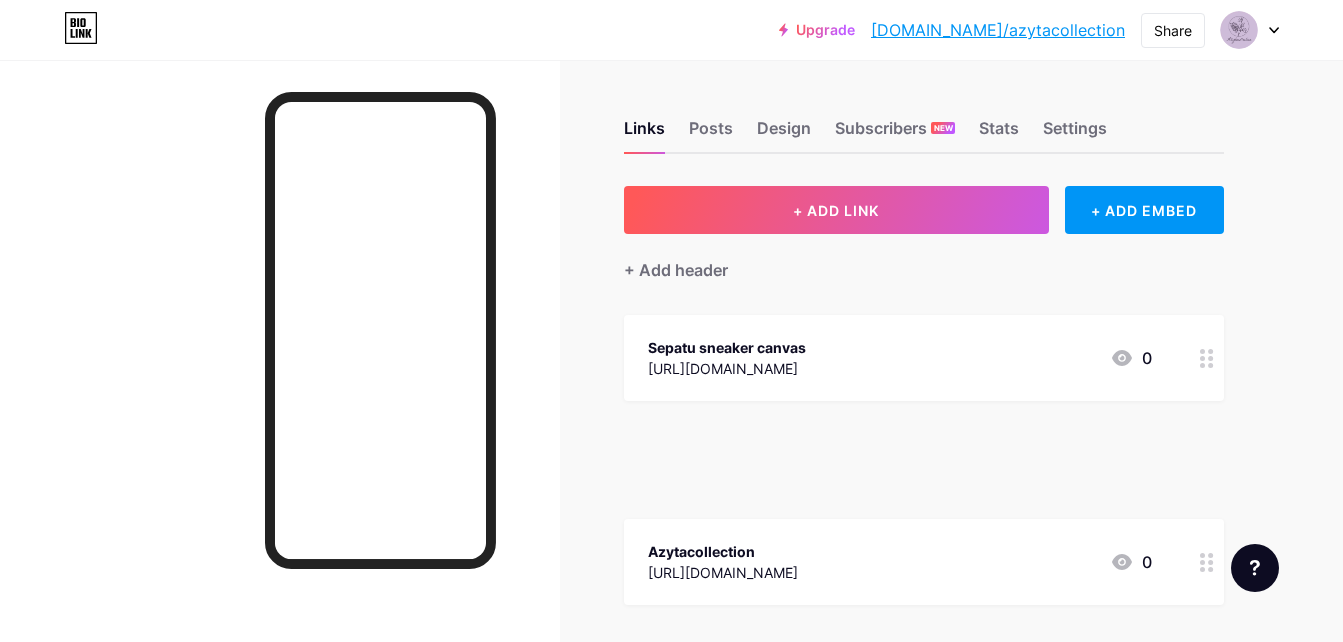type 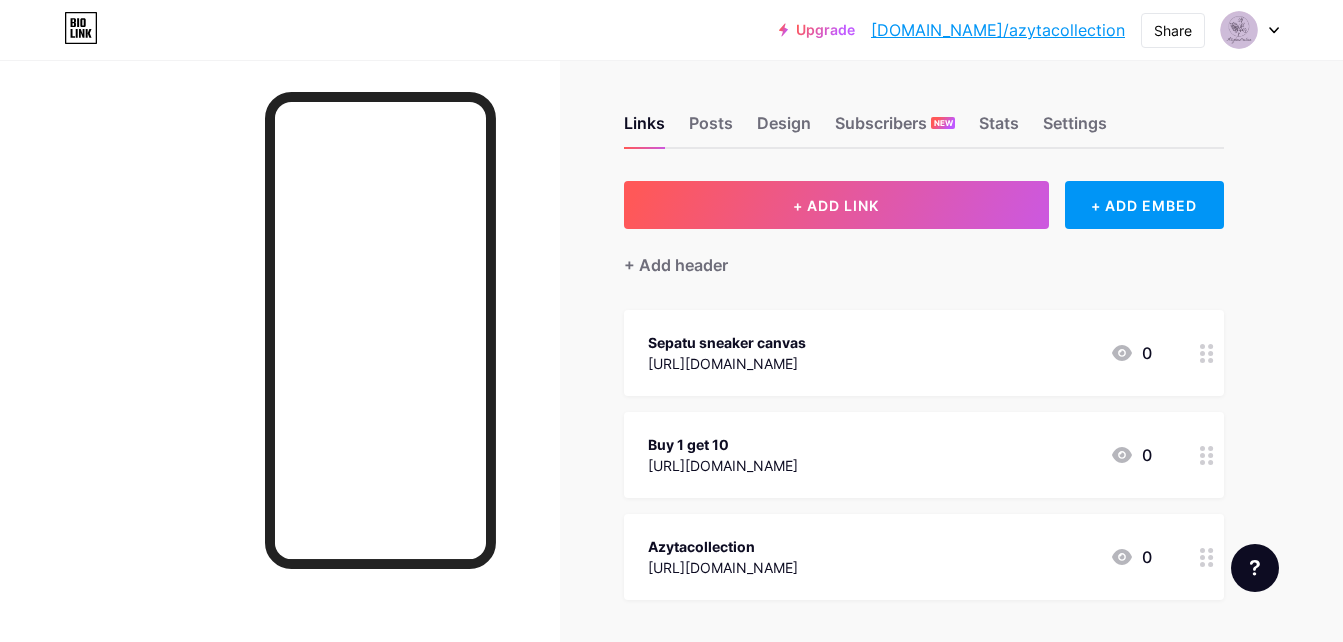 scroll, scrollTop: 0, scrollLeft: 0, axis: both 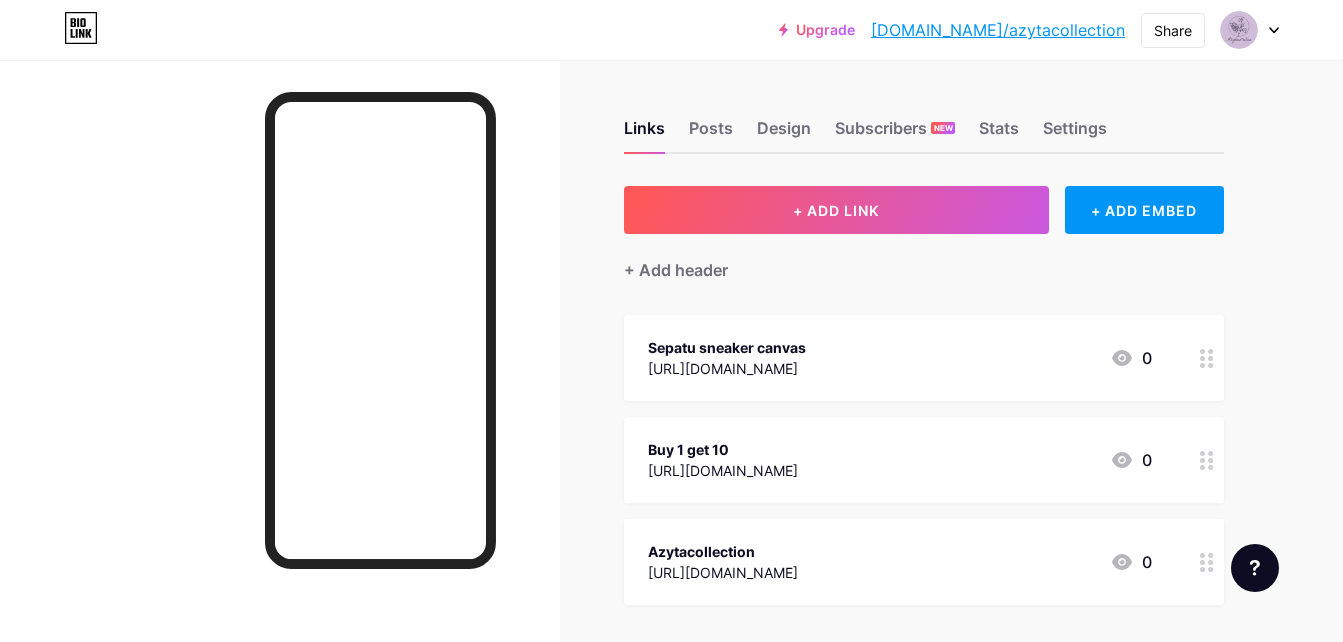 click on "Buy 1 get 10
https://s.shopee.co.id/9f9pbvP3y6
0" at bounding box center [900, 460] 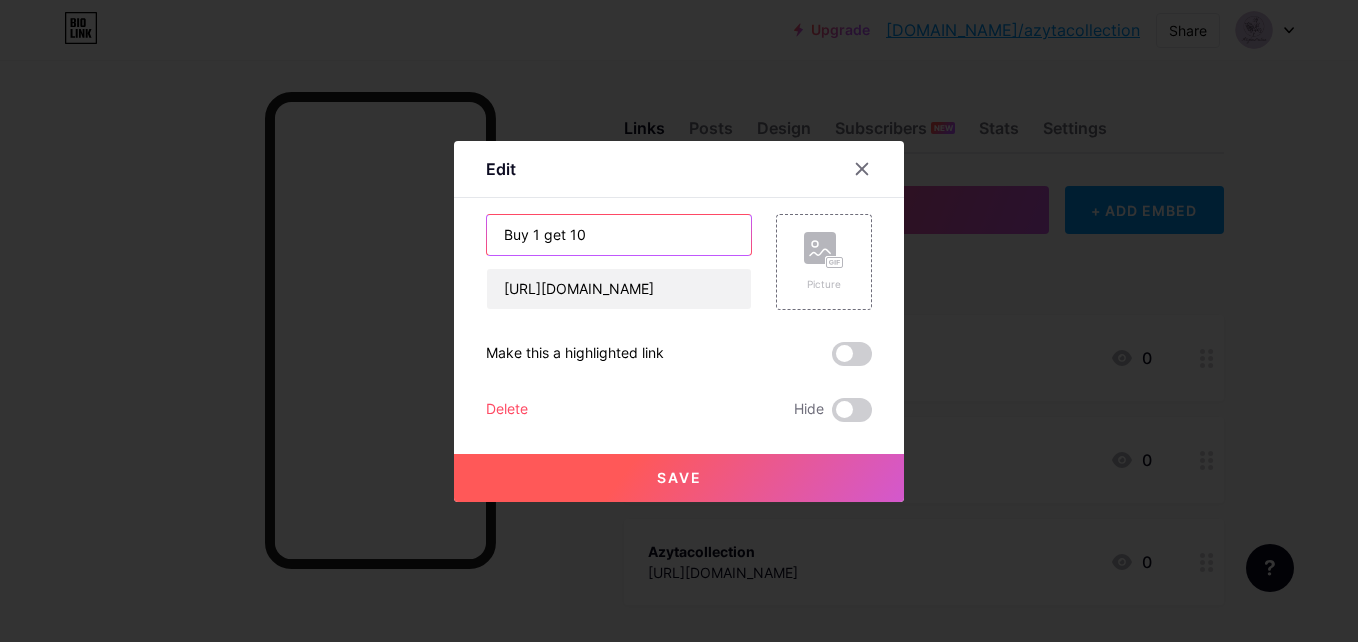 click on "Buy 1 get 10" at bounding box center (619, 235) 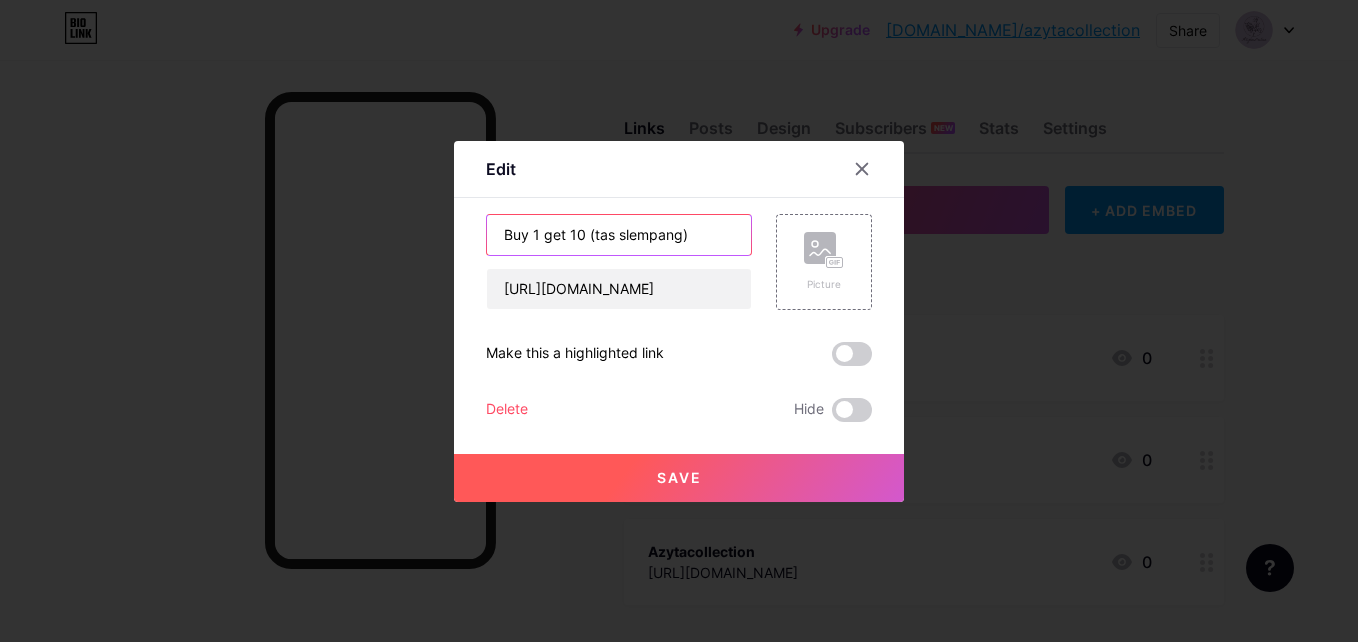 type on "Buy 1 get 10 (tas slempang)" 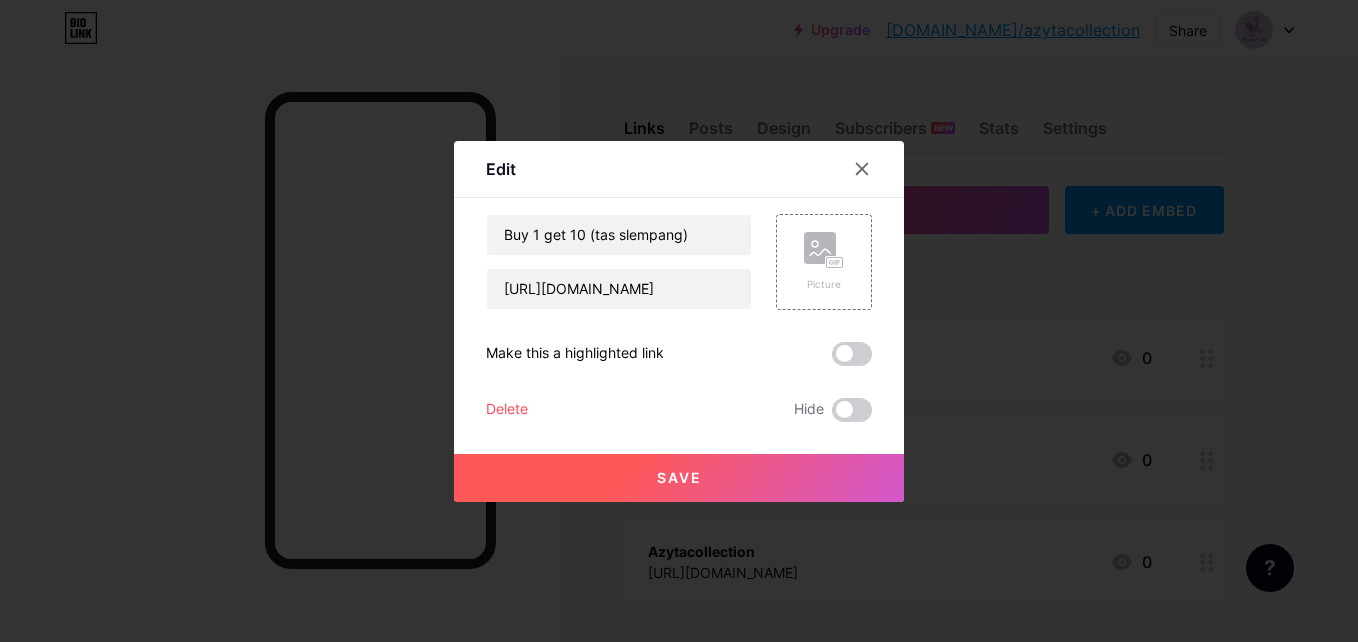 click on "Save" at bounding box center (679, 478) 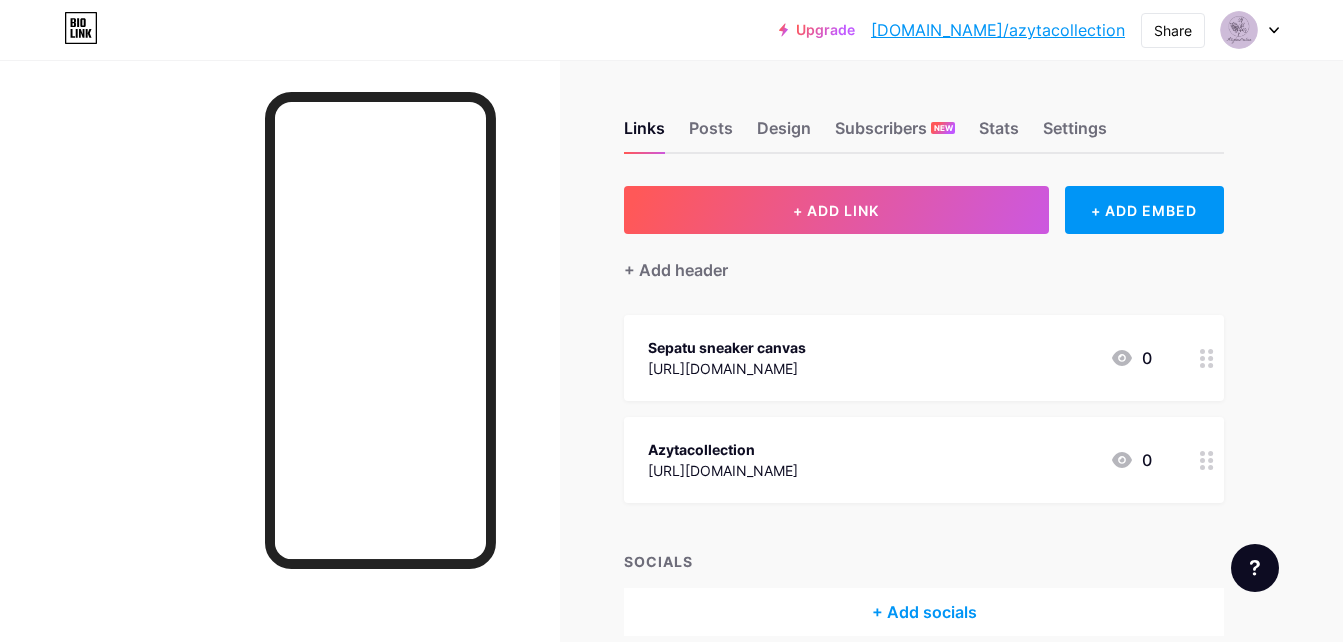 scroll, scrollTop: 0, scrollLeft: 0, axis: both 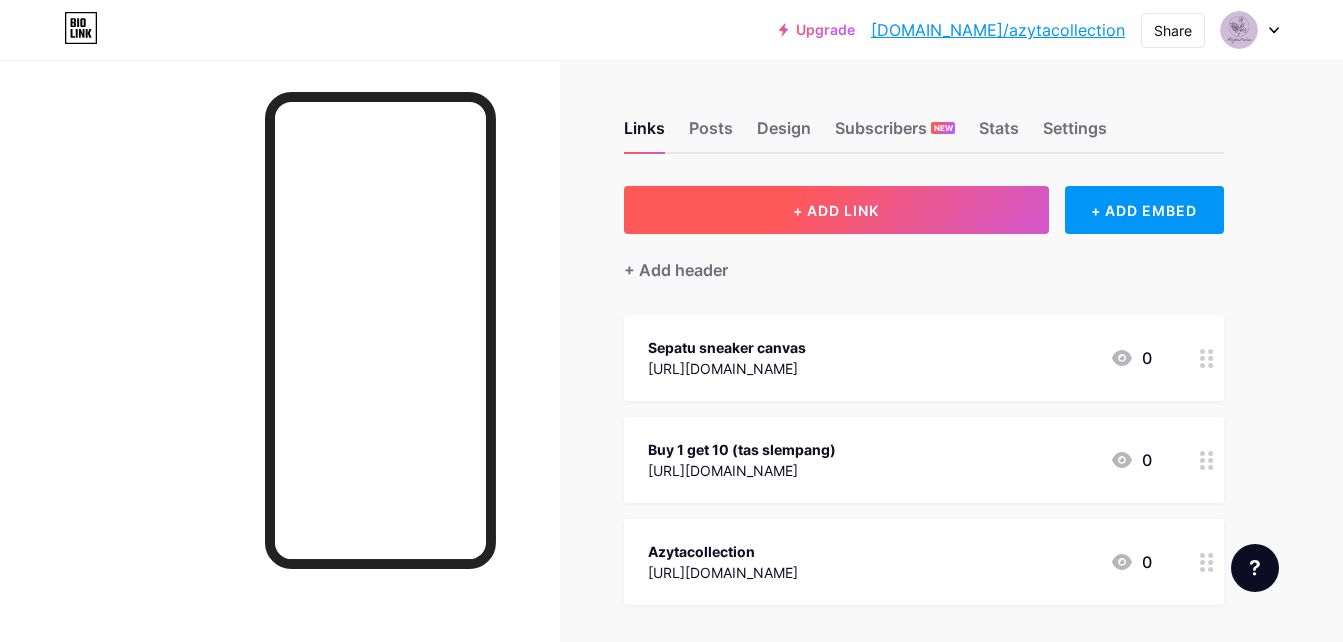 click on "+ ADD LINK" at bounding box center (836, 210) 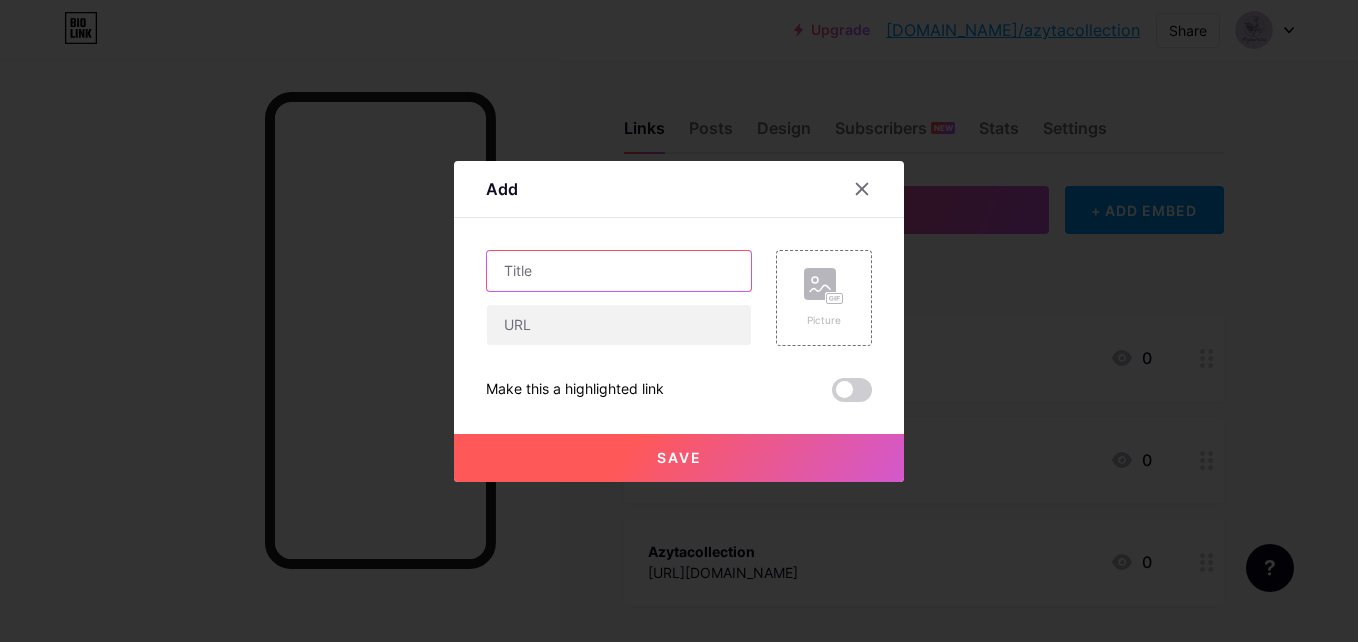 click at bounding box center [619, 271] 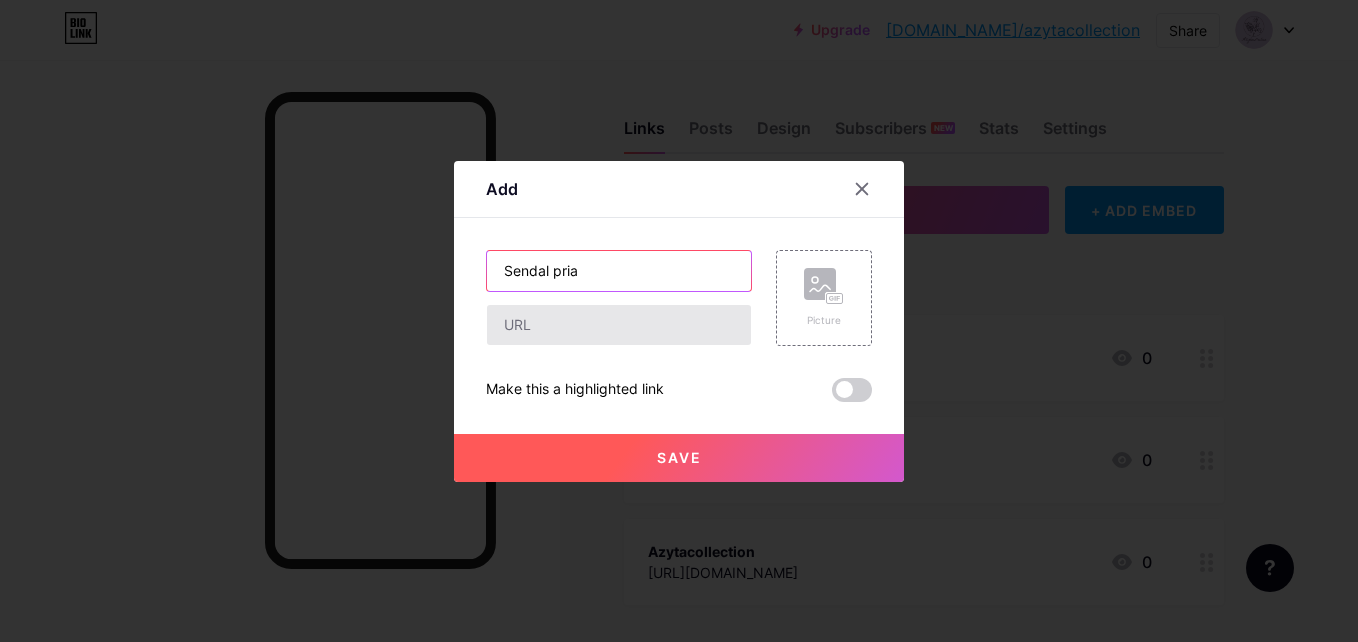 type on "Sendal pria" 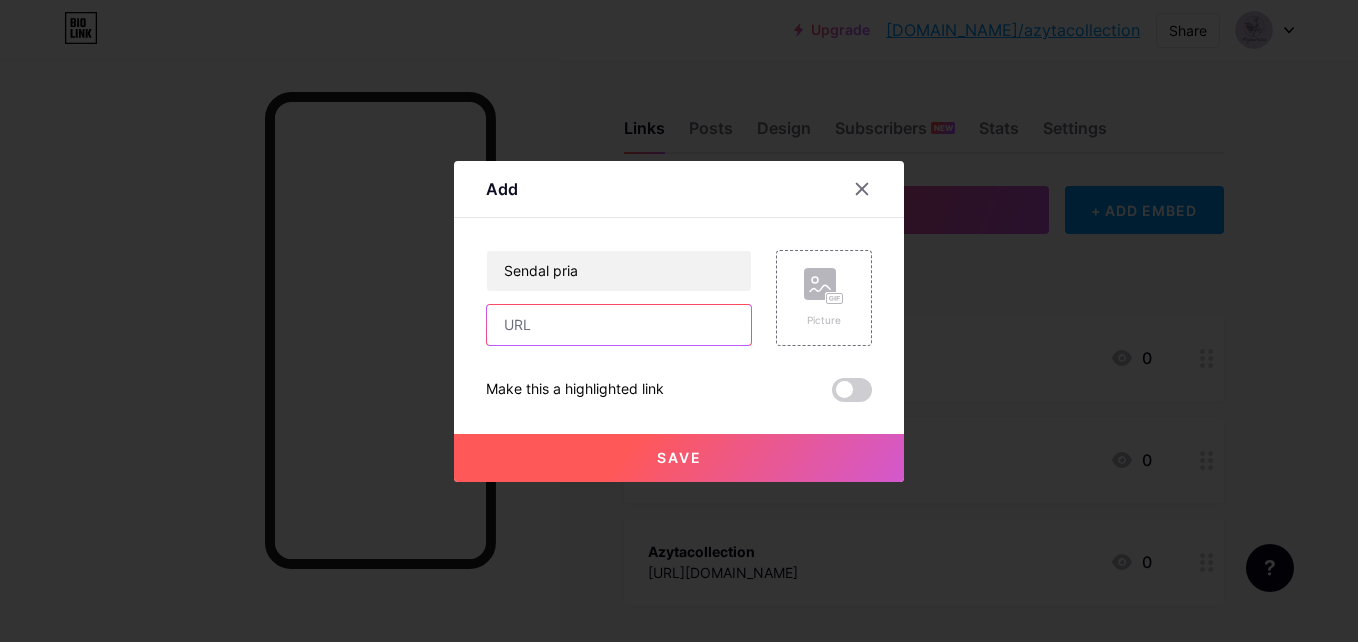 click at bounding box center [619, 325] 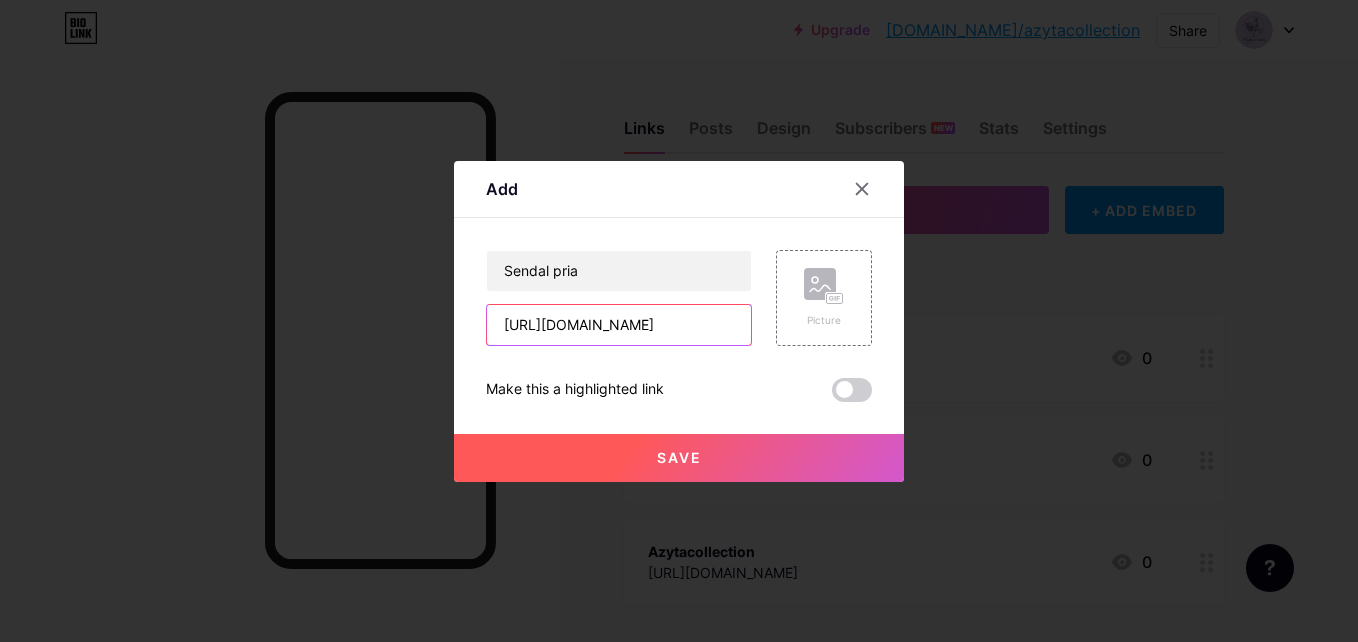 scroll, scrollTop: 0, scrollLeft: 12, axis: horizontal 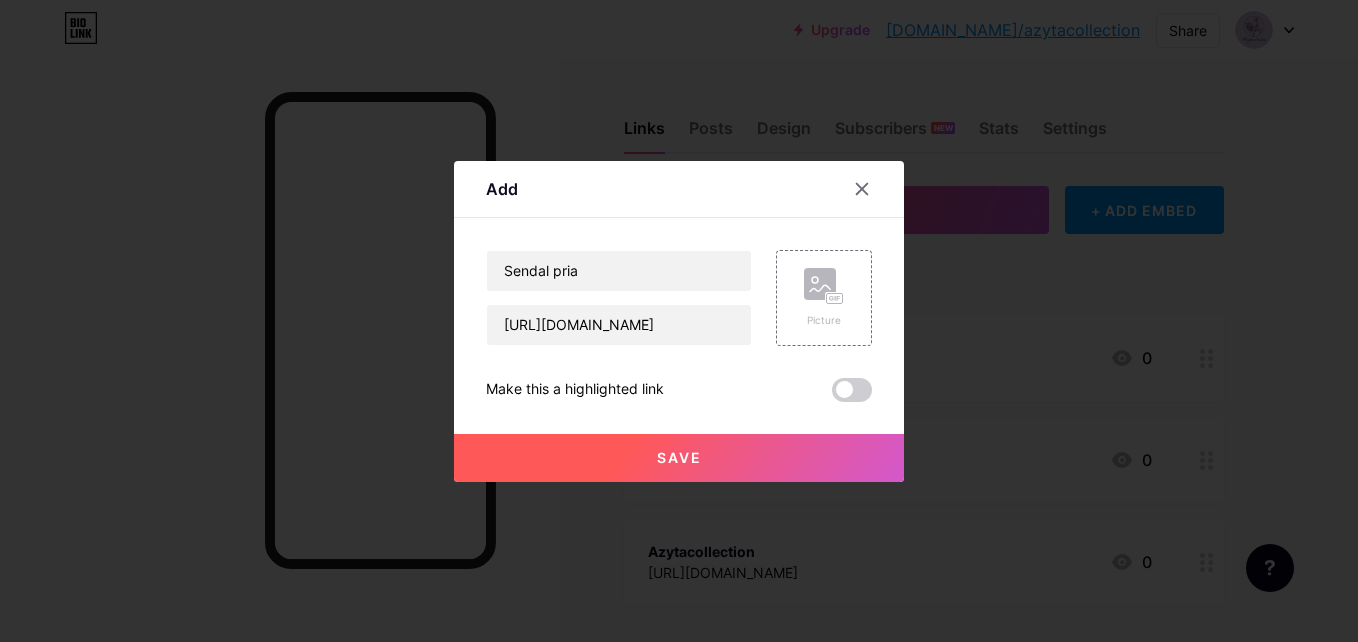 click on "Save" at bounding box center [679, 458] 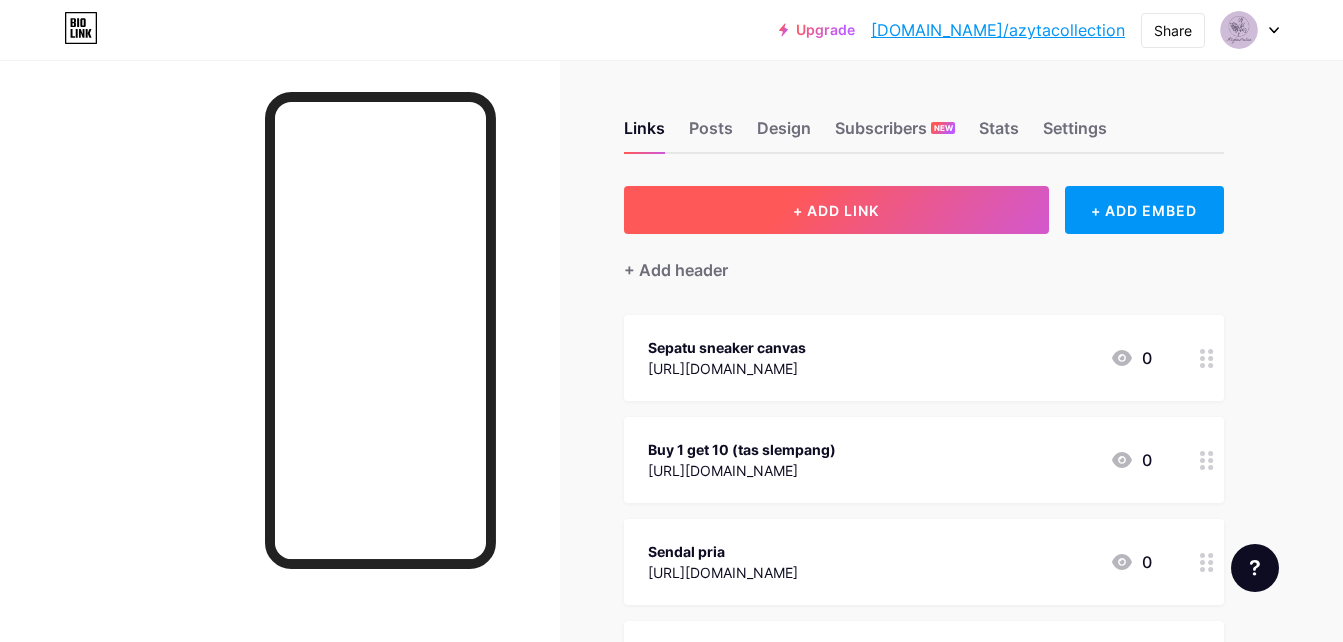 click on "+ ADD LINK" at bounding box center [836, 210] 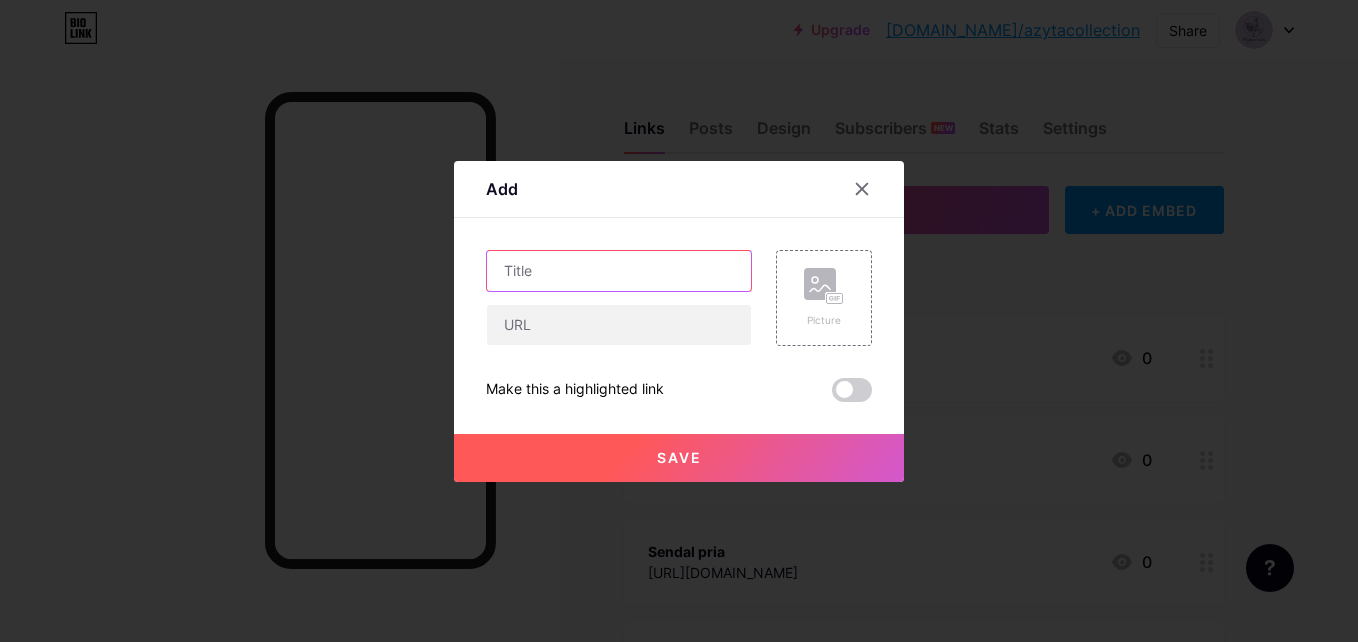 click at bounding box center (619, 271) 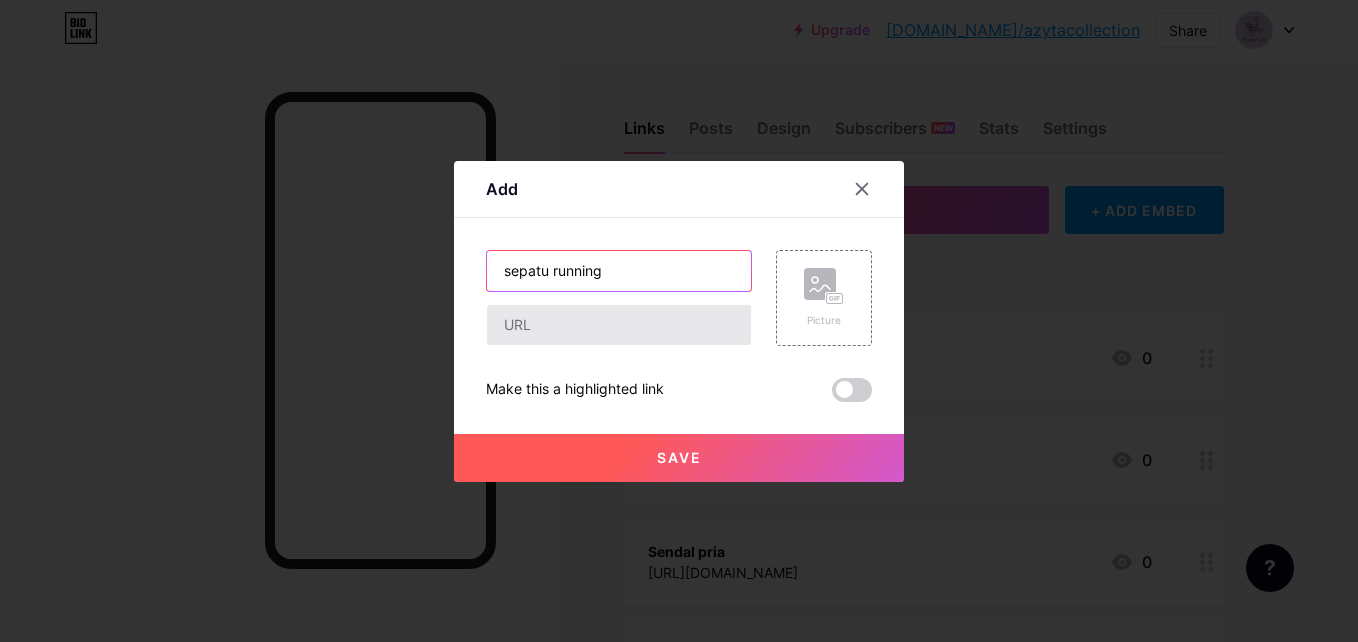 type on "sepatu running" 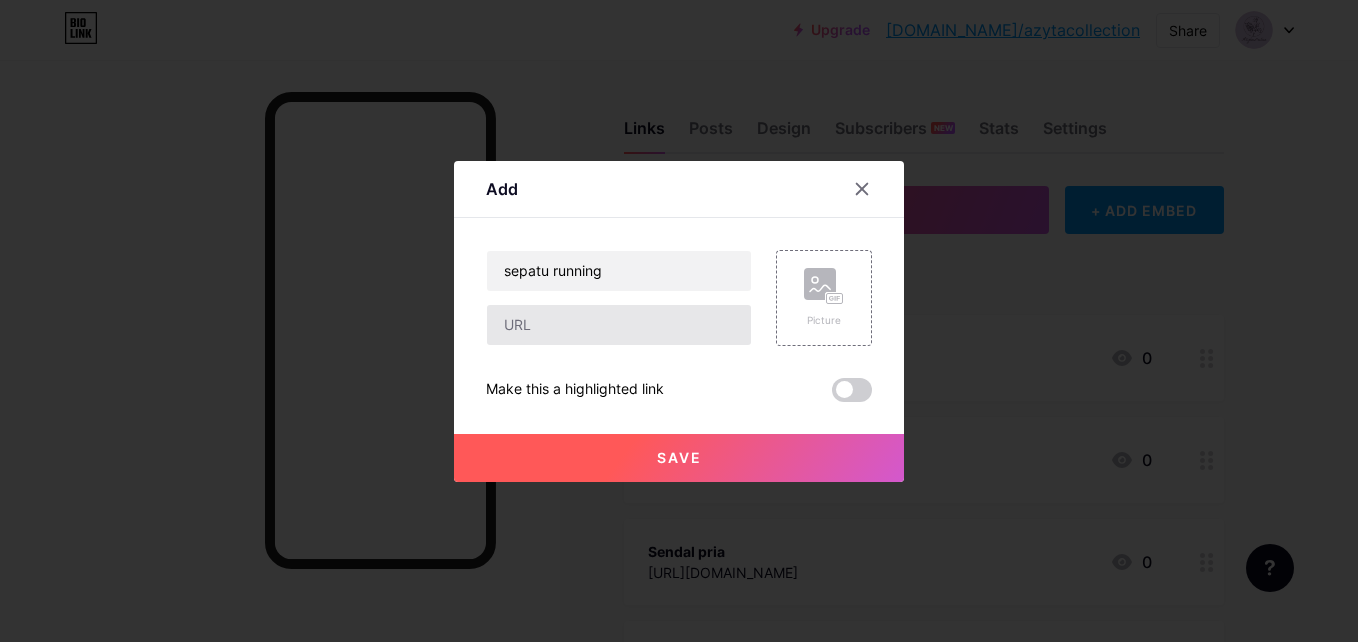 click on "sepatu running                         Picture
Make this a highlighted link
Save" at bounding box center [679, 326] 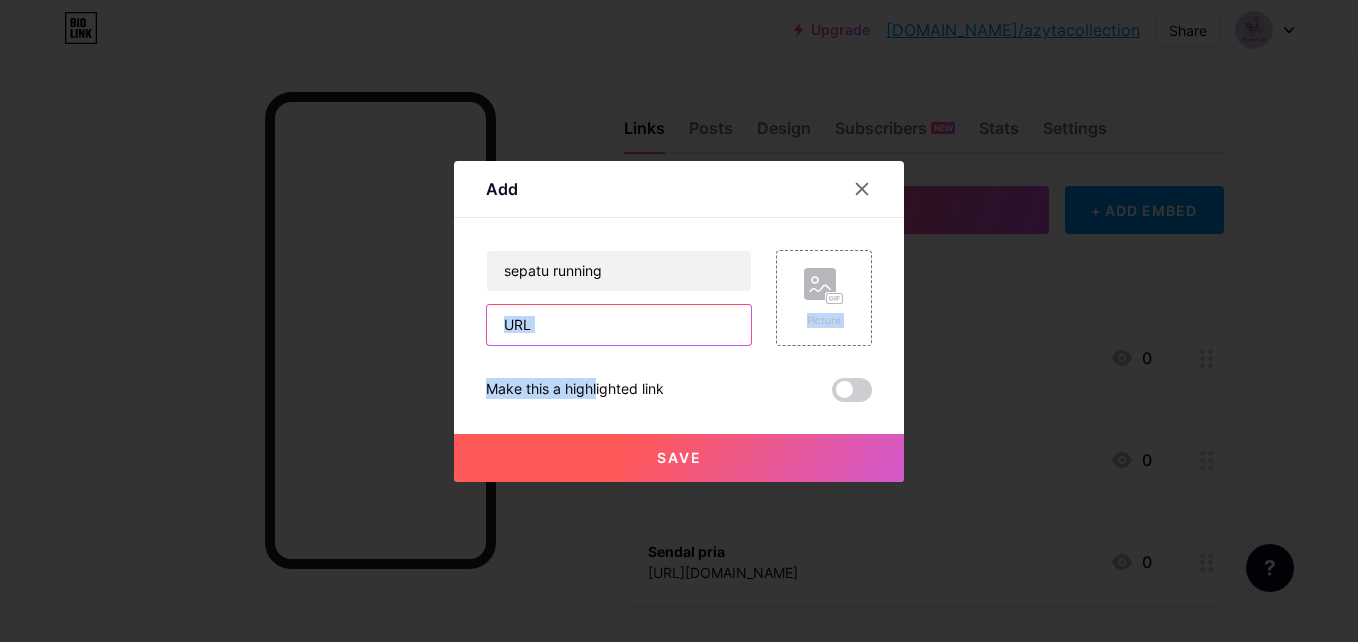 click at bounding box center [619, 325] 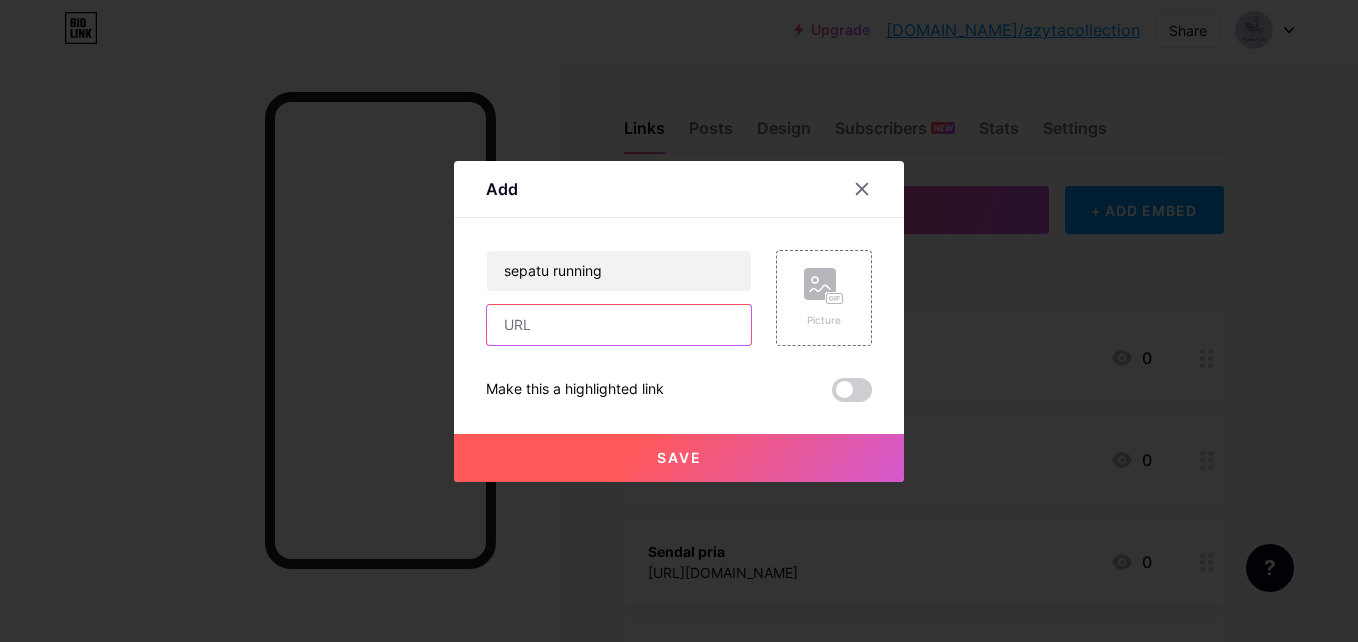 click at bounding box center [619, 325] 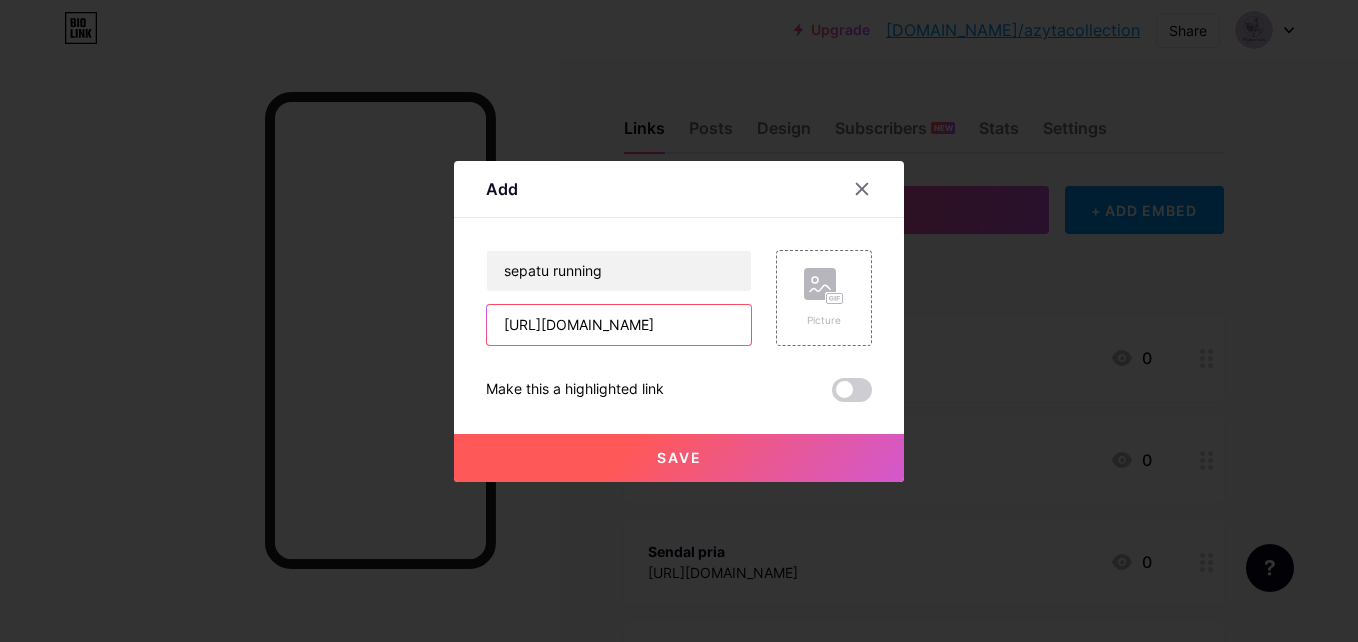 scroll, scrollTop: 0, scrollLeft: 3, axis: horizontal 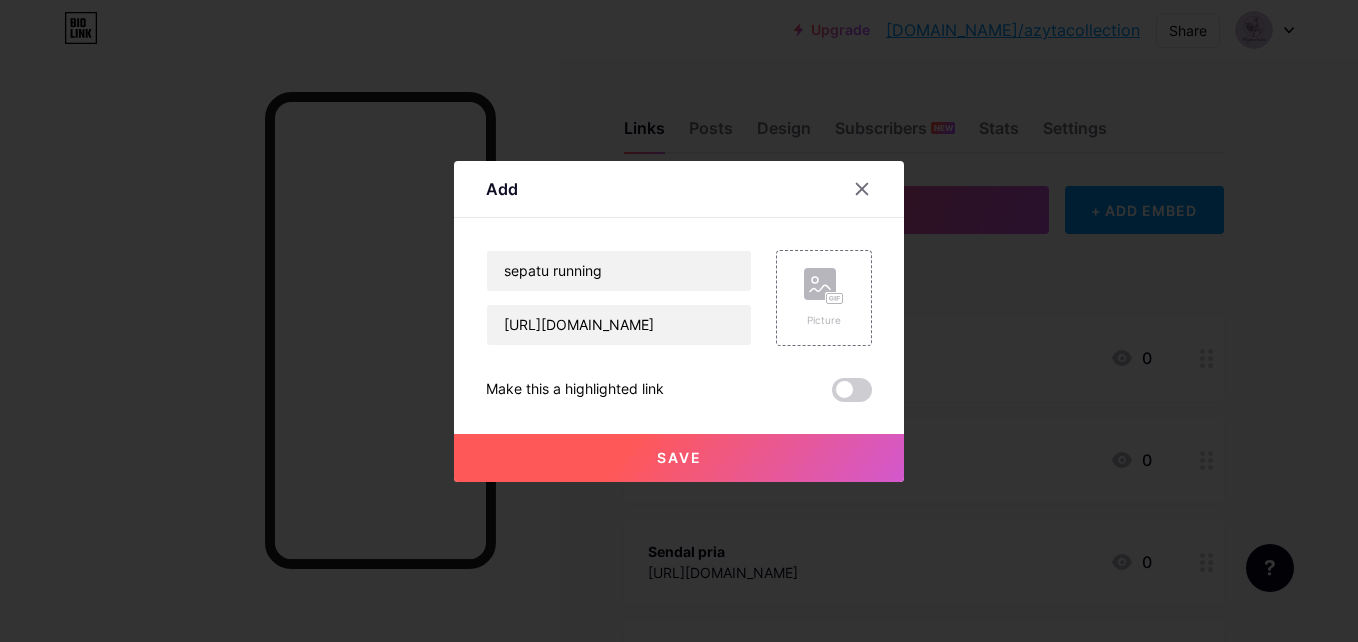 click on "Save" at bounding box center (679, 457) 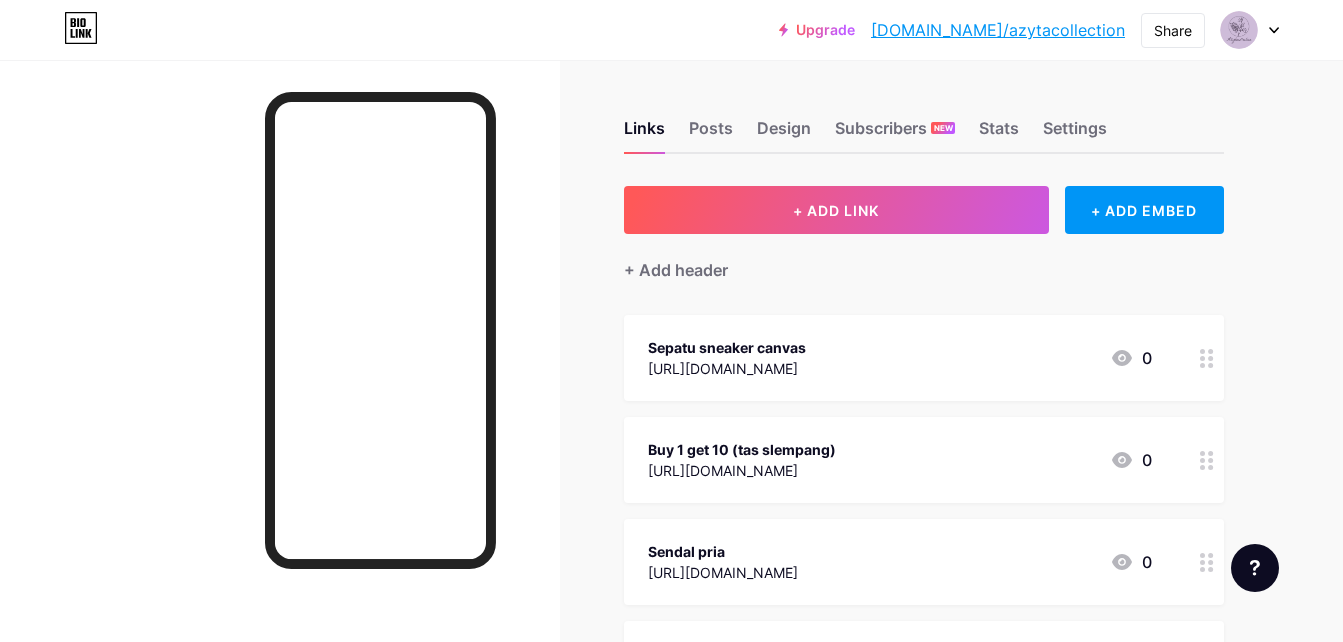click on "Sepatu sneaker canvas
[URL][DOMAIN_NAME]
0" at bounding box center [900, 358] 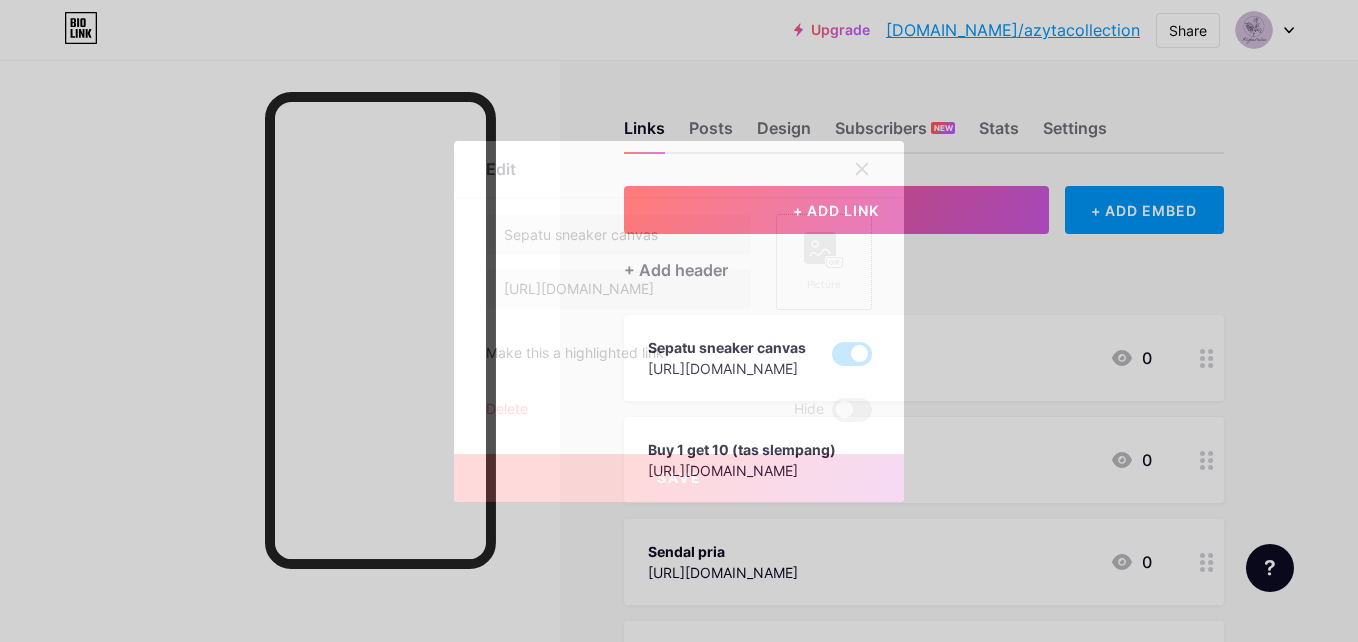click 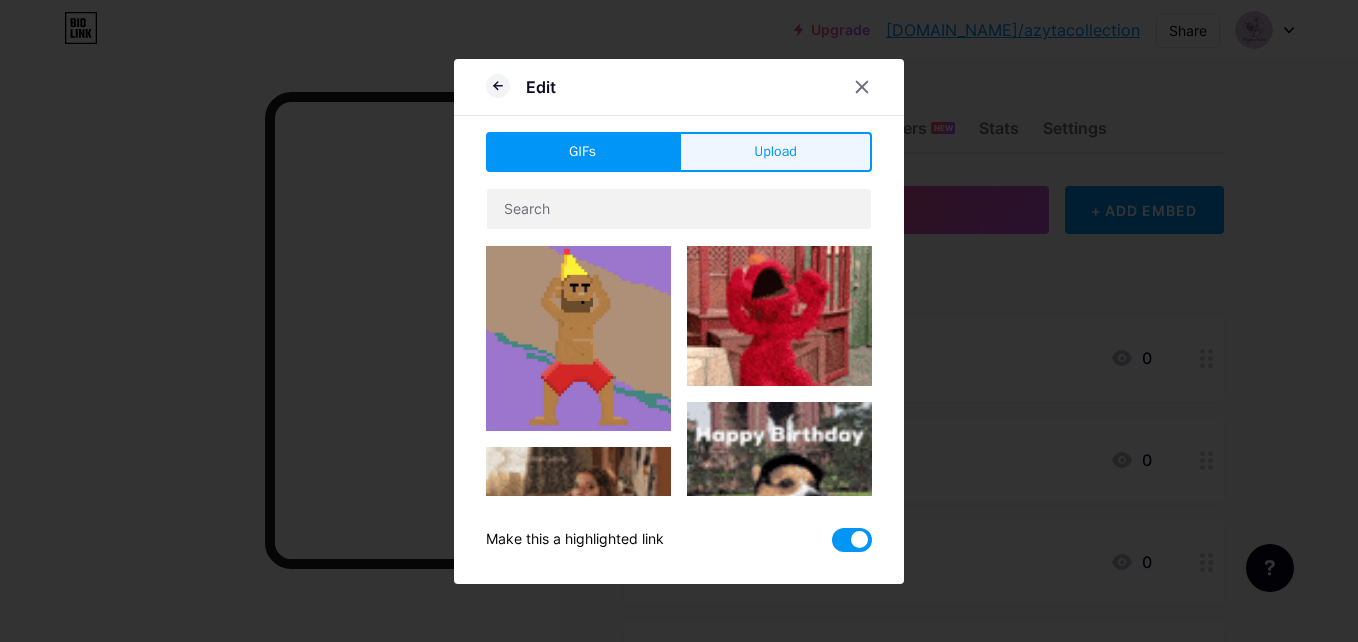 click on "Upload" at bounding box center [775, 152] 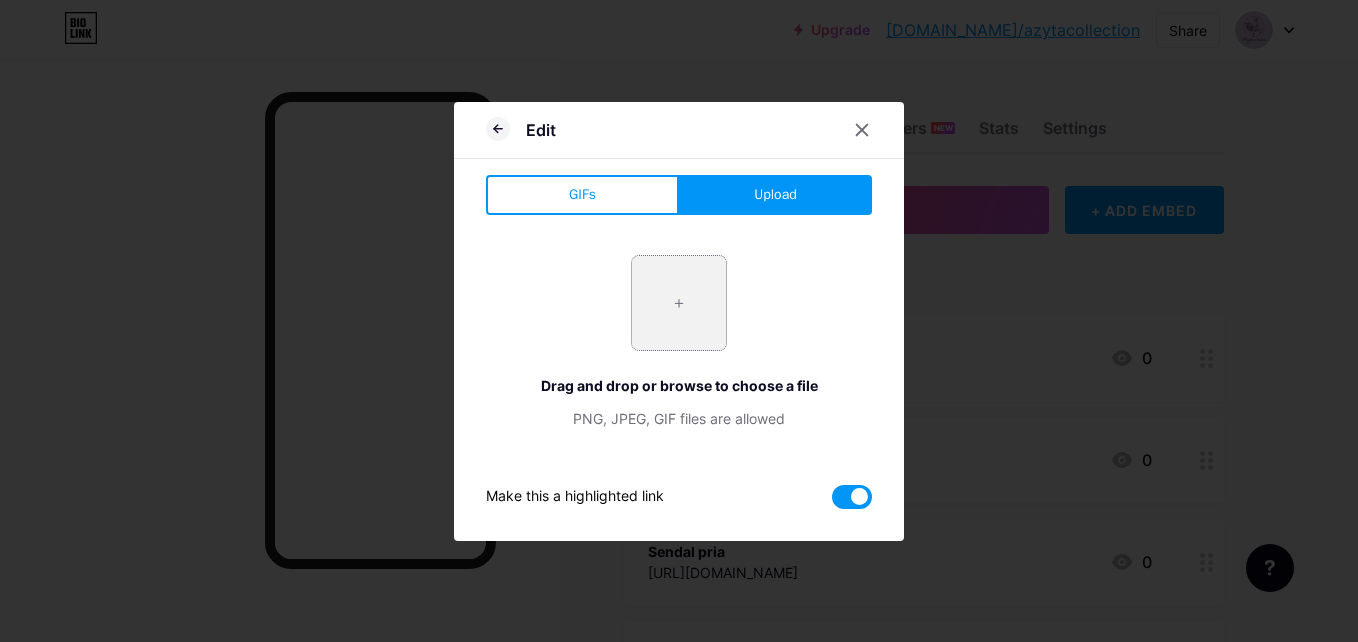 click at bounding box center [679, 303] 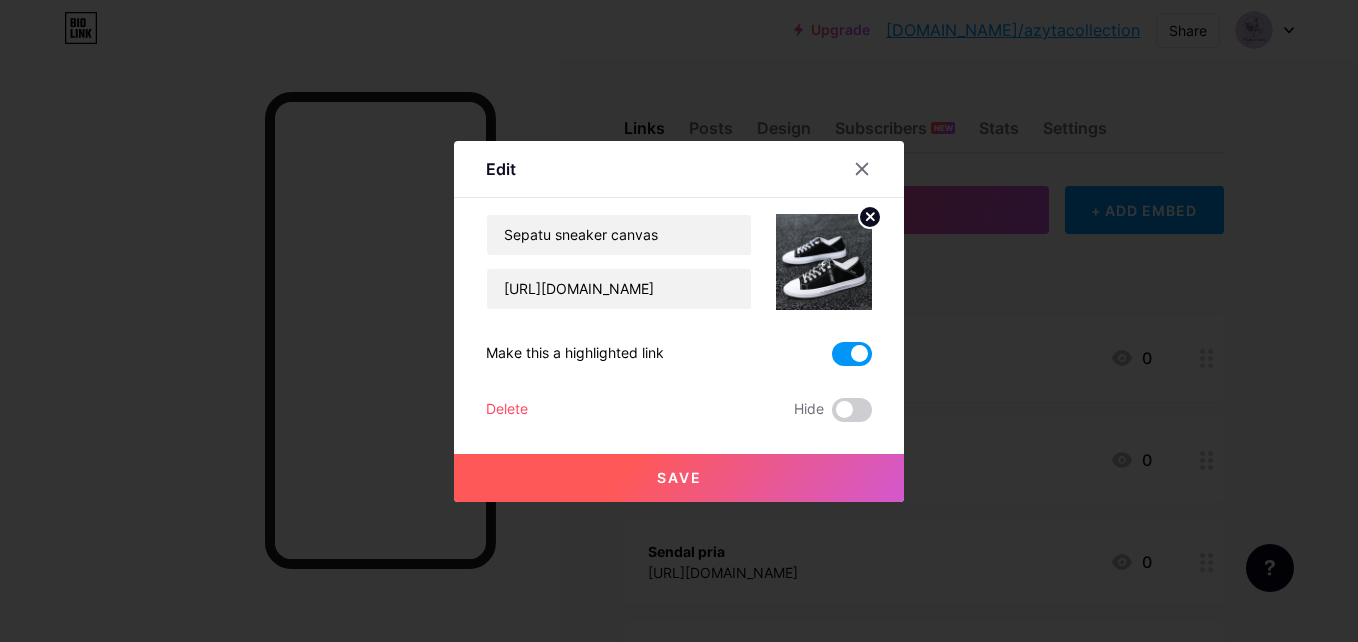 click on "Save" at bounding box center (679, 477) 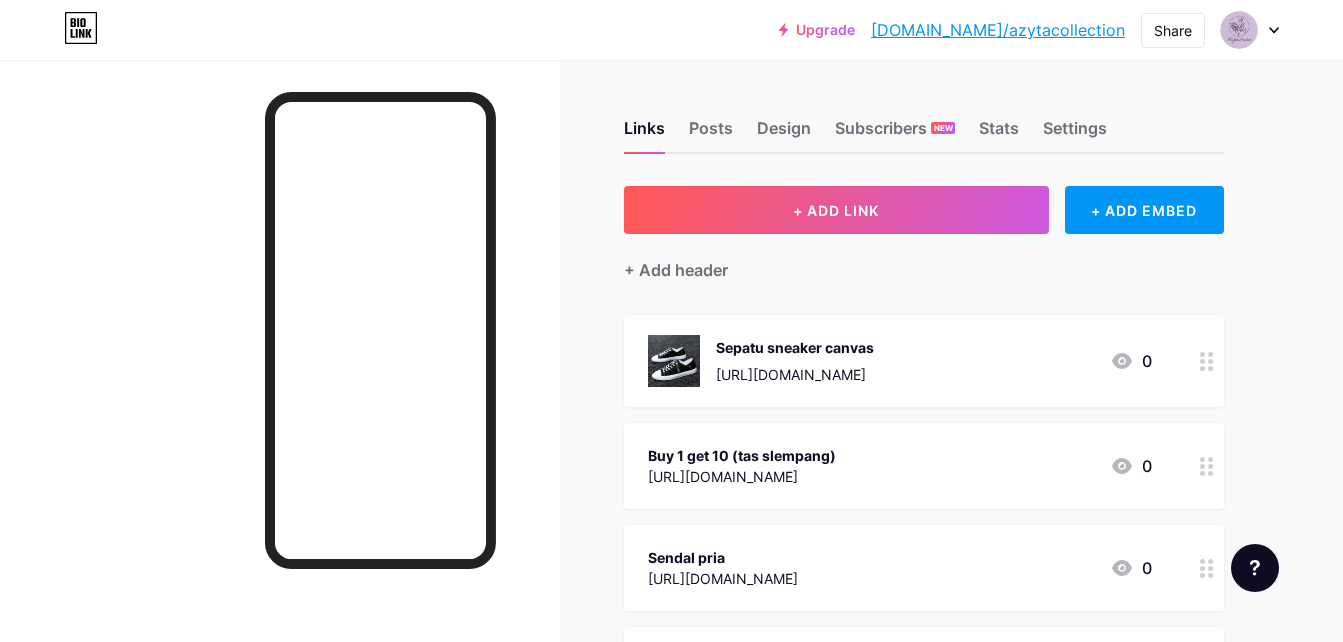 click at bounding box center [1207, 466] 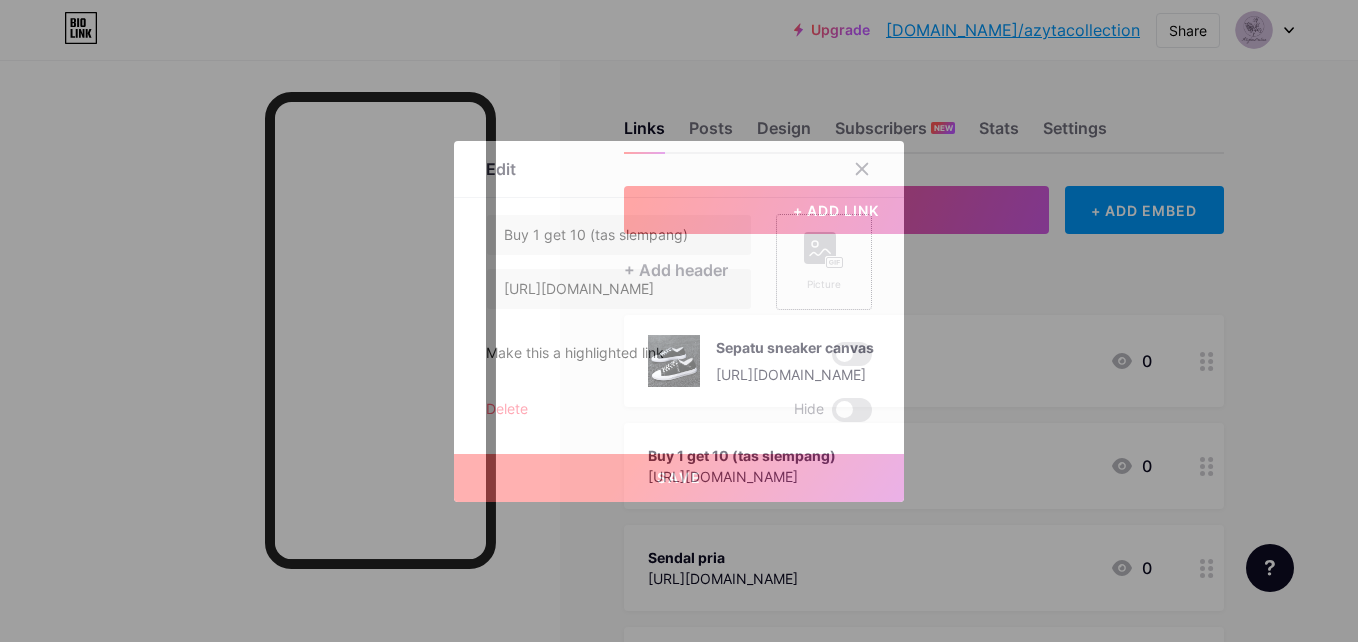 click 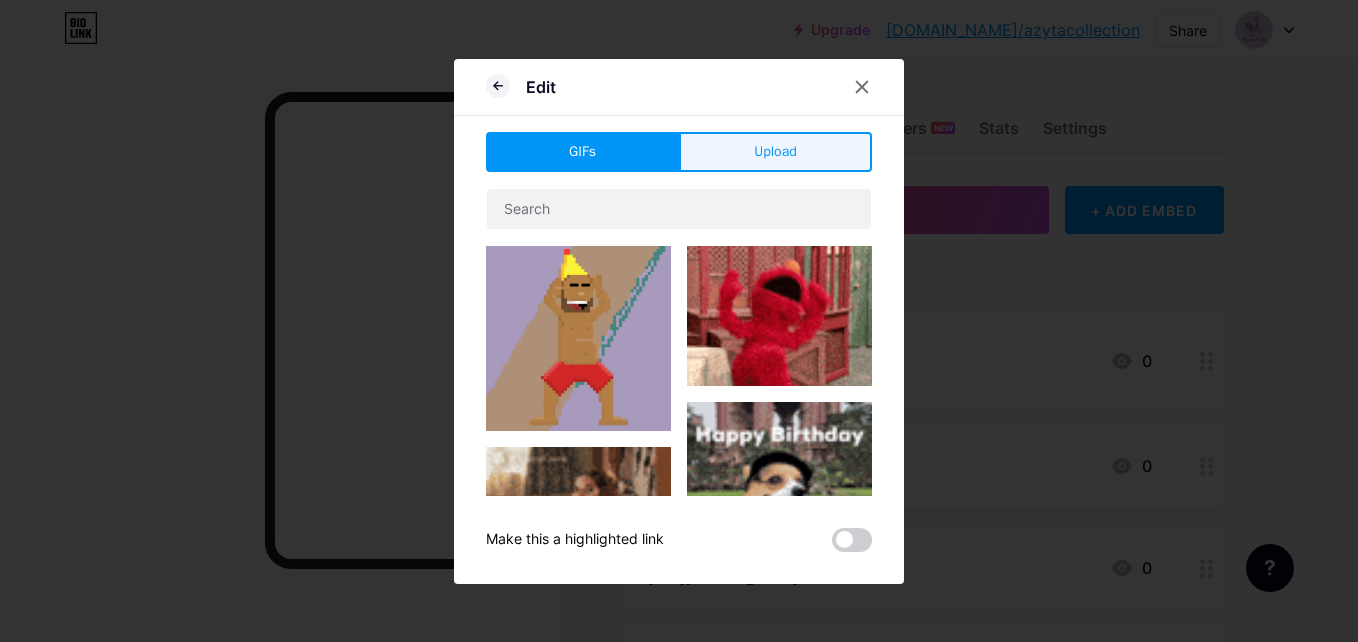 click on "Upload" at bounding box center (775, 152) 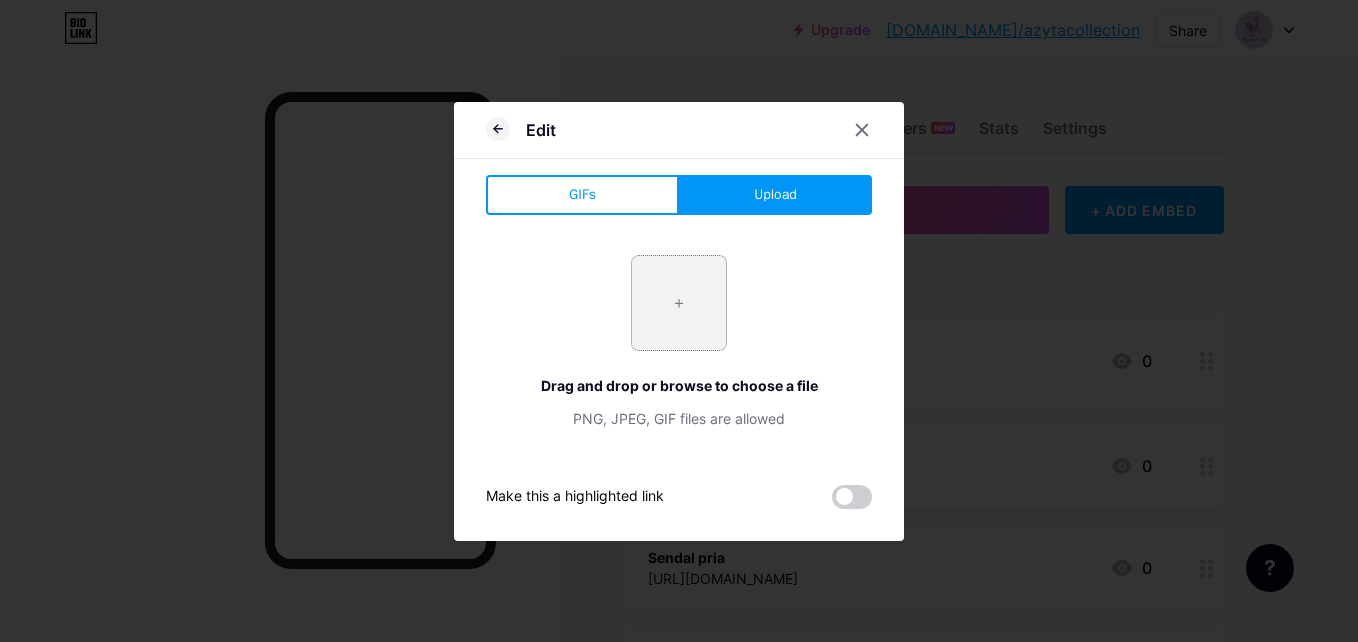 click at bounding box center (679, 303) 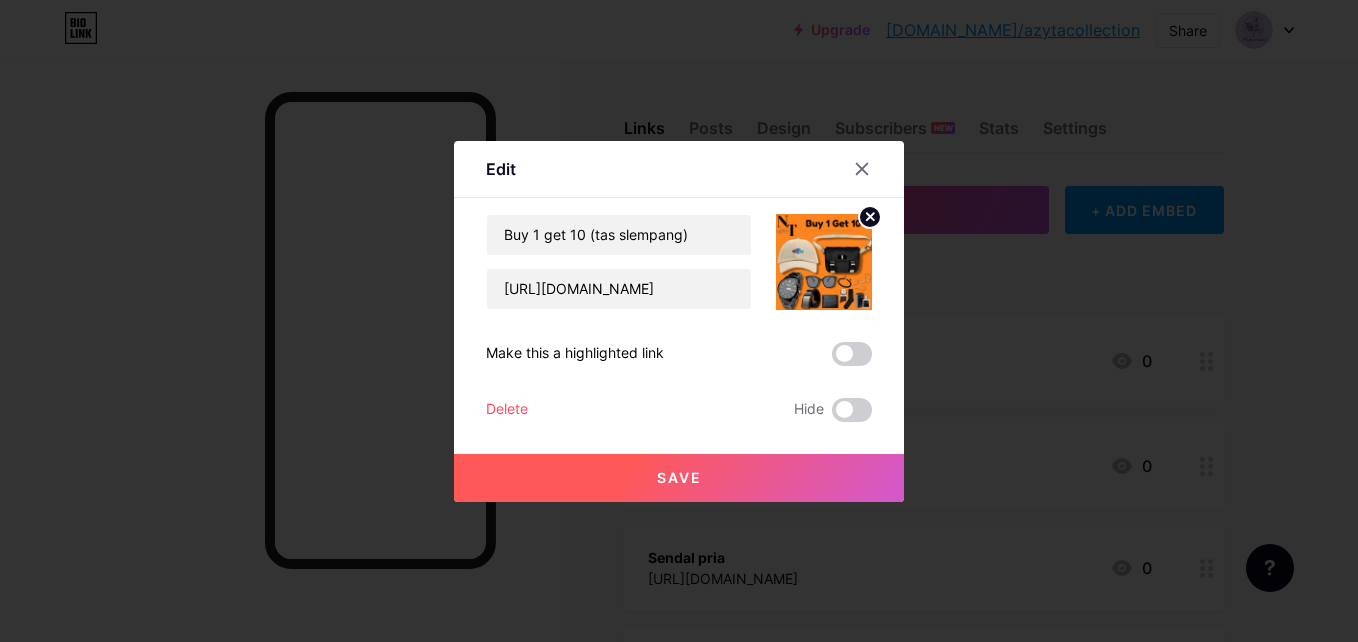 click on "Save" at bounding box center [679, 477] 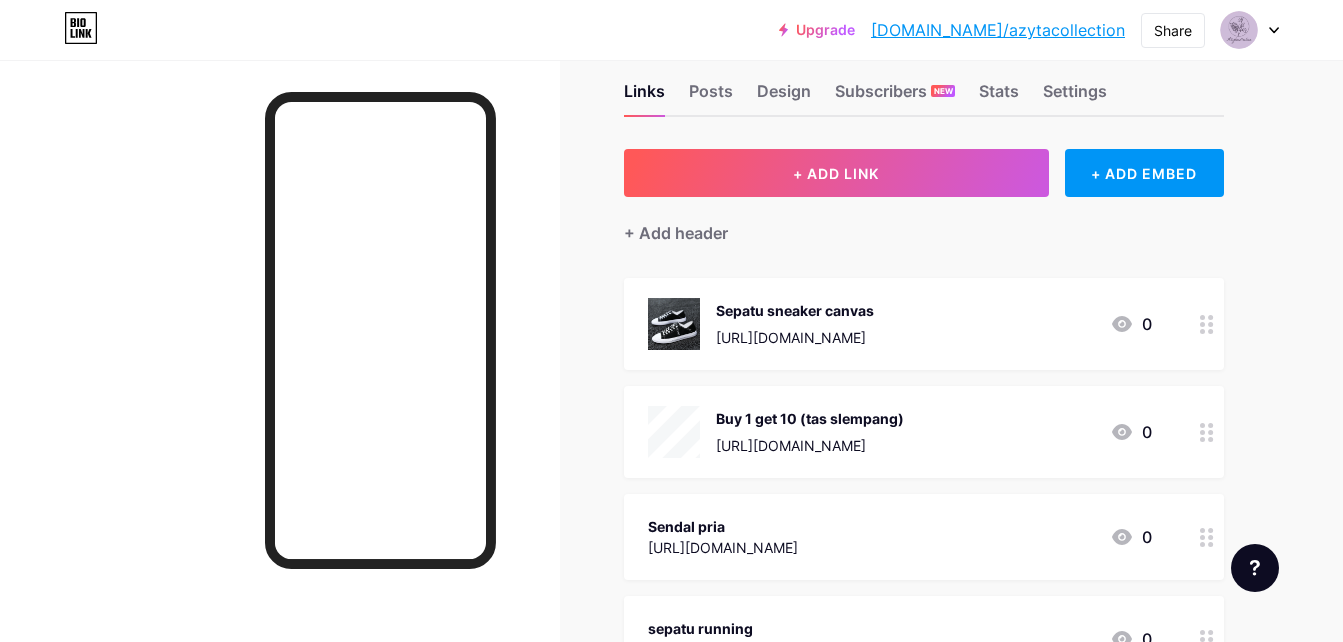 scroll, scrollTop: 100, scrollLeft: 0, axis: vertical 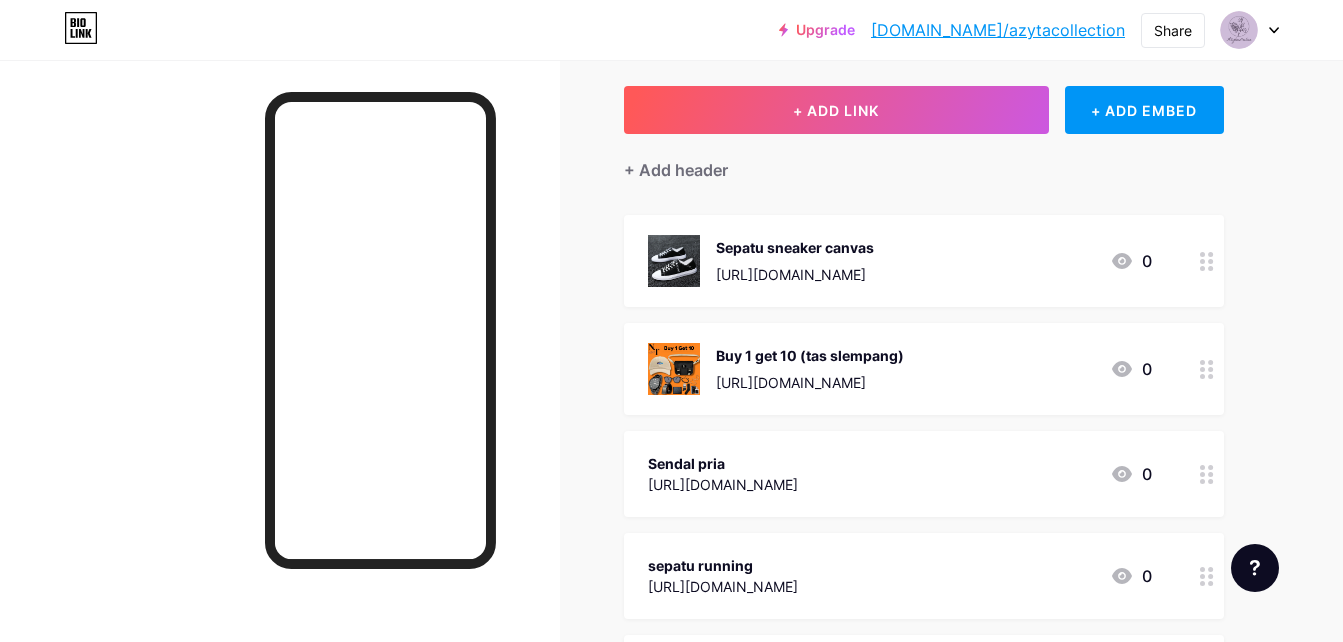 click on "[URL][DOMAIN_NAME]" at bounding box center [723, 484] 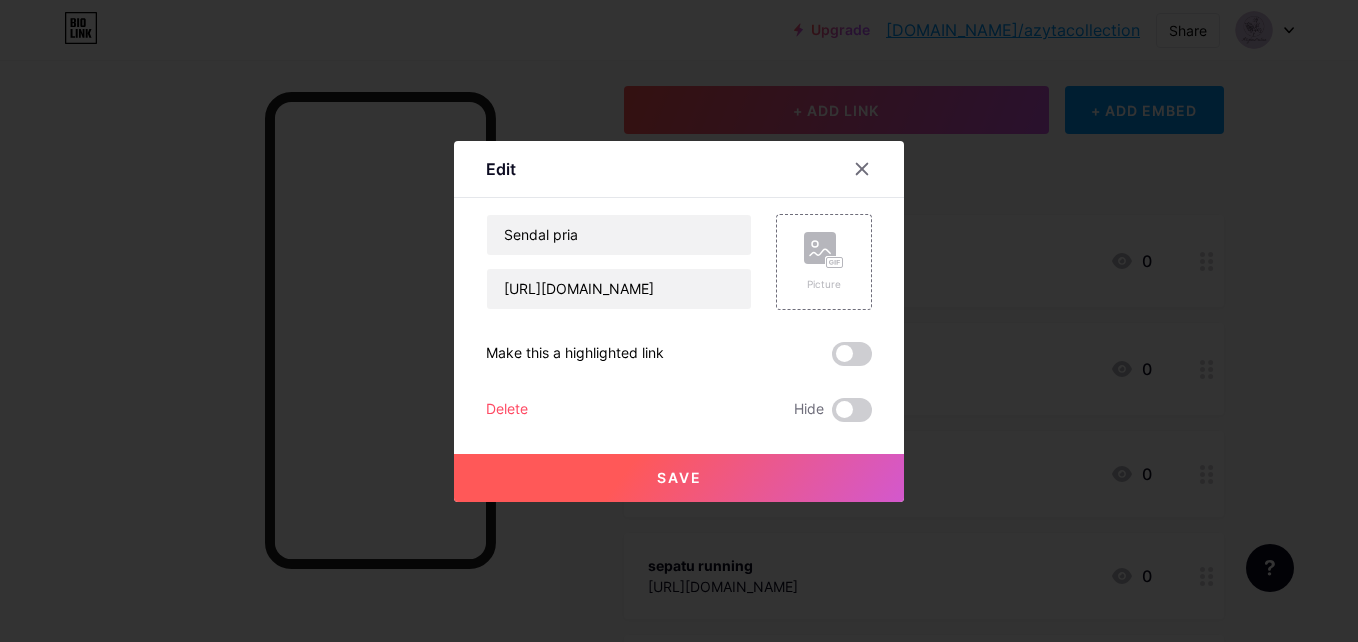click on "Content
YouTube
Play YouTube video without leaving your page.
ADD
Vimeo
Play Vimeo video without leaving your page.
ADD
Tiktok
Grow your TikTok following
ADD
Tweet
Embed a tweet.
ADD
Reddit
Showcase your Reddit profile
ADD
Spotify
Embed Spotify to play the preview of a track.
ADD
Twitch
Play Twitch video without leaving your page.
ADD
SoundCloud
ADD" at bounding box center (679, 310) 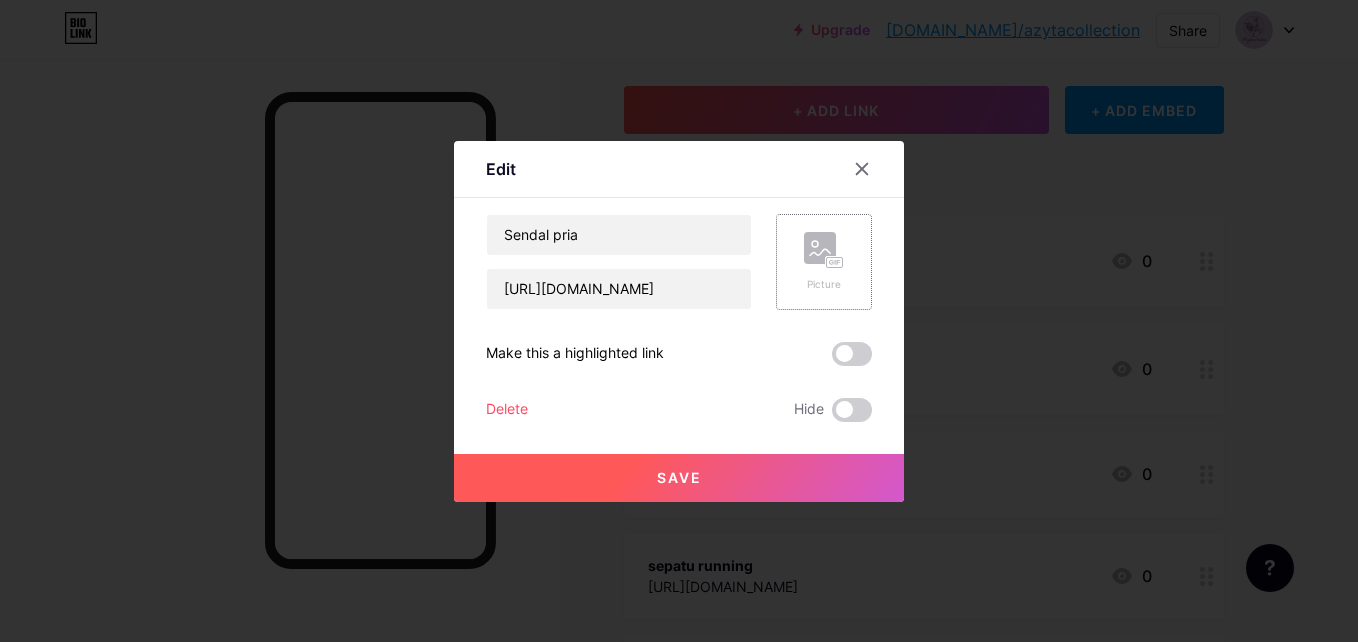click 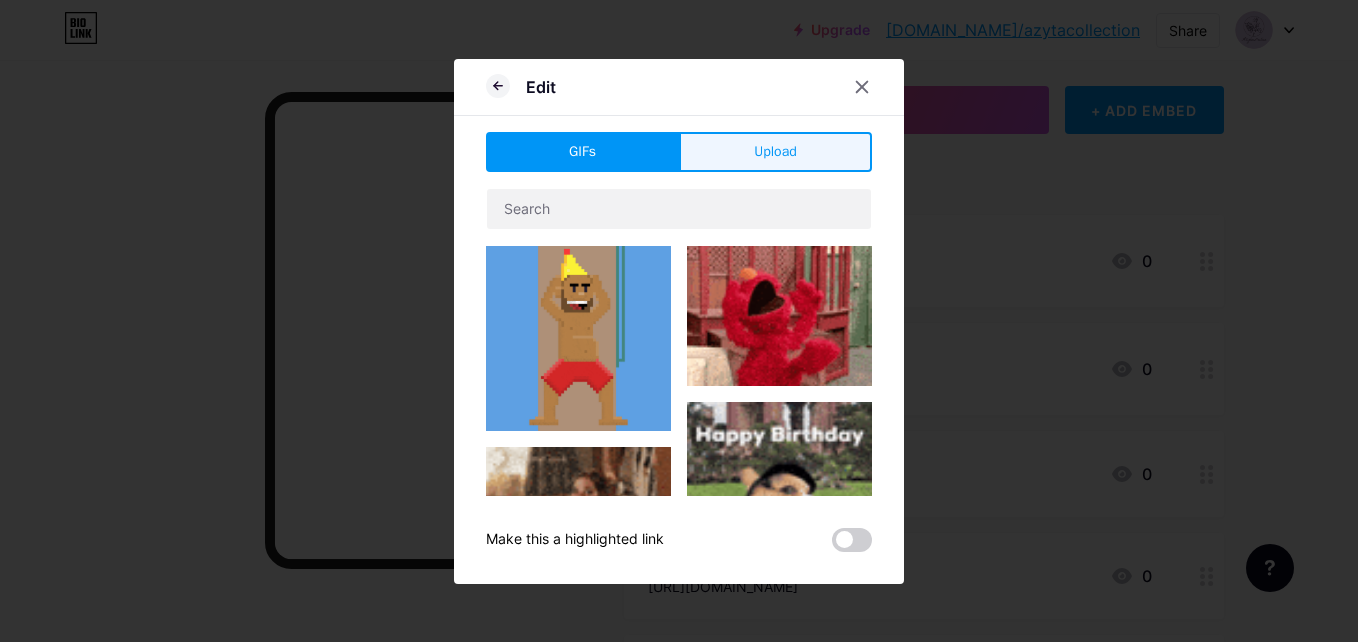 click on "Upload" at bounding box center [775, 151] 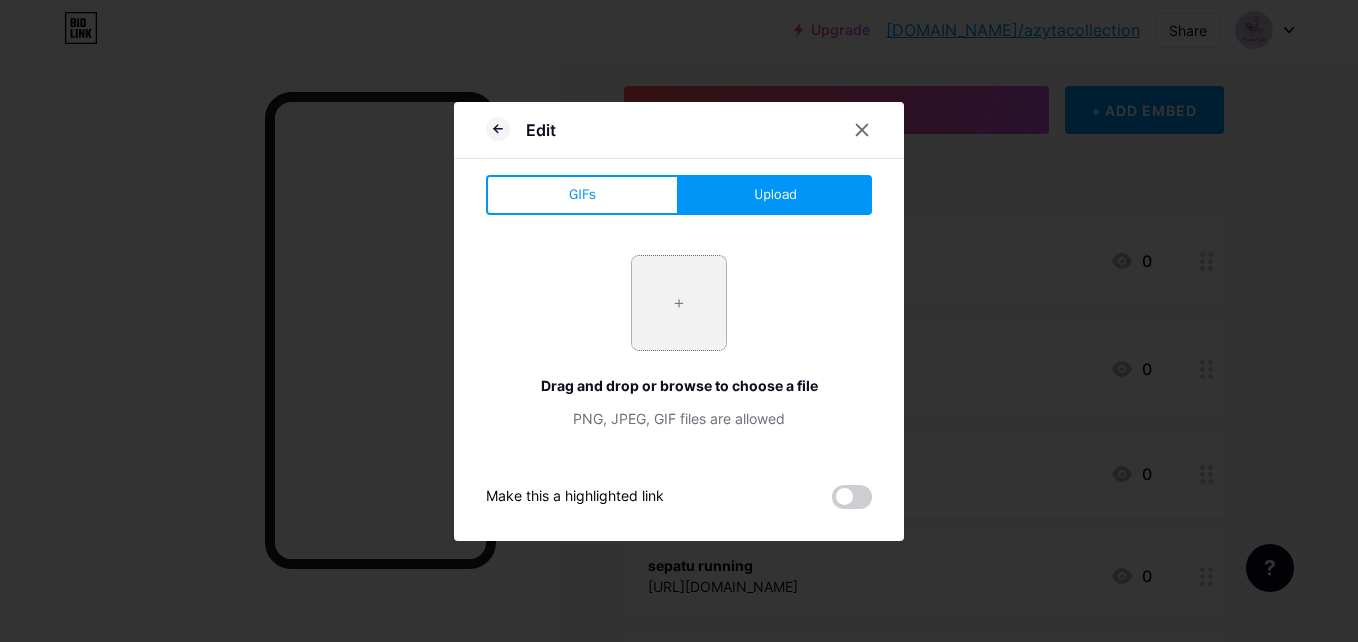 click at bounding box center (679, 303) 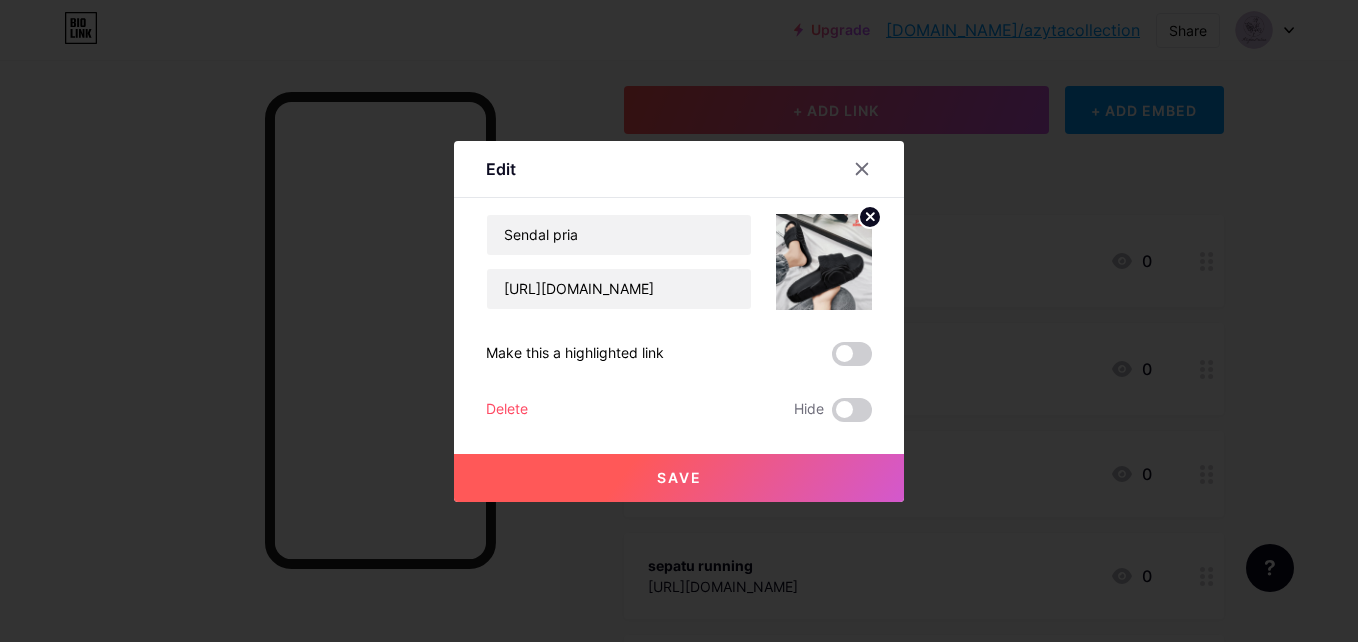 click on "Save" at bounding box center (679, 478) 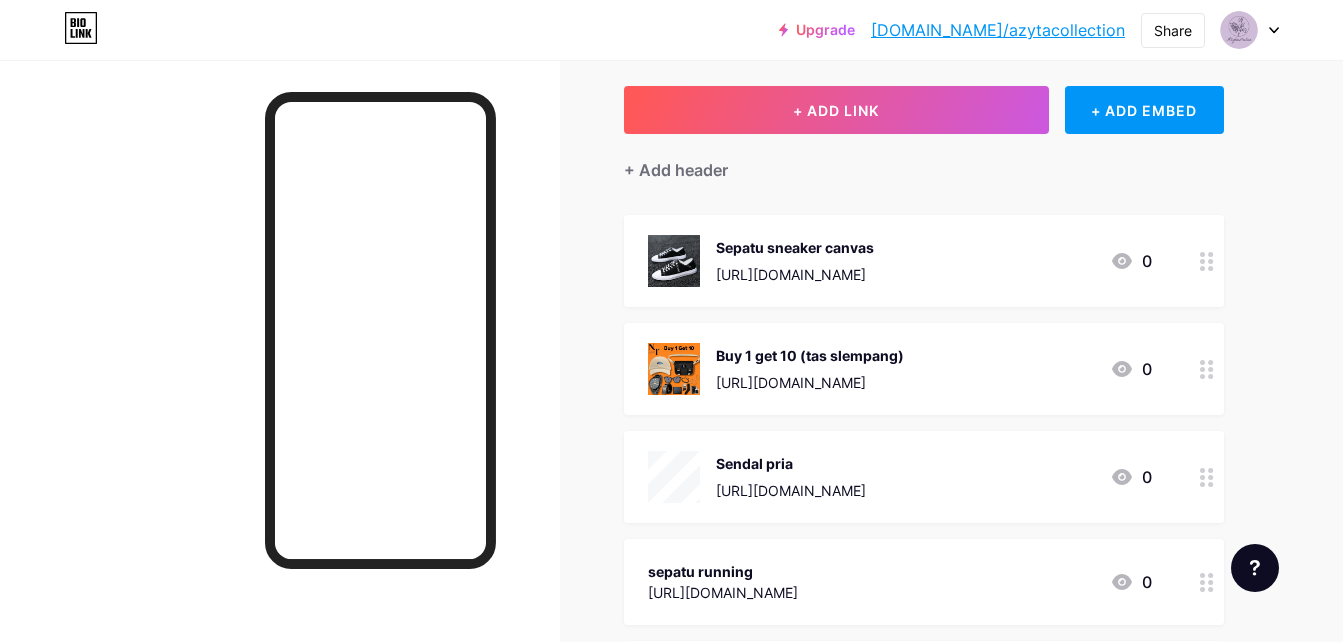 scroll, scrollTop: 200, scrollLeft: 0, axis: vertical 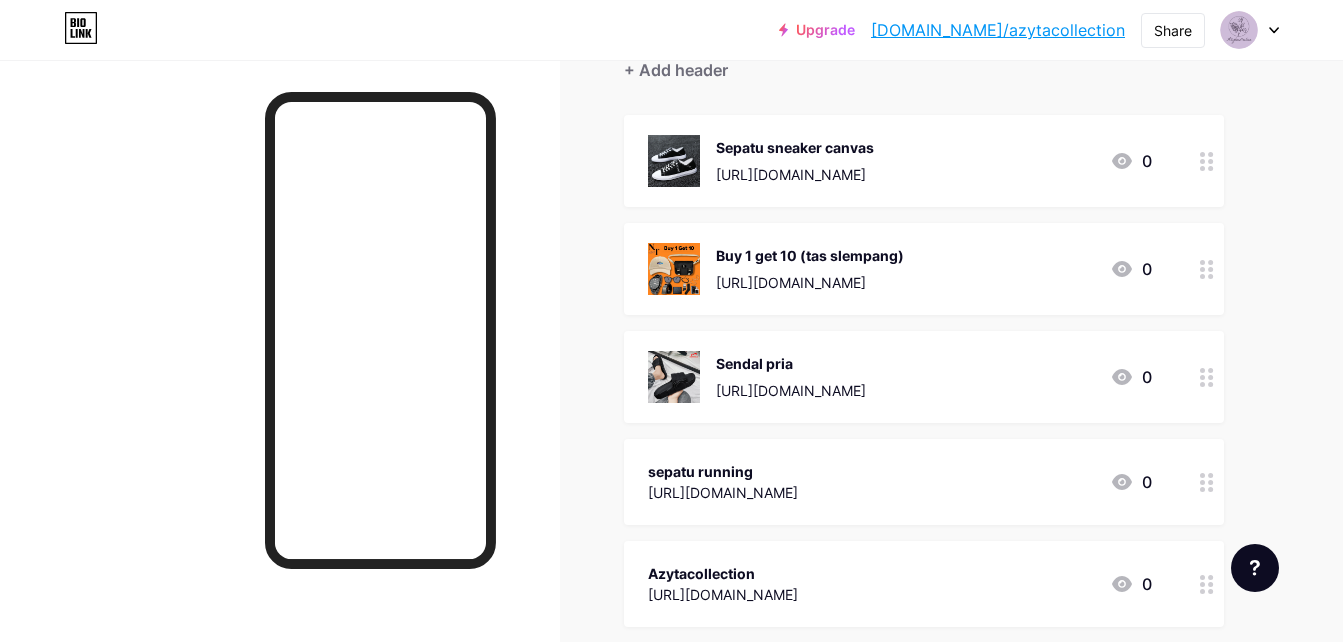 click on "sepatu running" at bounding box center [723, 471] 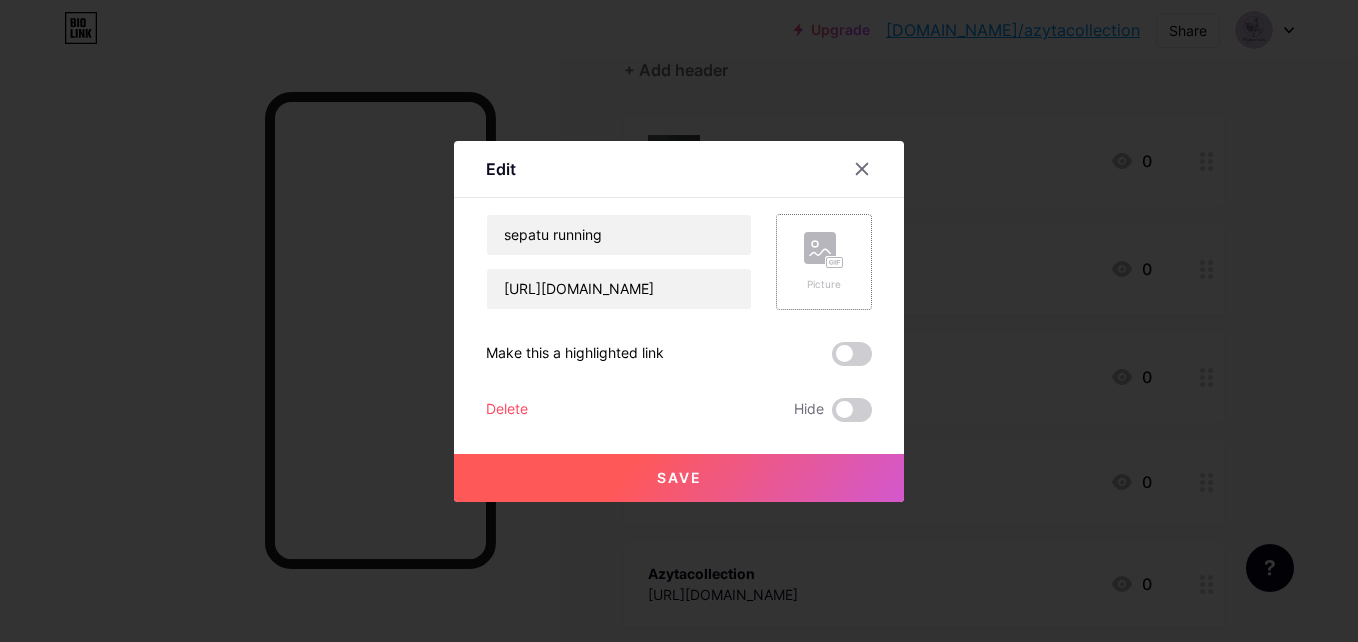 click on "Picture" at bounding box center [824, 262] 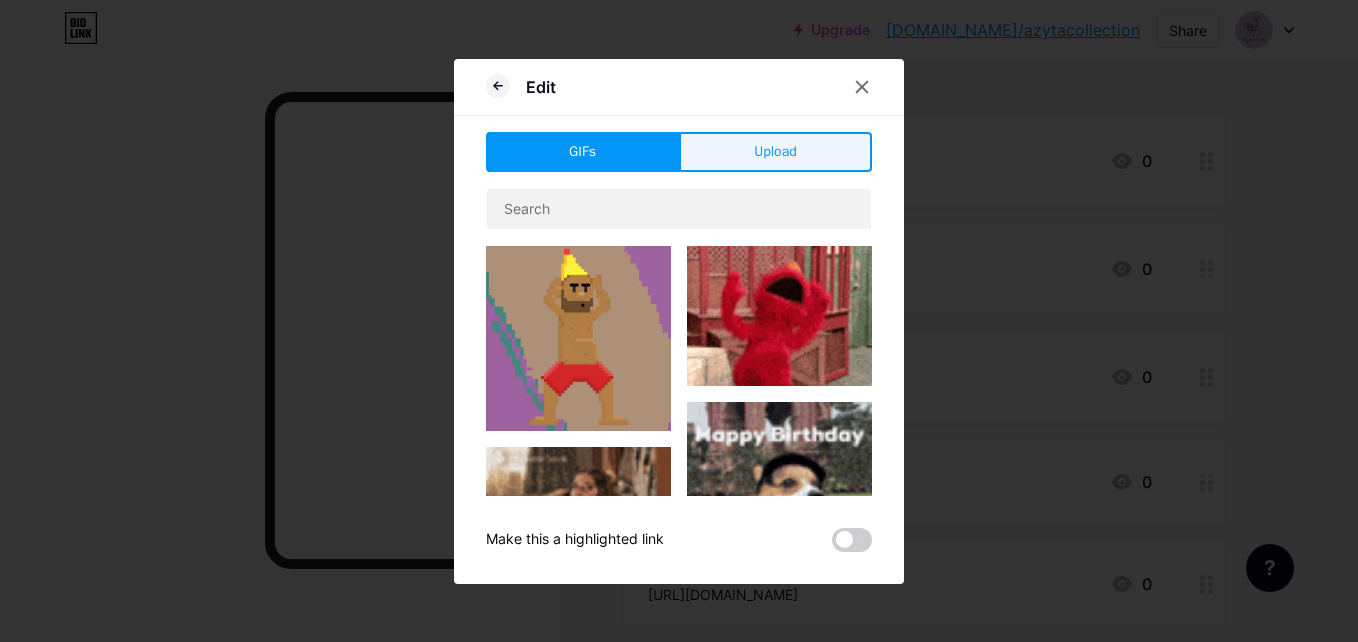 click on "Upload" at bounding box center [775, 151] 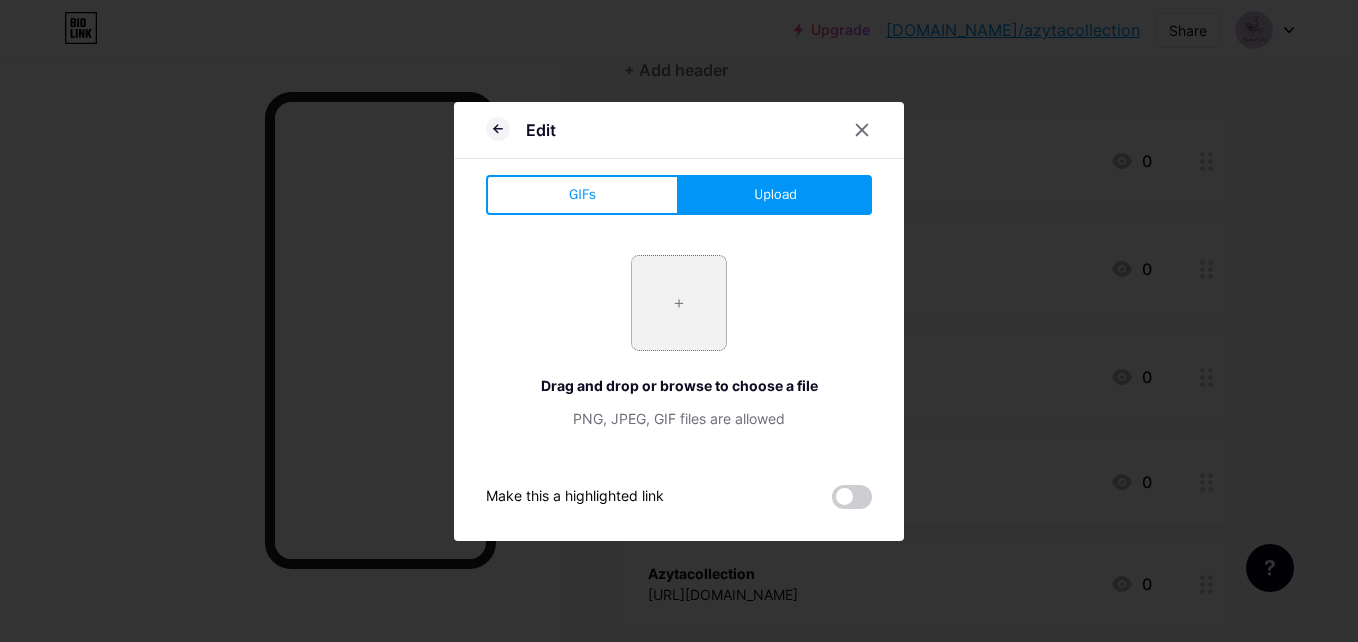 click at bounding box center (679, 303) 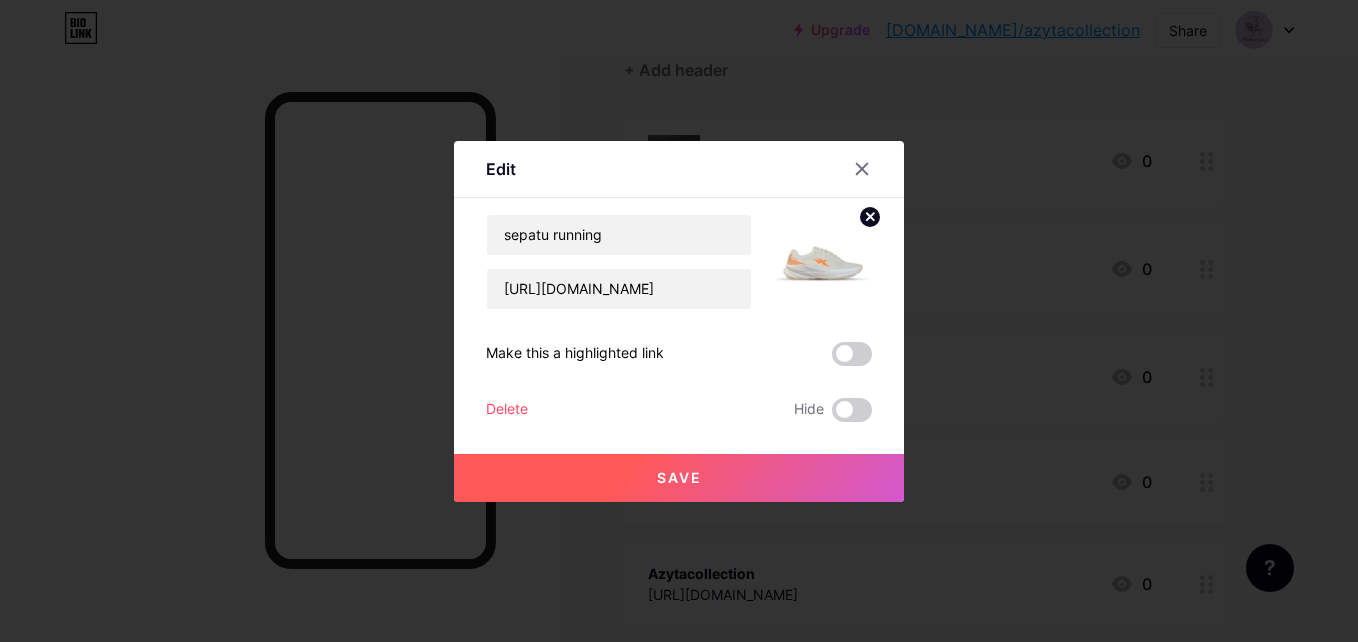 click on "Save" at bounding box center [679, 478] 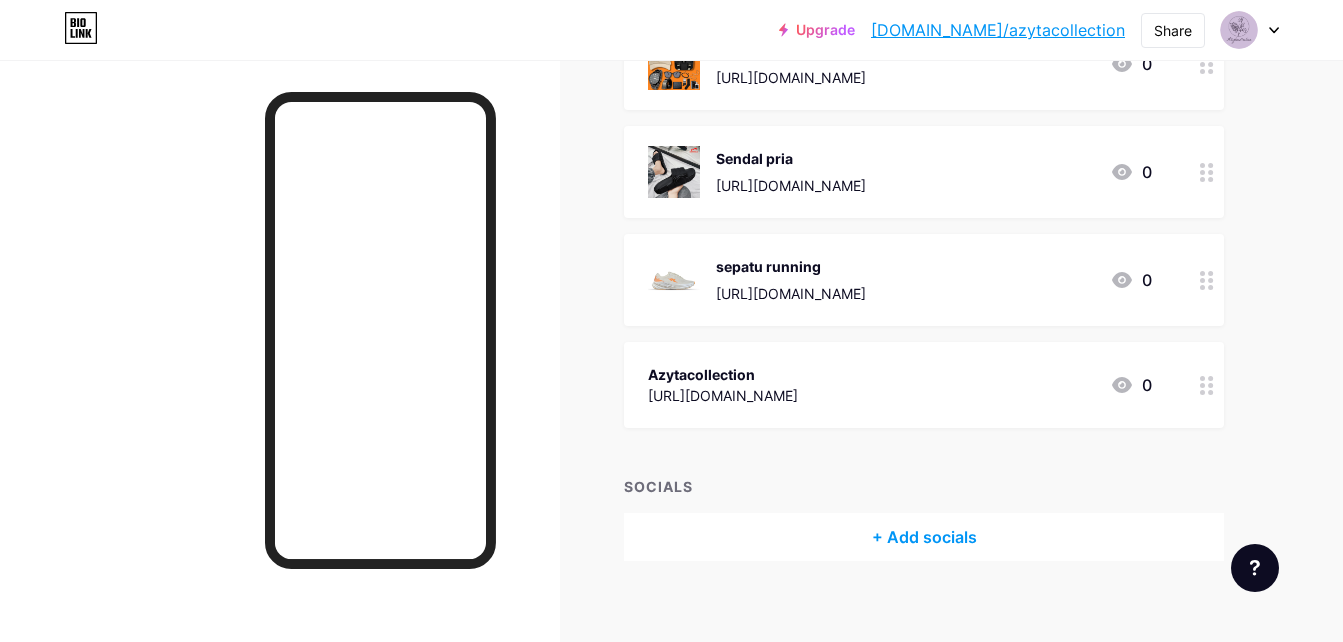 scroll, scrollTop: 423, scrollLeft: 0, axis: vertical 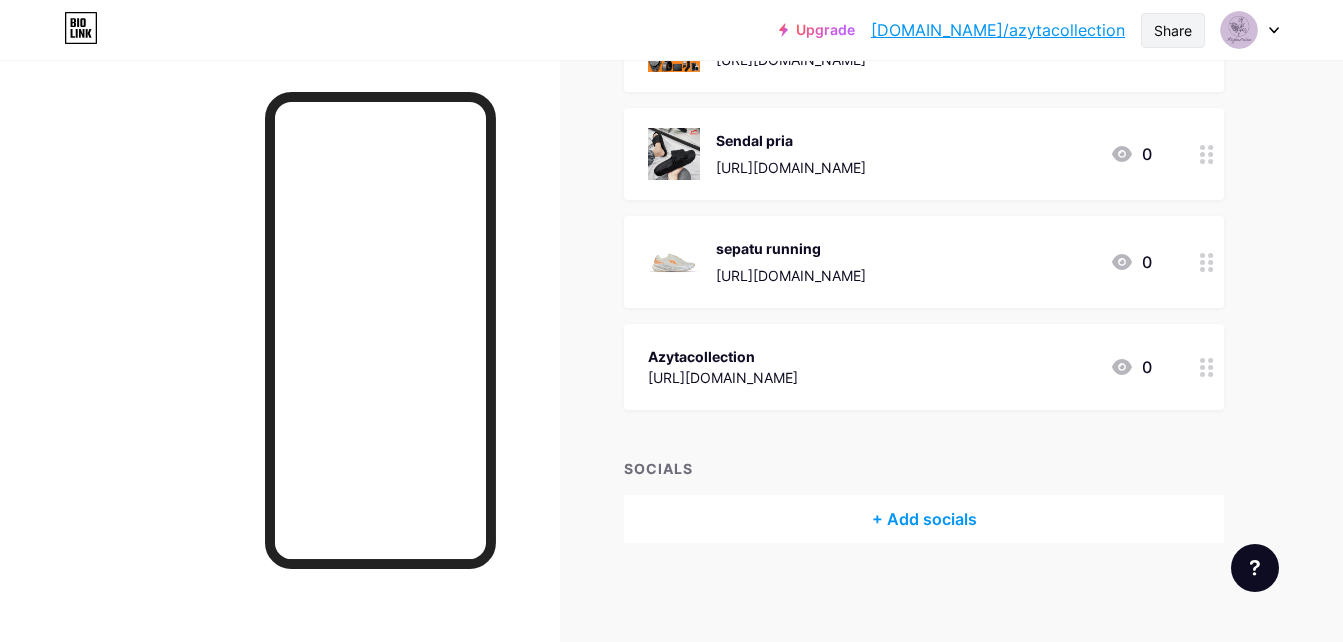 click on "Share" at bounding box center [1173, 30] 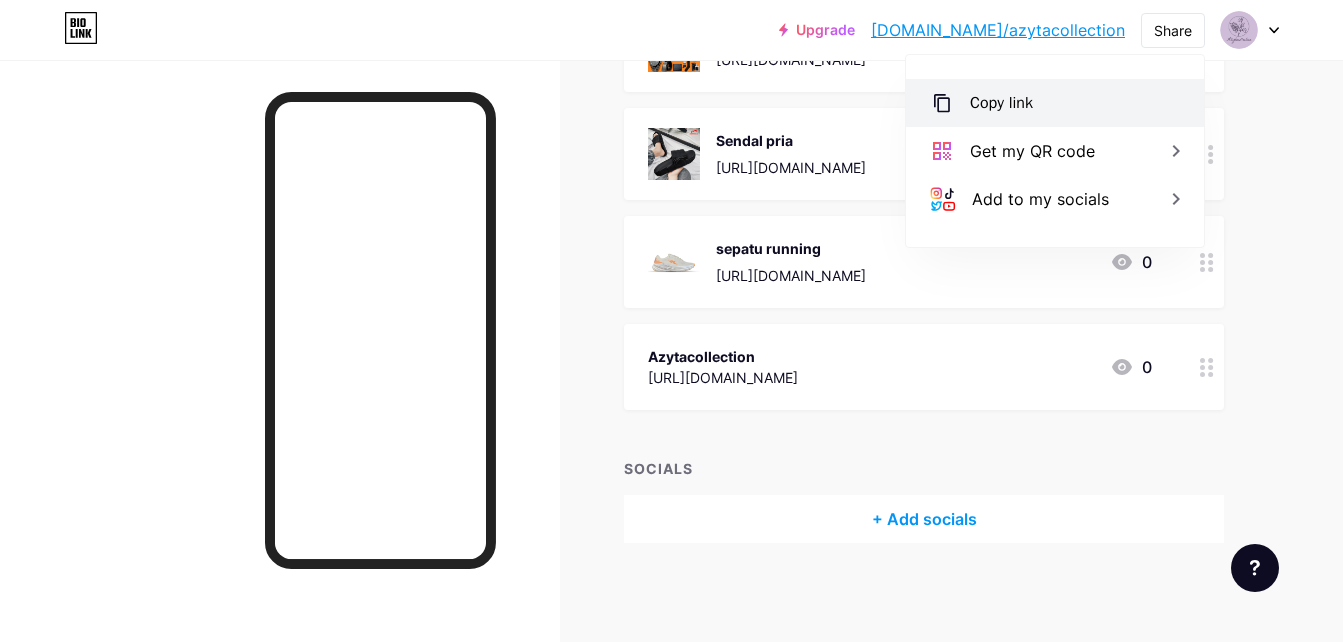 click on "Copy link" at bounding box center (1055, 103) 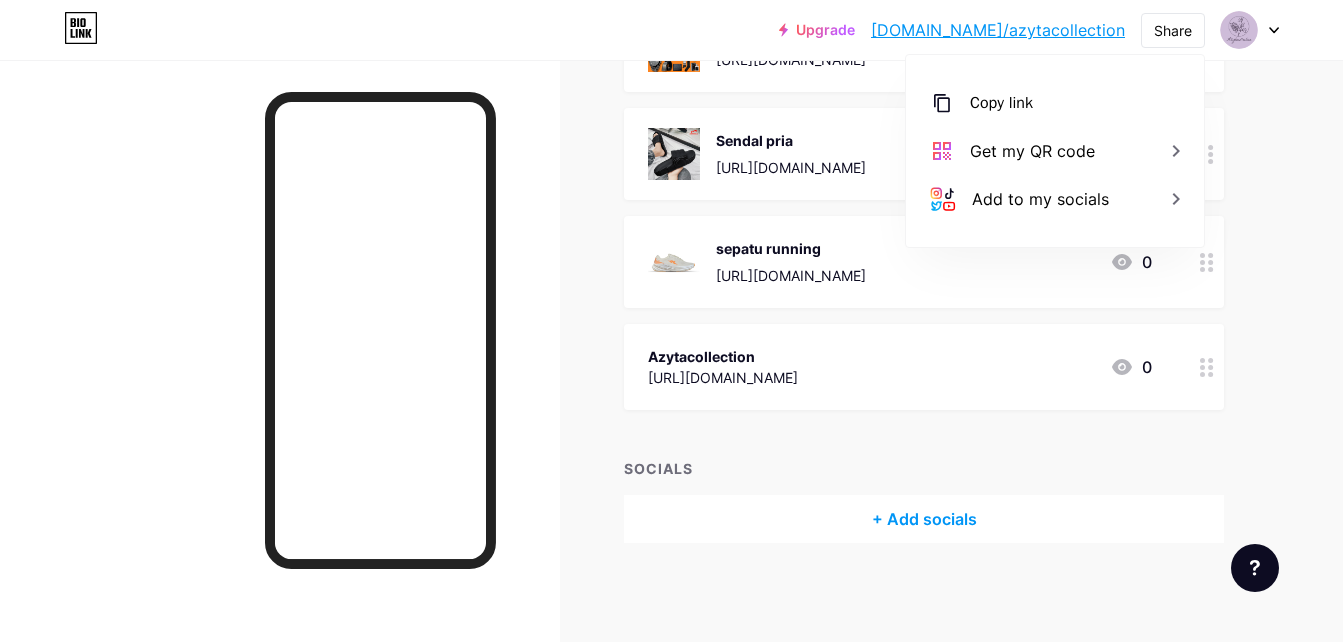 click on "Links
Posts
Design
Subscribers
NEW
Stats
Settings       + ADD LINK     + ADD EMBED
+ Add header
Sepatu sneaker canvas
[URL][DOMAIN_NAME]
0
Buy 1 get 10 (tas slempang)
[URL][DOMAIN_NAME]
0
Sendal pria
[URL][DOMAIN_NAME]
0
sepatu running
[URL][DOMAIN_NAME]
0
Azytacollection
[URL][DOMAIN_NAME]
0
SOCIALS     + Add socials                       Feature requests             Help center" at bounding box center [654, 140] 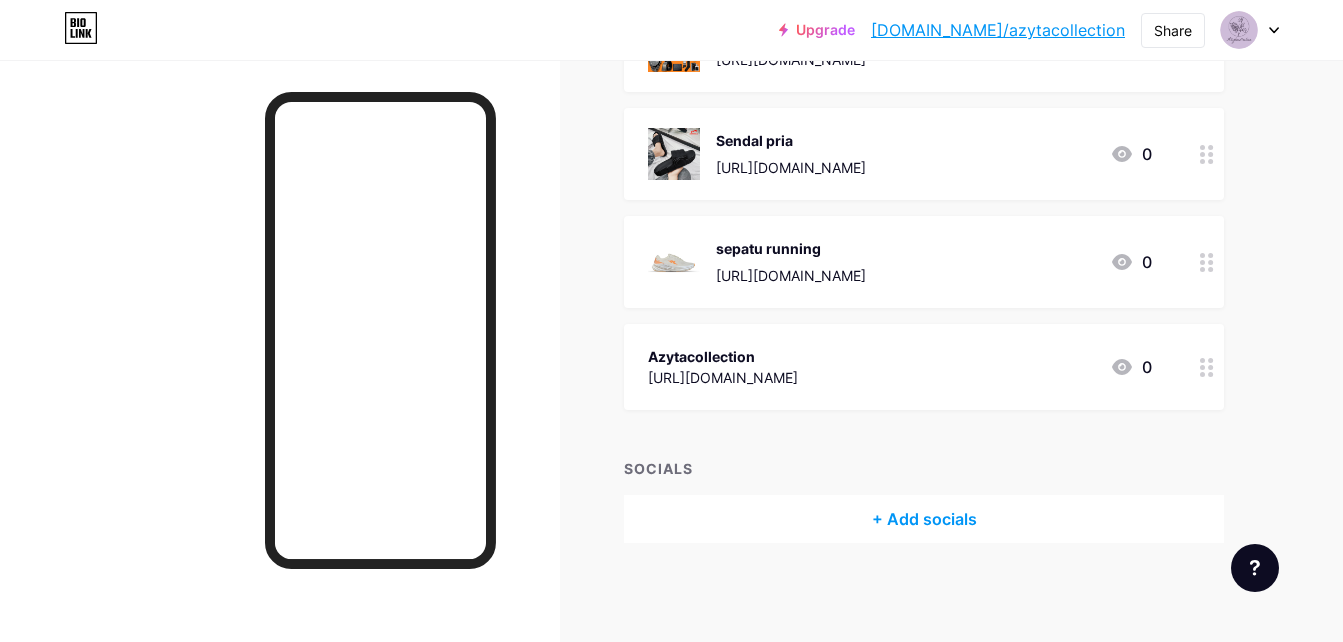click on "Links
Posts
Design
Subscribers
NEW
Stats
Settings       + ADD LINK     + ADD EMBED
+ Add header
Sepatu sneaker canvas
[URL][DOMAIN_NAME]
0
Buy 1 get 10 (tas slempang)
[URL][DOMAIN_NAME]
0
Sendal pria
[URL][DOMAIN_NAME]
0
sepatu running
[URL][DOMAIN_NAME]
0
Azytacollection
[URL][DOMAIN_NAME]
0
SOCIALS     + Add socials                       Feature requests             Help center" at bounding box center (654, 140) 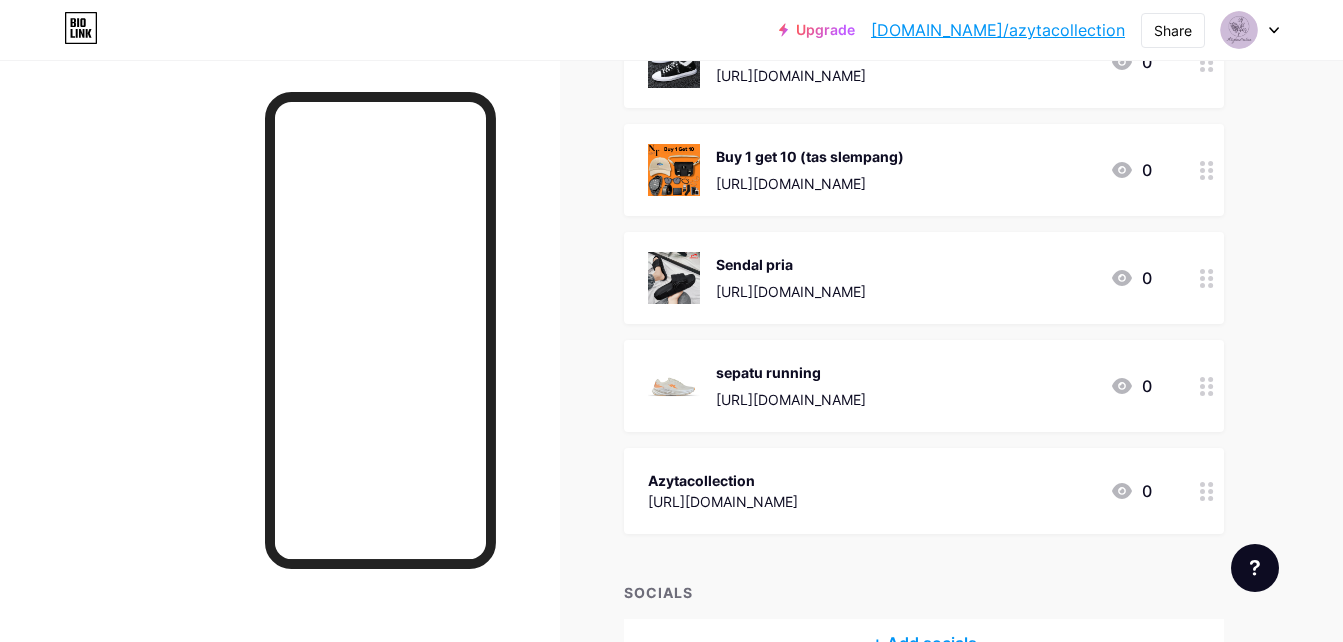 scroll, scrollTop: 123, scrollLeft: 0, axis: vertical 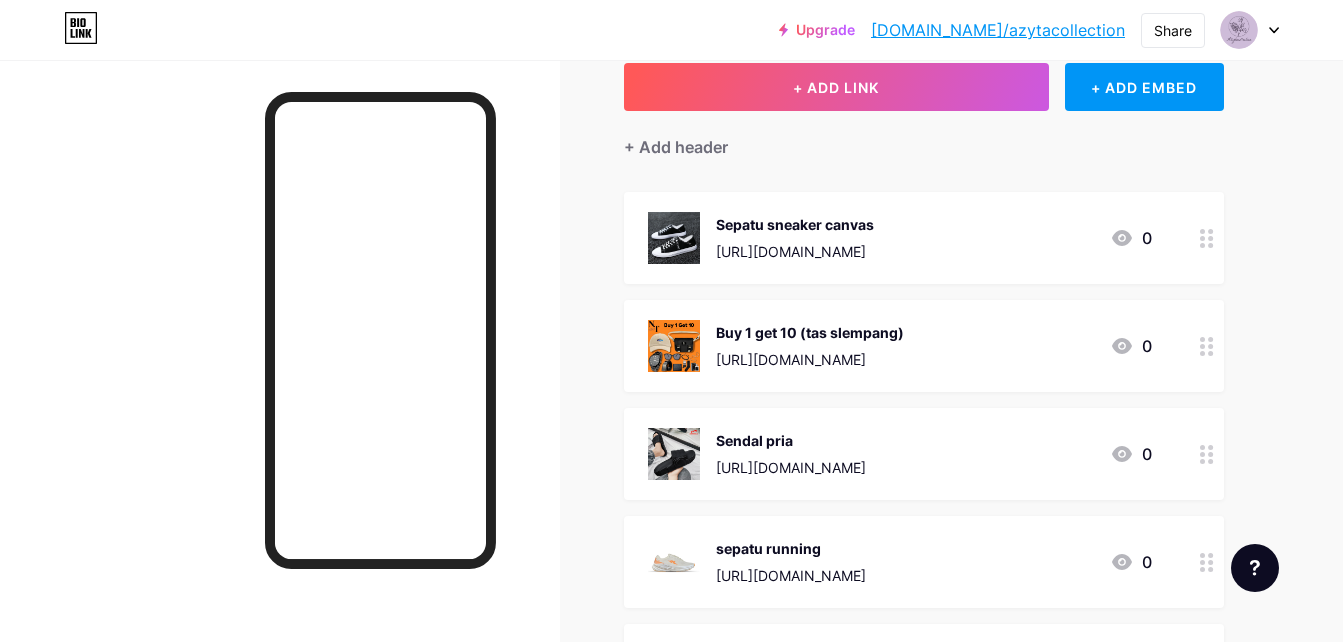 drag, startPoint x: 840, startPoint y: 344, endPoint x: 809, endPoint y: 221, distance: 126.84637 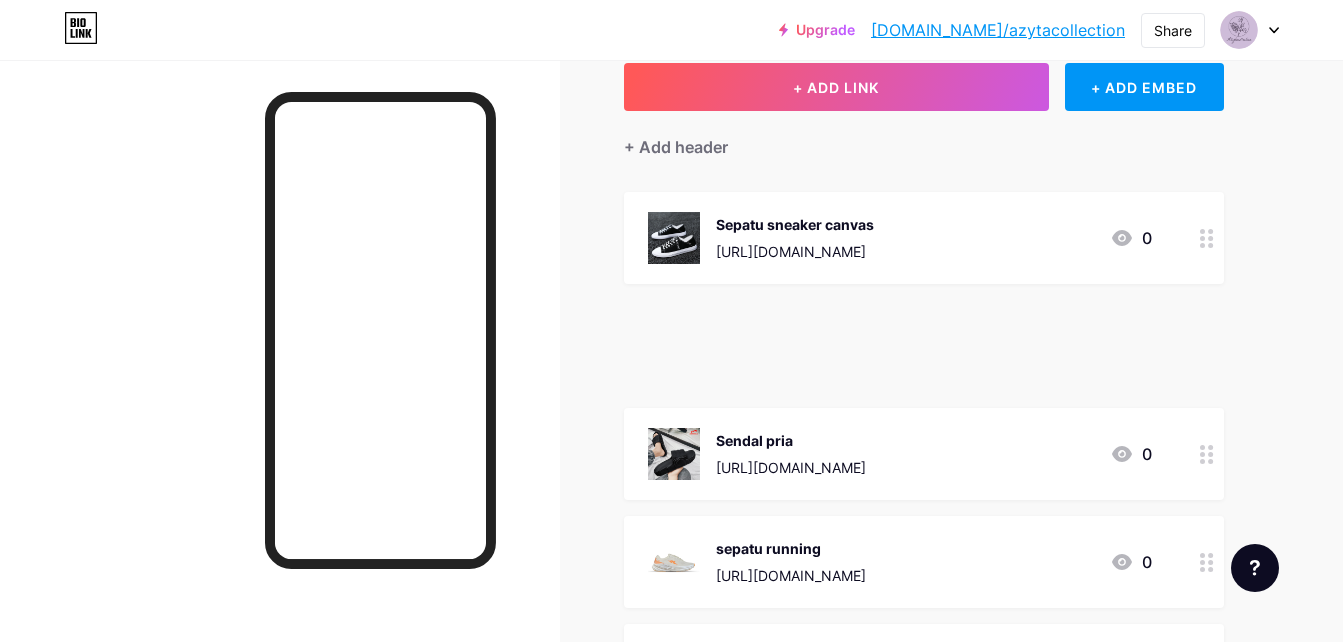 type 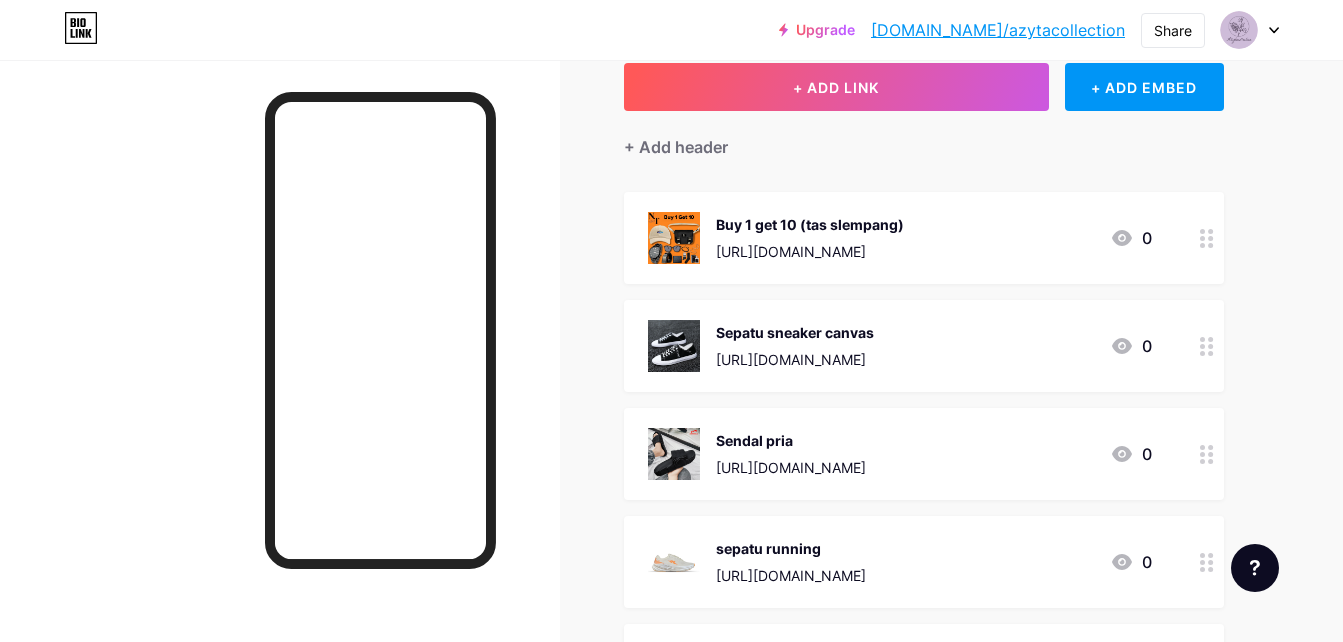 click on "Upgrade   [DOMAIN_NAME]/azytac...   [DOMAIN_NAME]/azytacollection   Share               Switch accounts     Azytacollection   [DOMAIN_NAME]/azytacollection       + Add a new page        Account settings   Logout   Link Copied
Links
Posts
Design
Subscribers
NEW
Stats
Settings       + ADD LINK     + ADD EMBED
+ Add header
Buy 1 get 10 (tas slempang)
[URL][DOMAIN_NAME]
0
Sepatu sneaker canvas
[URL][DOMAIN_NAME]
0
Sendal pria
[URL][DOMAIN_NAME]
0
sepatu running
[URL][DOMAIN_NAME]
0
0" at bounding box center (671, 410) 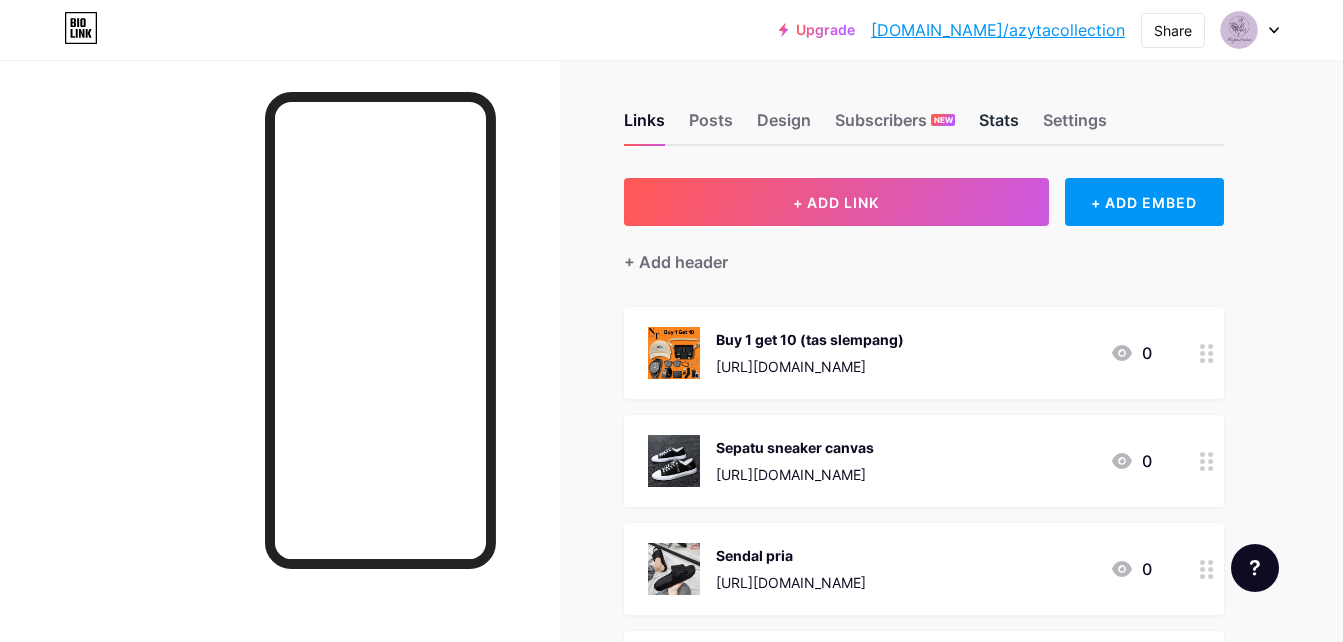 scroll, scrollTop: 0, scrollLeft: 0, axis: both 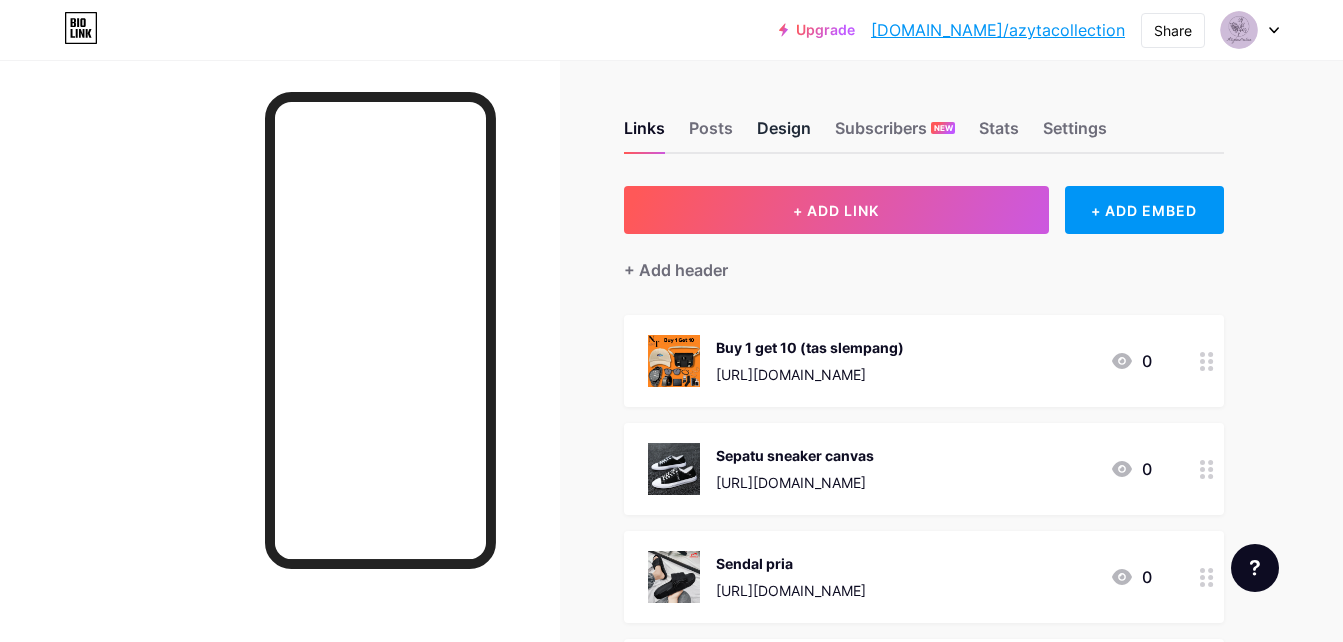 click on "Design" at bounding box center (784, 134) 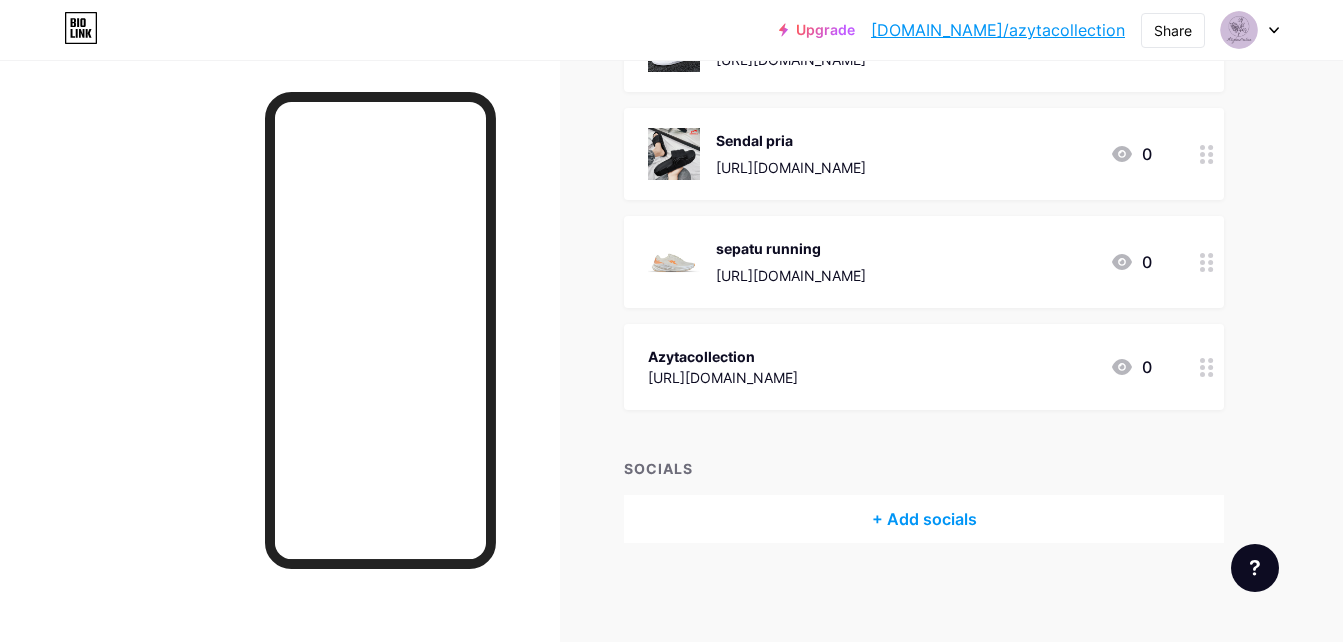 scroll, scrollTop: 0, scrollLeft: 0, axis: both 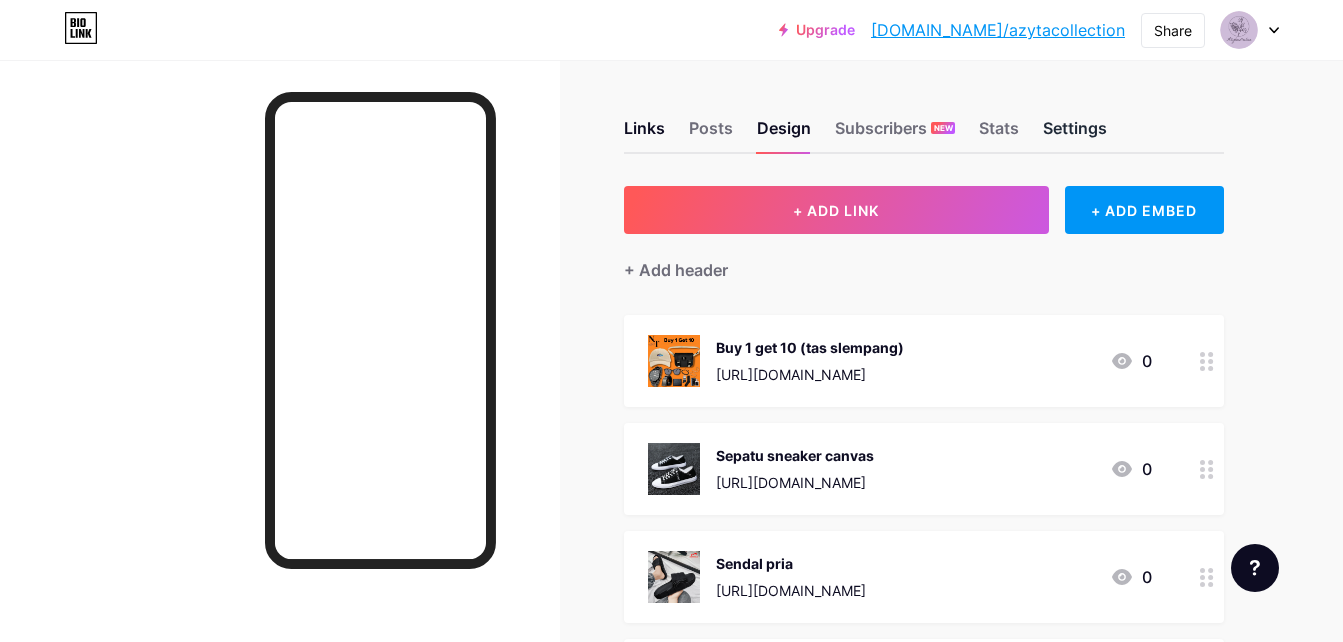 click on "Settings" at bounding box center (1075, 134) 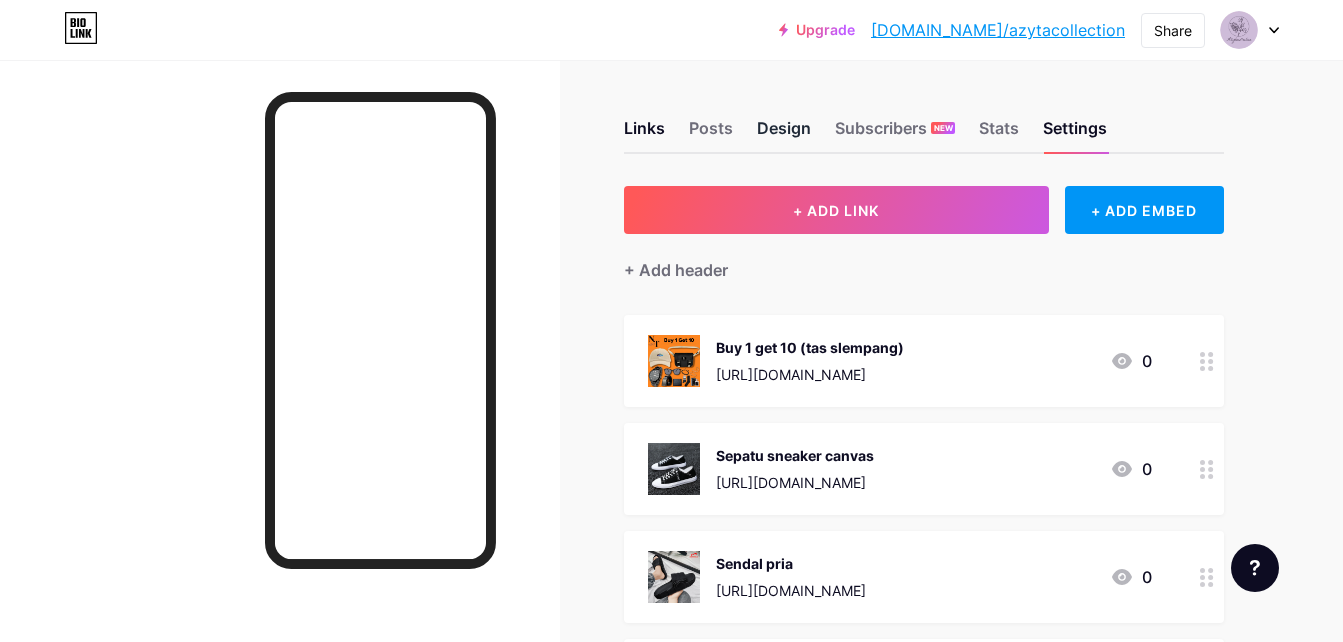 click on "Design" at bounding box center (784, 134) 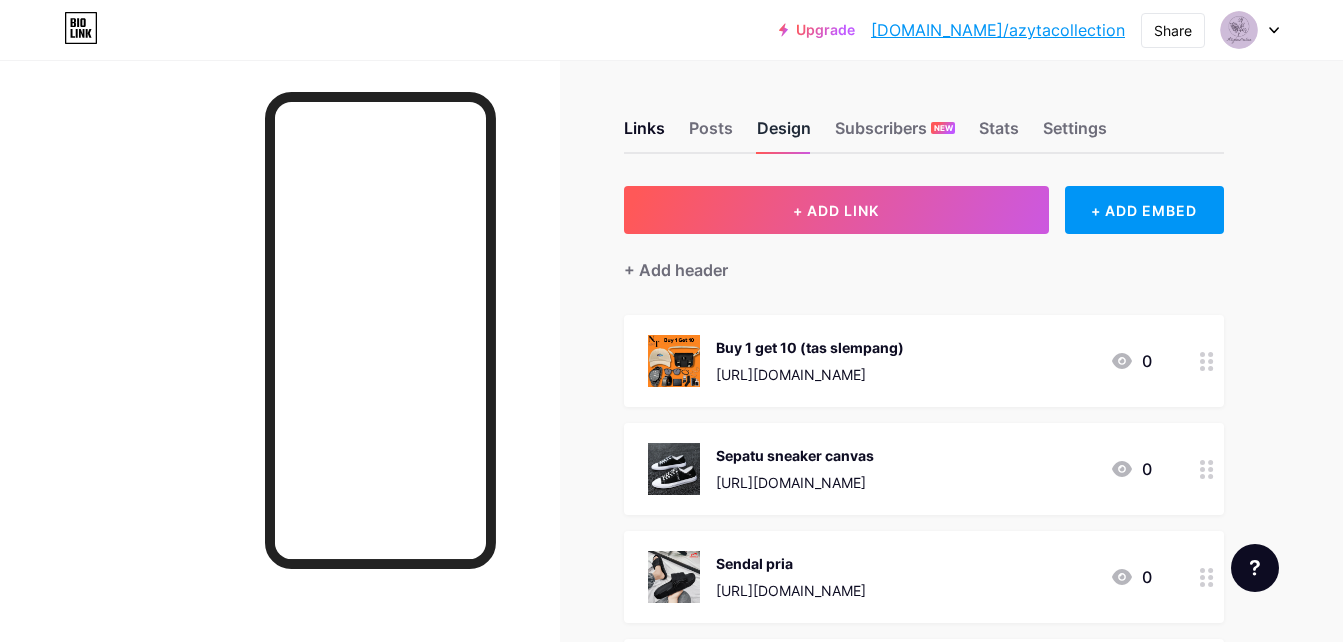 click on "Design" at bounding box center [784, 134] 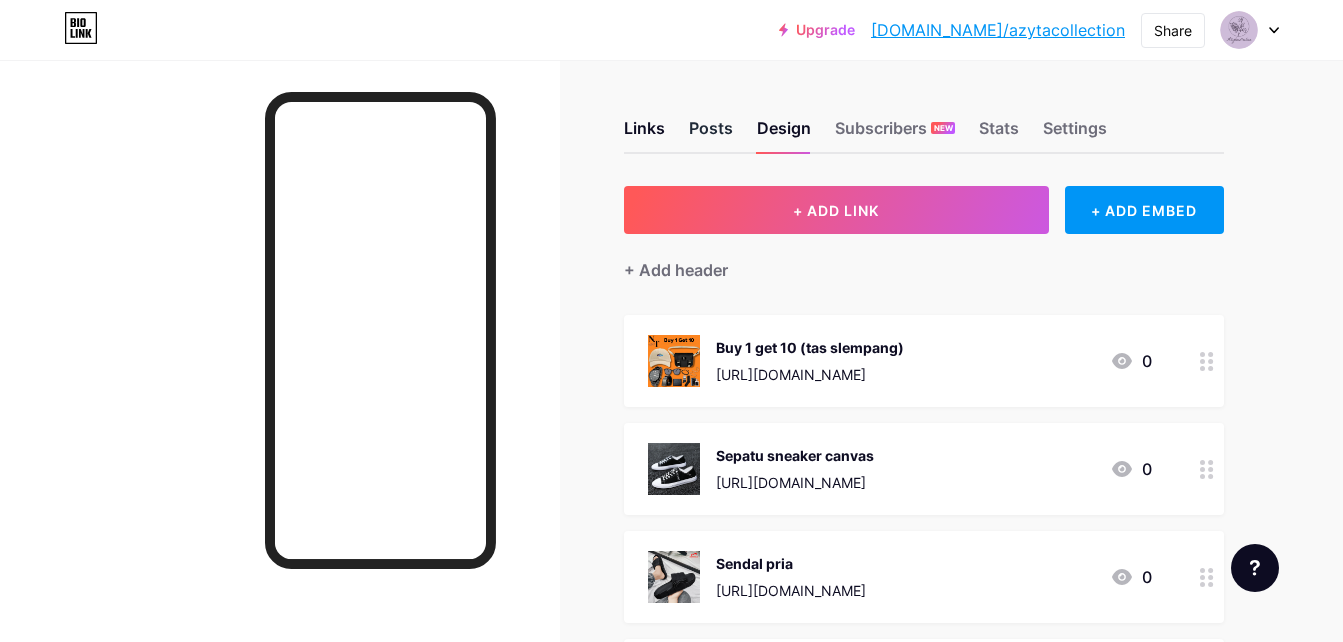 click on "Posts" at bounding box center [711, 134] 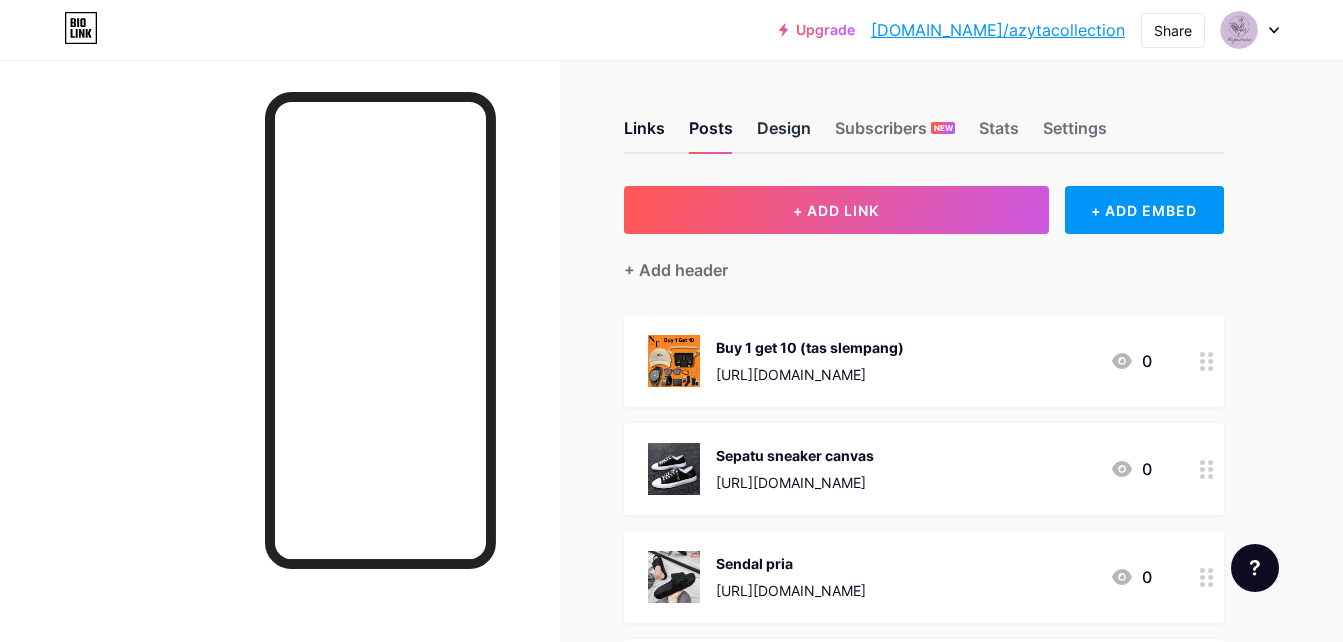 click on "Design" at bounding box center (784, 134) 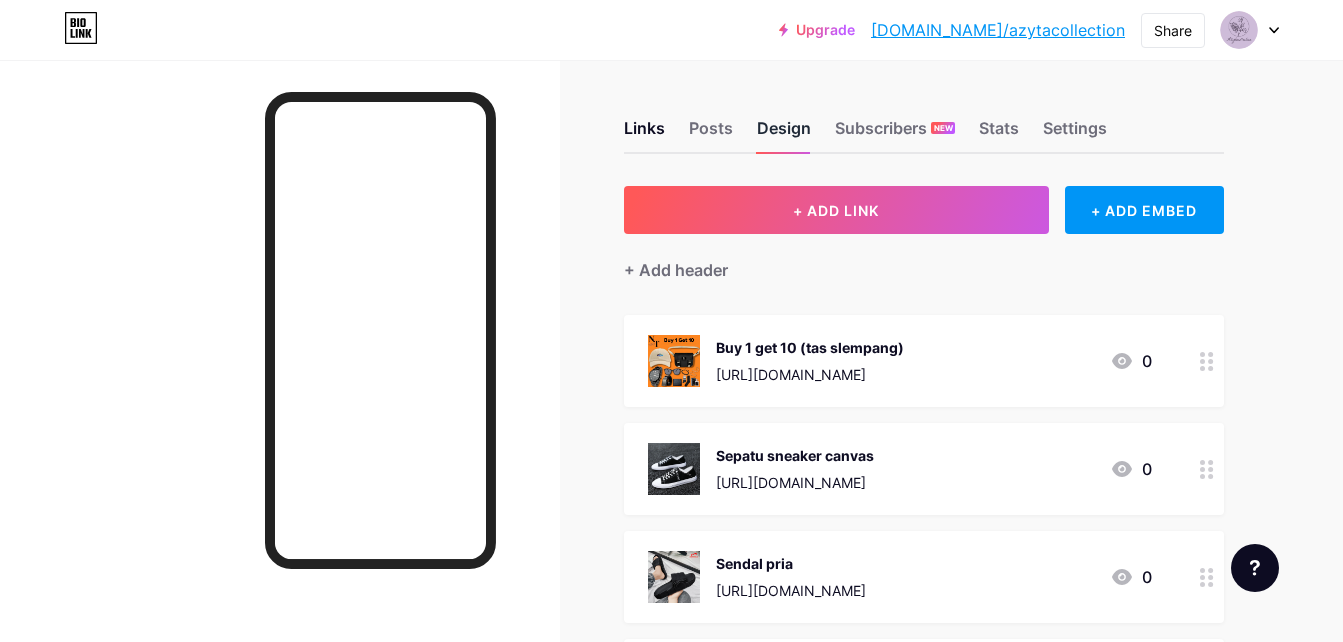 click on "Design" at bounding box center [784, 134] 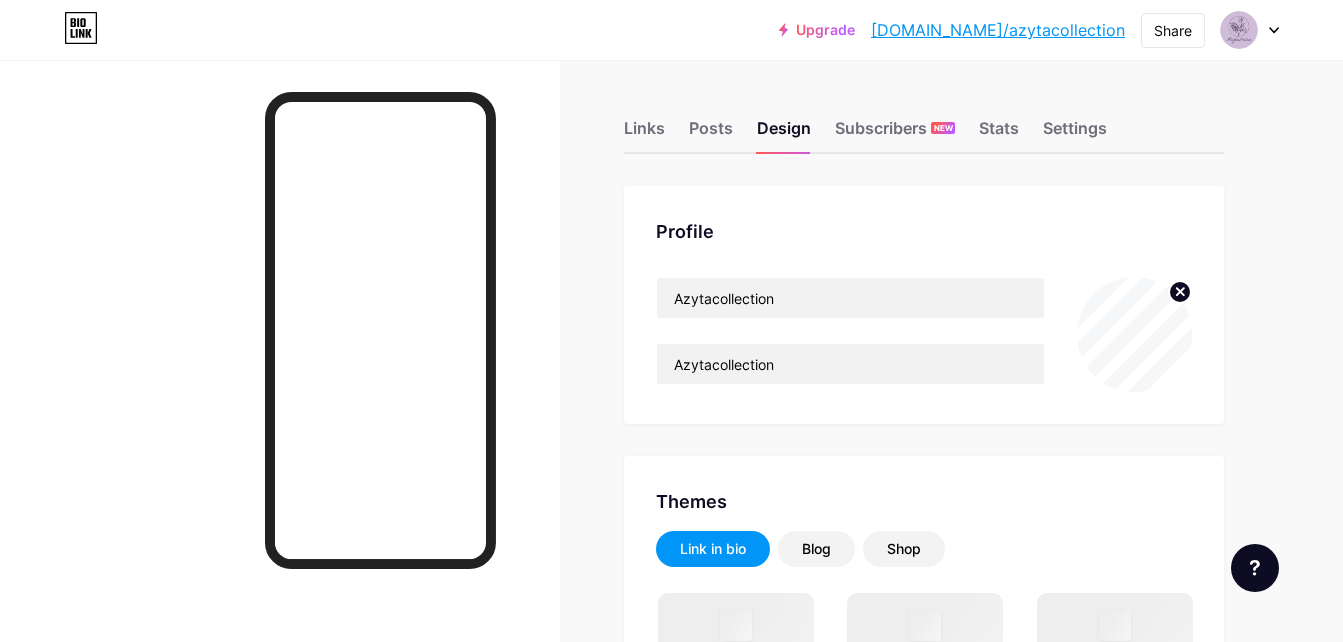 drag, startPoint x: 771, startPoint y: 121, endPoint x: 1135, endPoint y: 59, distance: 369.24246 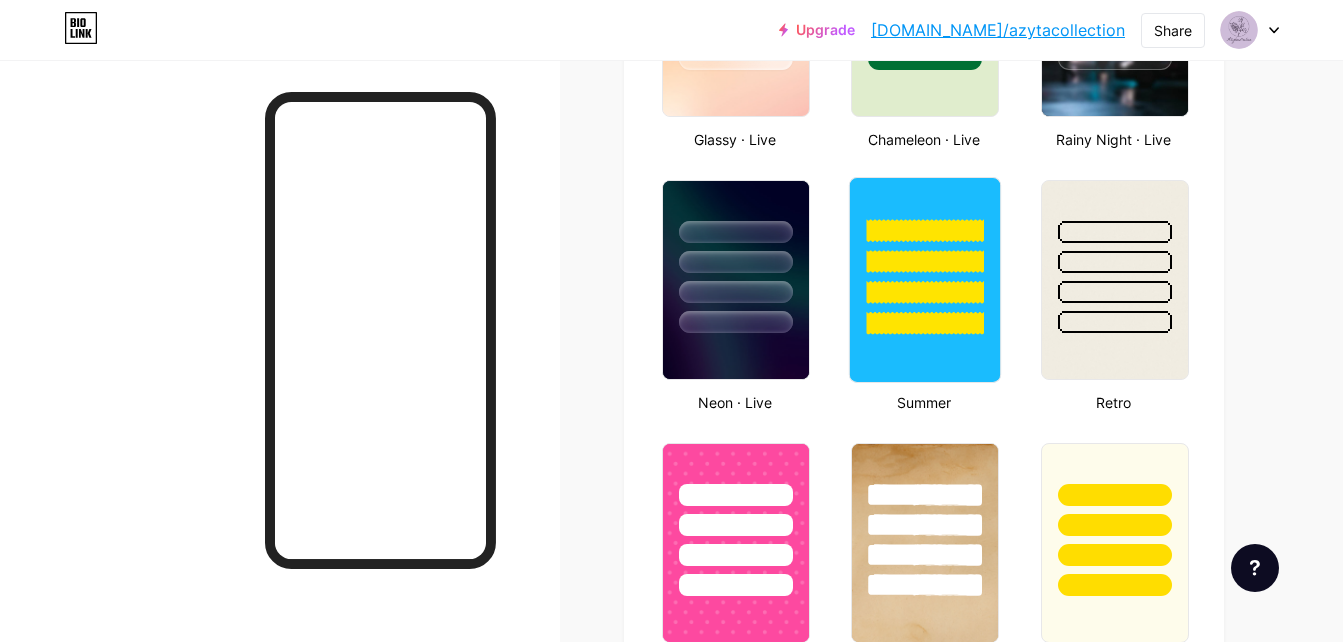 scroll, scrollTop: 1300, scrollLeft: 0, axis: vertical 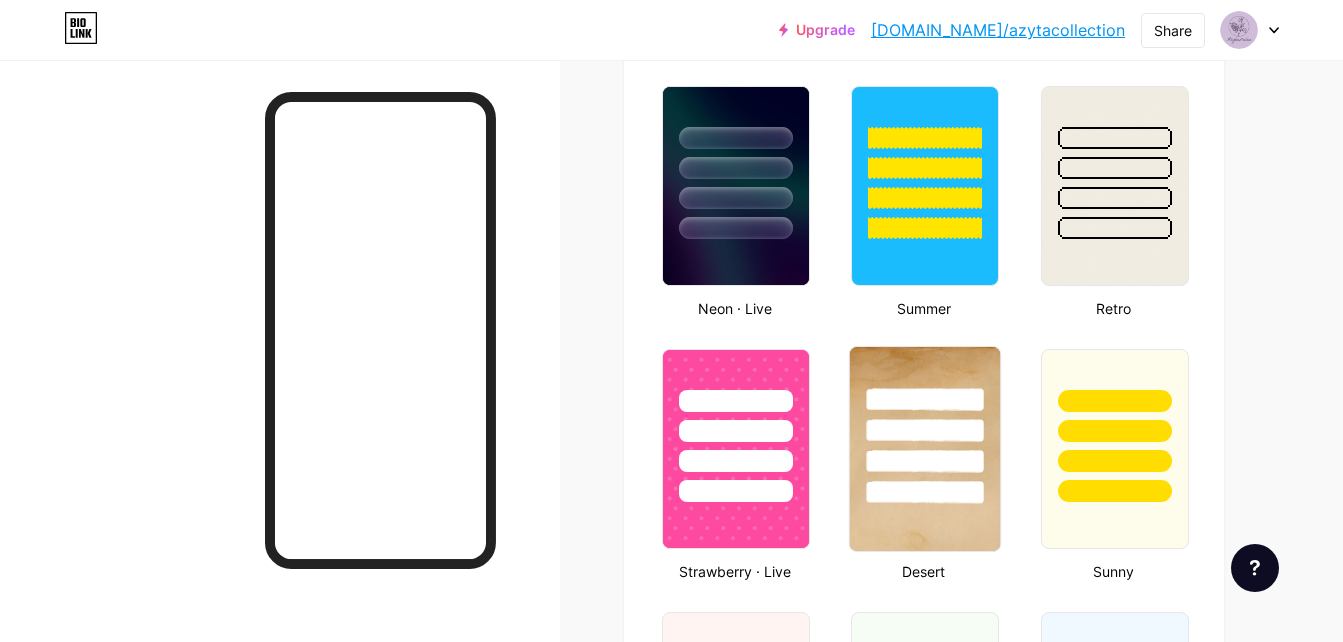 click at bounding box center (925, 430) 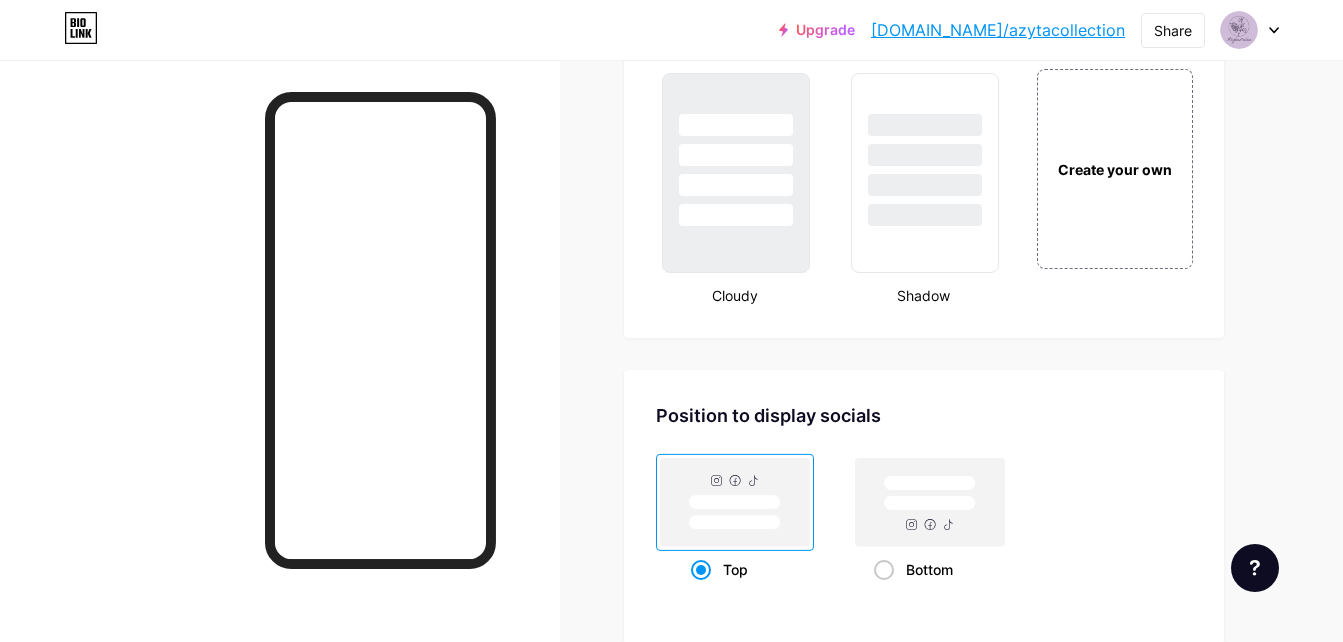 scroll, scrollTop: 2400, scrollLeft: 0, axis: vertical 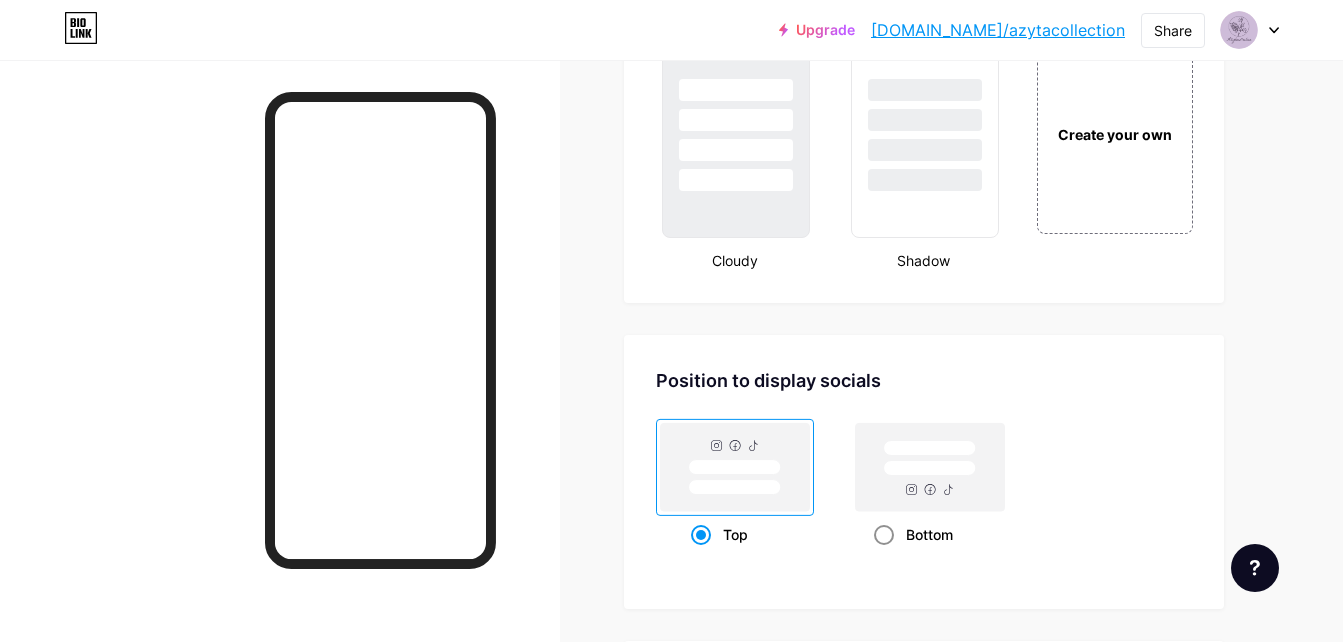 click at bounding box center (884, 535) 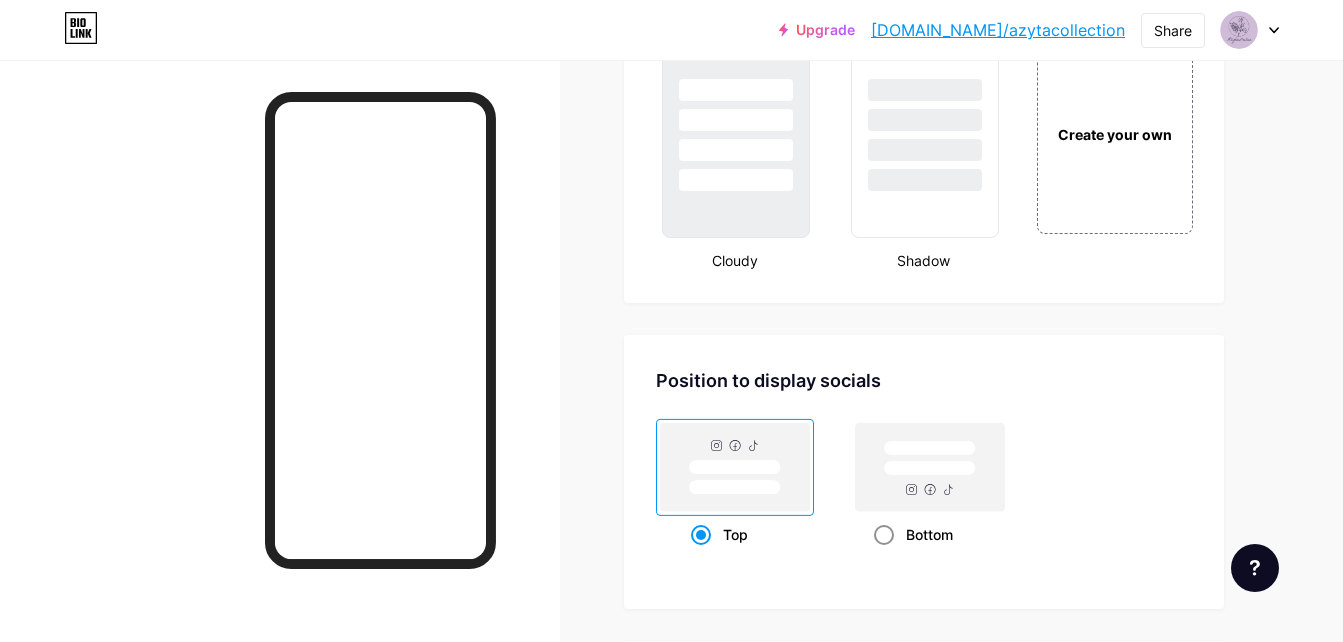 click on "Bottom" at bounding box center (880, 559) 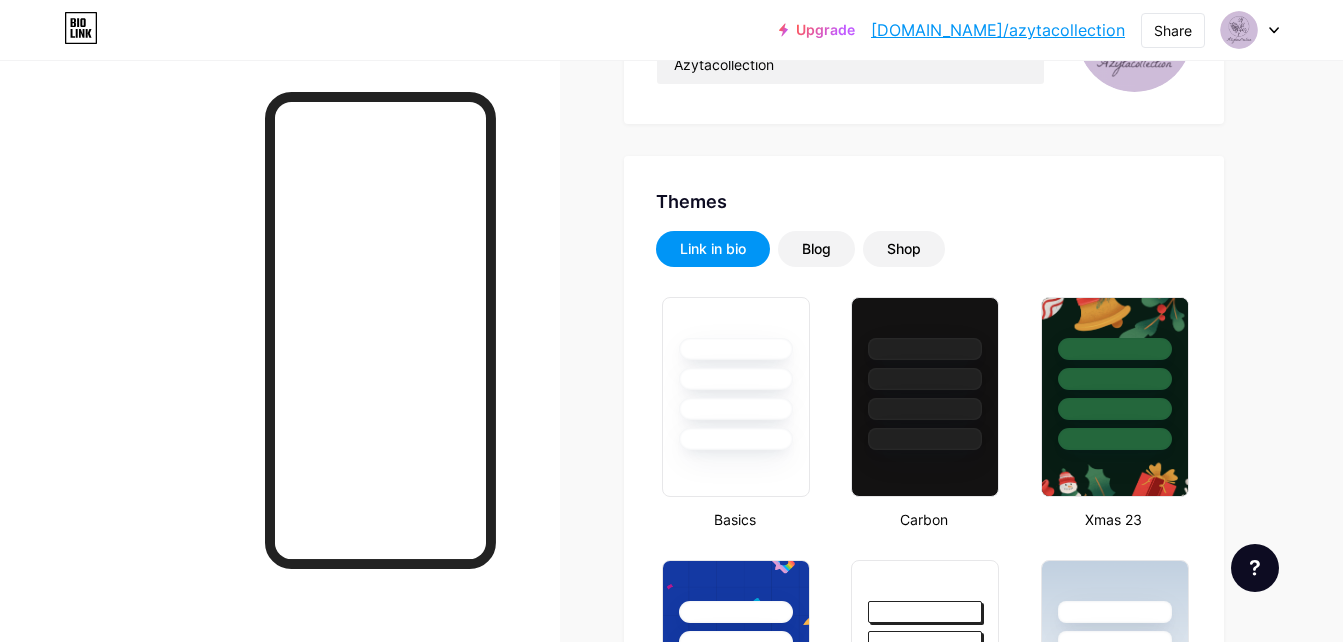 scroll, scrollTop: 200, scrollLeft: 0, axis: vertical 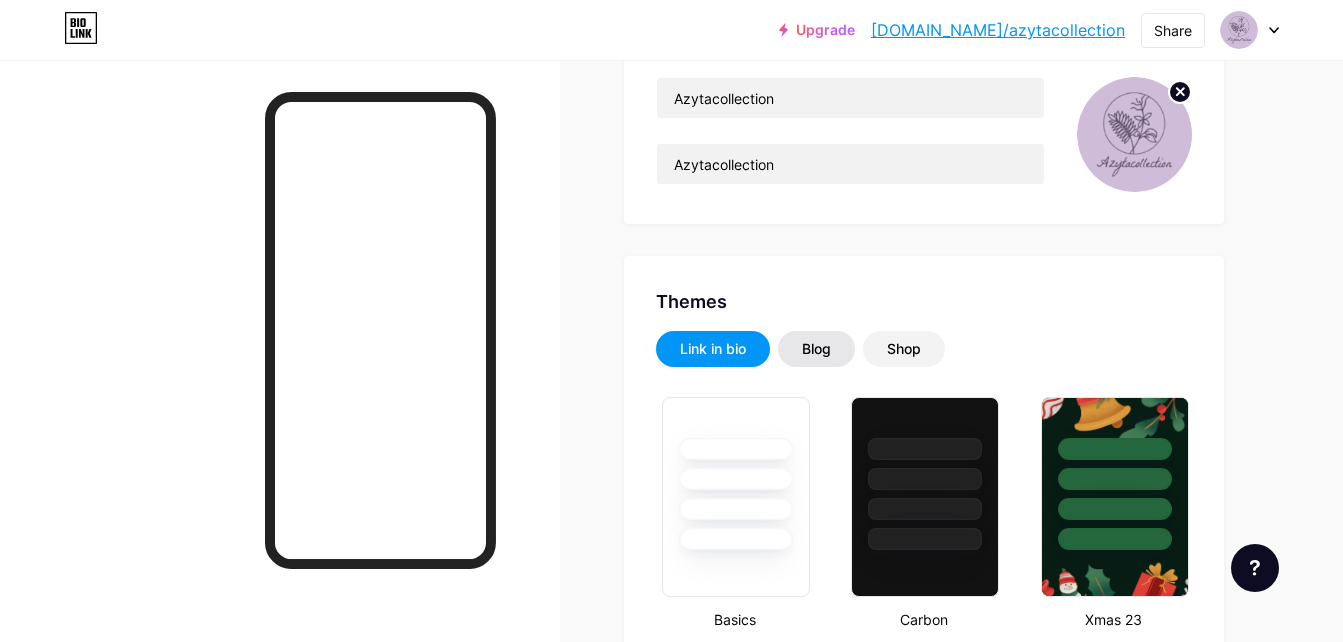 click on "Blog" at bounding box center (816, 349) 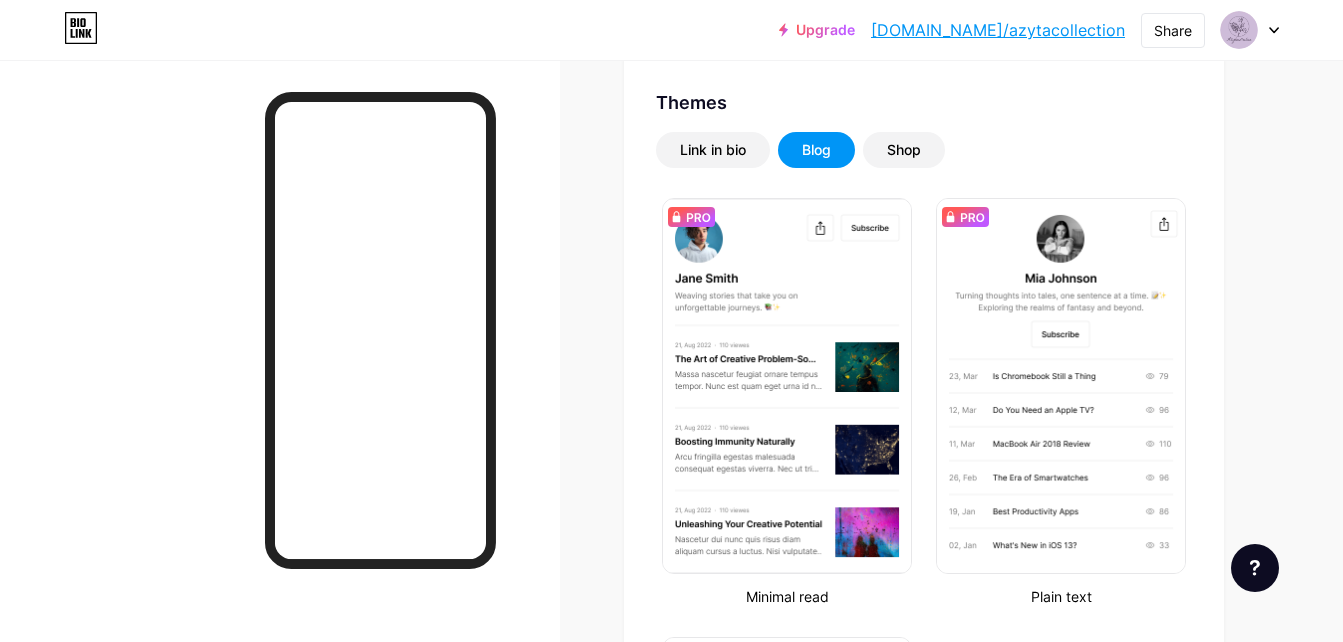scroll, scrollTop: 400, scrollLeft: 0, axis: vertical 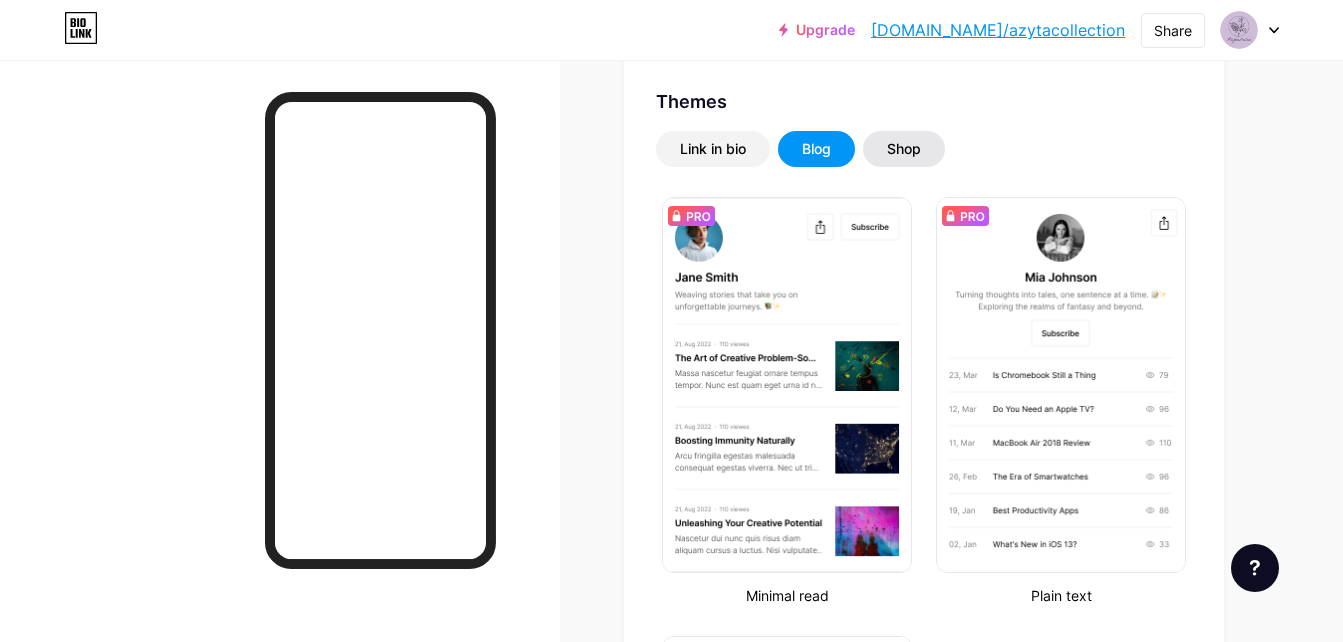 click on "Shop" at bounding box center [904, 149] 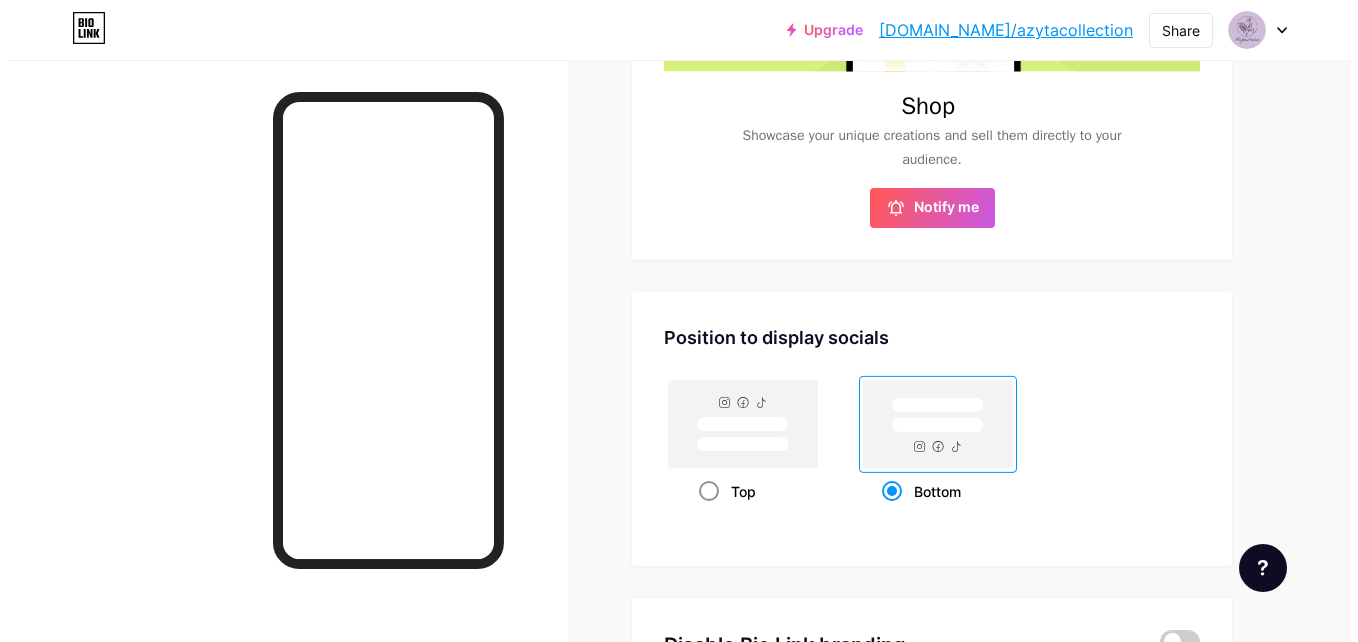 scroll, scrollTop: 1112, scrollLeft: 0, axis: vertical 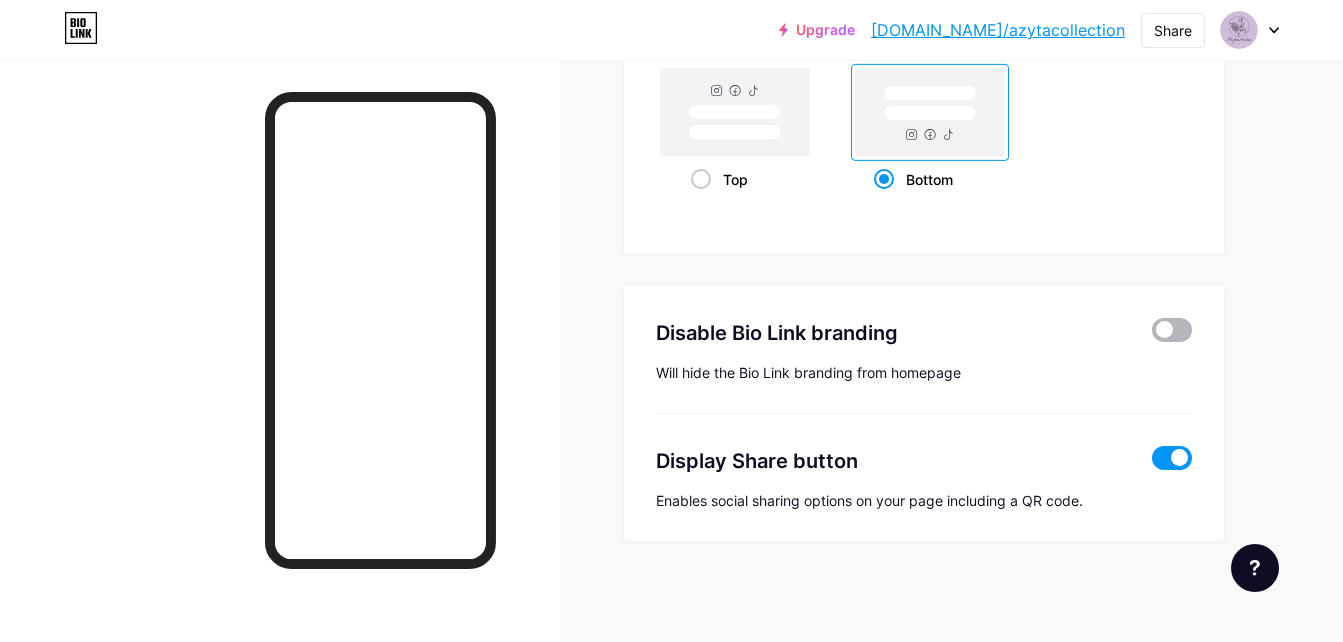 click at bounding box center (1172, 330) 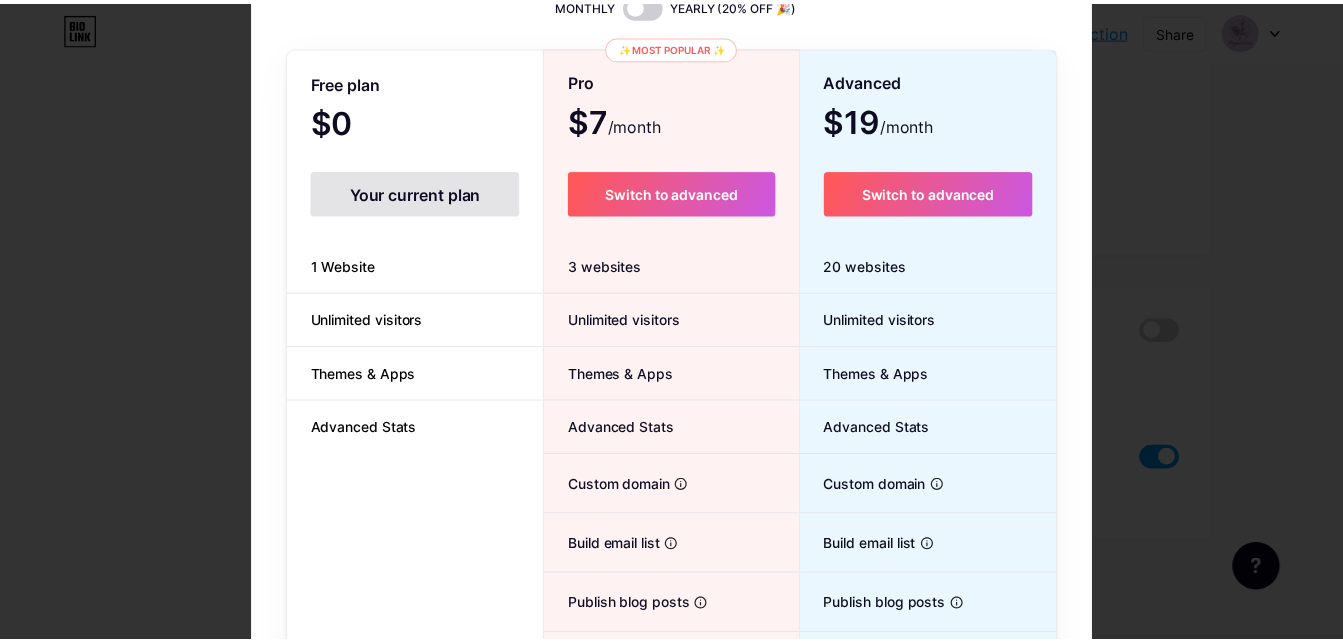 scroll, scrollTop: 0, scrollLeft: 0, axis: both 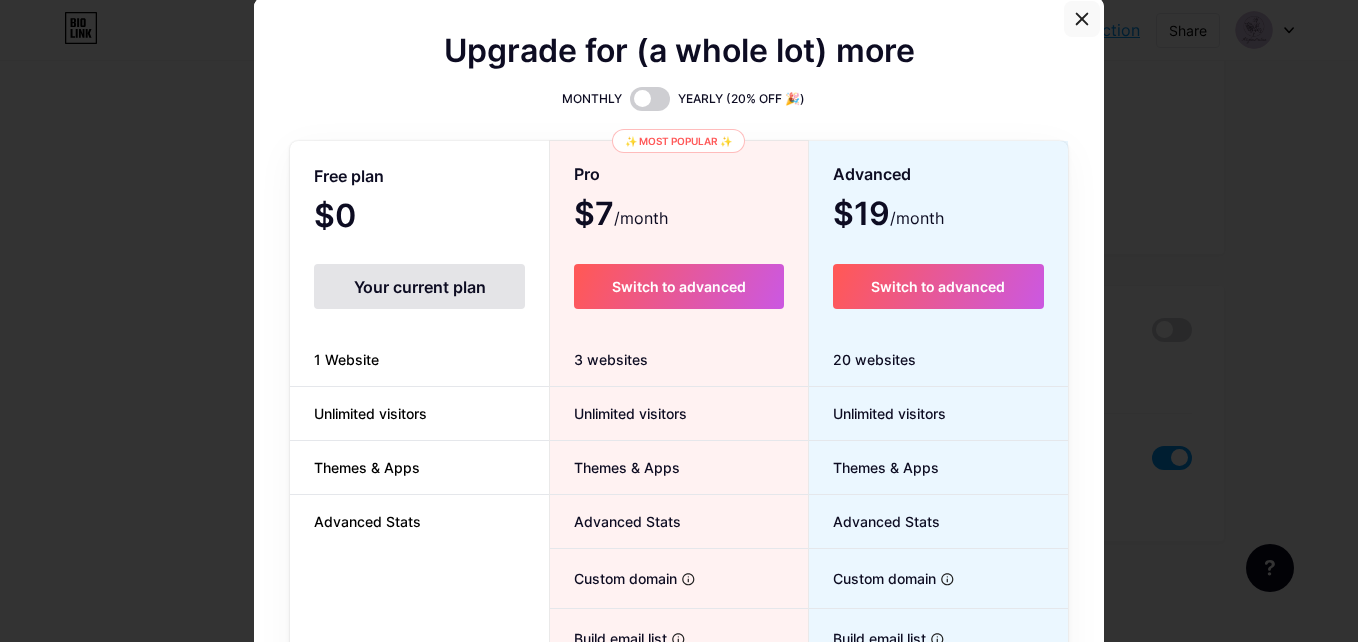 click 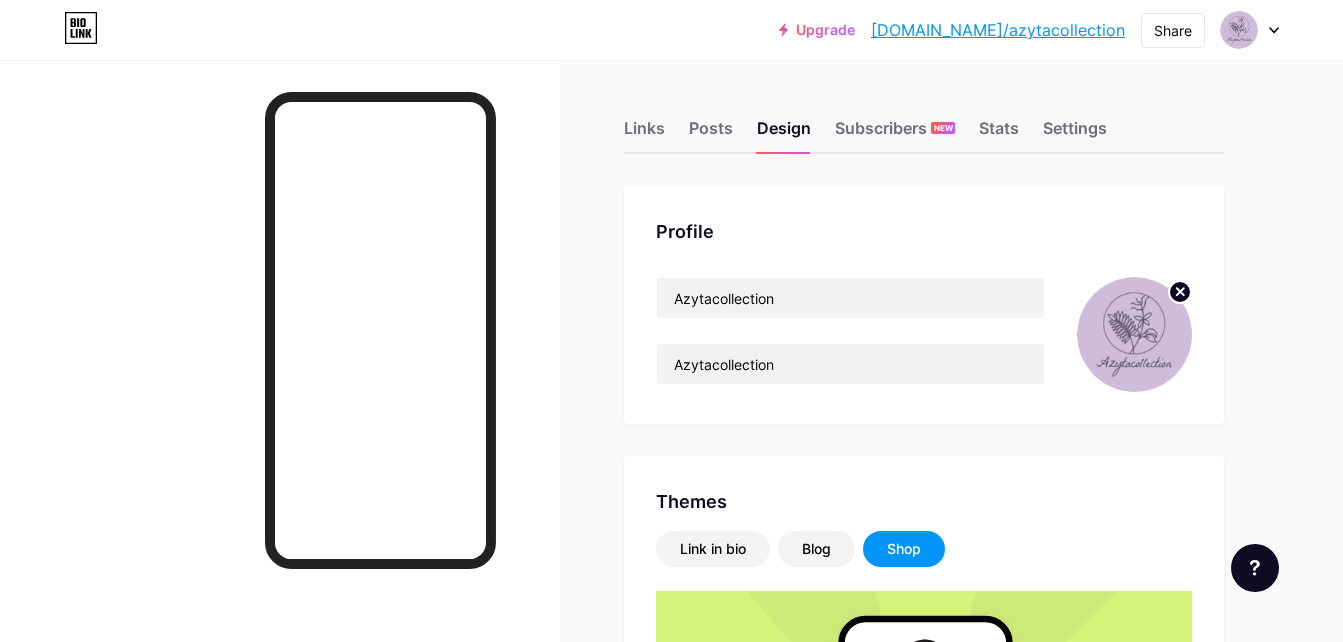 scroll, scrollTop: 300, scrollLeft: 0, axis: vertical 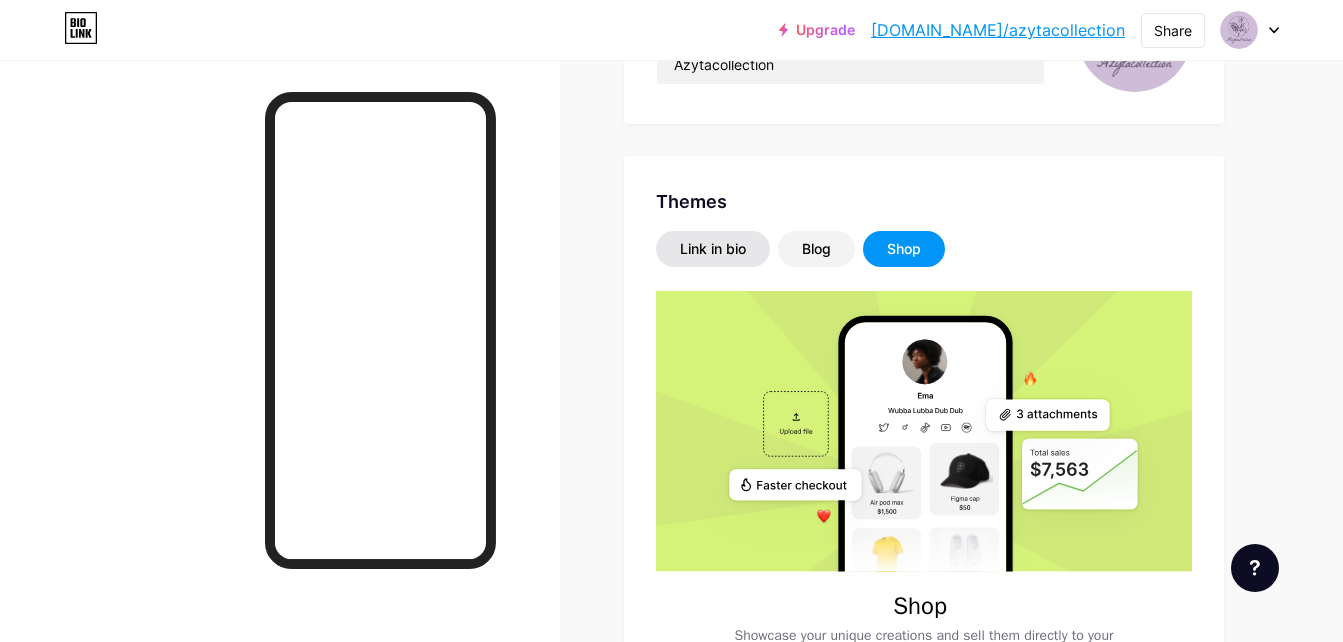 click on "Link in bio" at bounding box center [713, 249] 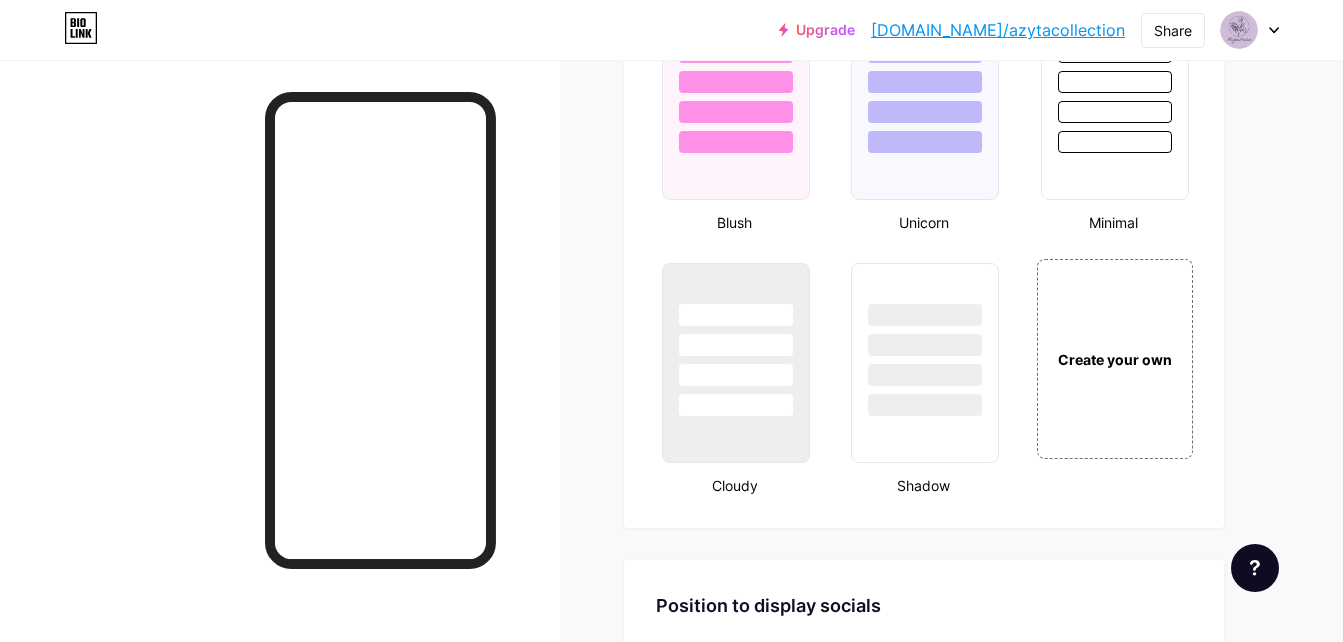 scroll, scrollTop: 2100, scrollLeft: 0, axis: vertical 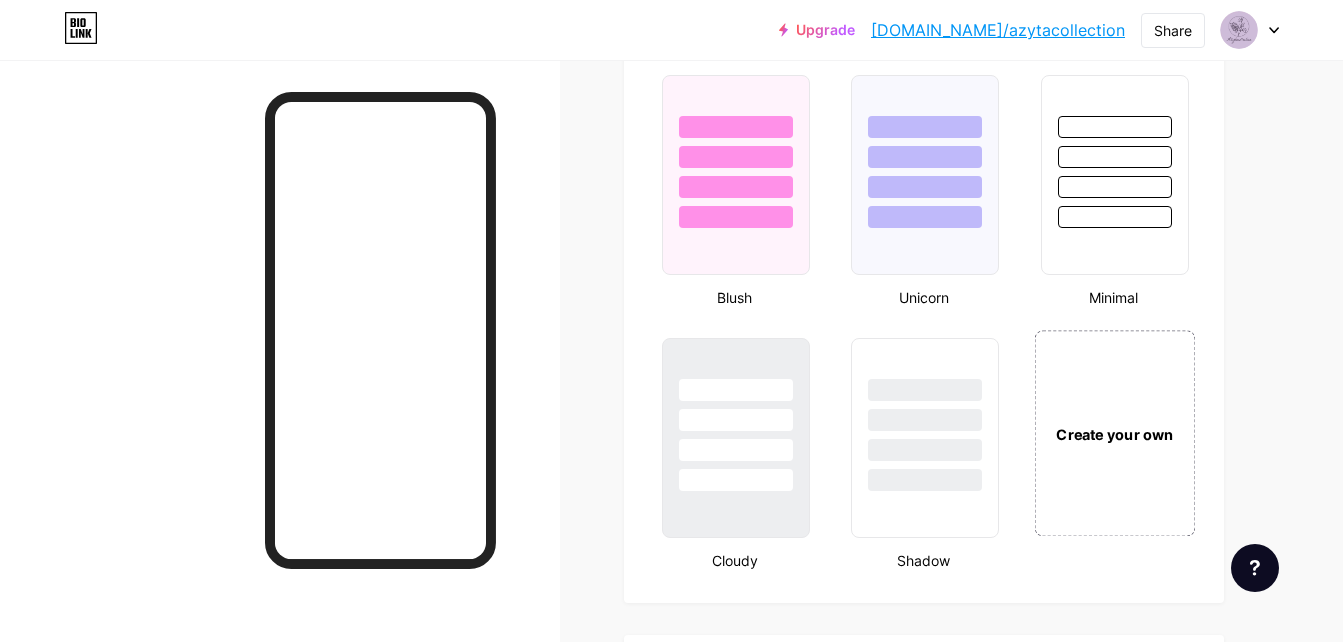 click on "Create your own" at bounding box center (1114, 433) 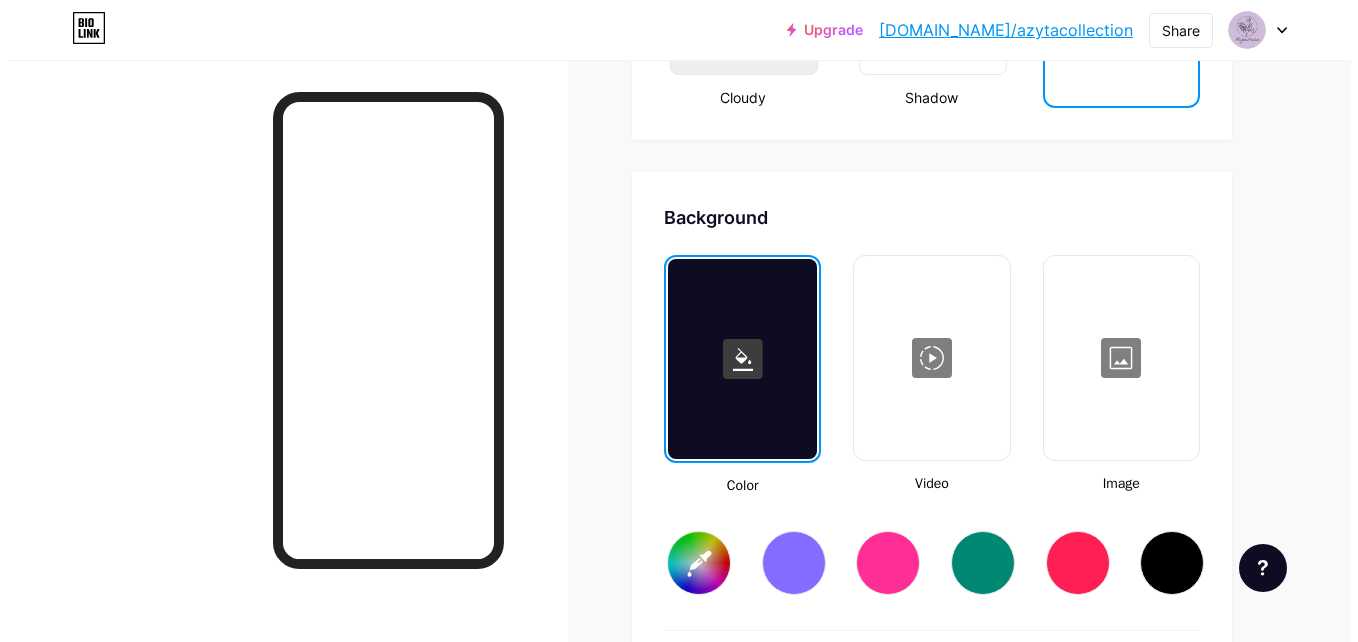 scroll, scrollTop: 2555, scrollLeft: 0, axis: vertical 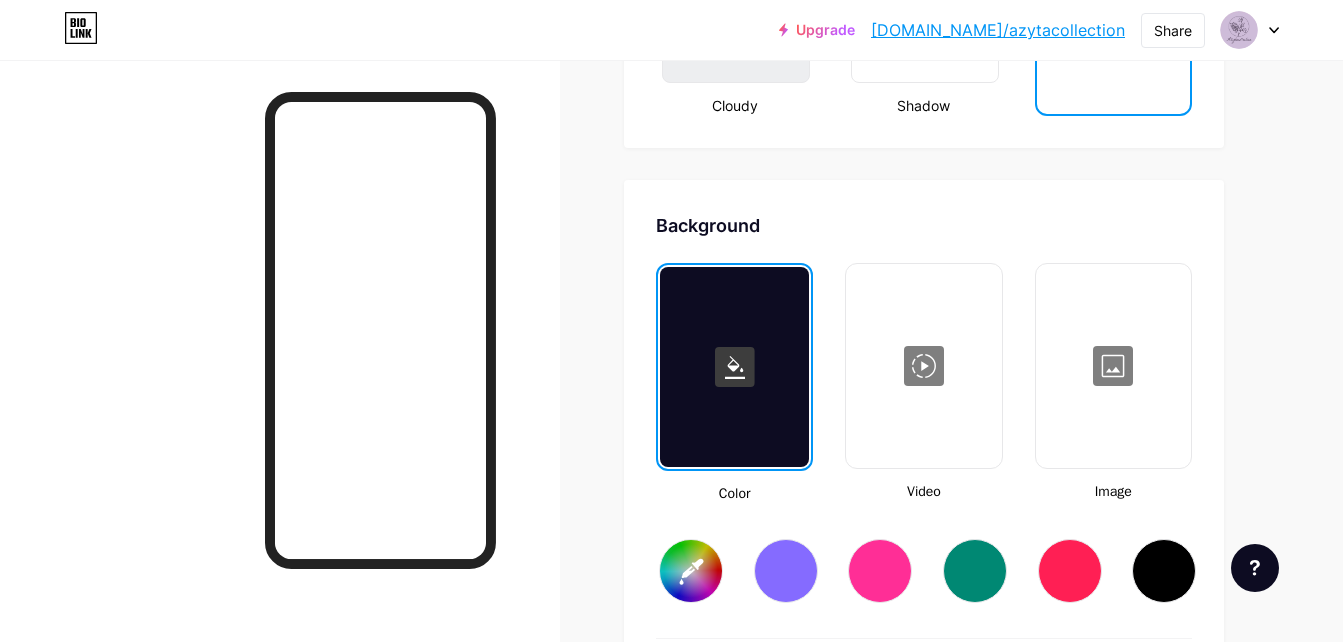 click at bounding box center [923, 366] 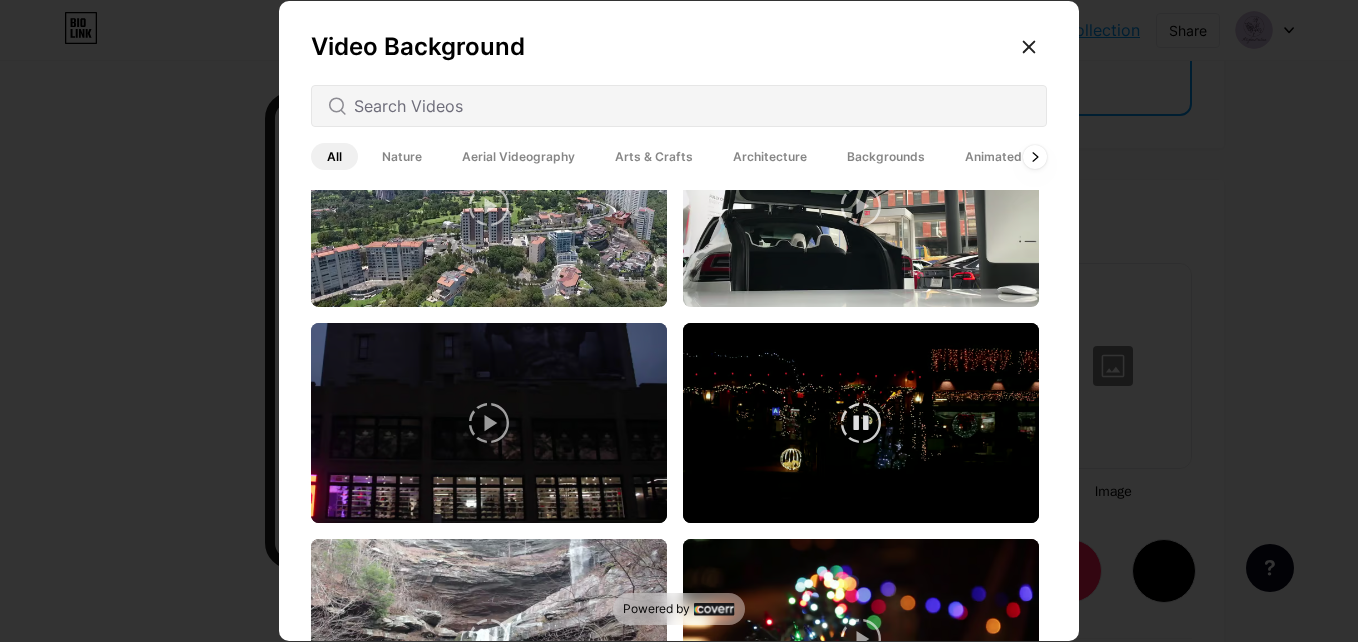 type on "#ffffff" 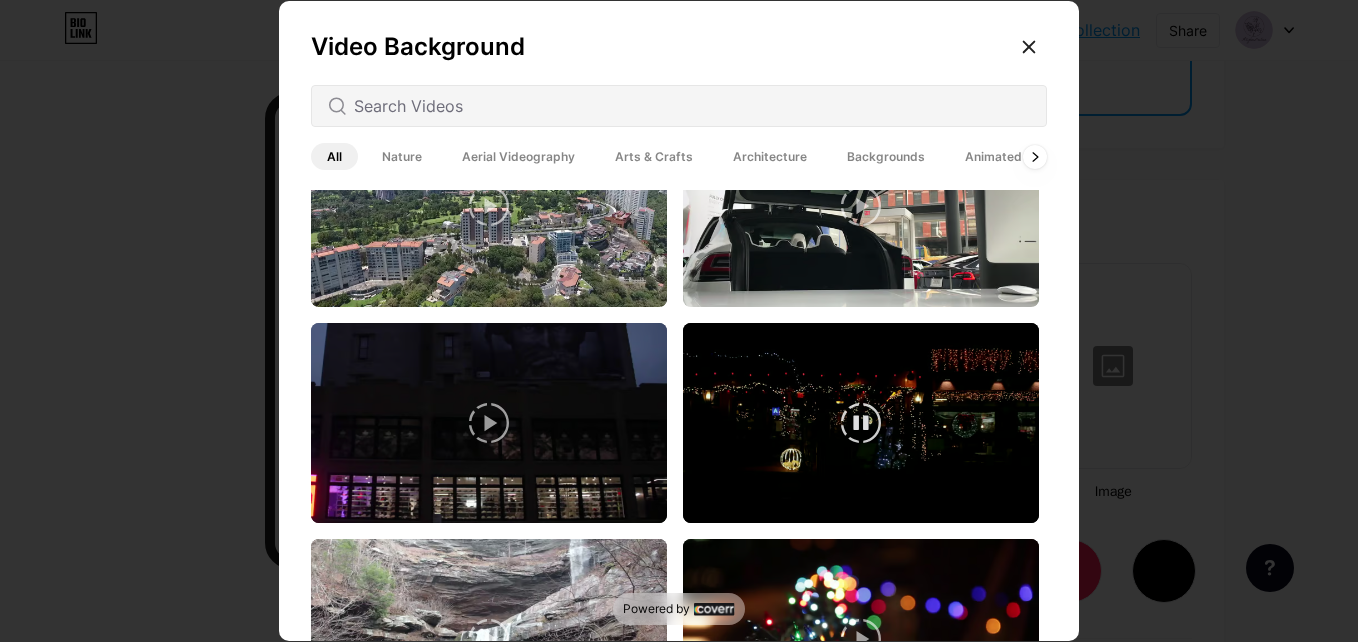 type on "#000000" 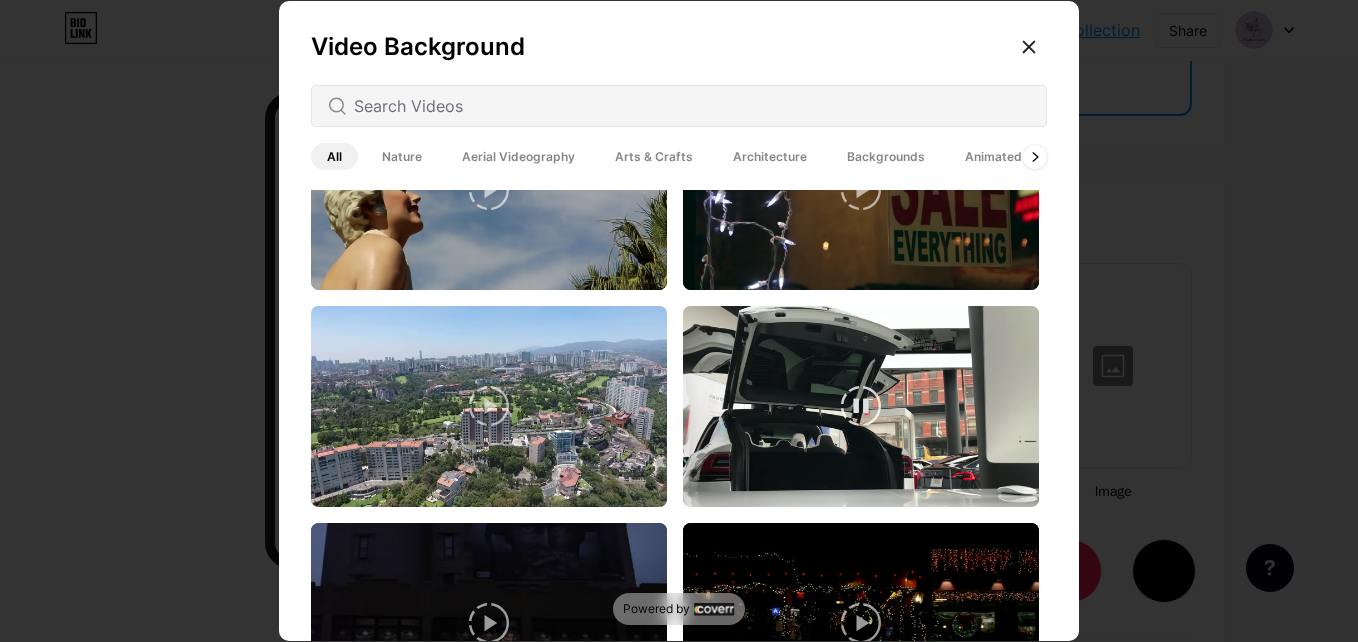 scroll, scrollTop: 0, scrollLeft: 0, axis: both 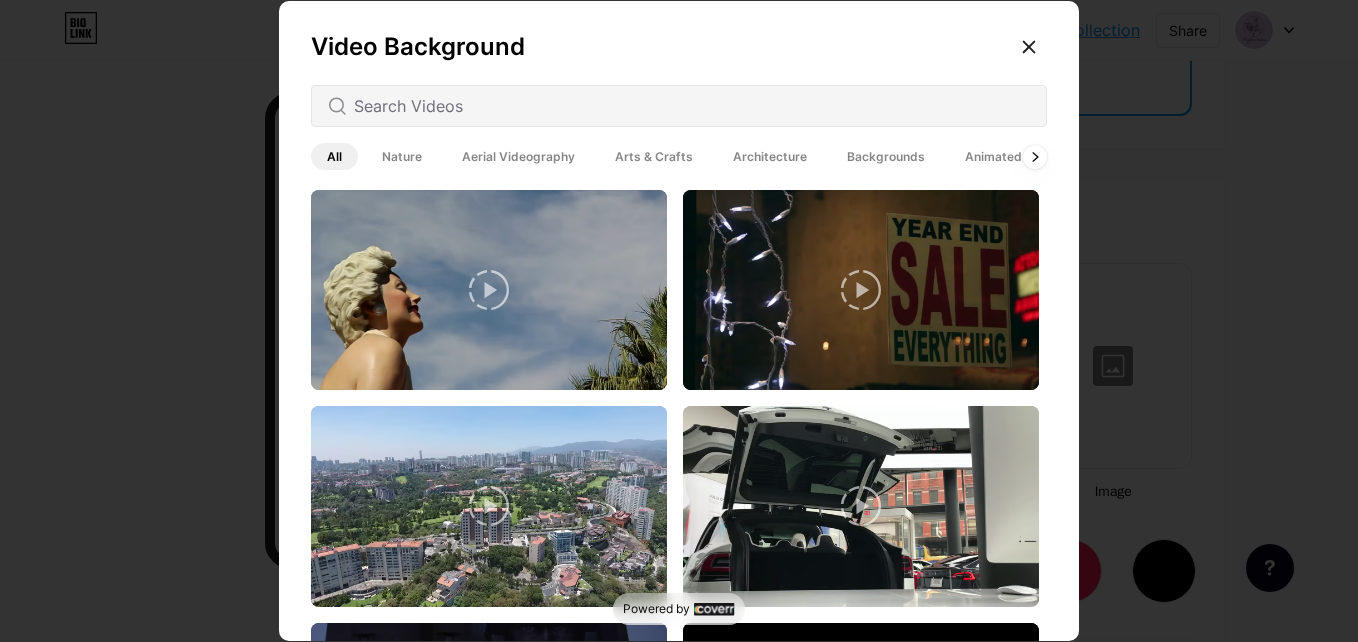 click 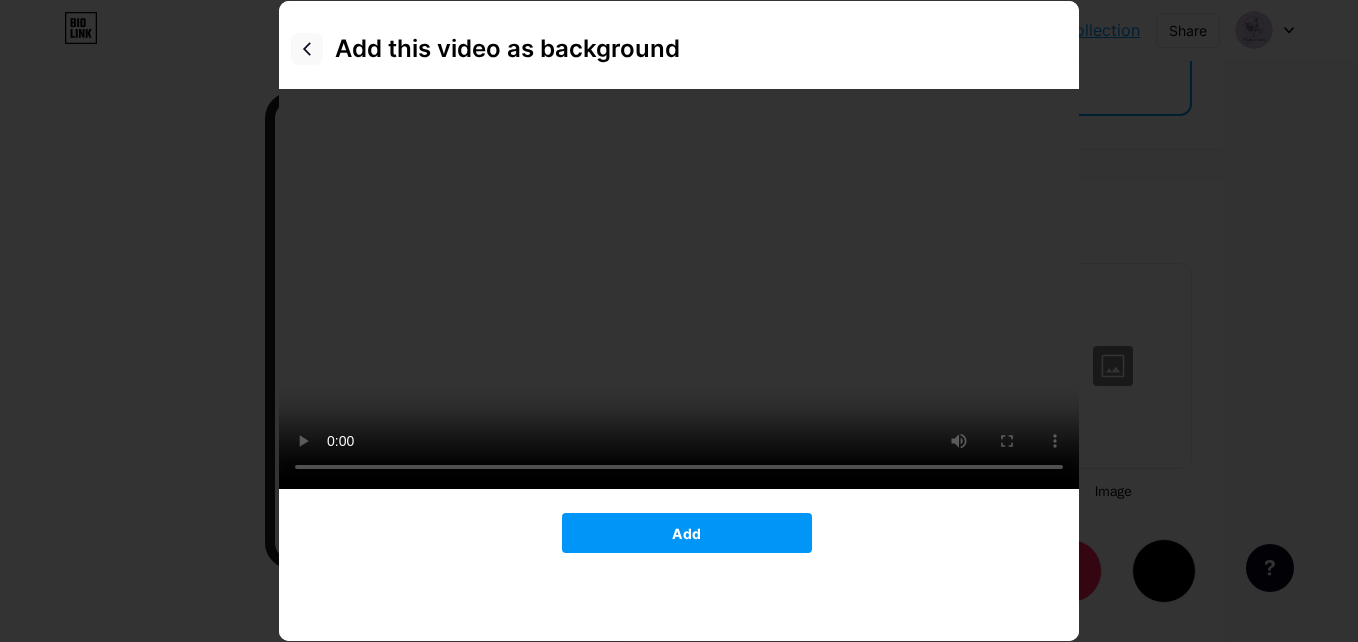 click 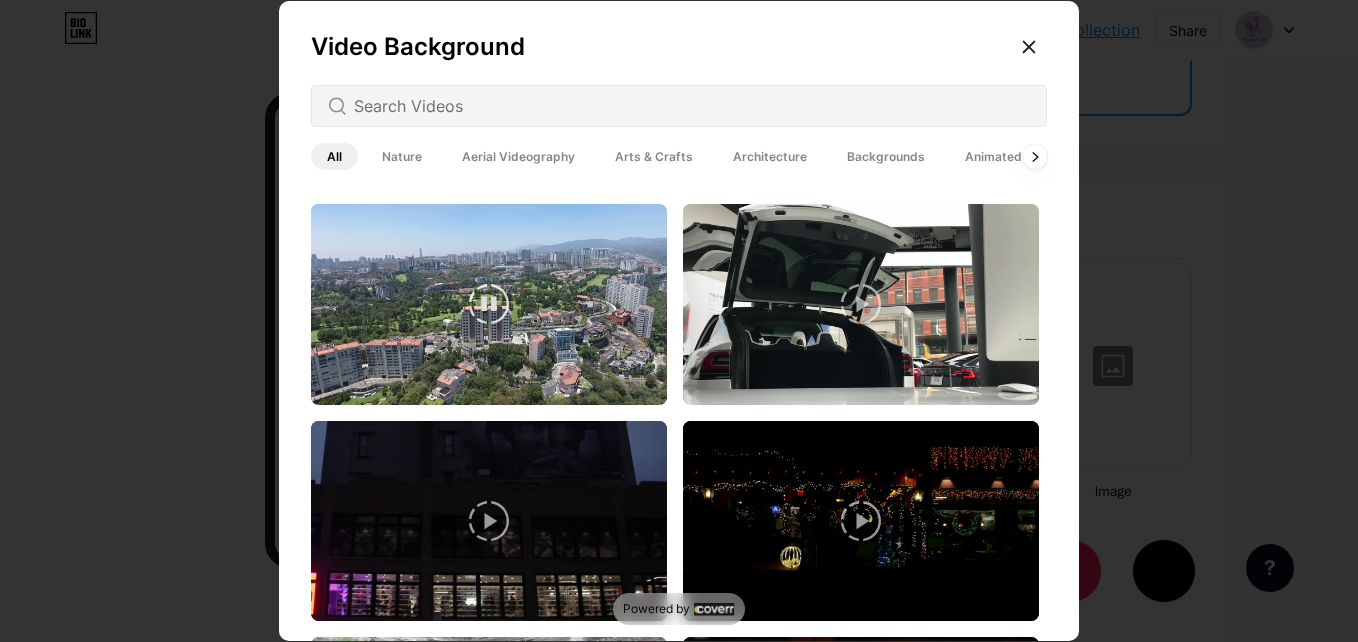 scroll, scrollTop: 200, scrollLeft: 0, axis: vertical 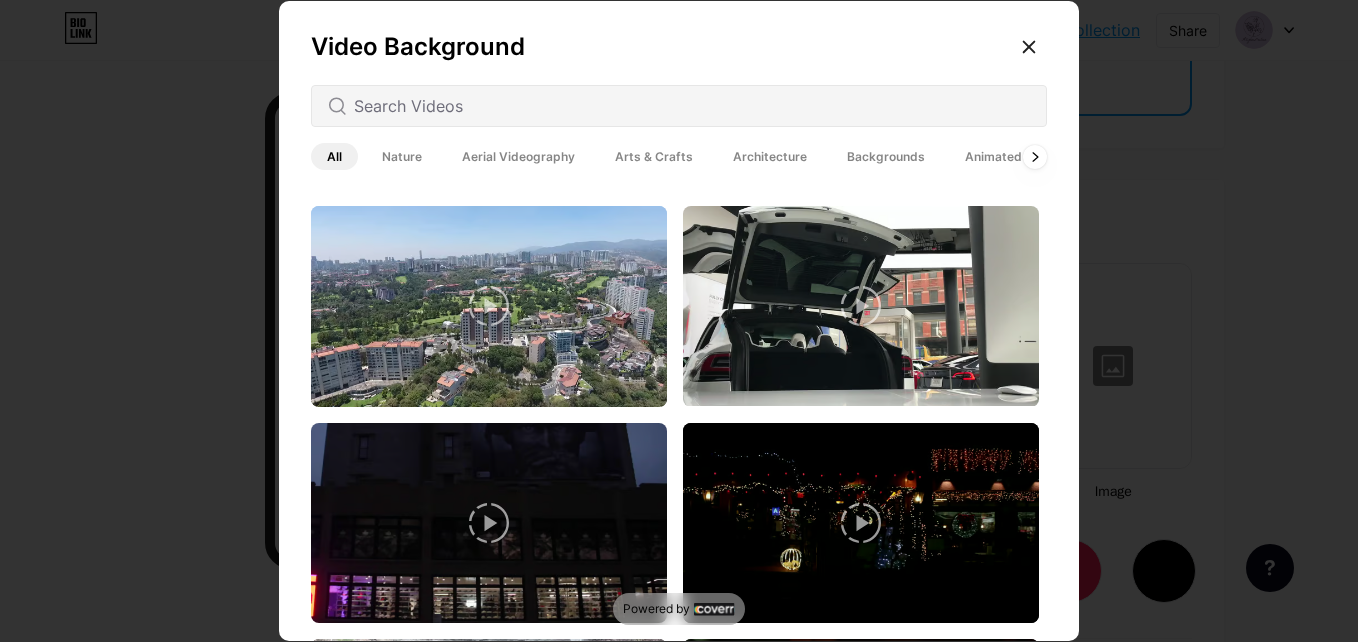 click on "Aerial Videography" at bounding box center [518, 156] 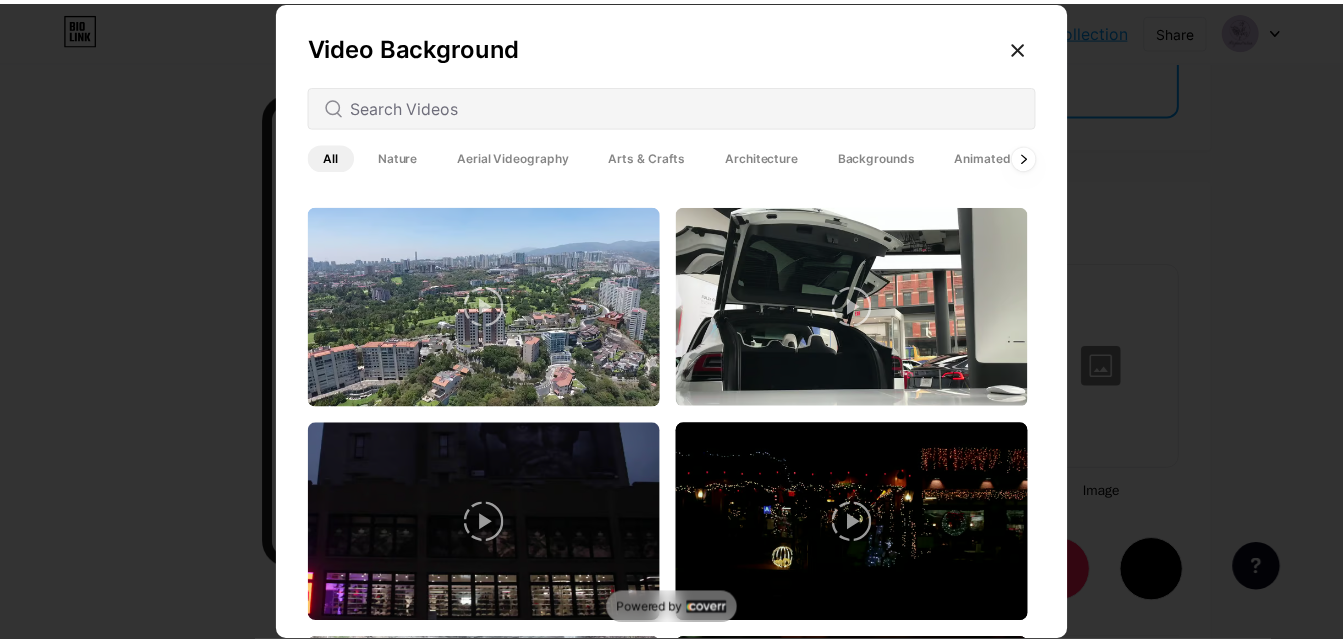 scroll, scrollTop: 0, scrollLeft: 0, axis: both 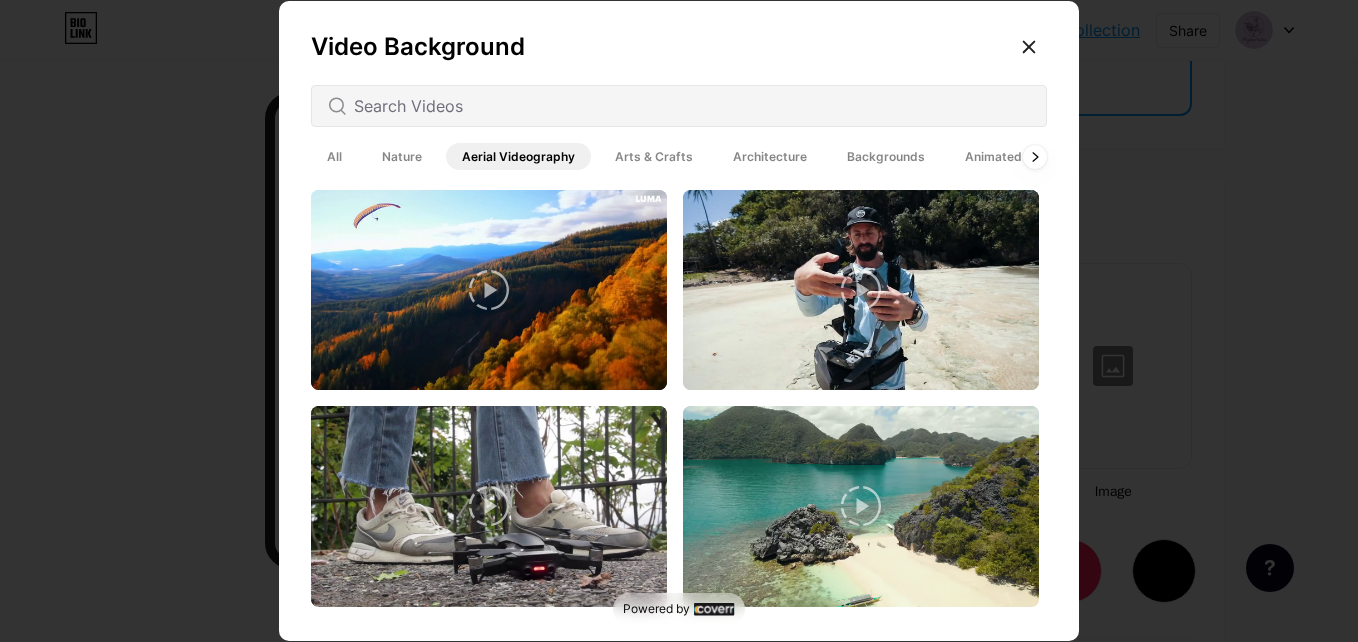 click on "Nature" at bounding box center [402, 156] 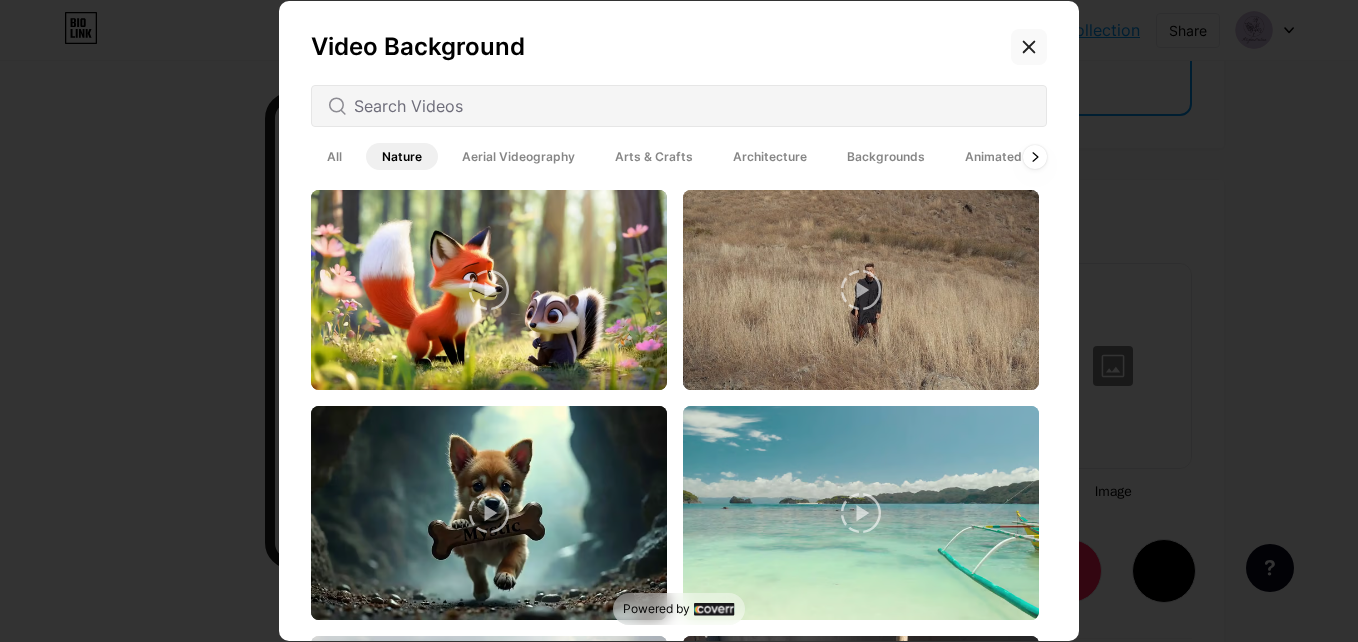 click at bounding box center (1029, 47) 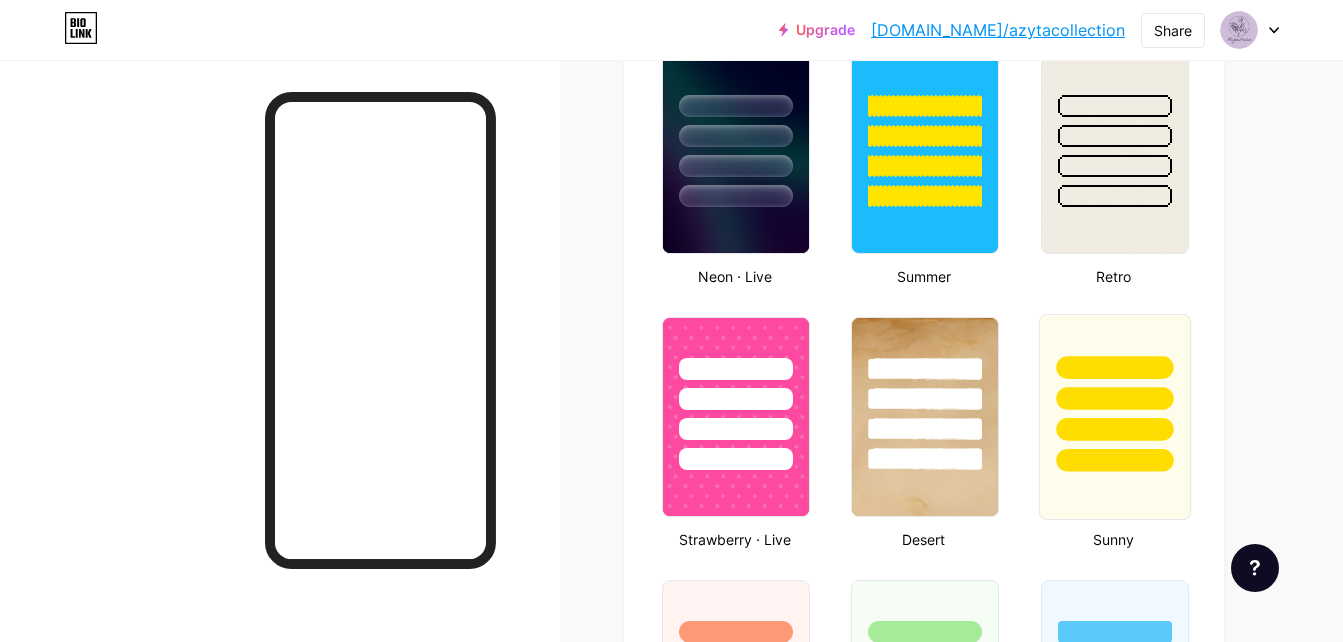 scroll, scrollTop: 1435, scrollLeft: 0, axis: vertical 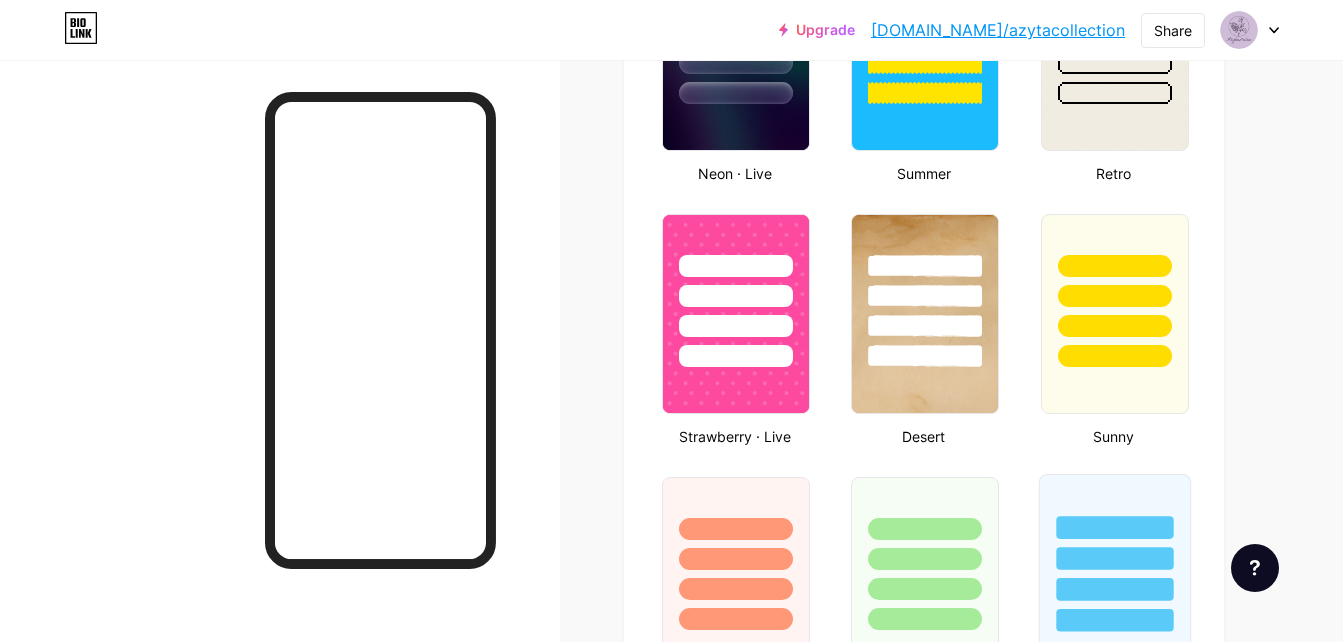 click at bounding box center (1114, 527) 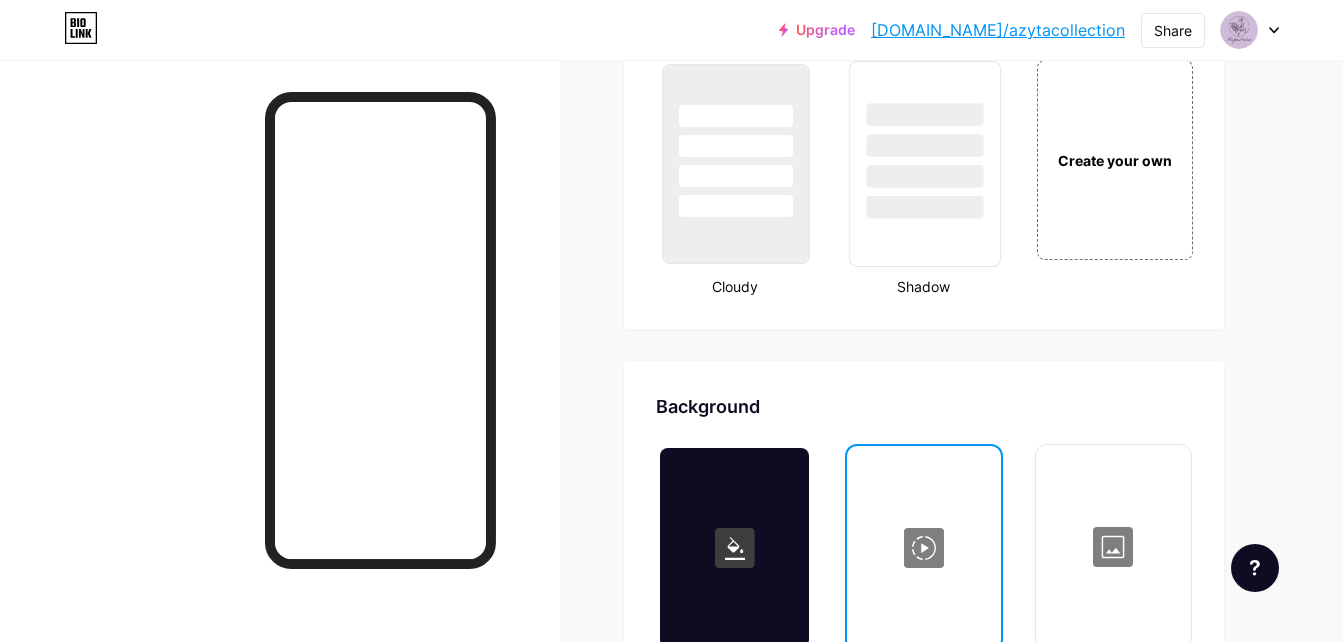 scroll, scrollTop: 2335, scrollLeft: 0, axis: vertical 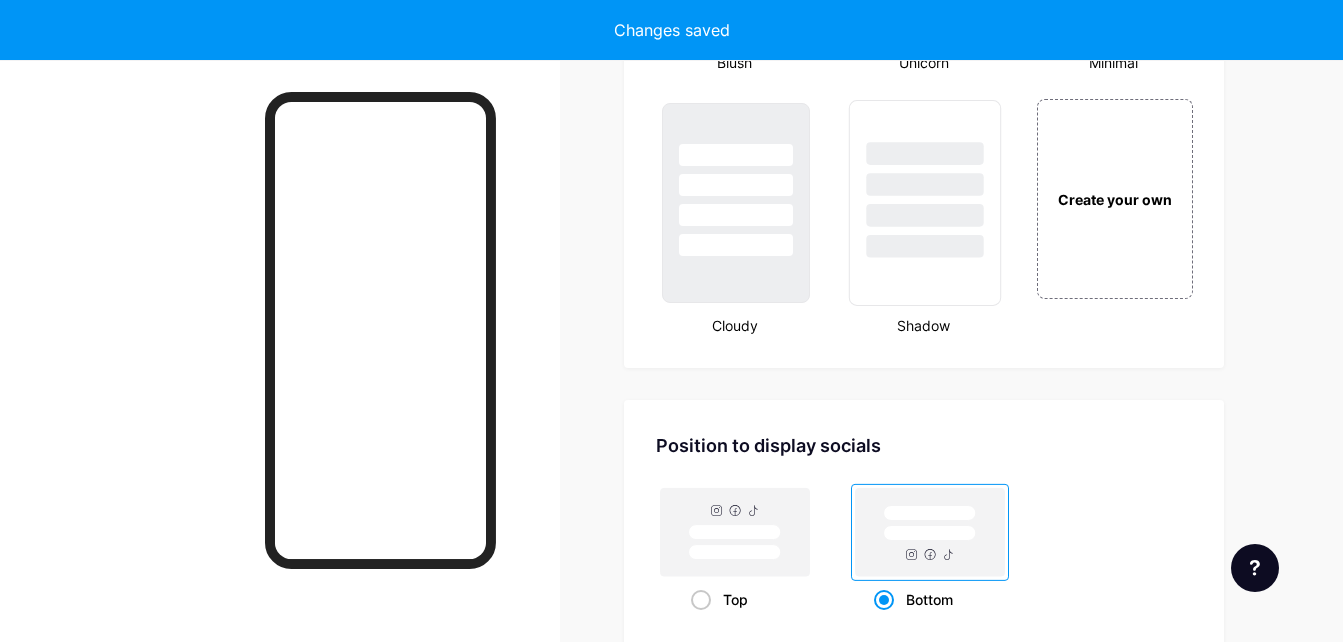 click at bounding box center (925, 215) 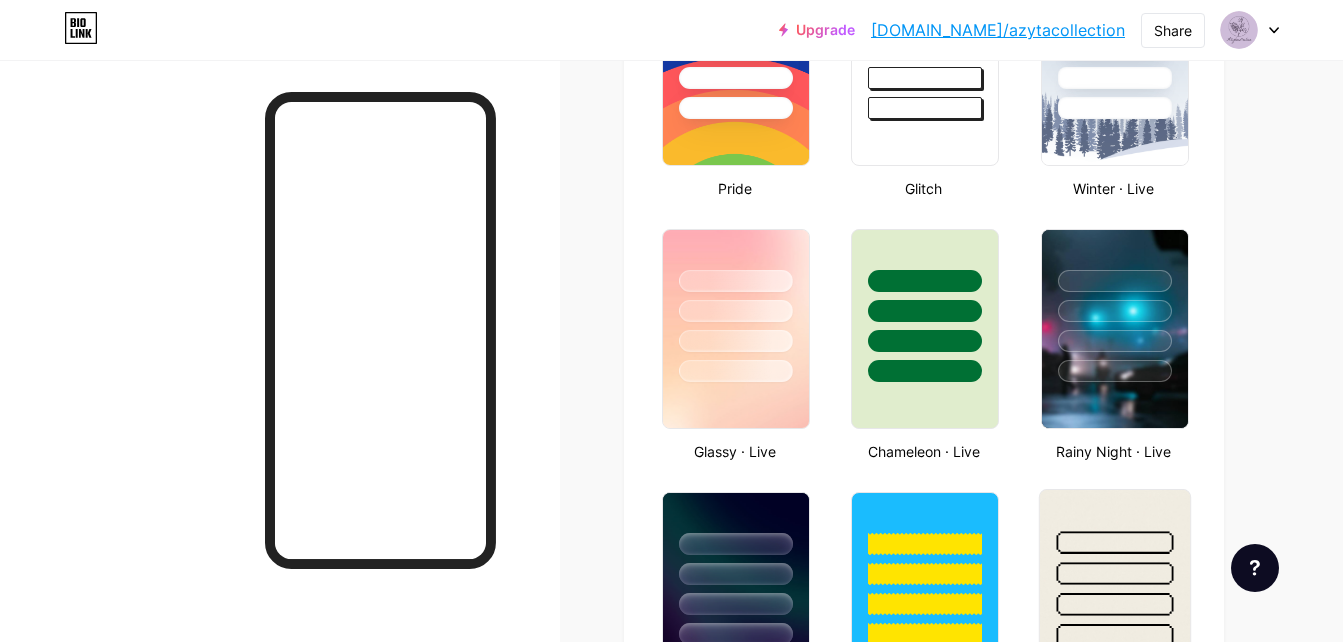 scroll, scrollTop: 635, scrollLeft: 0, axis: vertical 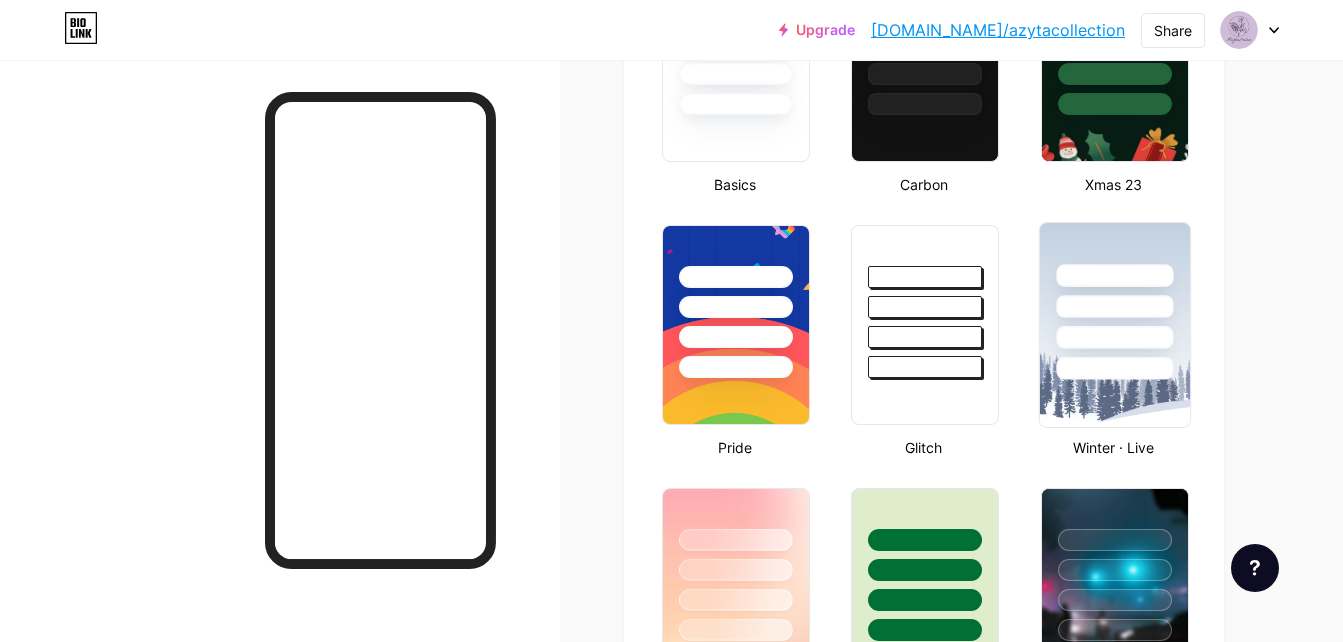 click at bounding box center [1114, 368] 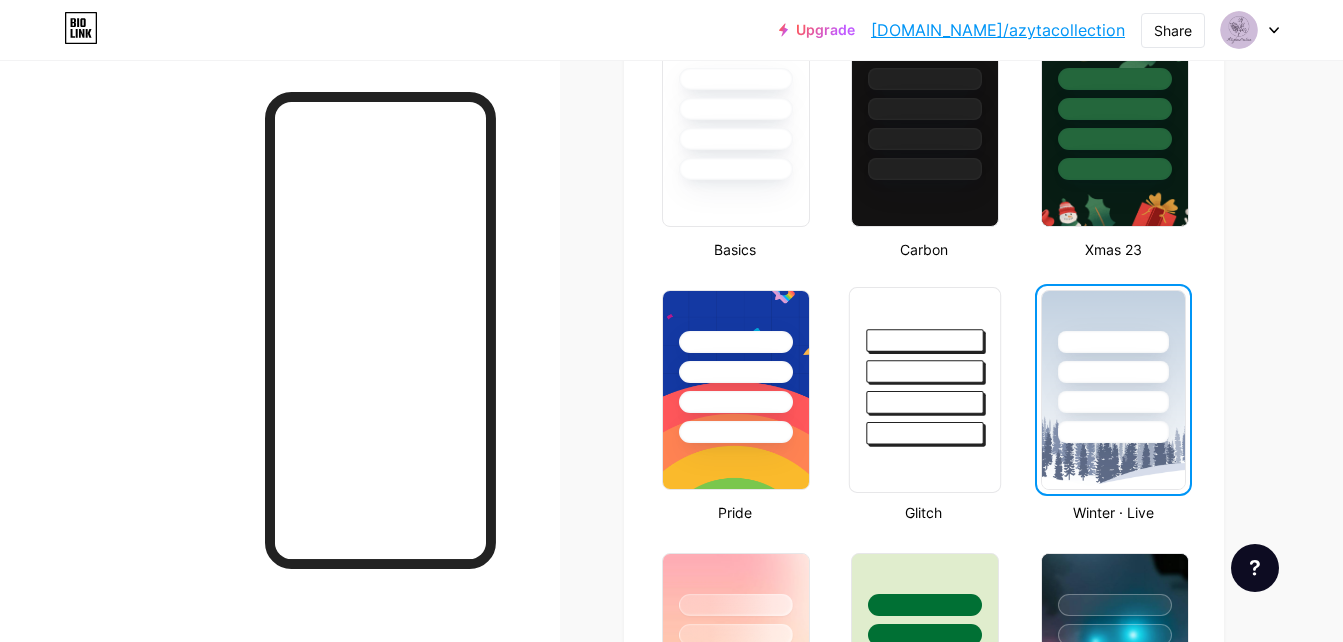 scroll, scrollTop: 535, scrollLeft: 0, axis: vertical 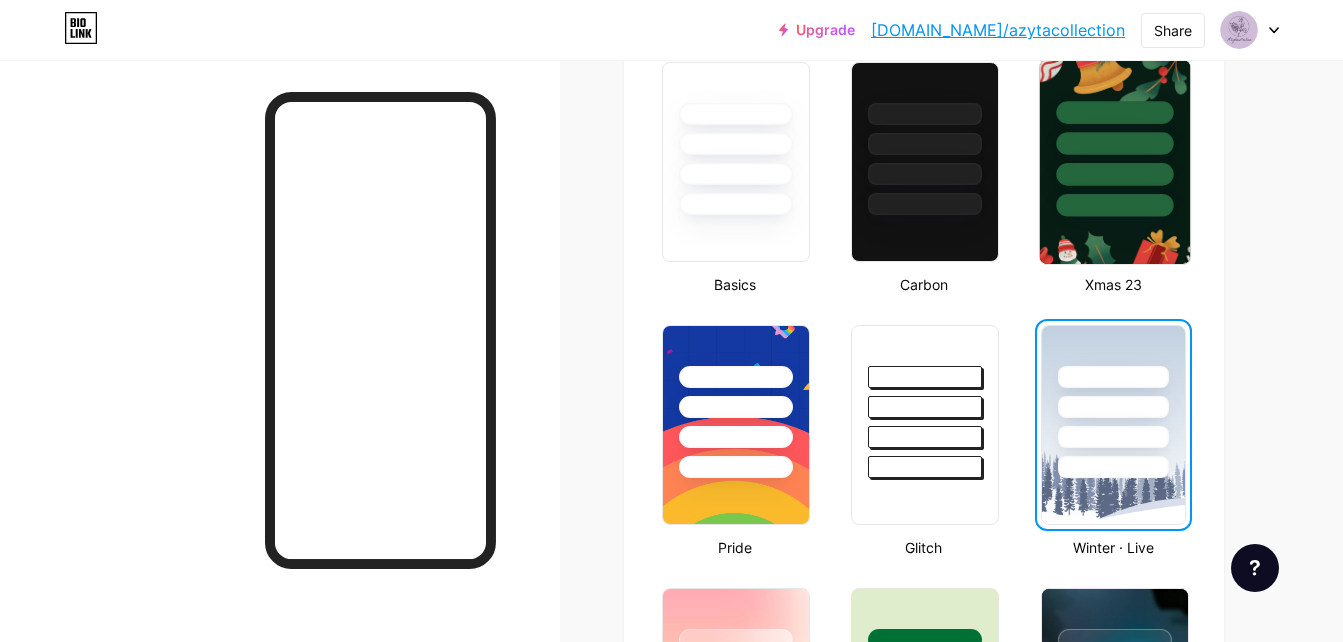click at bounding box center [1114, 205] 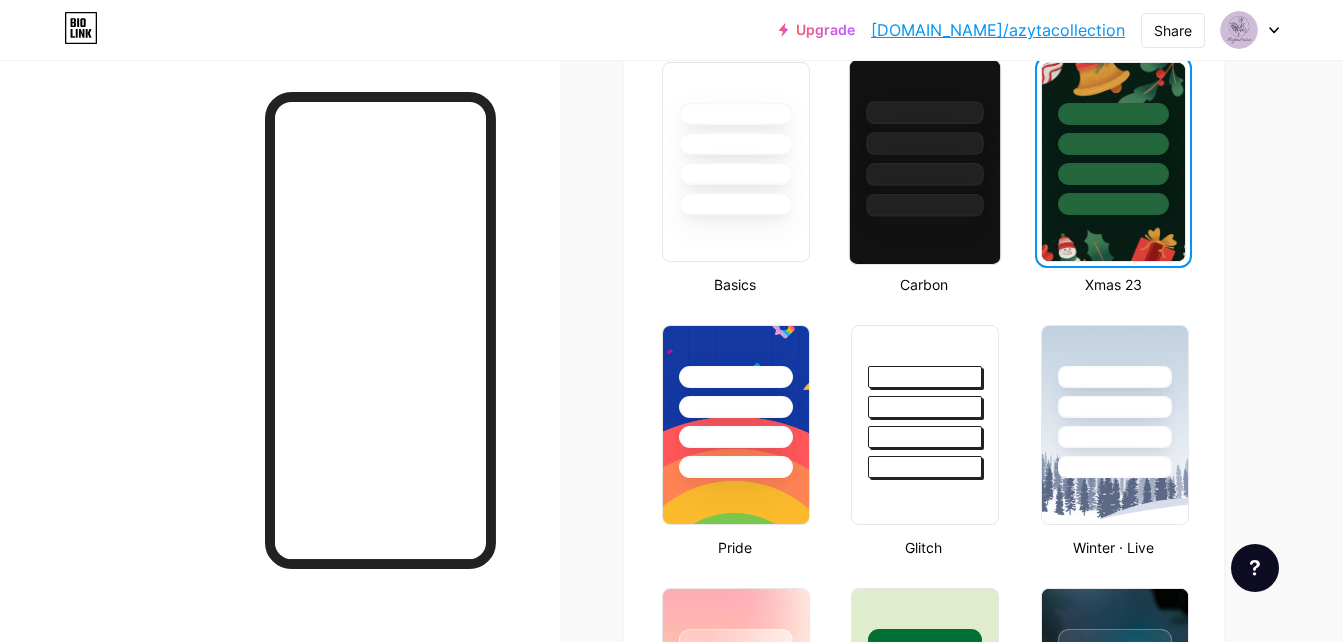 click at bounding box center [925, 162] 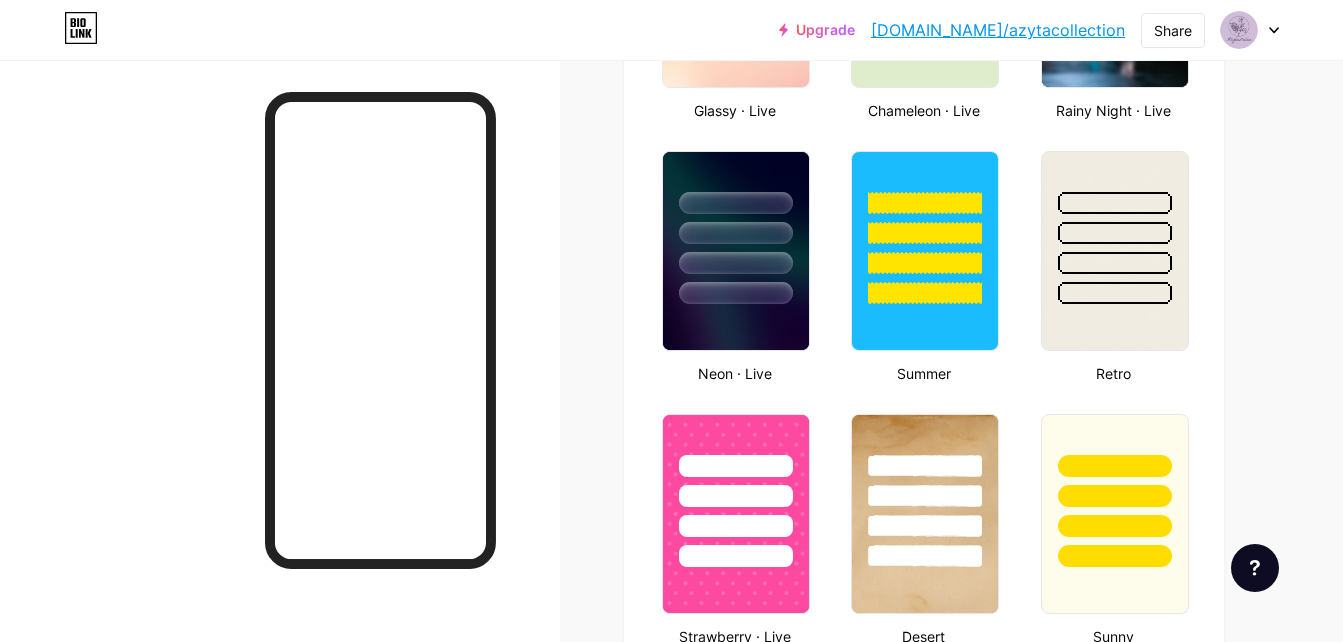 scroll, scrollTop: 1435, scrollLeft: 0, axis: vertical 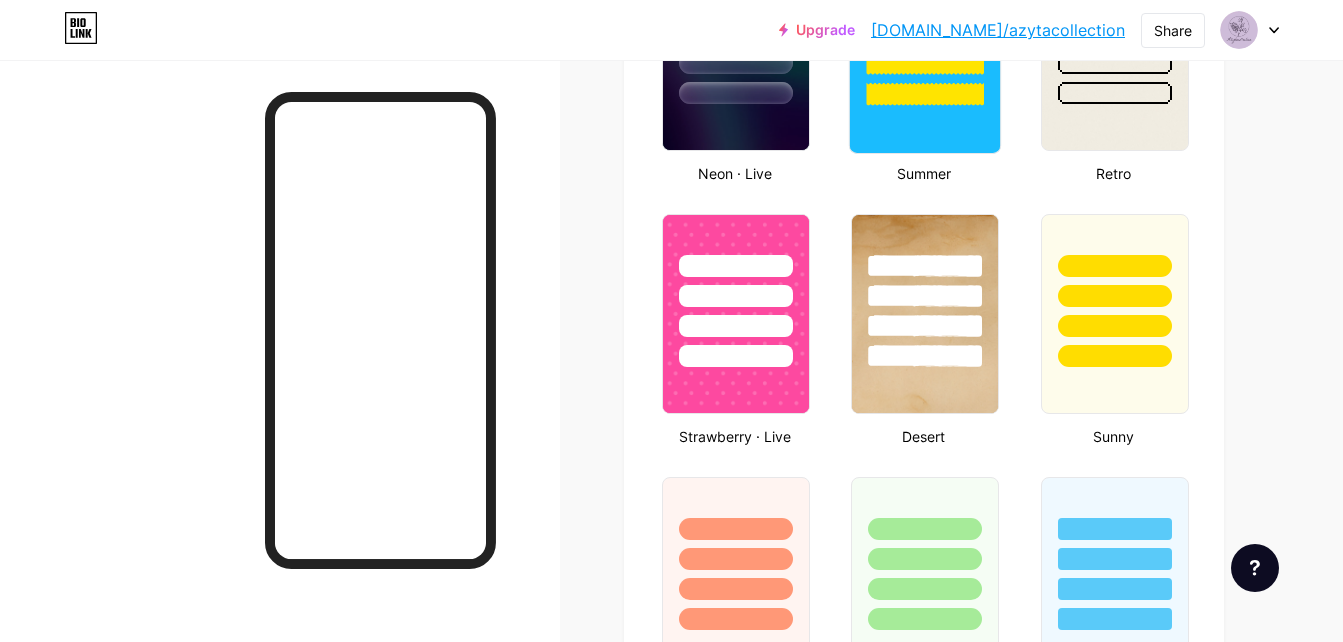 click at bounding box center [925, 51] 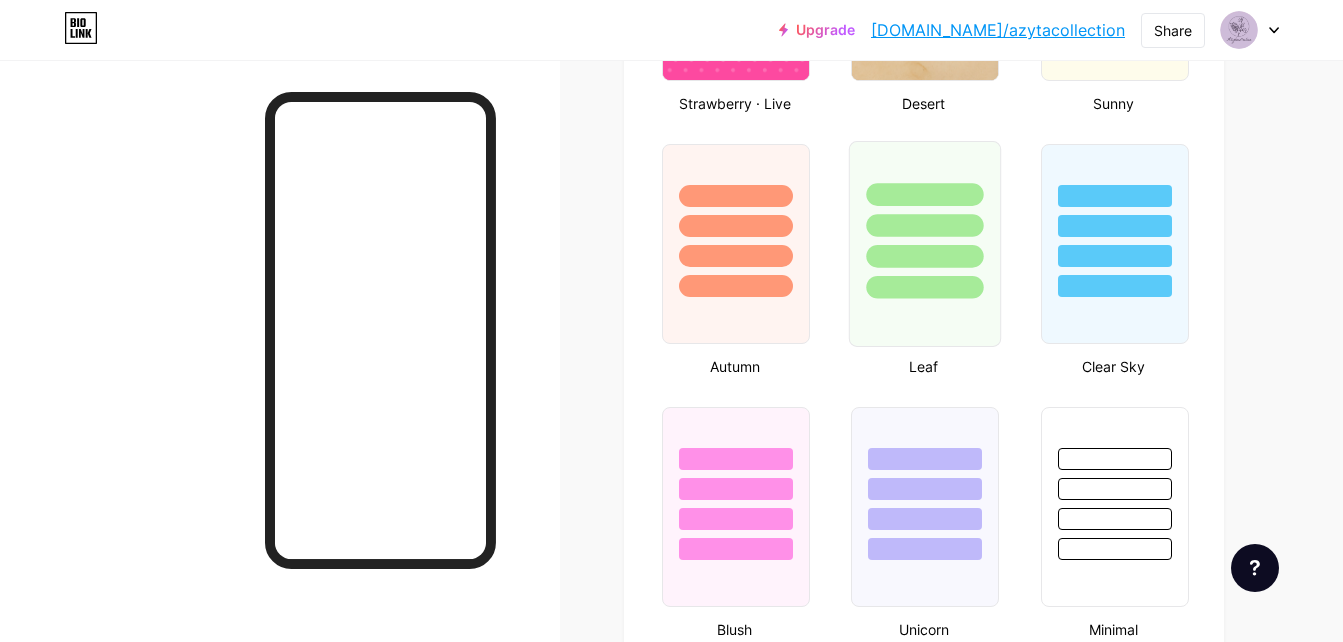 scroll, scrollTop: 1735, scrollLeft: 0, axis: vertical 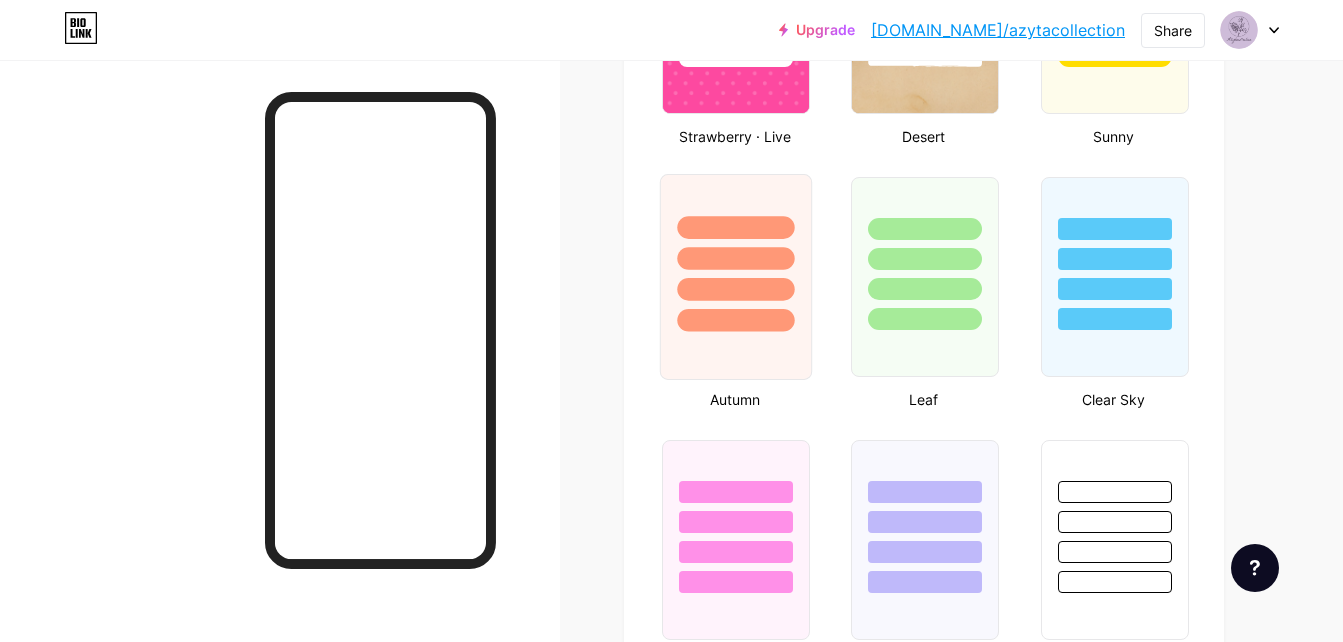 click at bounding box center (736, 277) 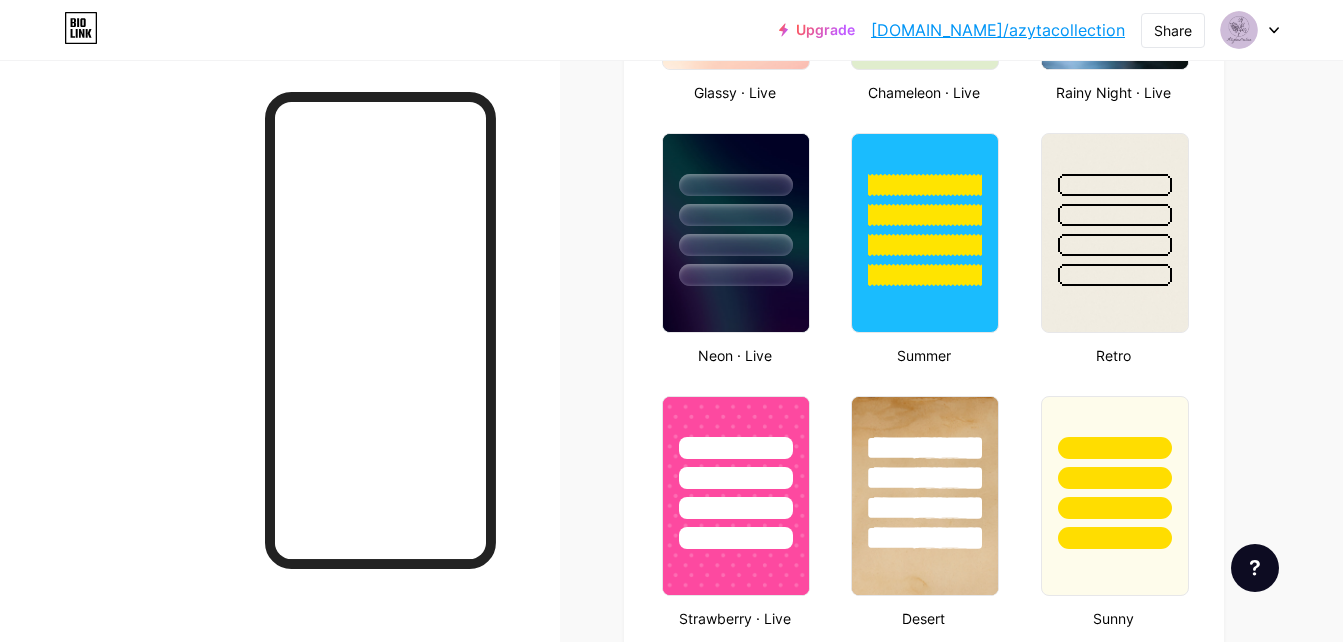 scroll, scrollTop: 1135, scrollLeft: 0, axis: vertical 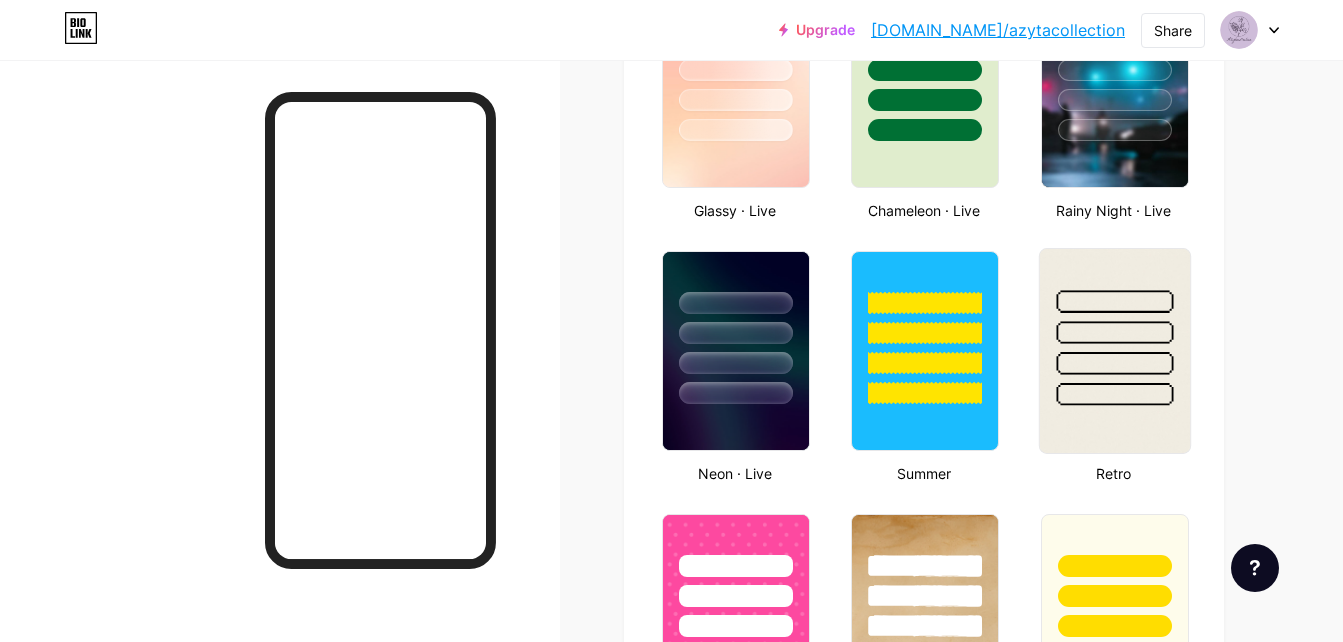 click at bounding box center (1114, 327) 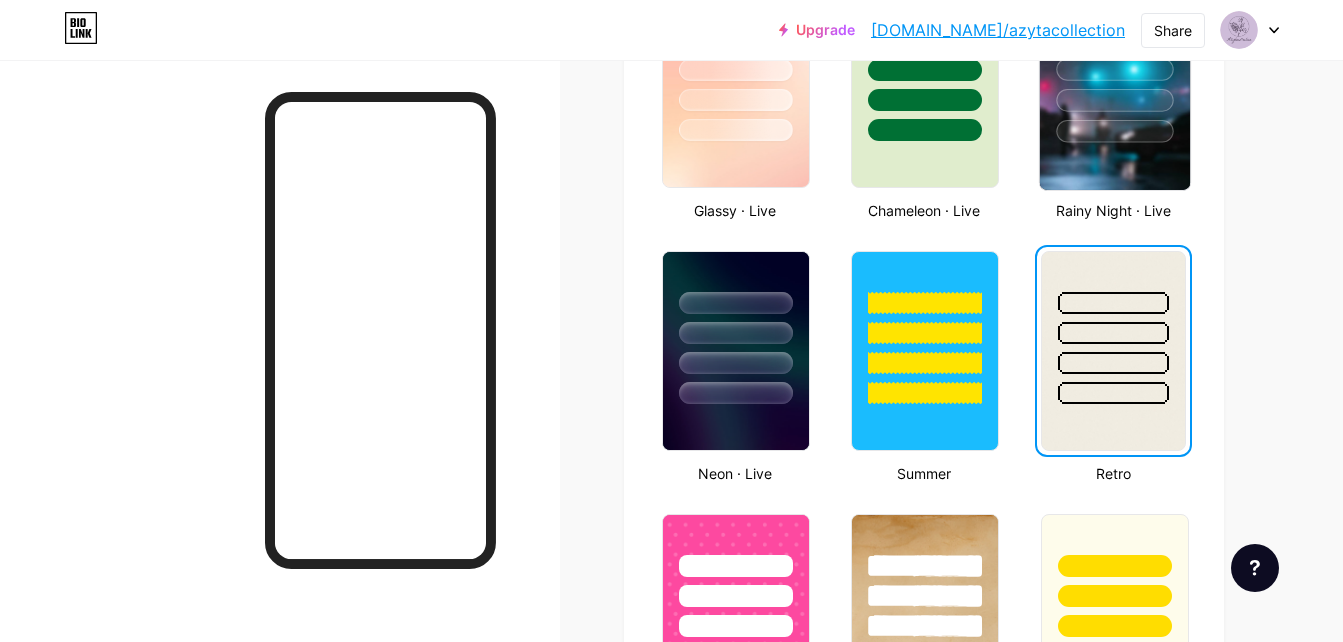 click at bounding box center (1114, 88) 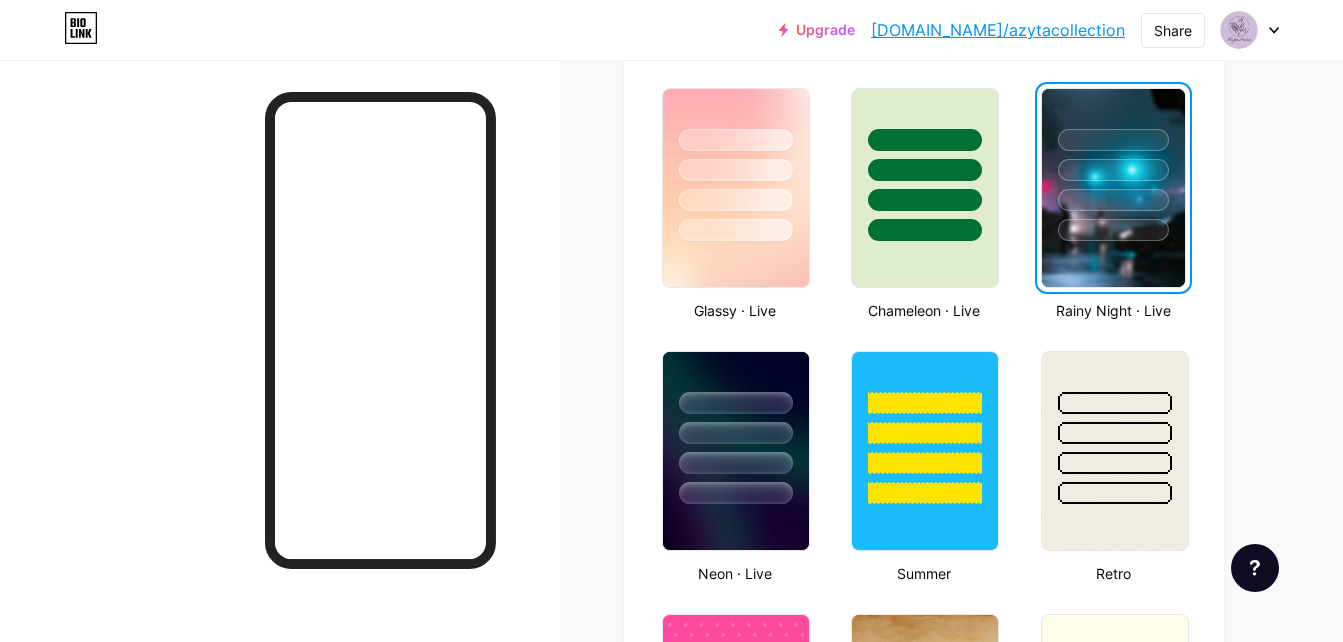 scroll, scrollTop: 635, scrollLeft: 0, axis: vertical 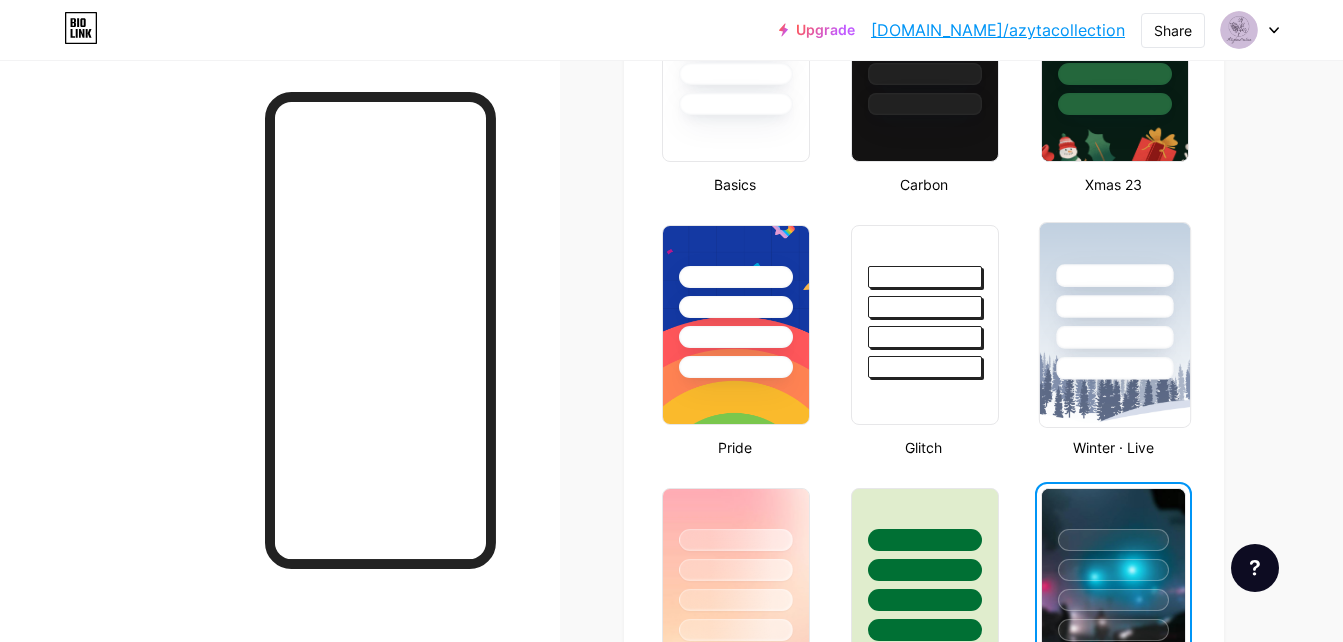 click at bounding box center (1114, 368) 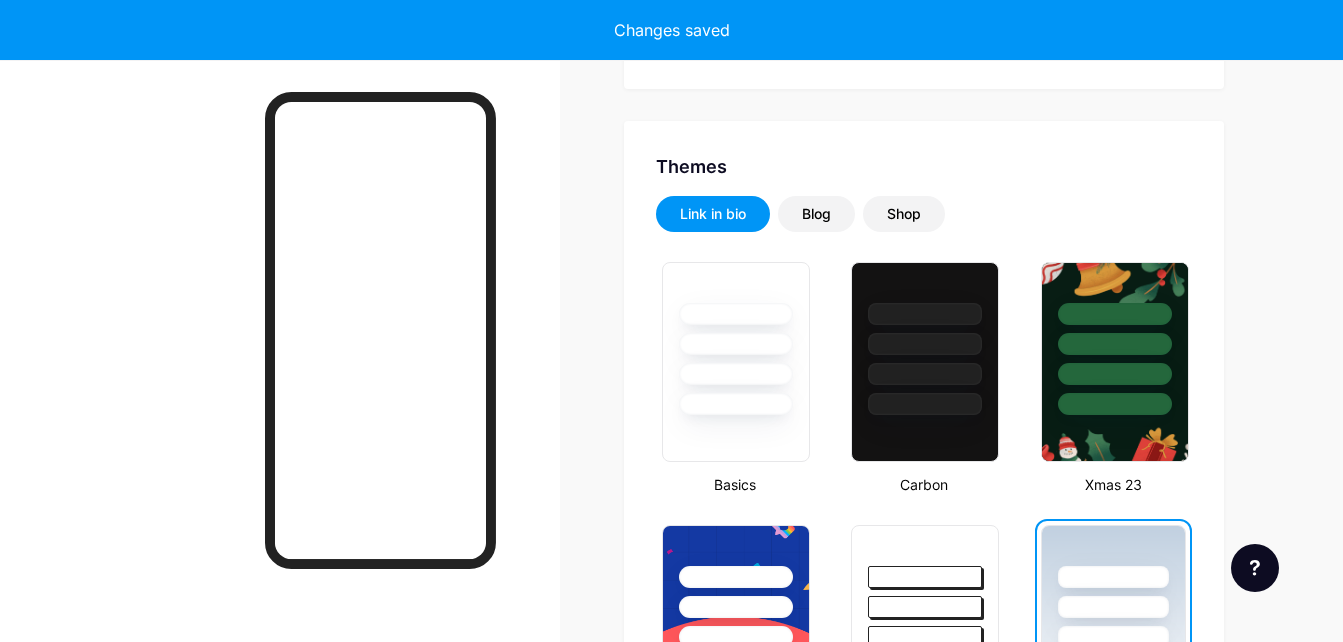scroll, scrollTop: 0, scrollLeft: 0, axis: both 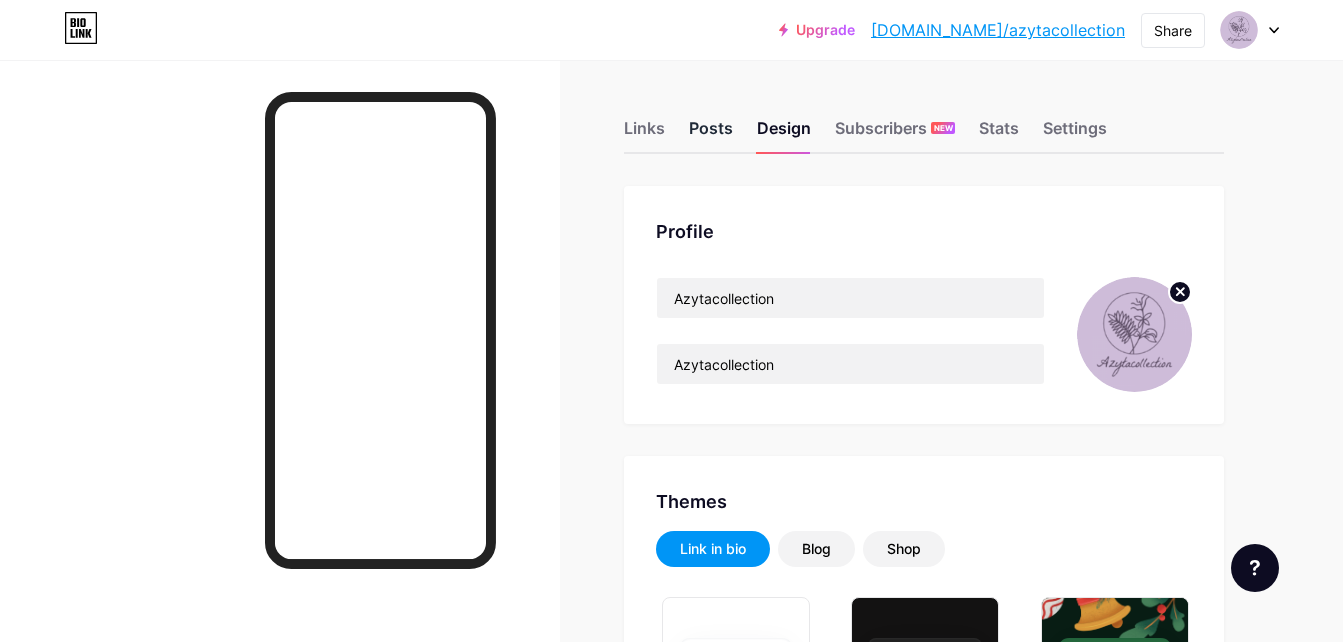 click on "Posts" at bounding box center (711, 134) 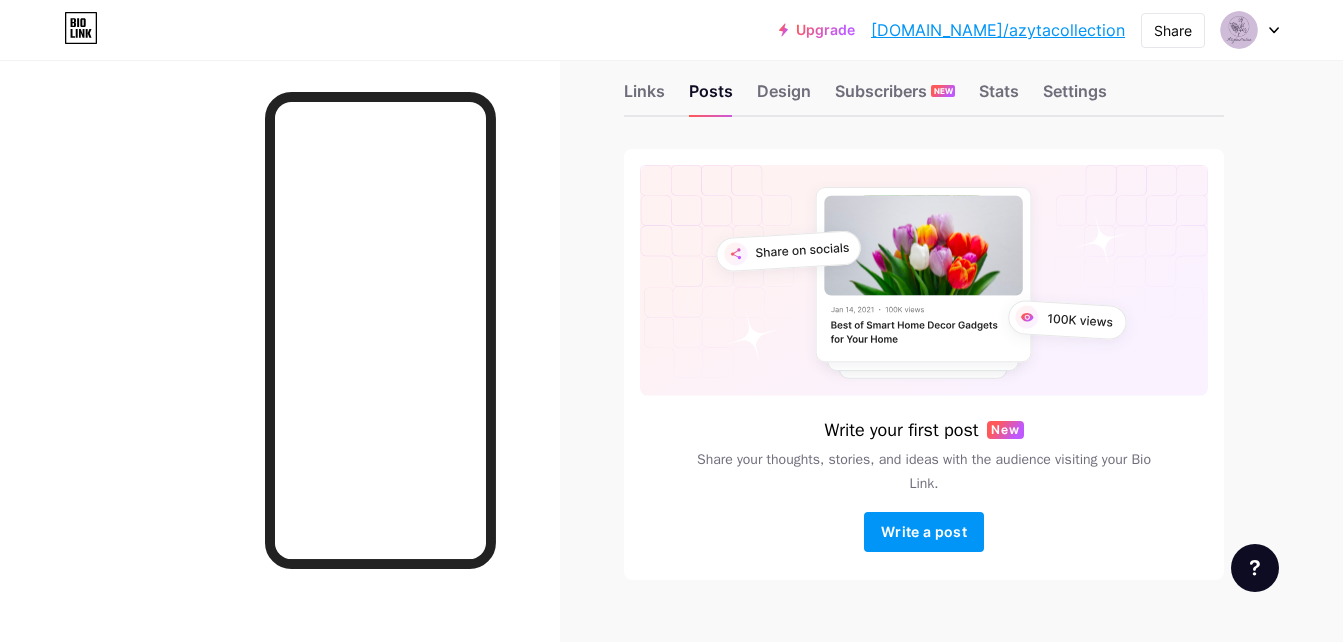 scroll, scrollTop: 0, scrollLeft: 0, axis: both 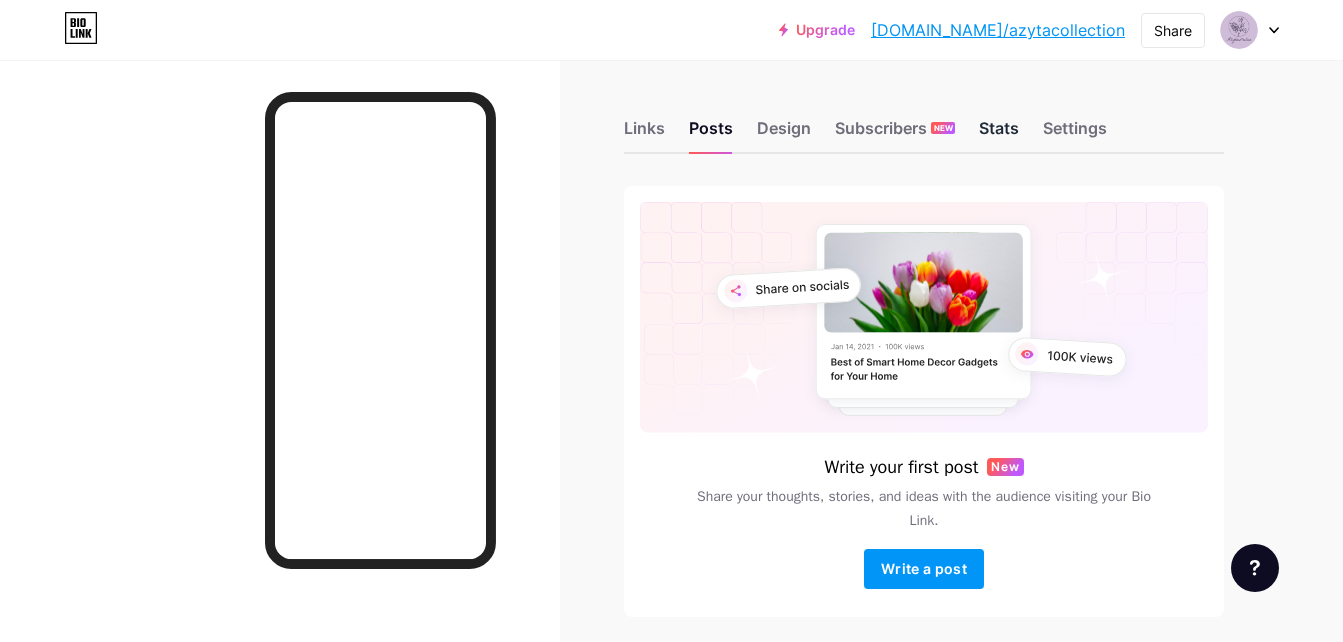 click on "Stats" at bounding box center (999, 134) 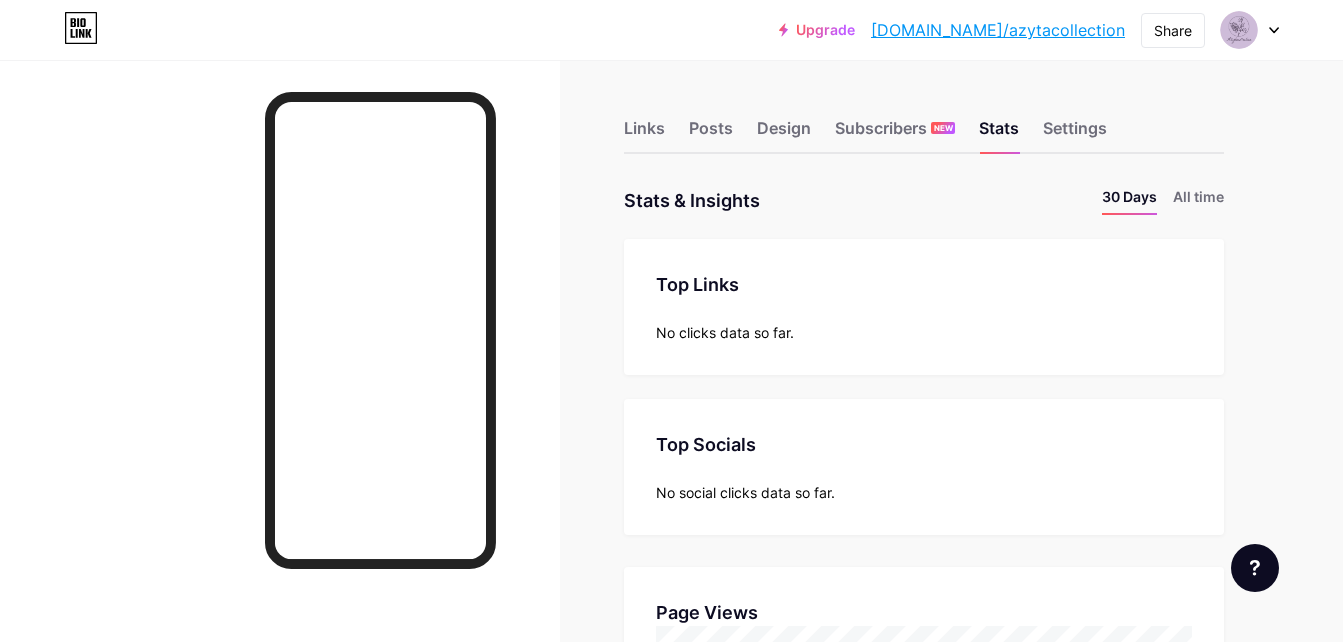 scroll, scrollTop: 70, scrollLeft: 0, axis: vertical 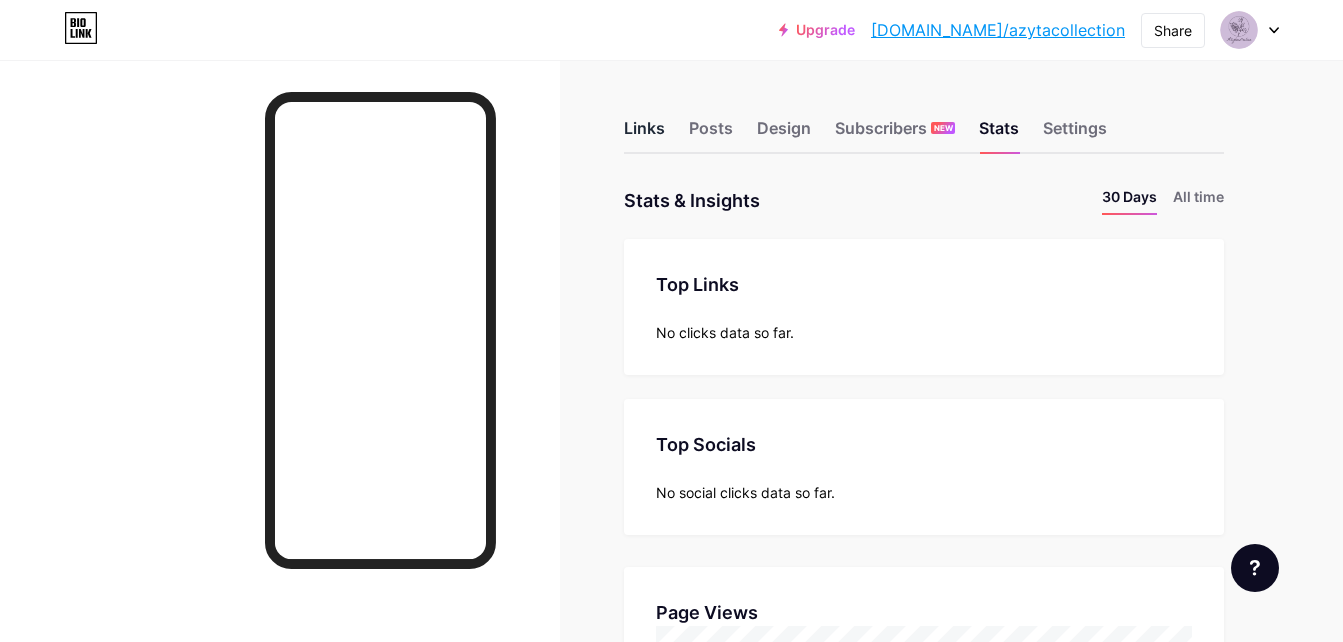 click on "Links" at bounding box center [644, 134] 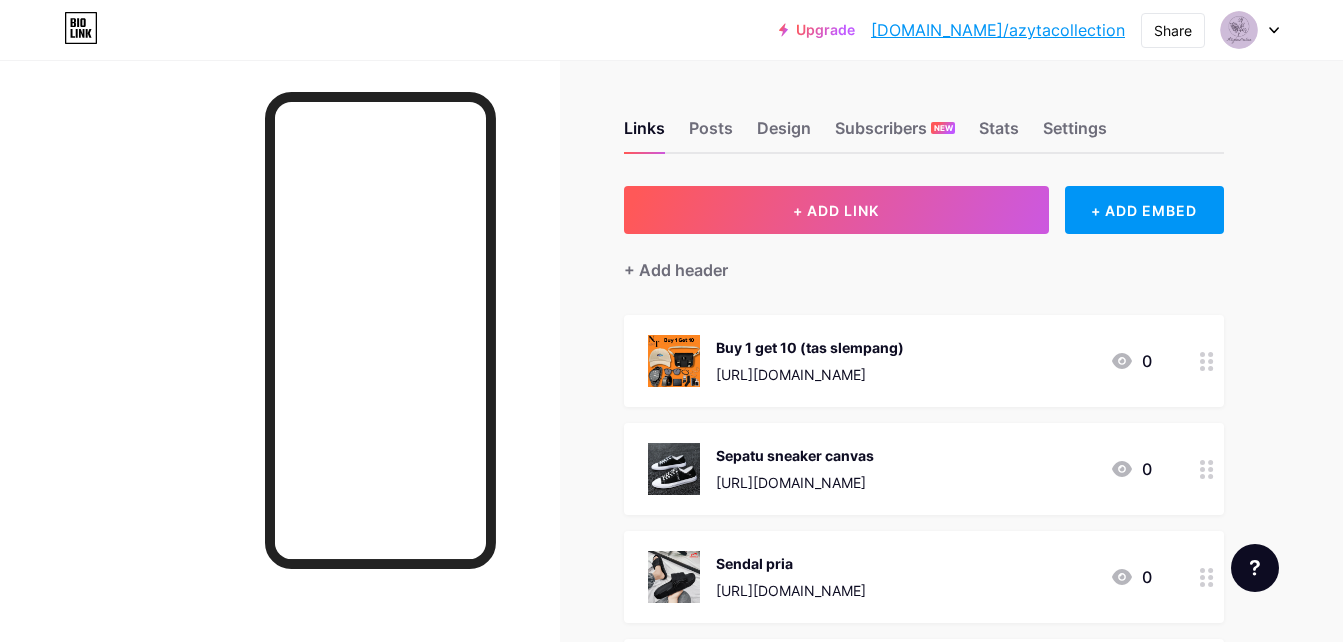 click at bounding box center (1250, 30) 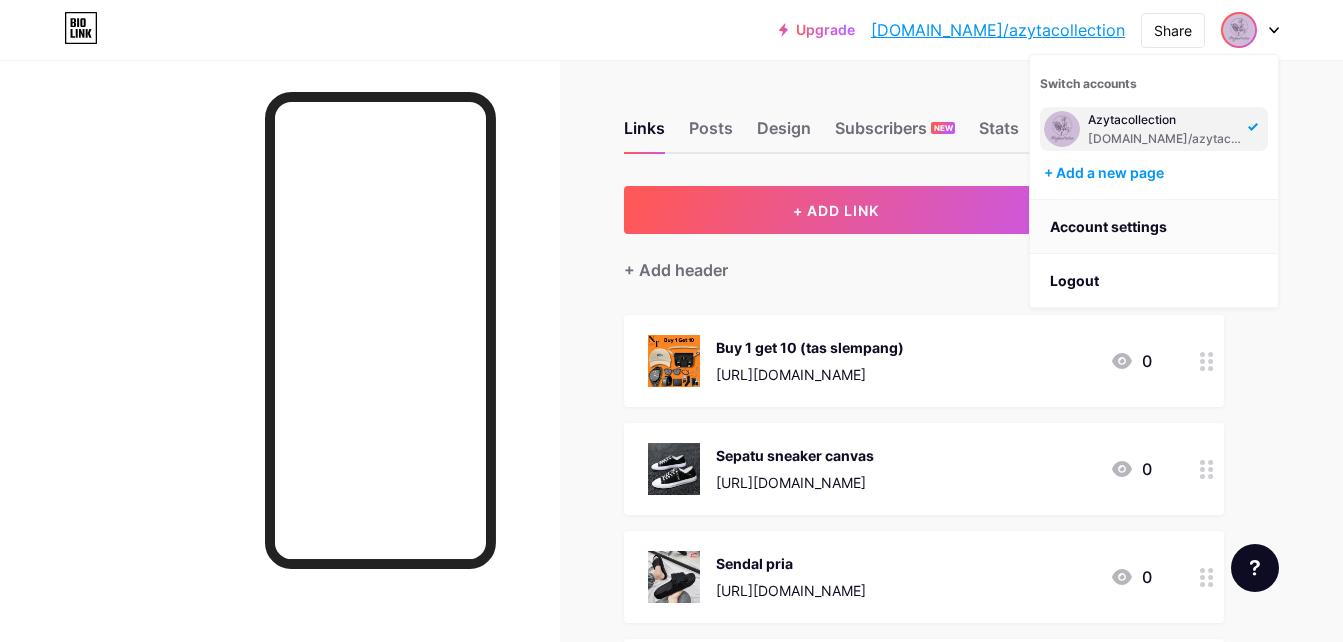 click on "Account settings" at bounding box center [1154, 227] 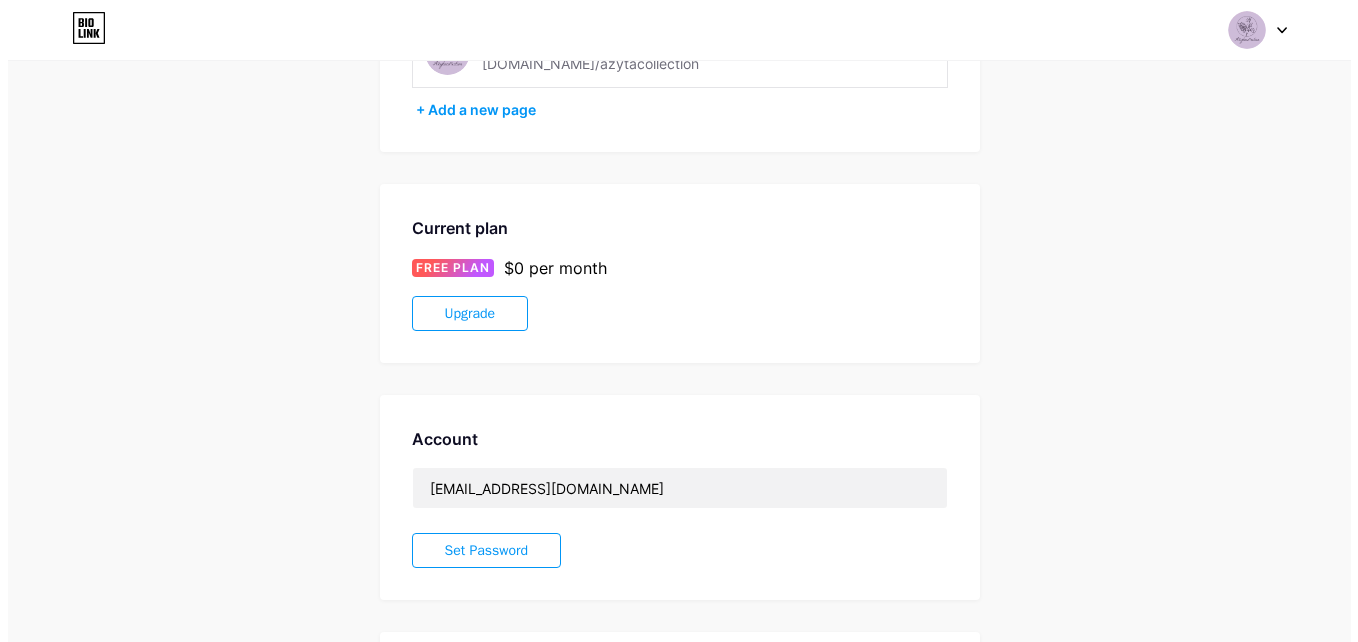 scroll, scrollTop: 0, scrollLeft: 0, axis: both 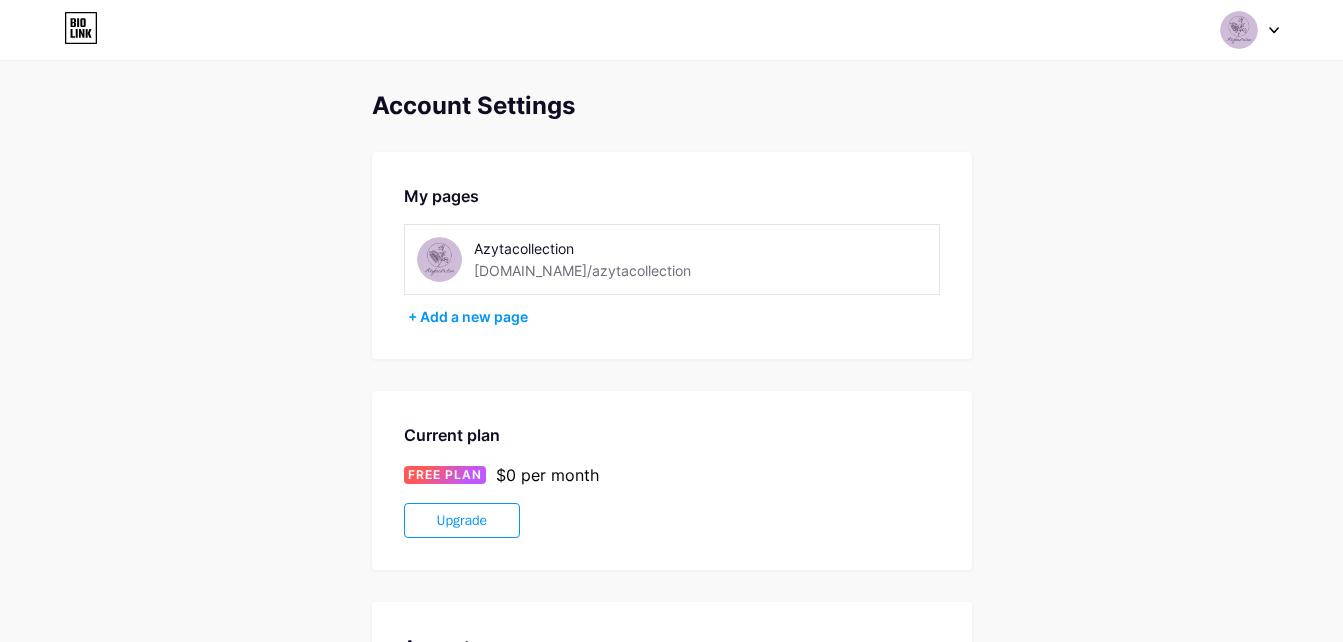 click at bounding box center (1250, 30) 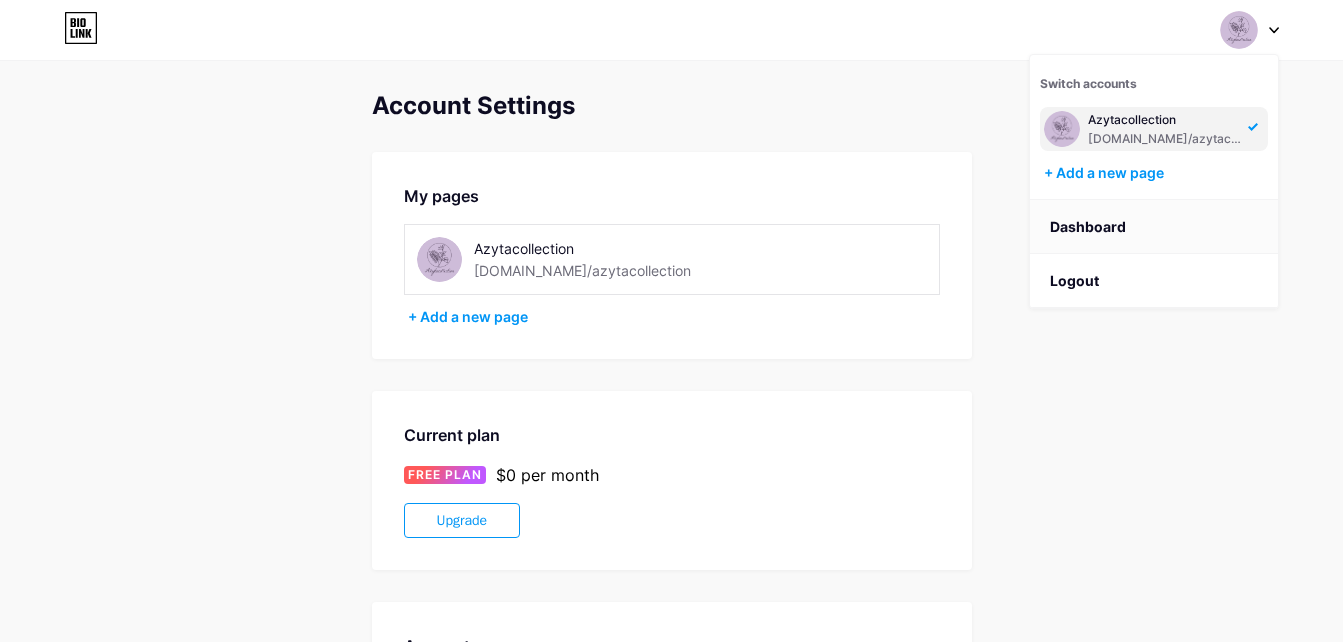 click on "Dashboard" at bounding box center [1154, 227] 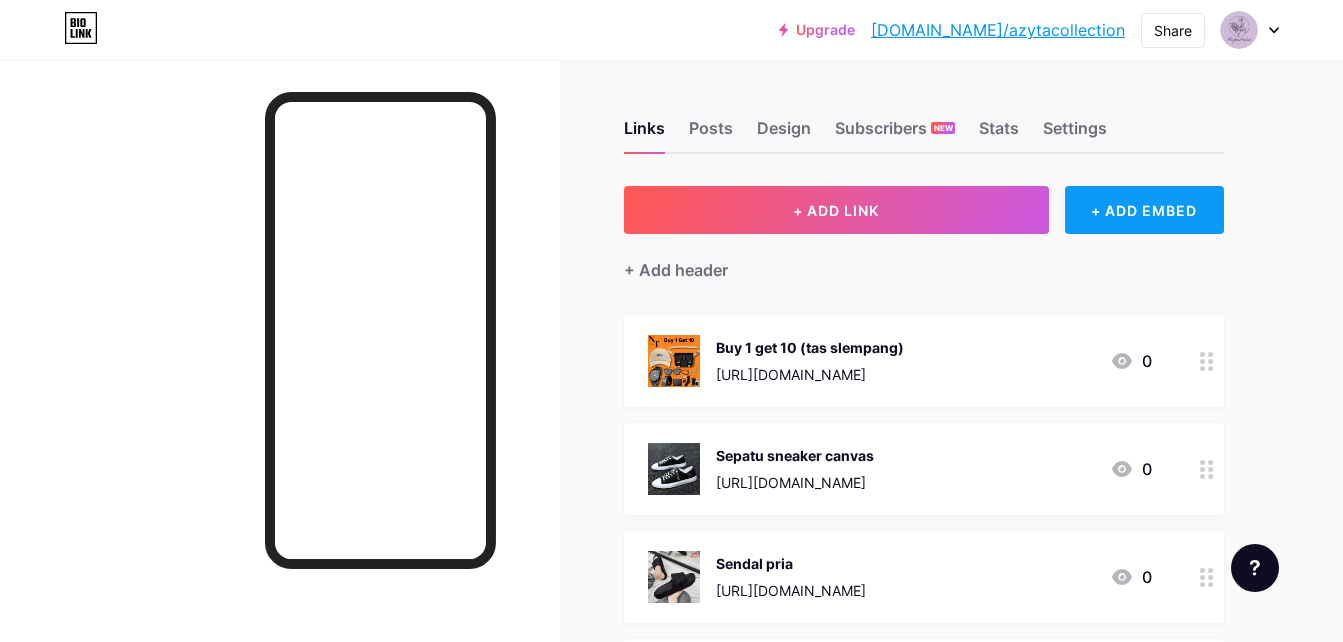 click on "+ ADD EMBED" at bounding box center [1144, 210] 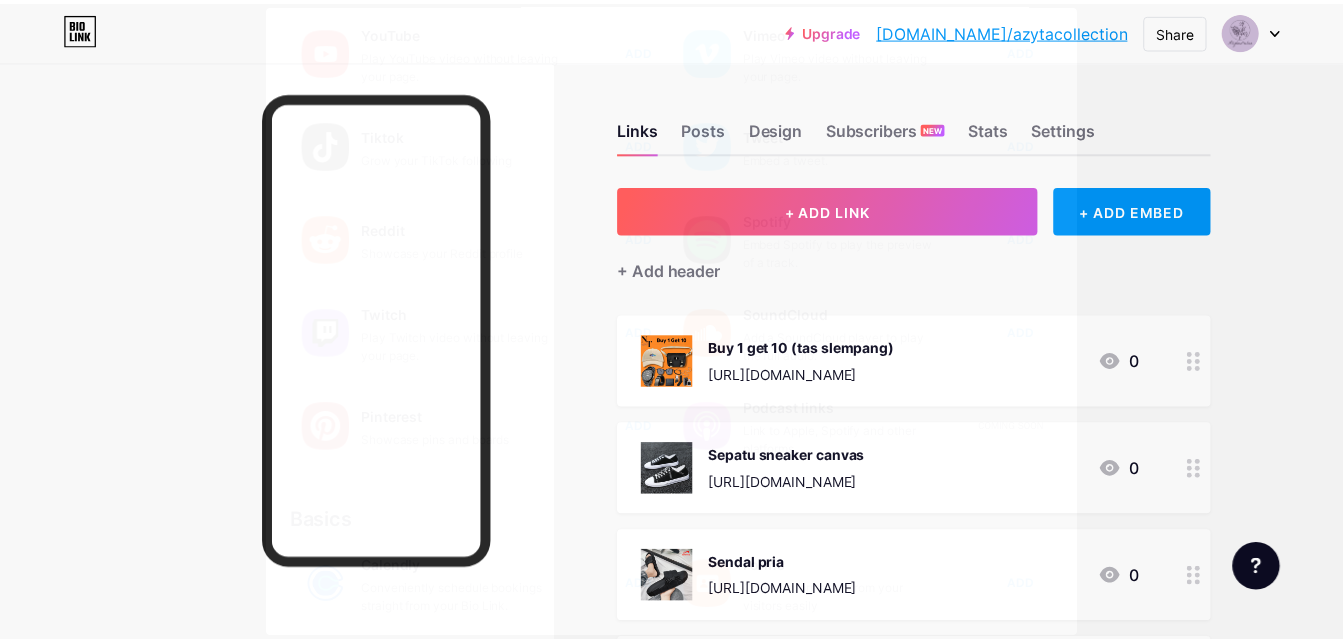 scroll, scrollTop: 0, scrollLeft: 0, axis: both 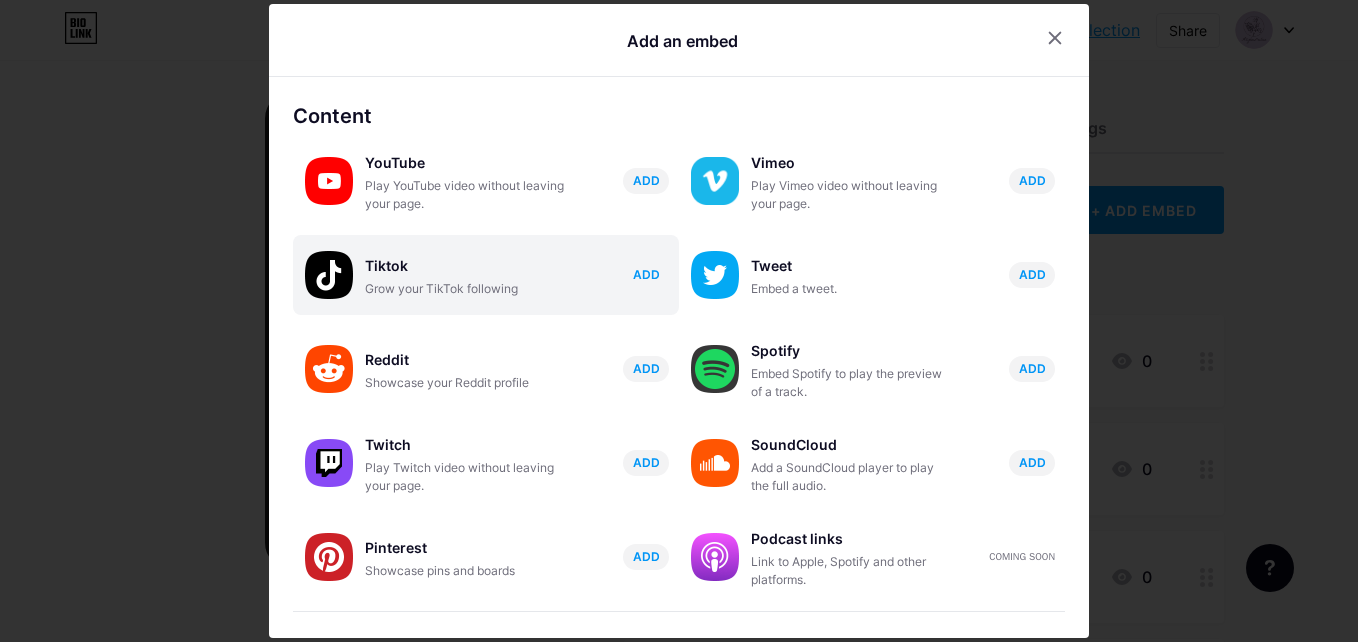 click on "ADD" at bounding box center [646, 274] 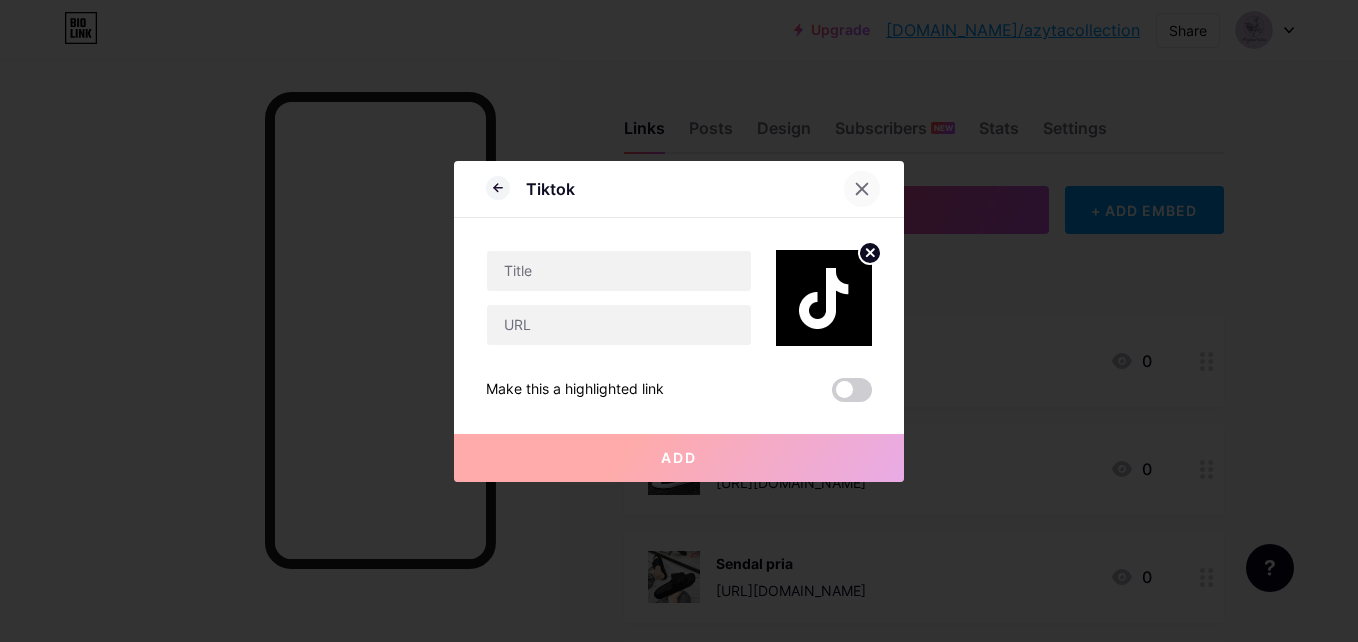 click 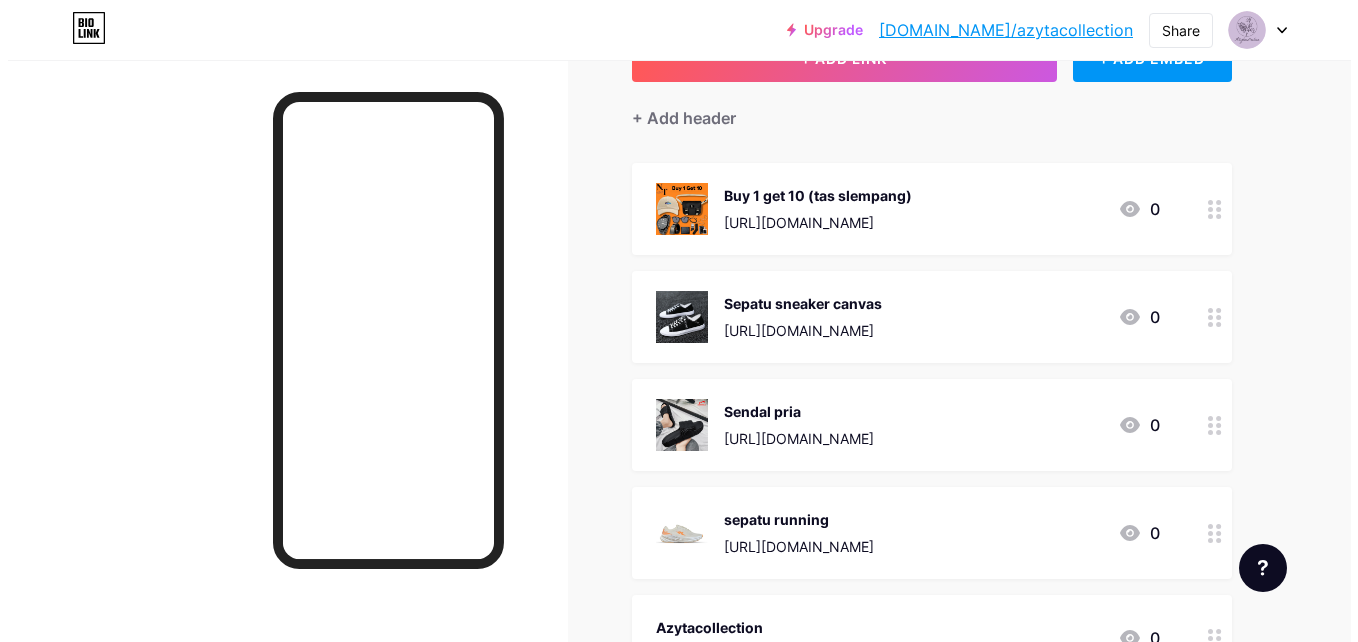 scroll, scrollTop: 400, scrollLeft: 0, axis: vertical 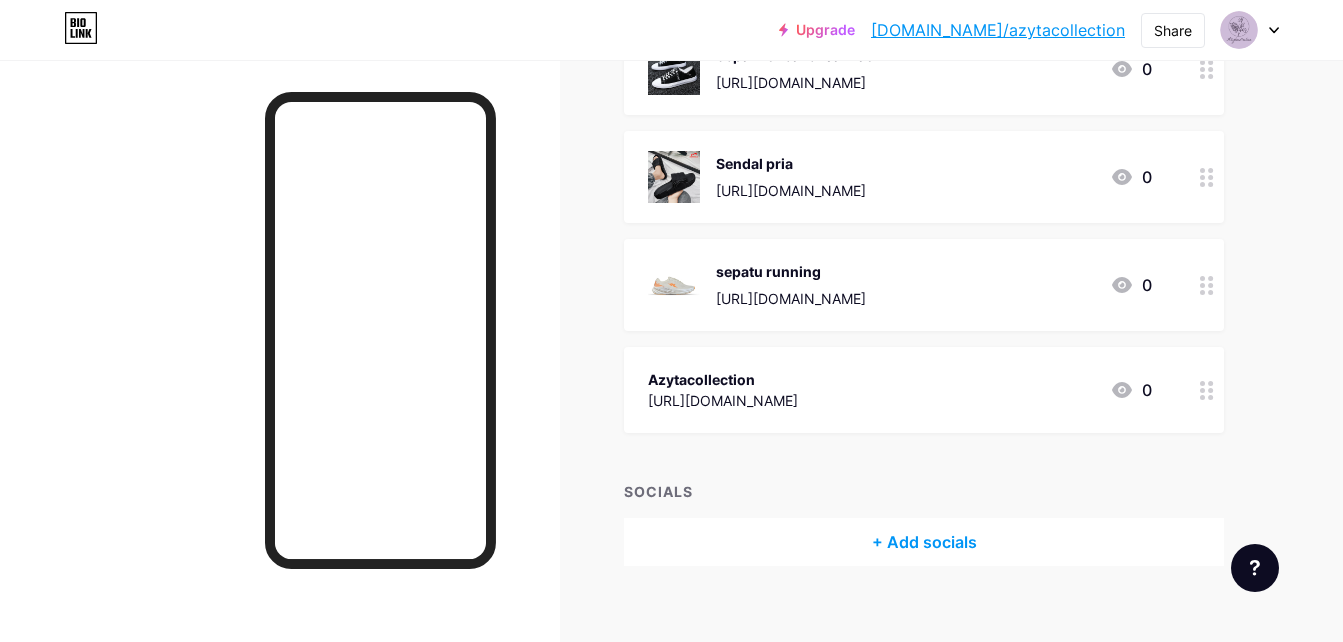 click on "+ Add socials" at bounding box center [924, 542] 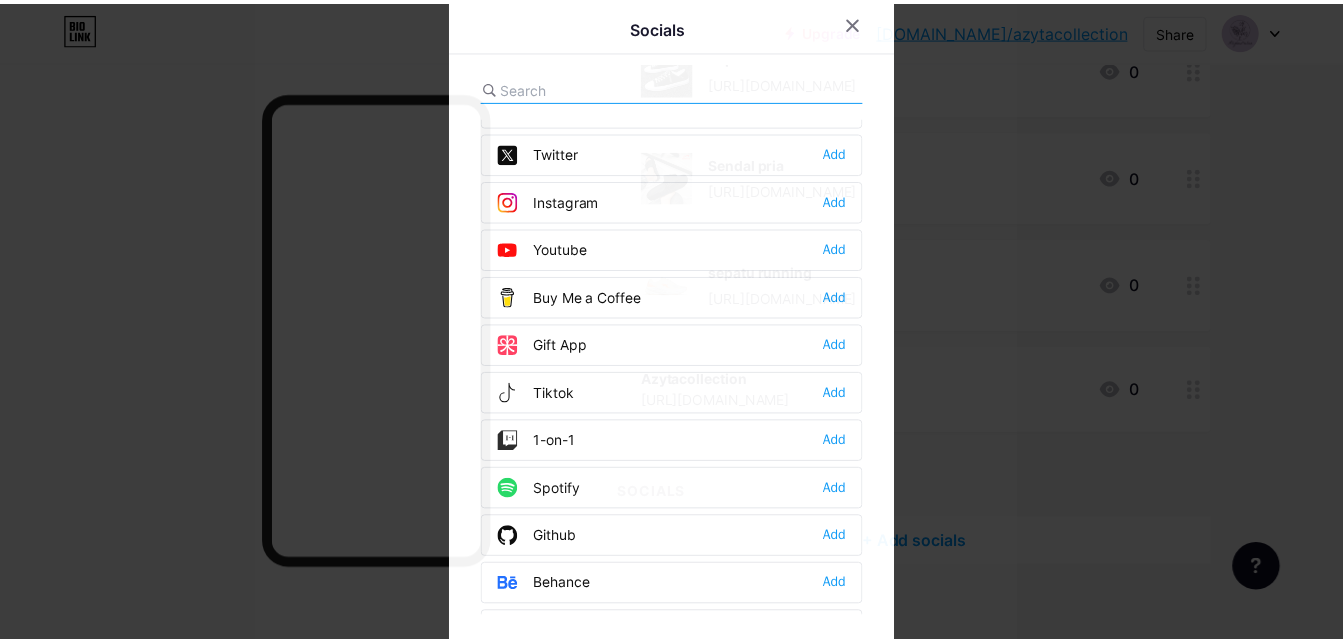 scroll, scrollTop: 0, scrollLeft: 0, axis: both 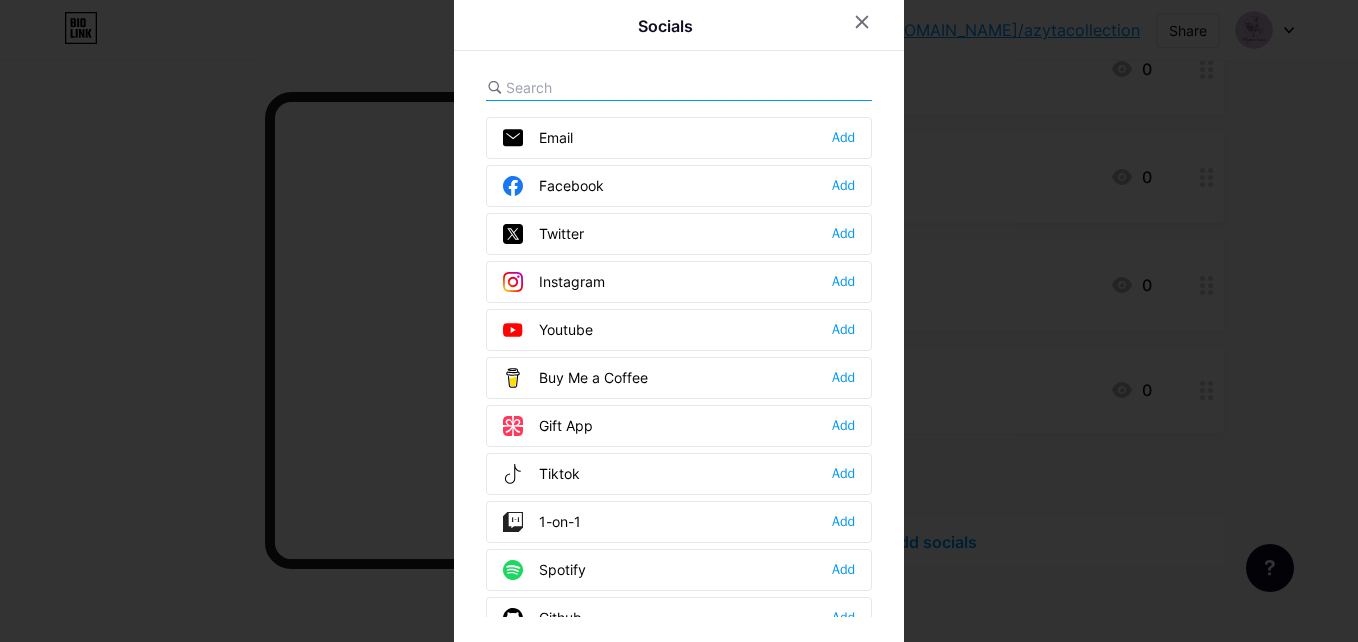 click on "Instagram
Add" at bounding box center [679, 282] 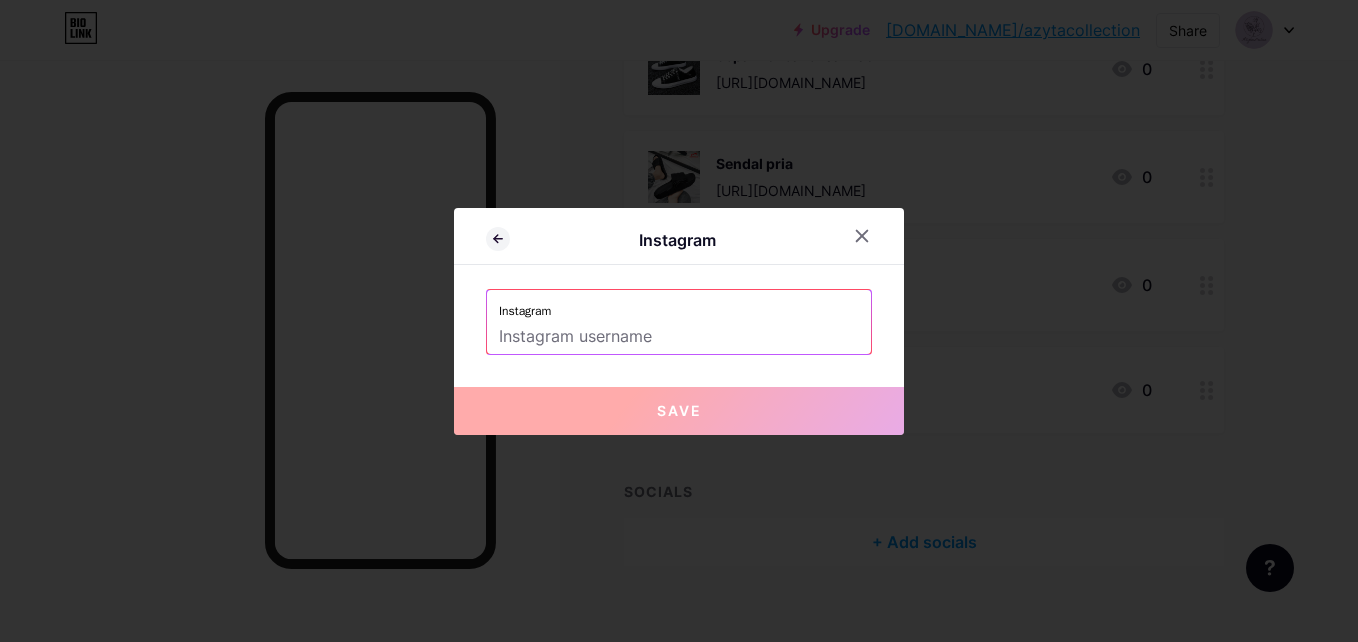 click at bounding box center [679, 337] 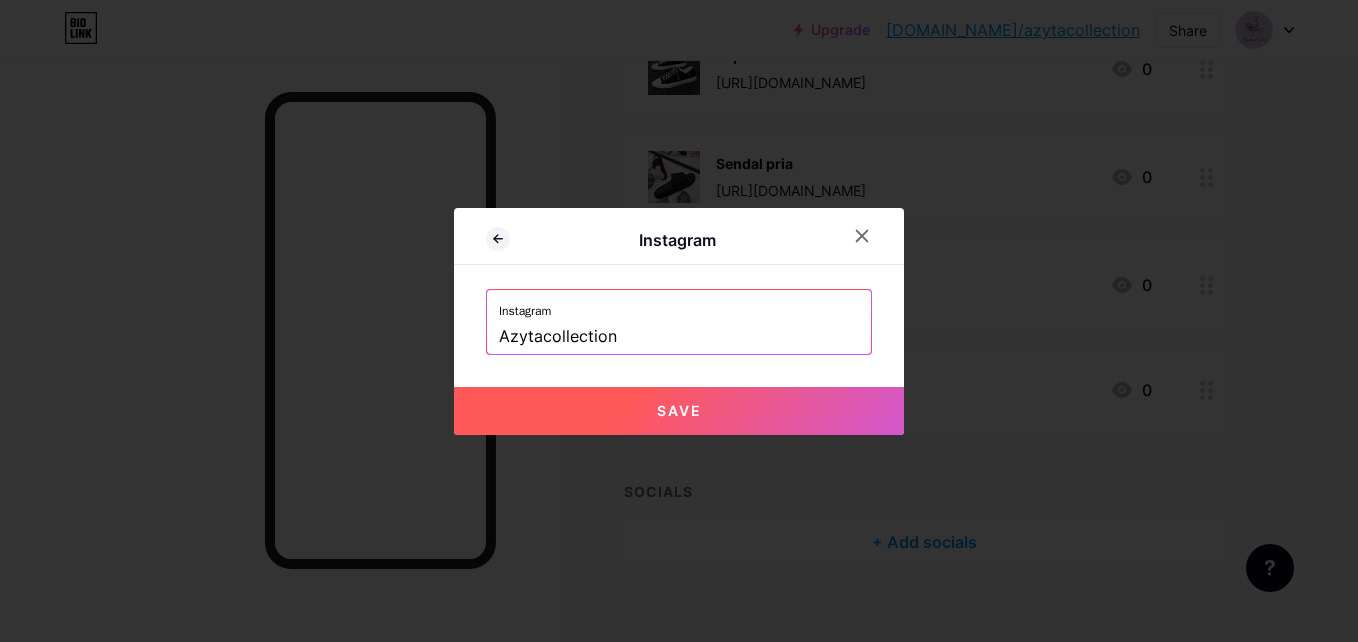 click on "Save" at bounding box center (679, 411) 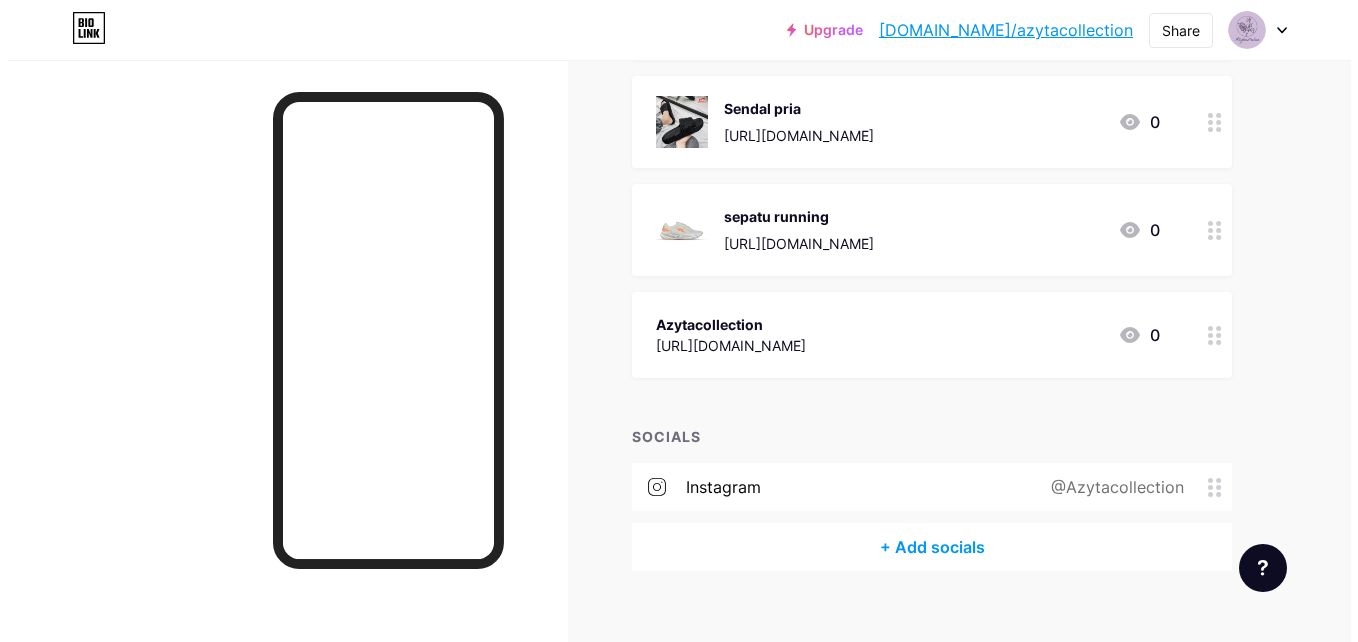 scroll, scrollTop: 483, scrollLeft: 0, axis: vertical 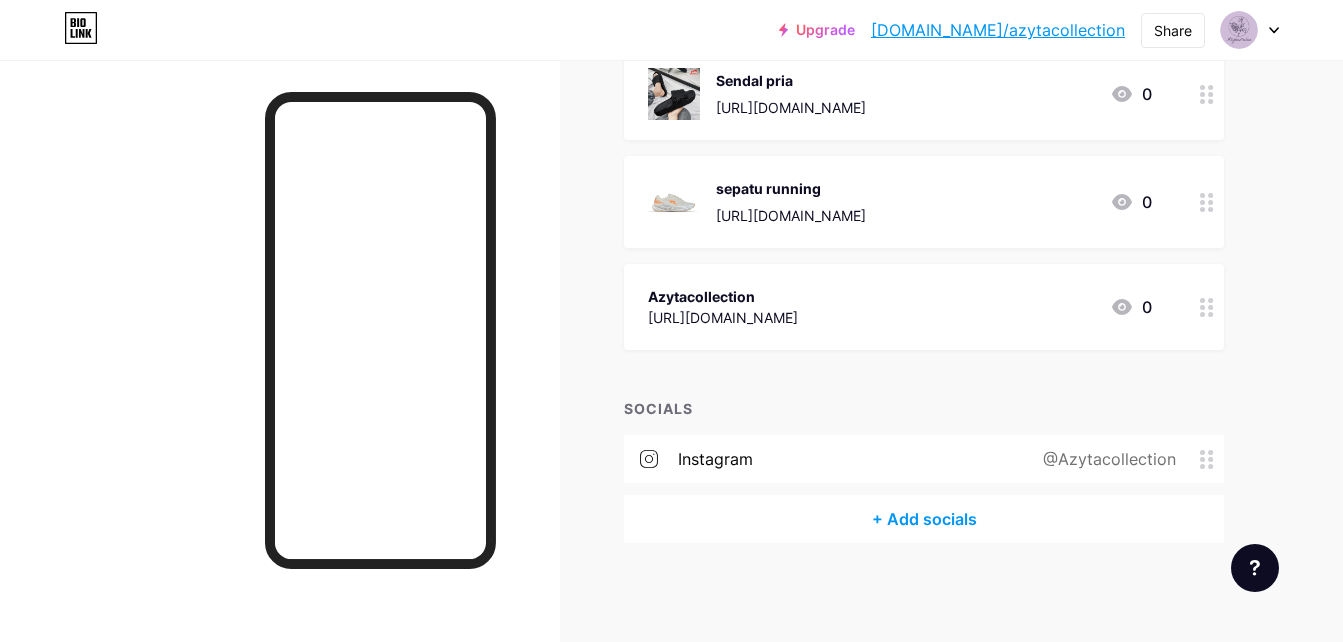 click on "+ Add socials" at bounding box center (924, 519) 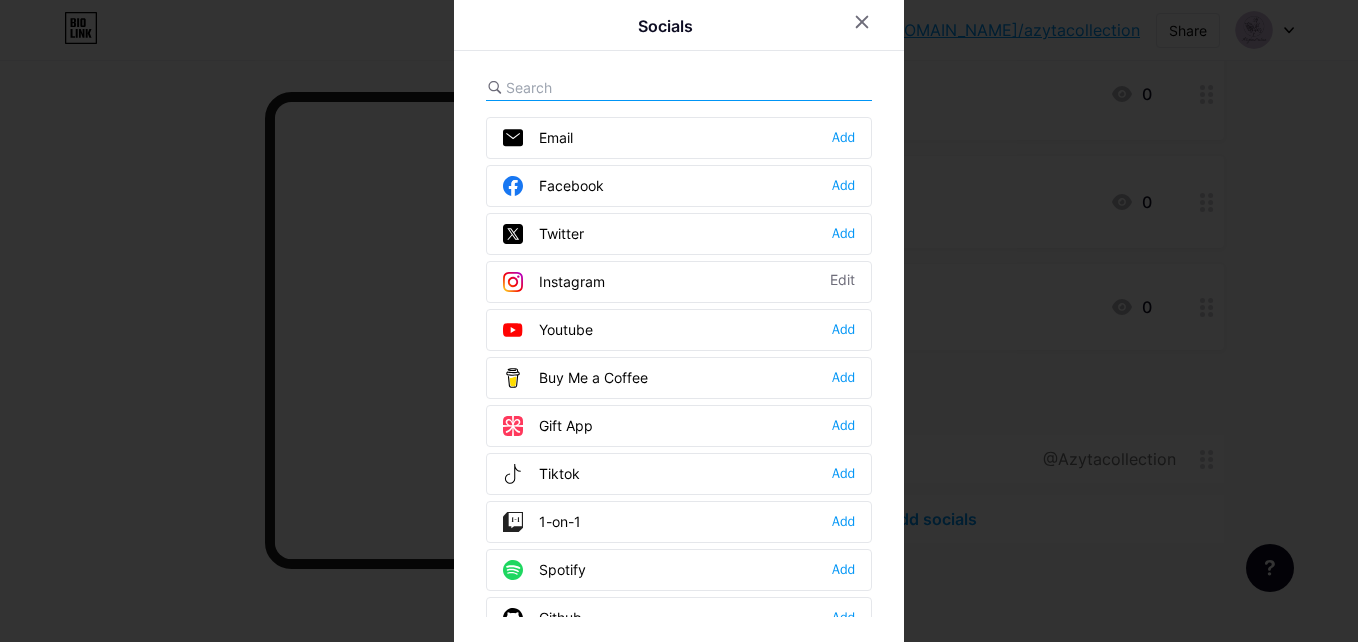 click on "Add" at bounding box center [843, 474] 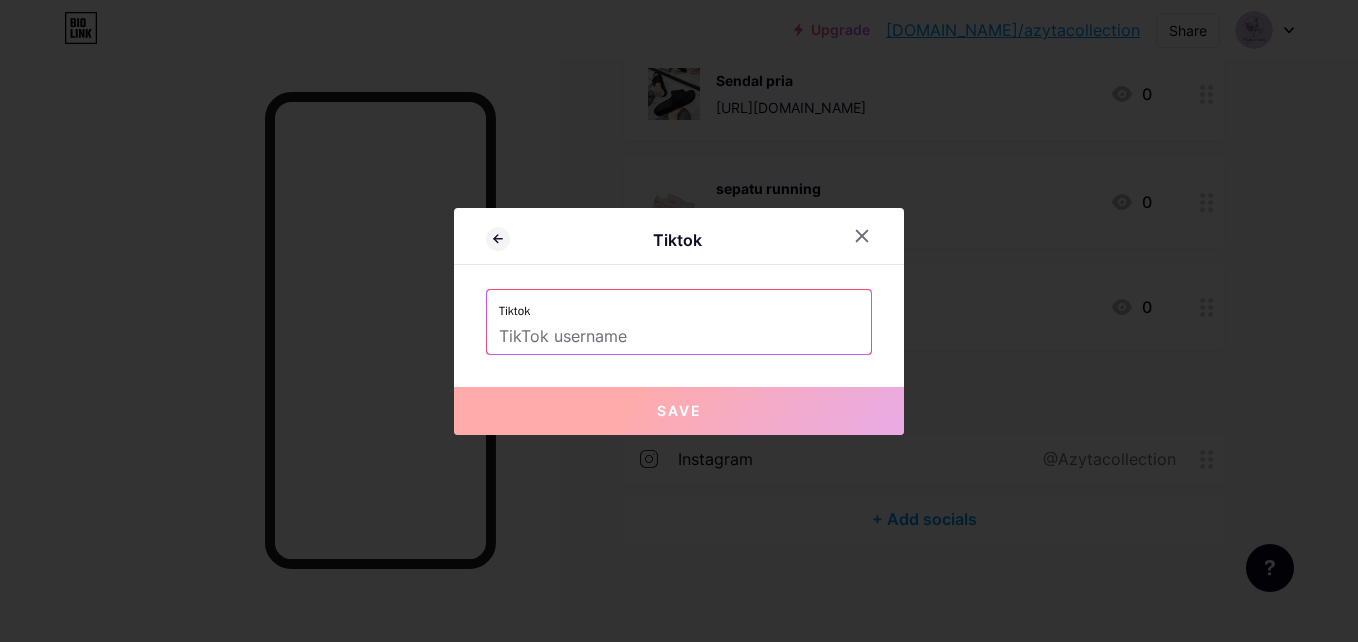 click at bounding box center (679, 337) 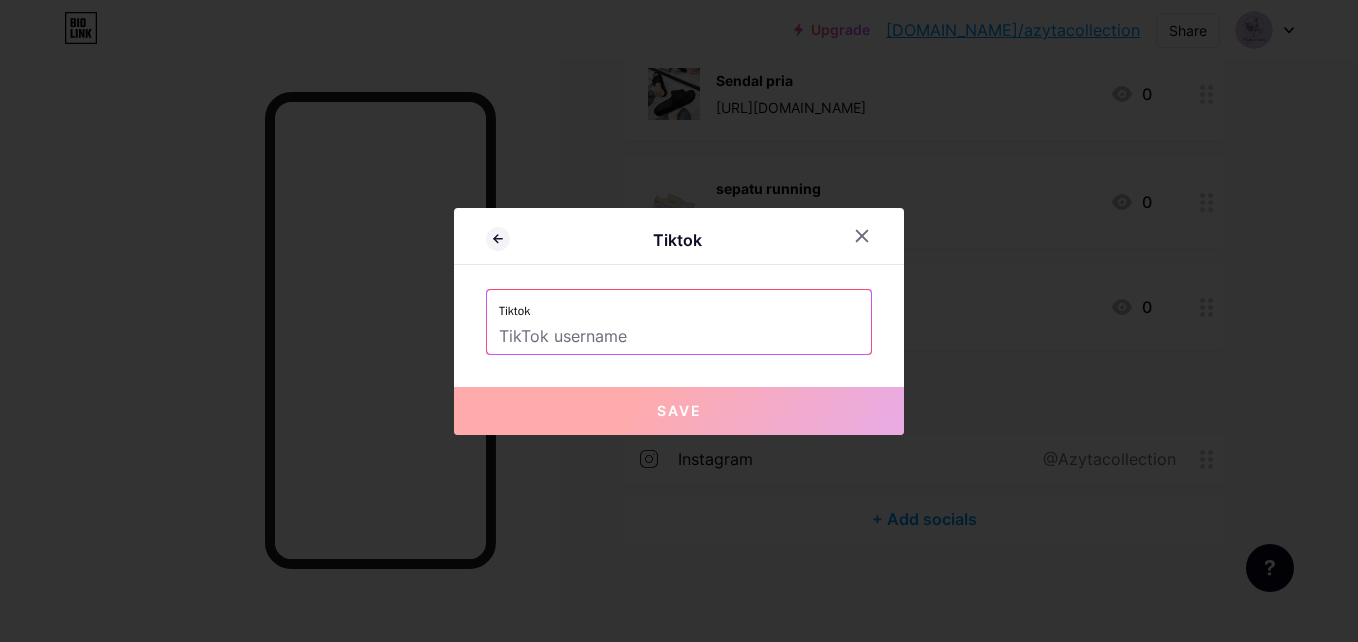 paste on "[URL][DOMAIN_NAME]" 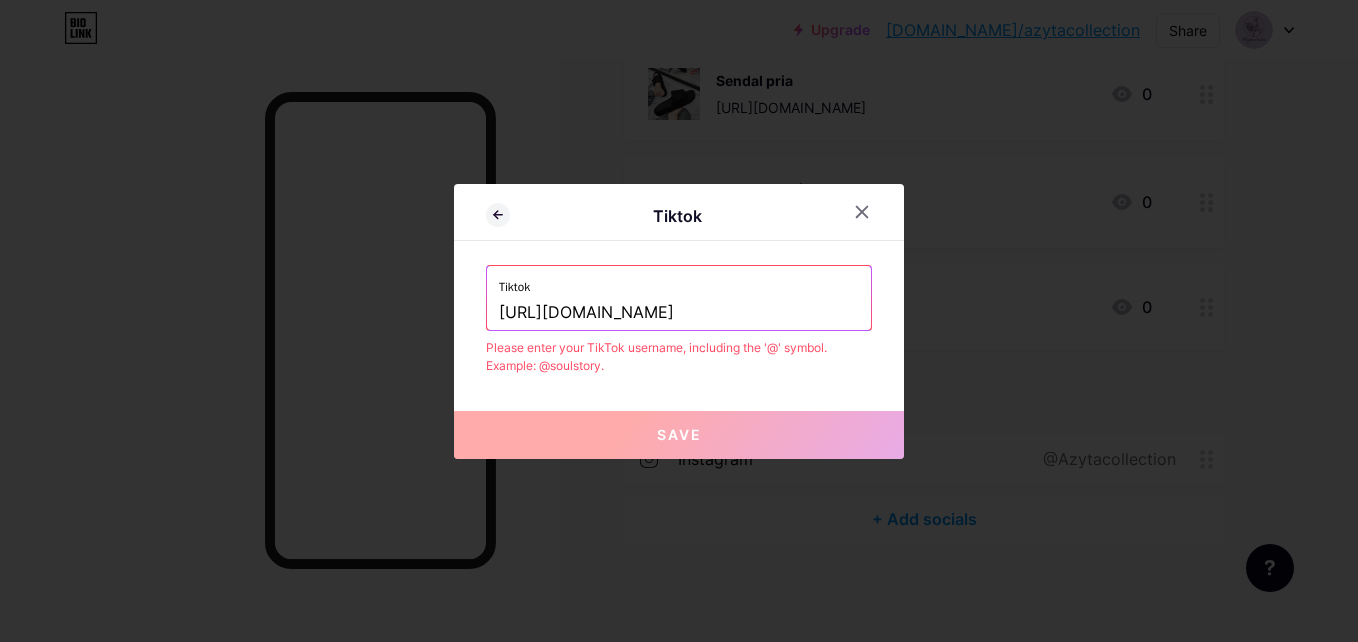 scroll, scrollTop: 0, scrollLeft: 165, axis: horizontal 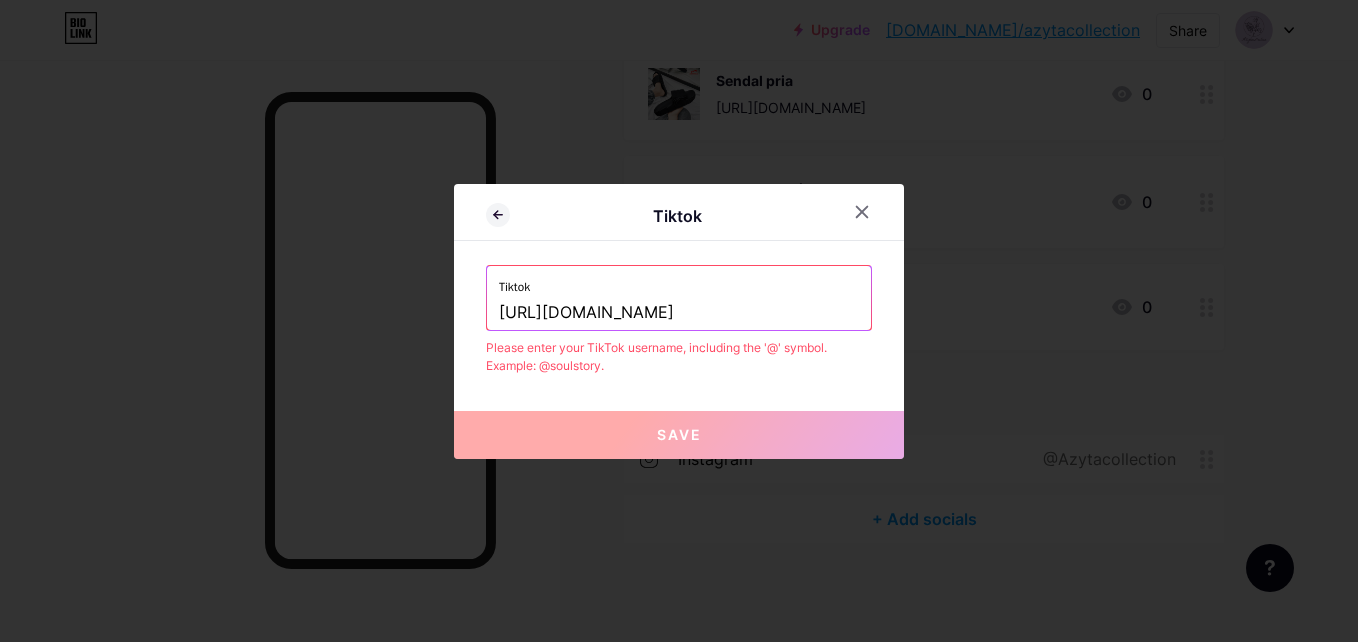 drag, startPoint x: 851, startPoint y: 317, endPoint x: 642, endPoint y: 331, distance: 209.46837 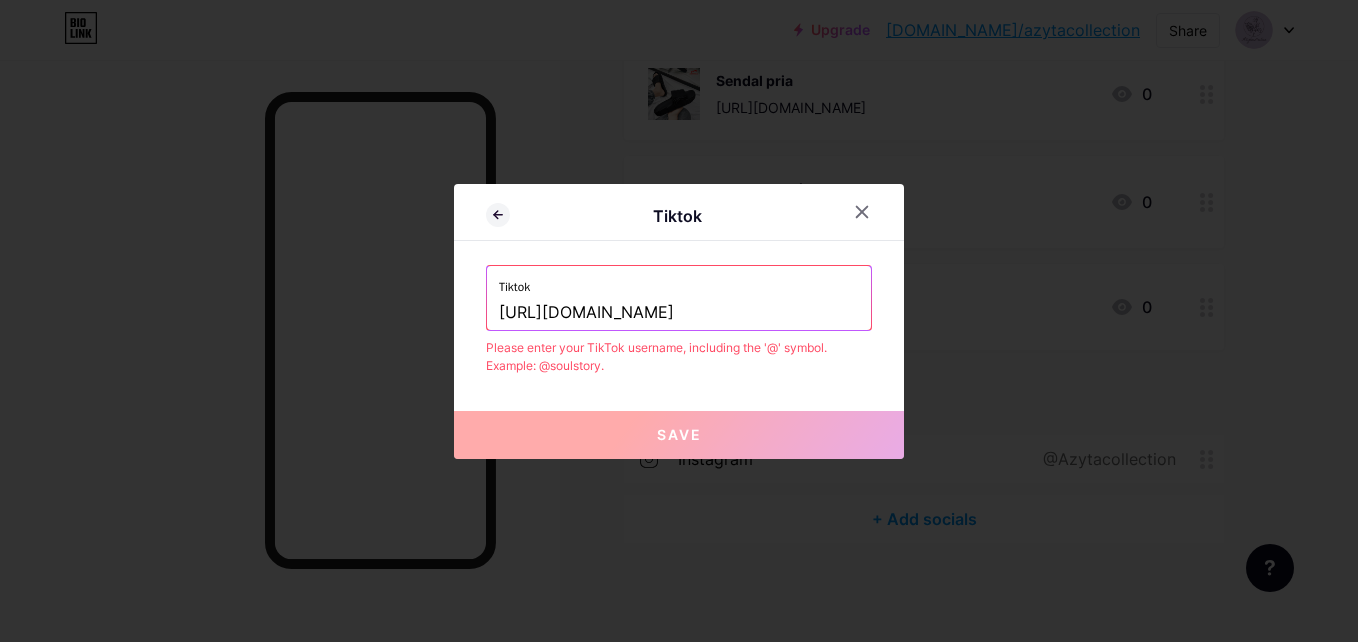 click on "Tiktok   [URL][DOMAIN_NAME]   Please enter your TikTok username, including the '@' symbol. Example: @soulstory." at bounding box center (679, 320) 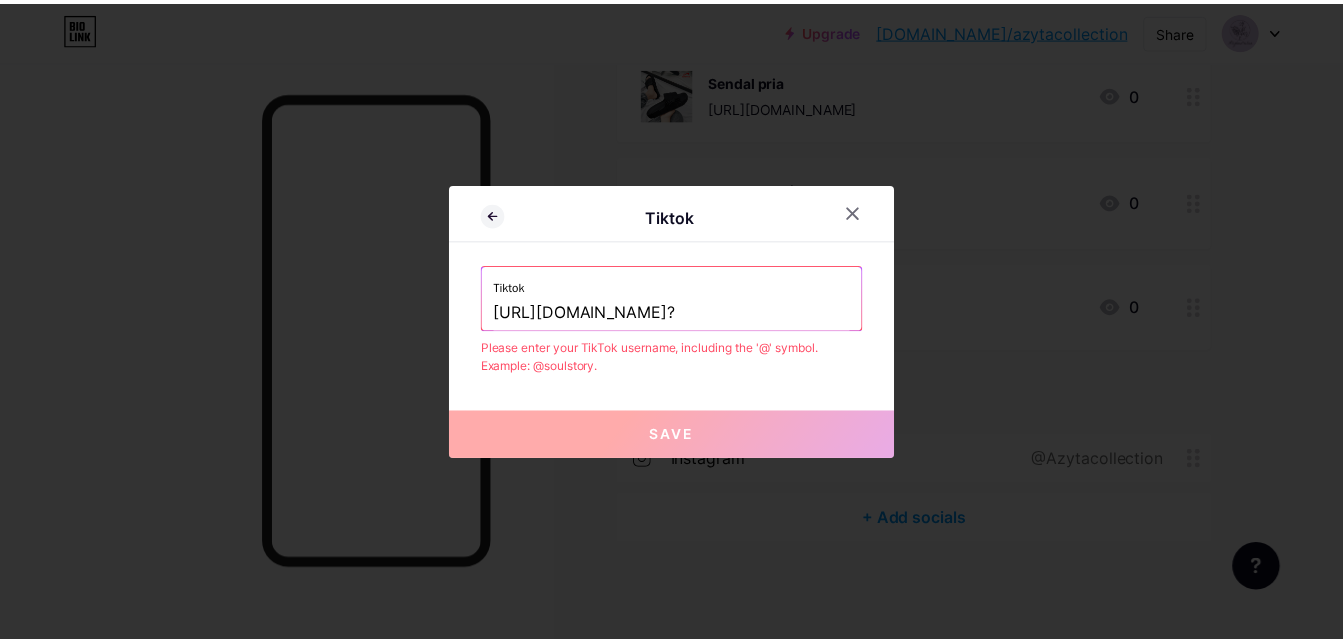 scroll, scrollTop: 0, scrollLeft: 0, axis: both 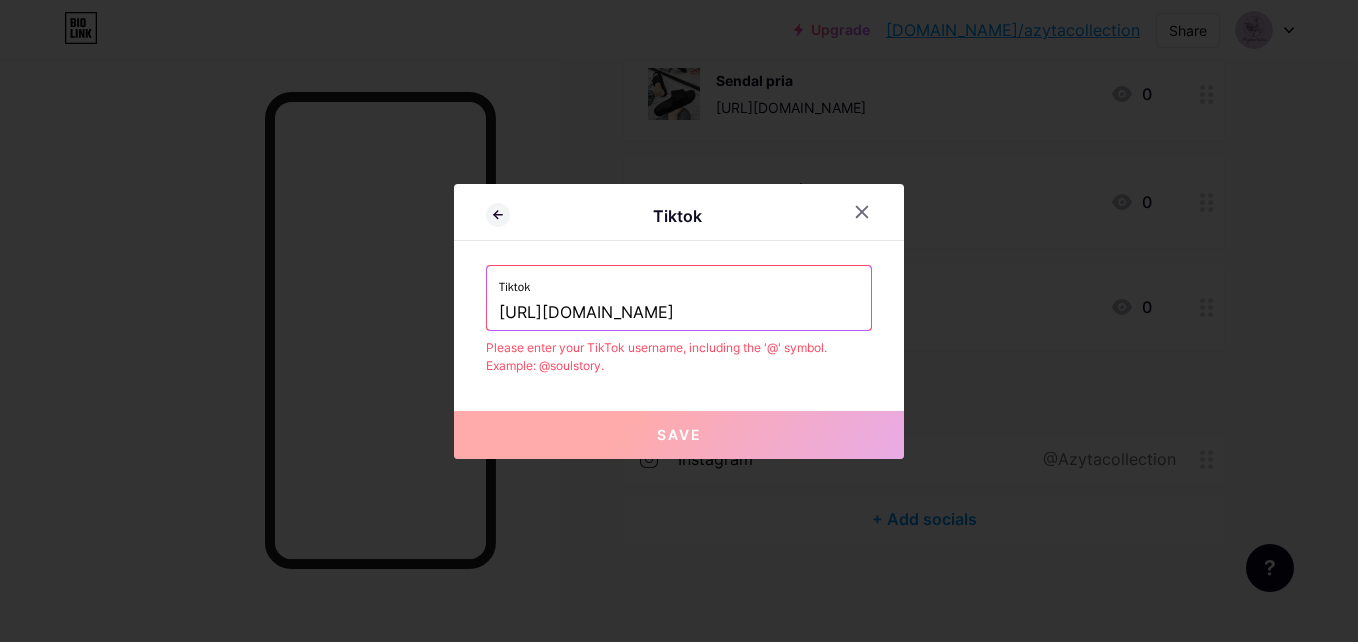 click on "[URL][DOMAIN_NAME]" at bounding box center [679, 313] 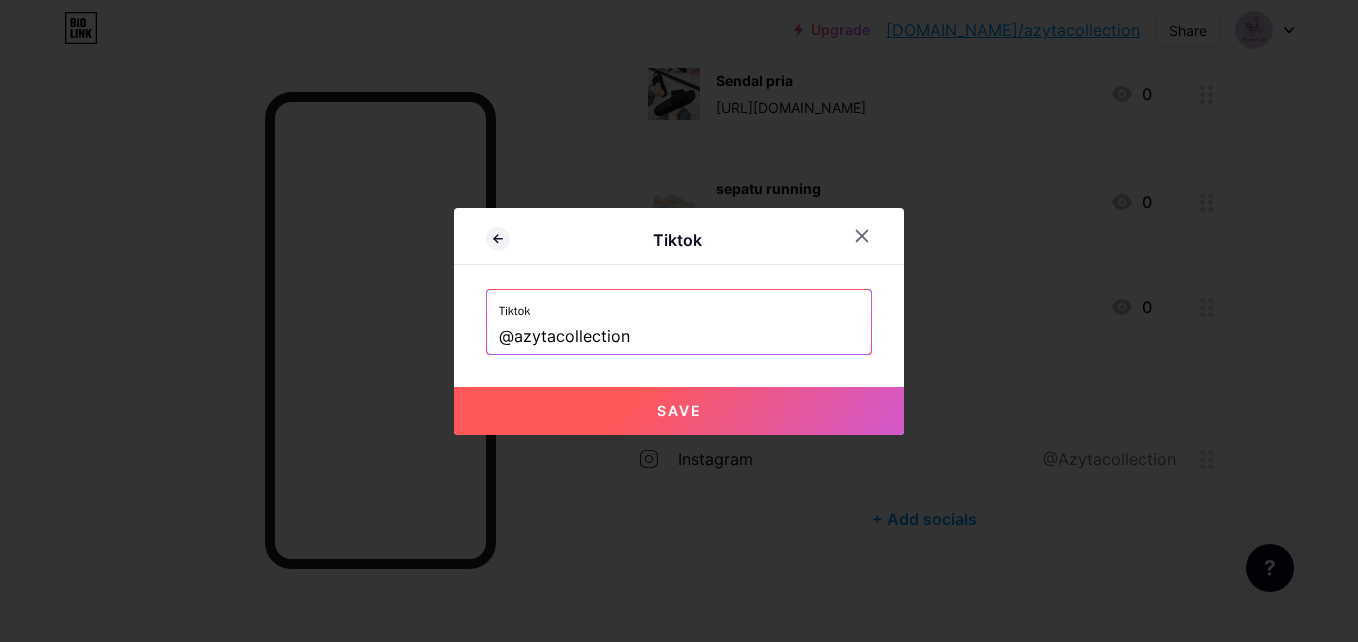 click on "Save" at bounding box center (679, 411) 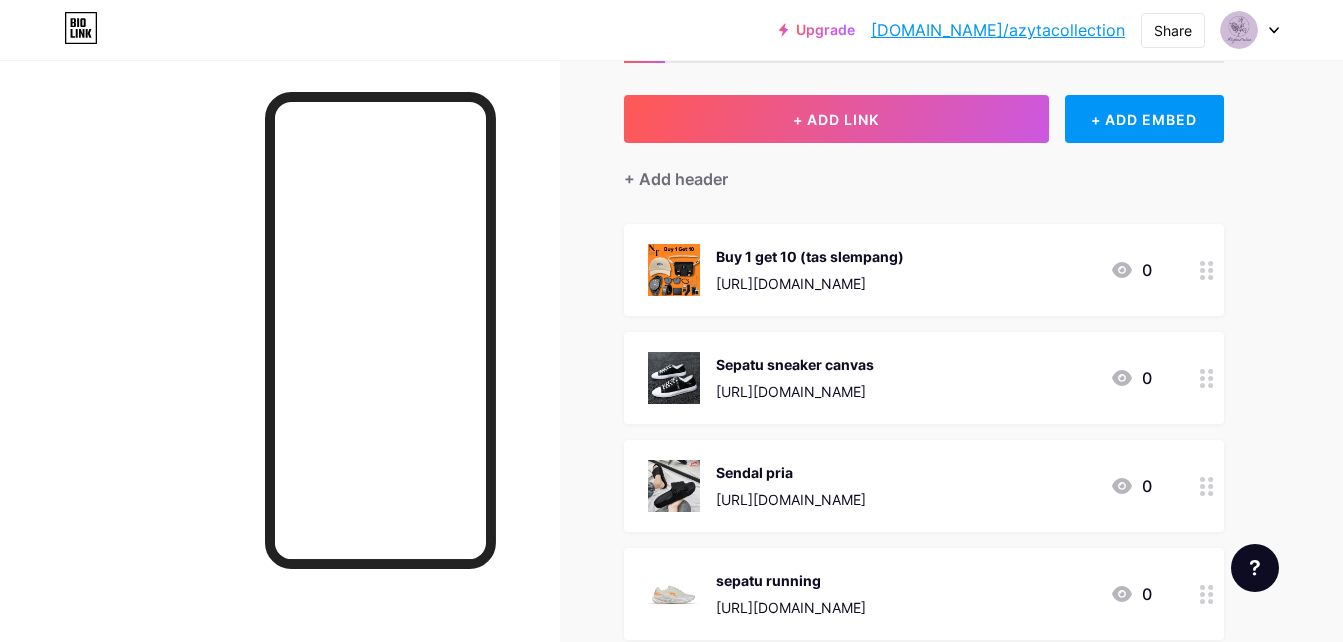 scroll, scrollTop: 0, scrollLeft: 0, axis: both 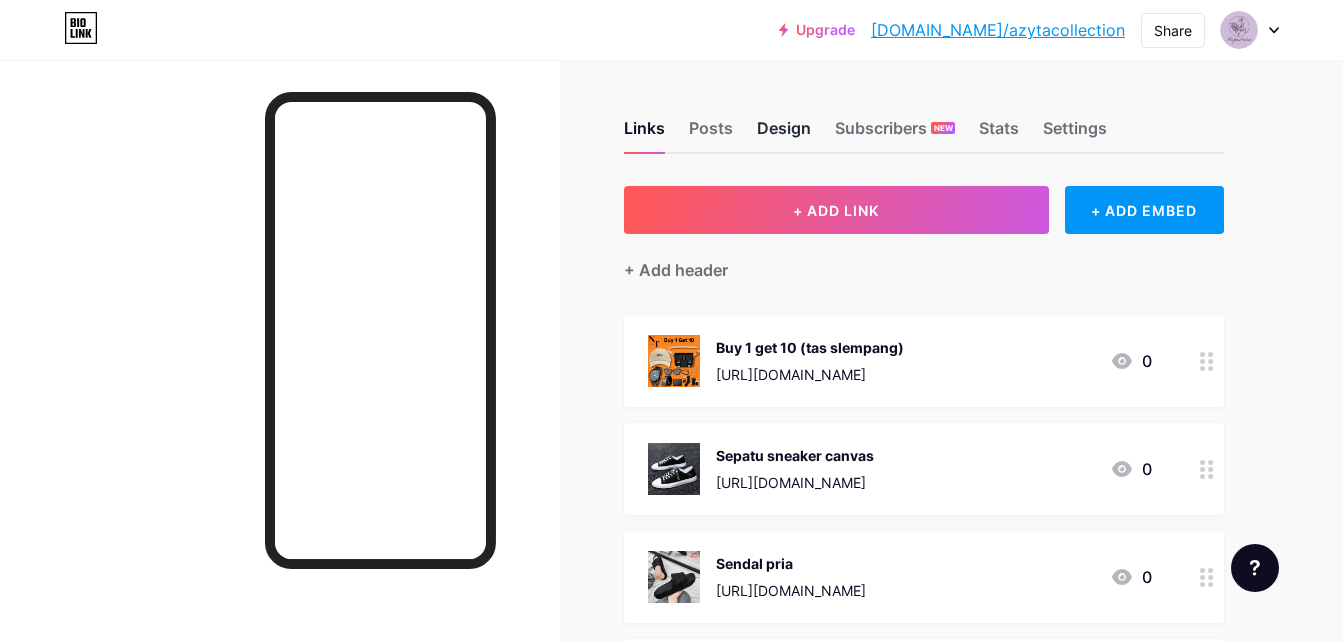 click on "Design" at bounding box center [784, 134] 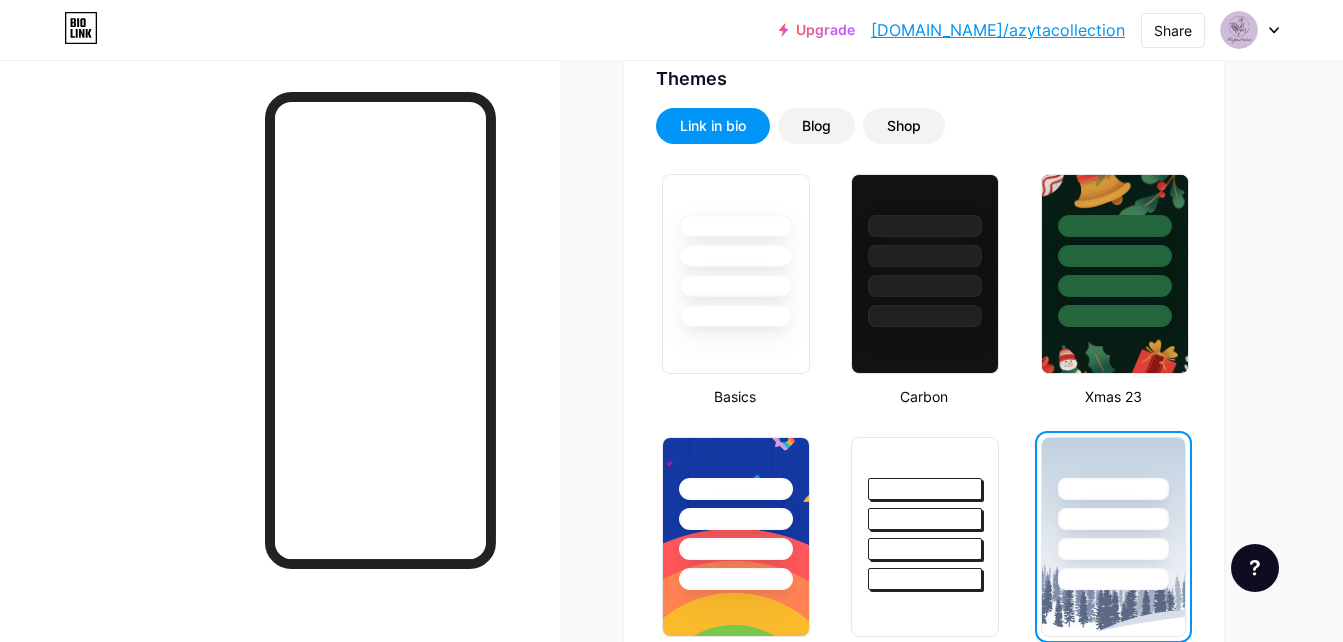 scroll, scrollTop: 400, scrollLeft: 0, axis: vertical 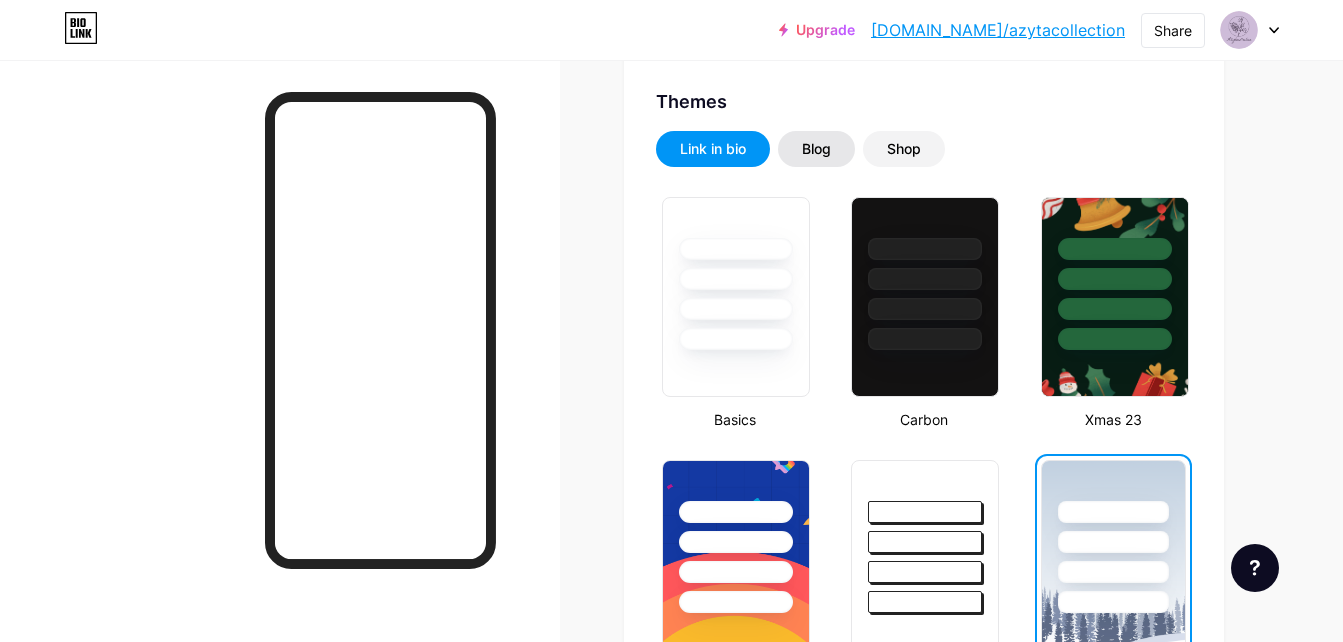 click on "Blog" at bounding box center (816, 149) 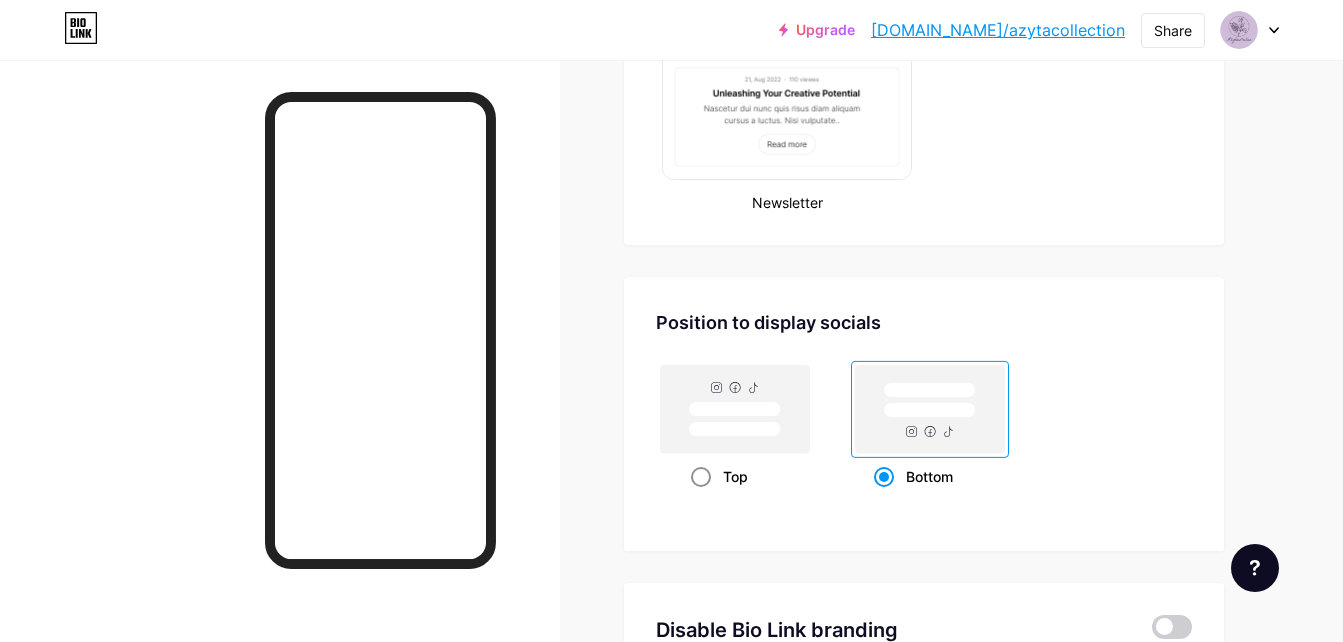 scroll, scrollTop: 1200, scrollLeft: 0, axis: vertical 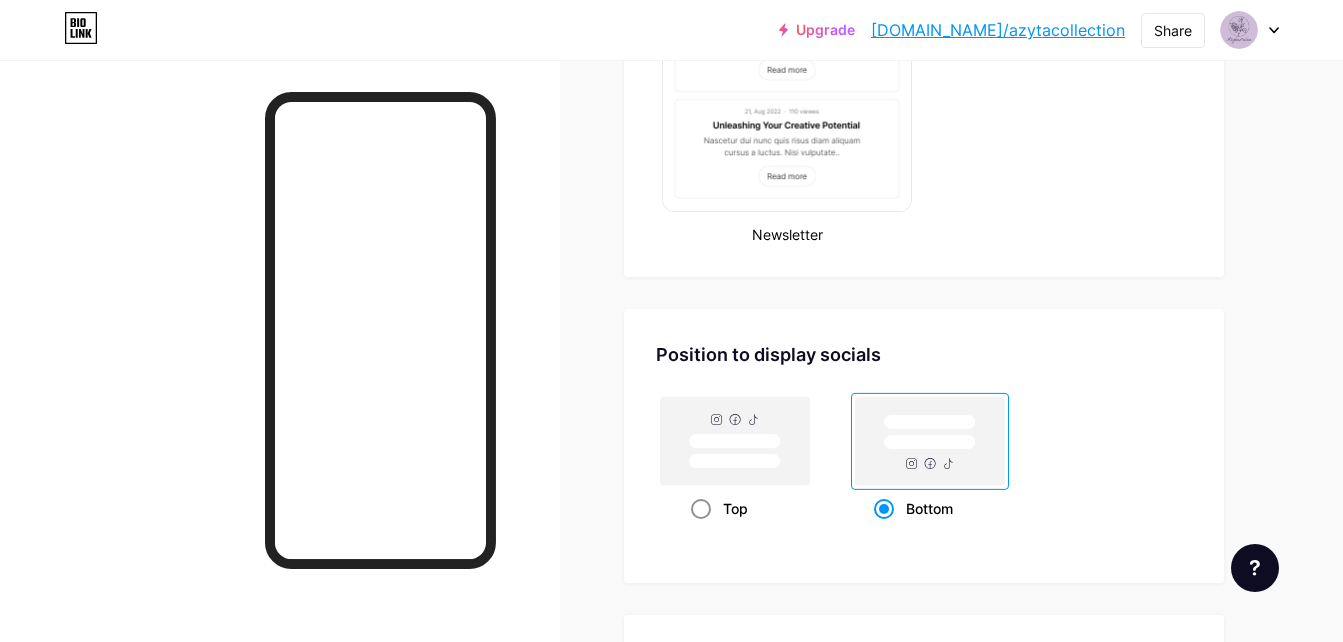 click 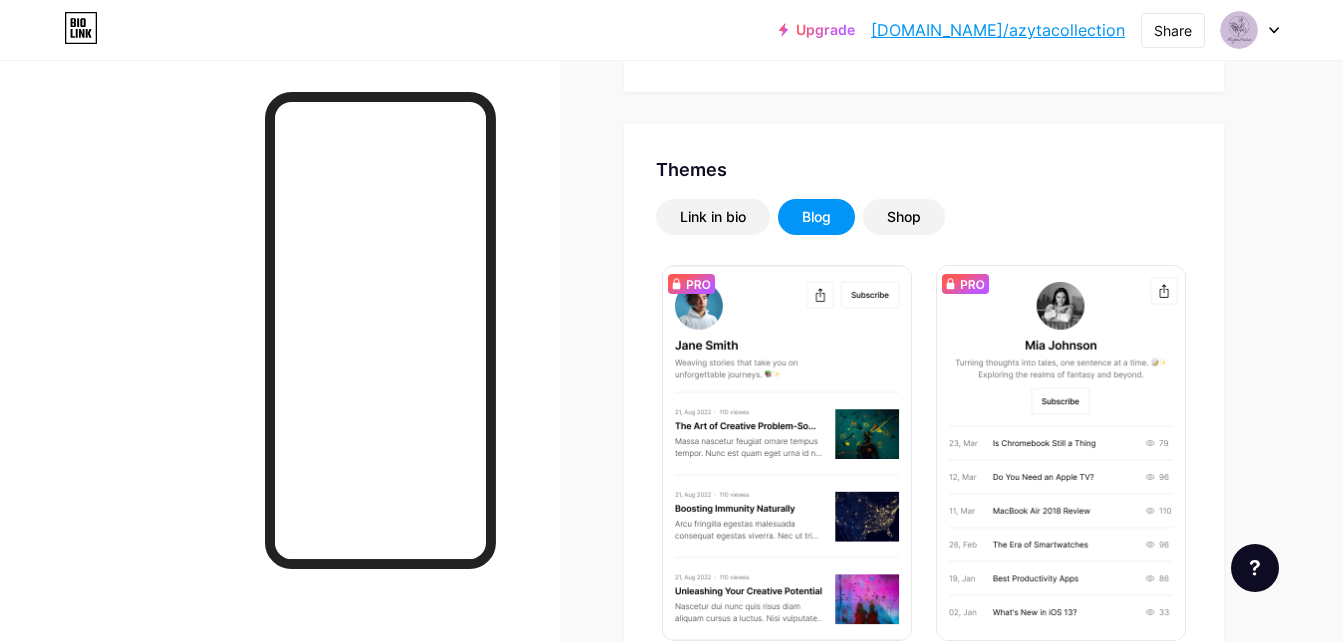 scroll, scrollTop: 0, scrollLeft: 0, axis: both 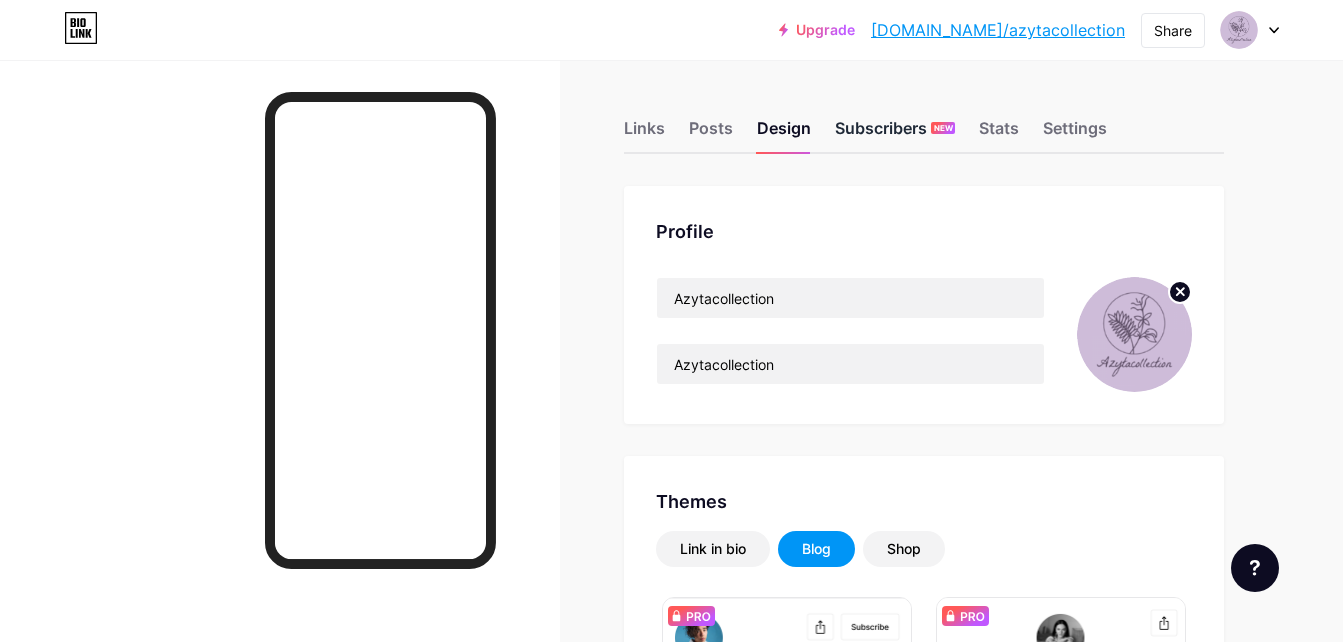 click on "Subscribers
NEW" at bounding box center [895, 134] 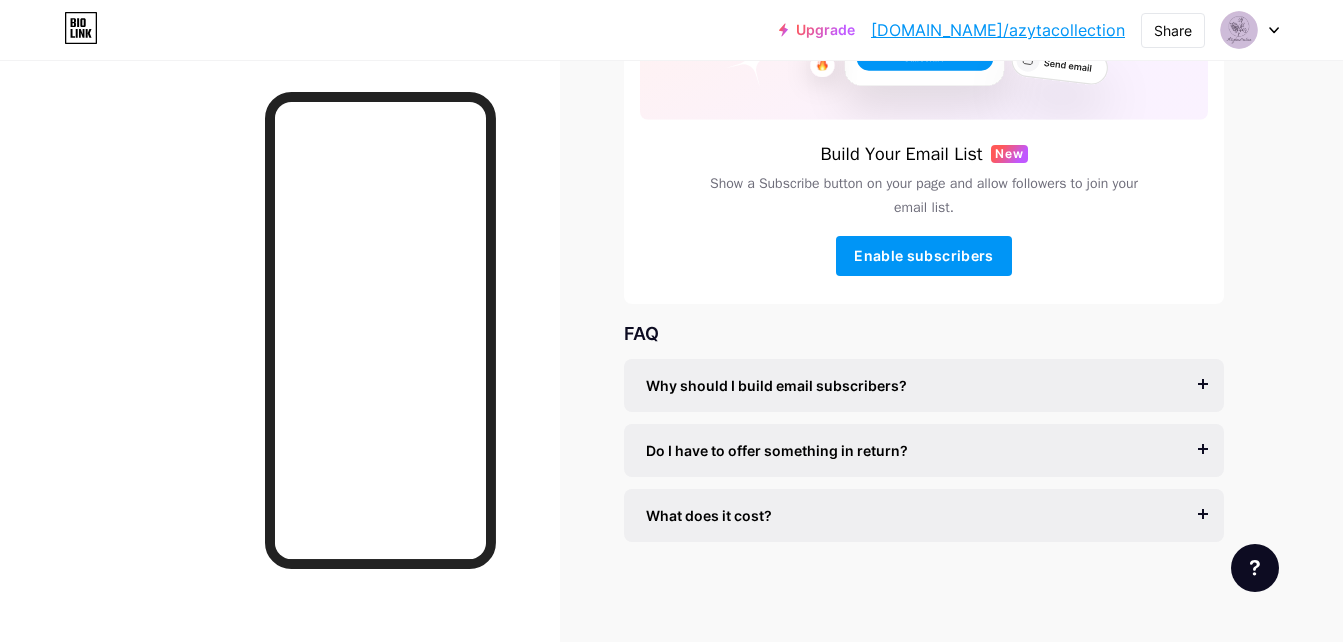 scroll, scrollTop: 113, scrollLeft: 0, axis: vertical 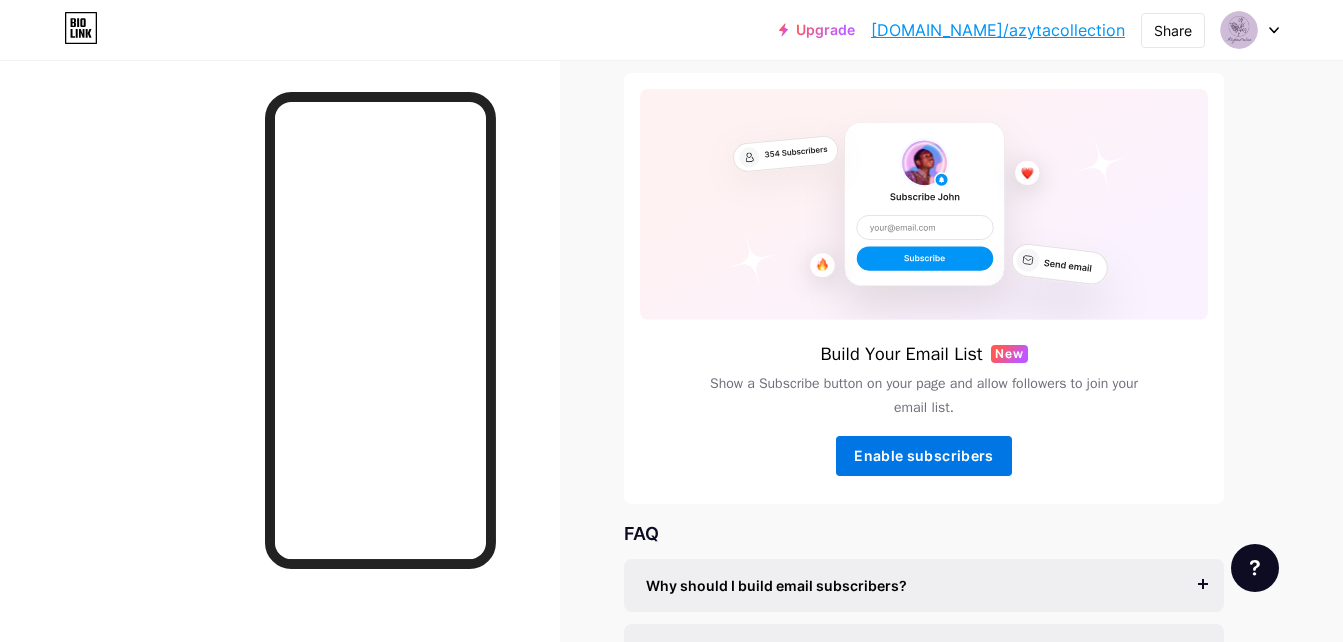 click on "Enable subscribers" at bounding box center (923, 455) 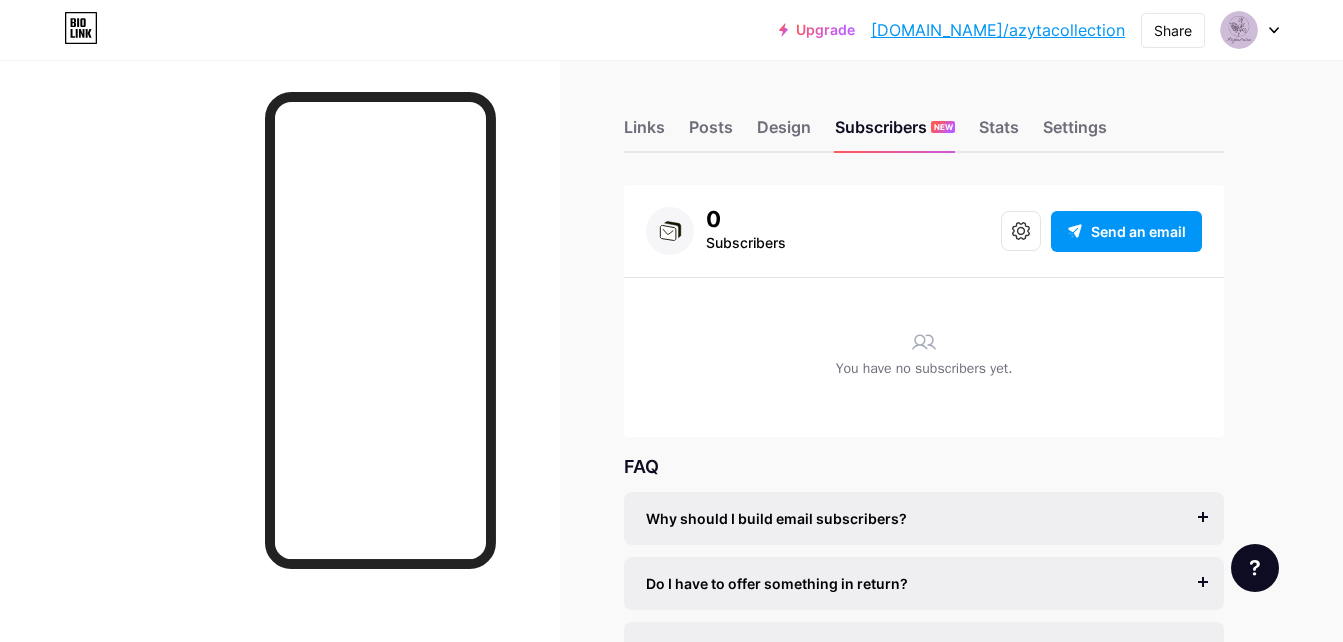 scroll, scrollTop: 0, scrollLeft: 0, axis: both 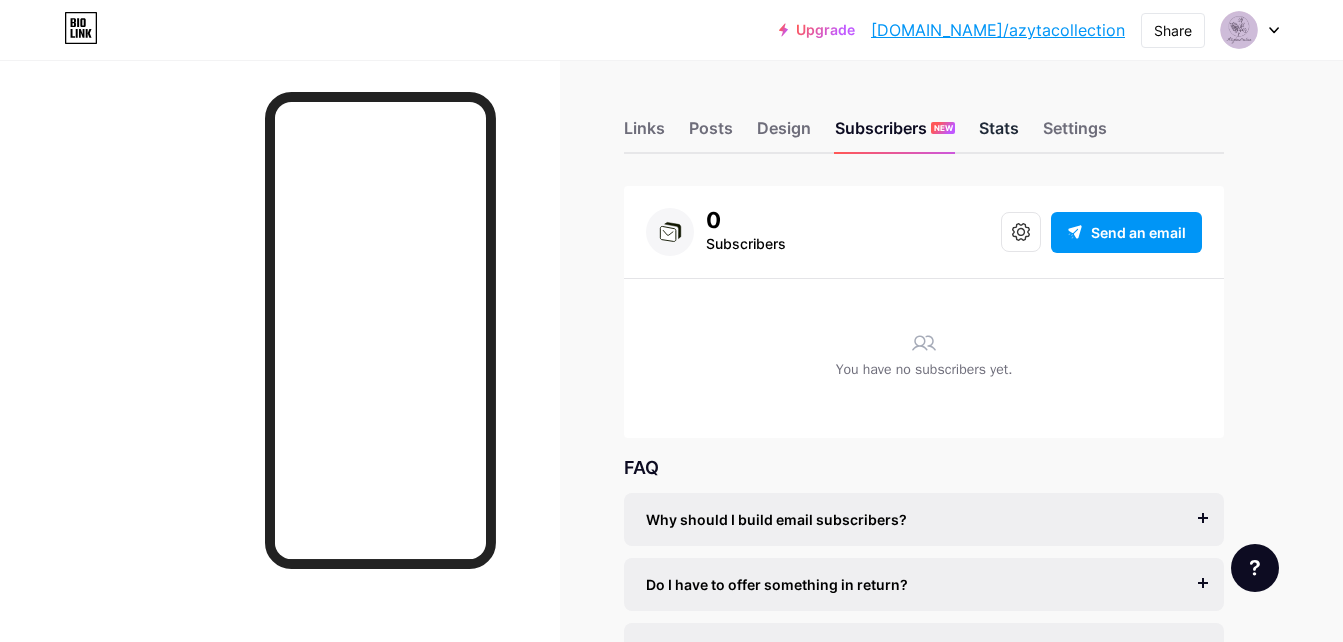 click on "Stats" at bounding box center [999, 134] 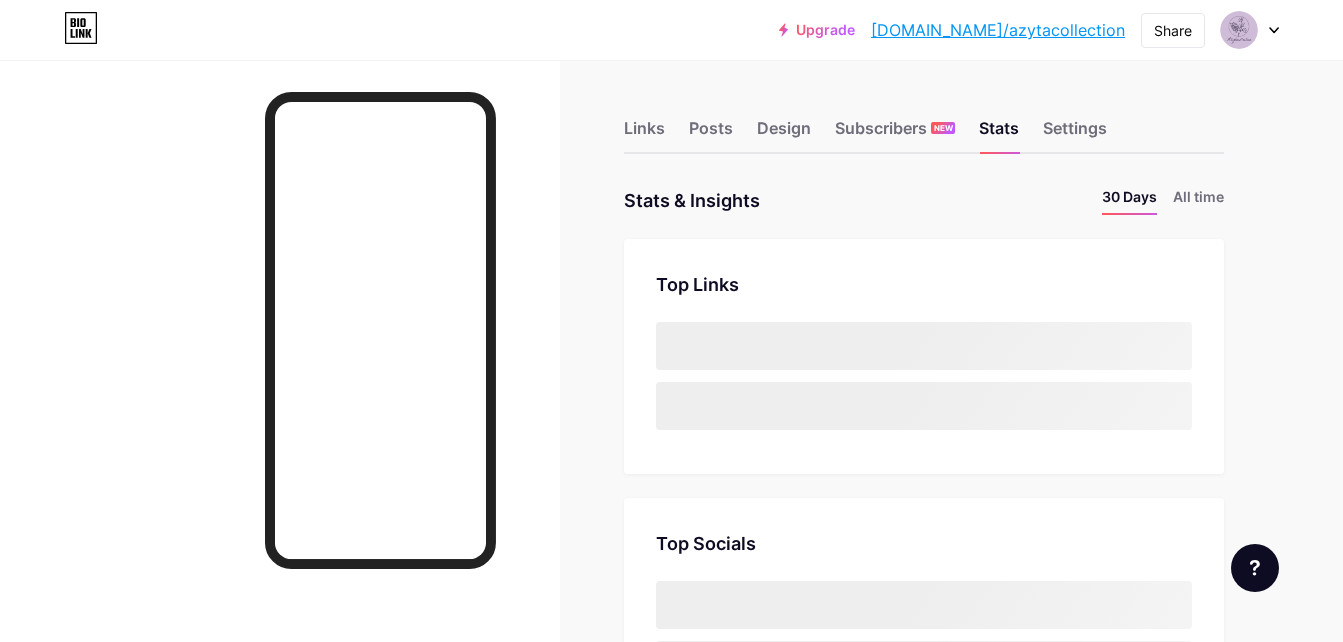 scroll, scrollTop: 999358, scrollLeft: 998657, axis: both 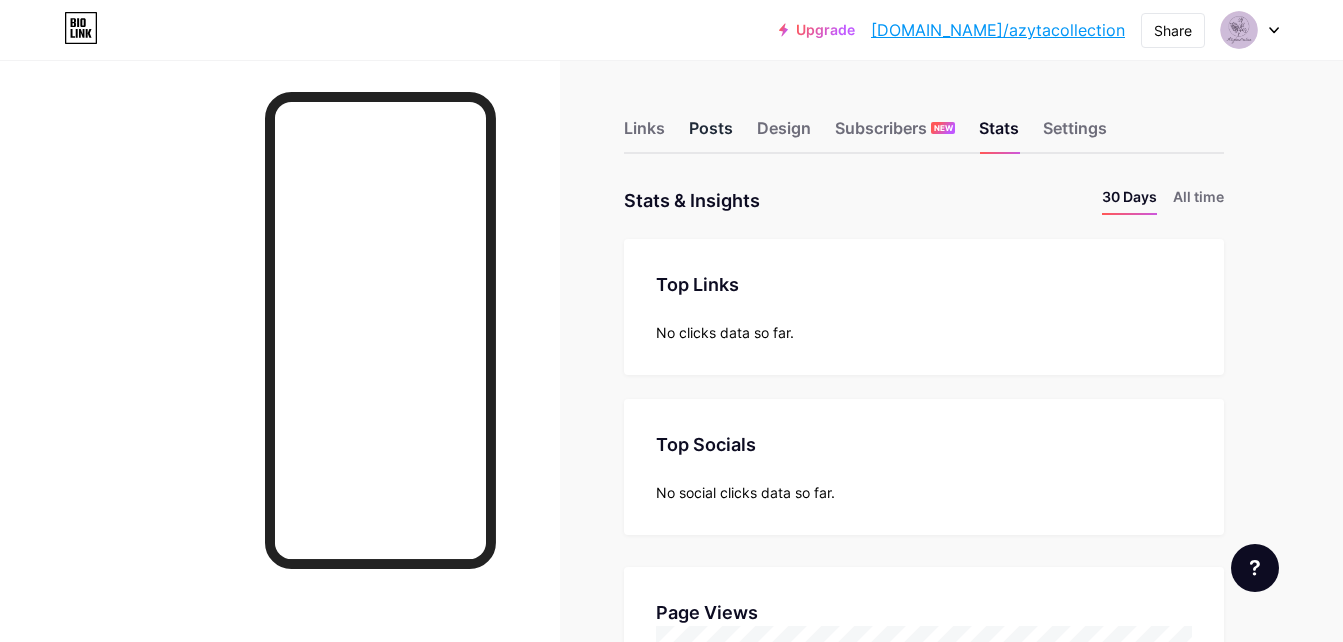 click on "Posts" at bounding box center [711, 134] 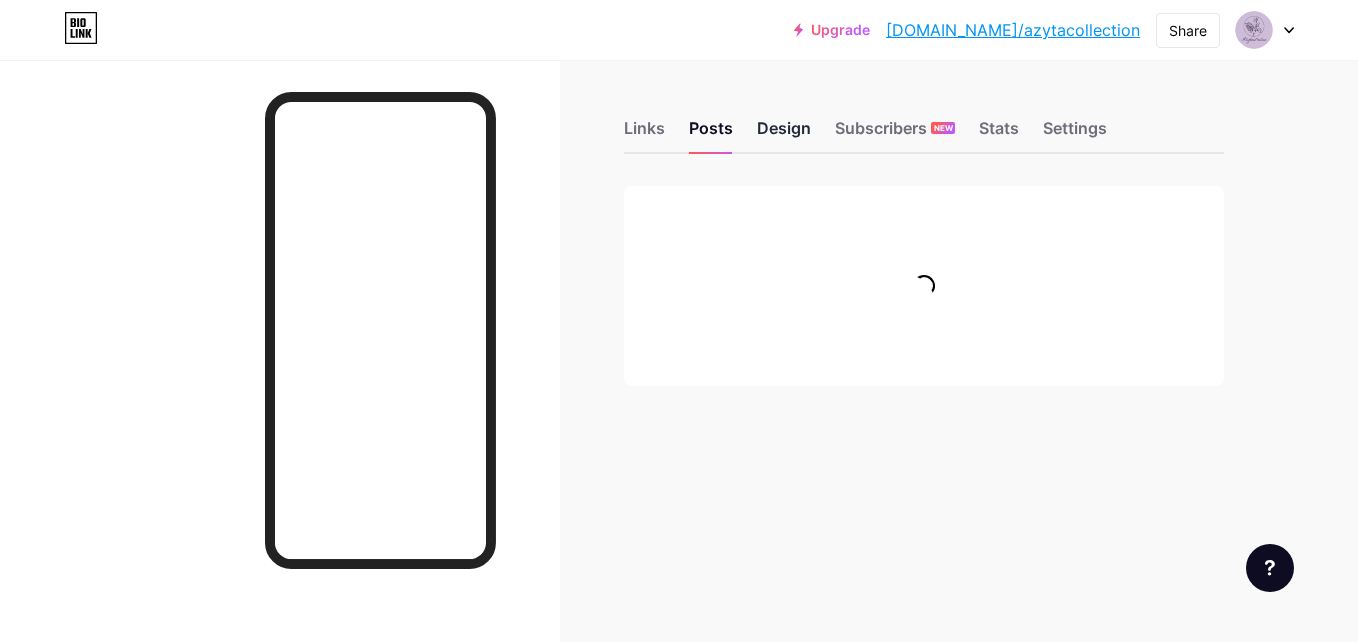 click on "Design" at bounding box center (784, 134) 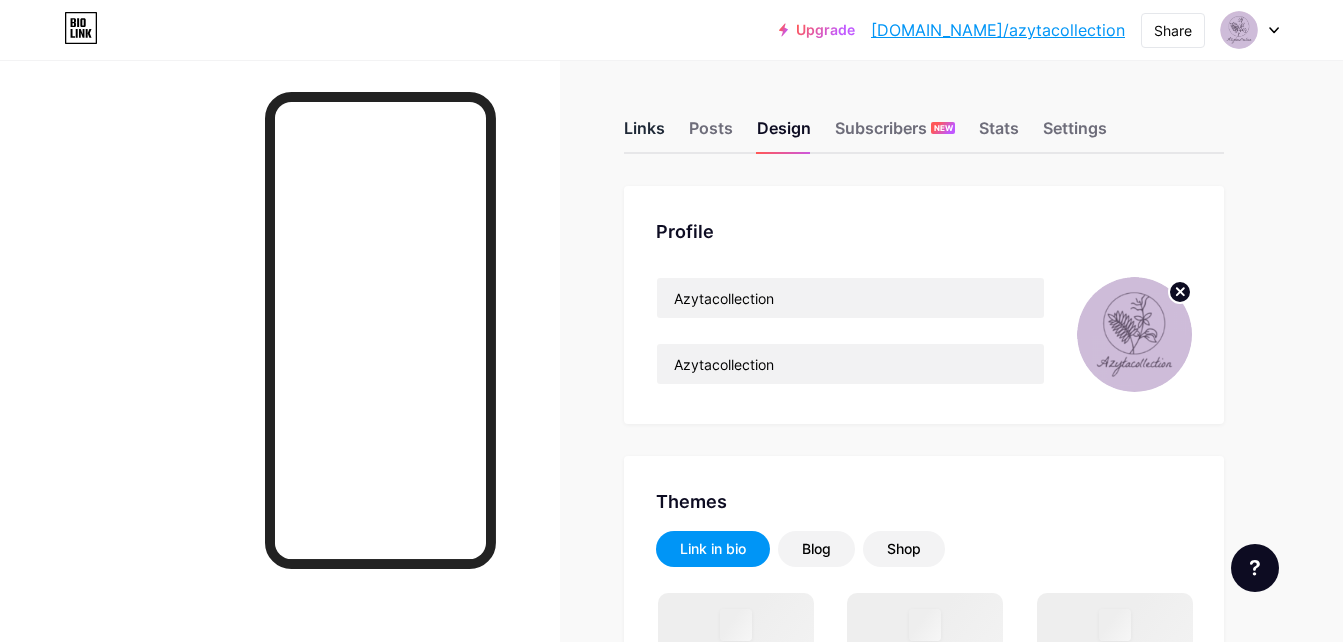 click on "Links" at bounding box center [644, 134] 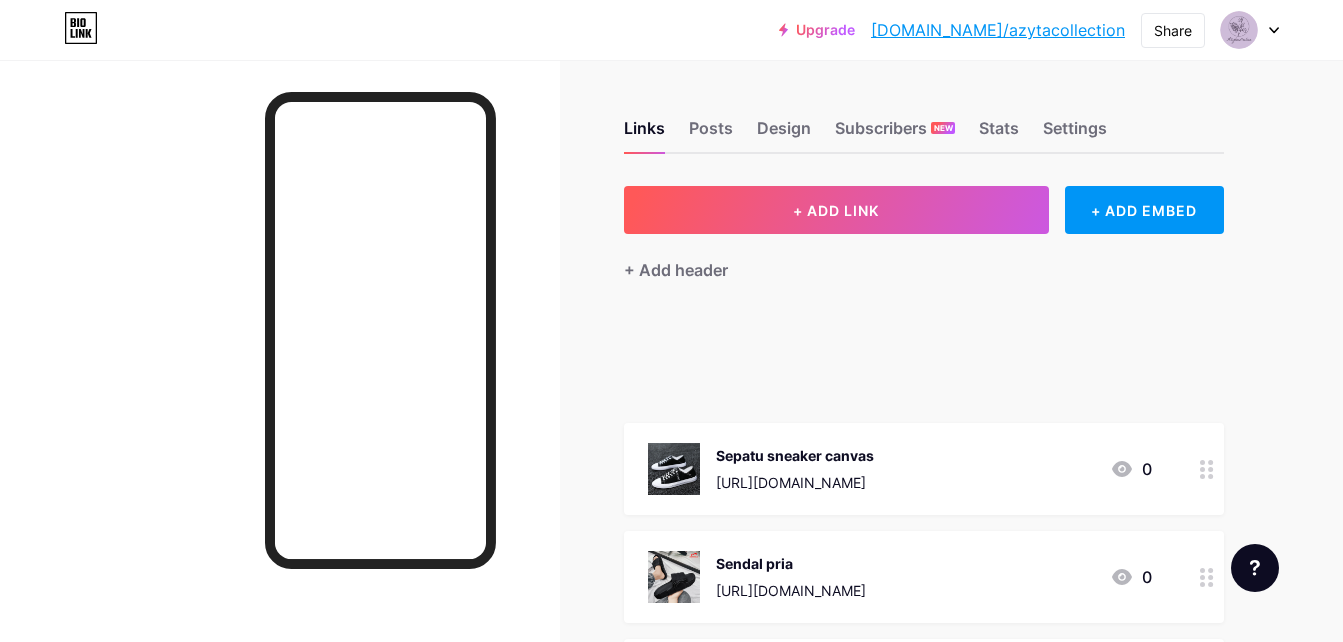 type 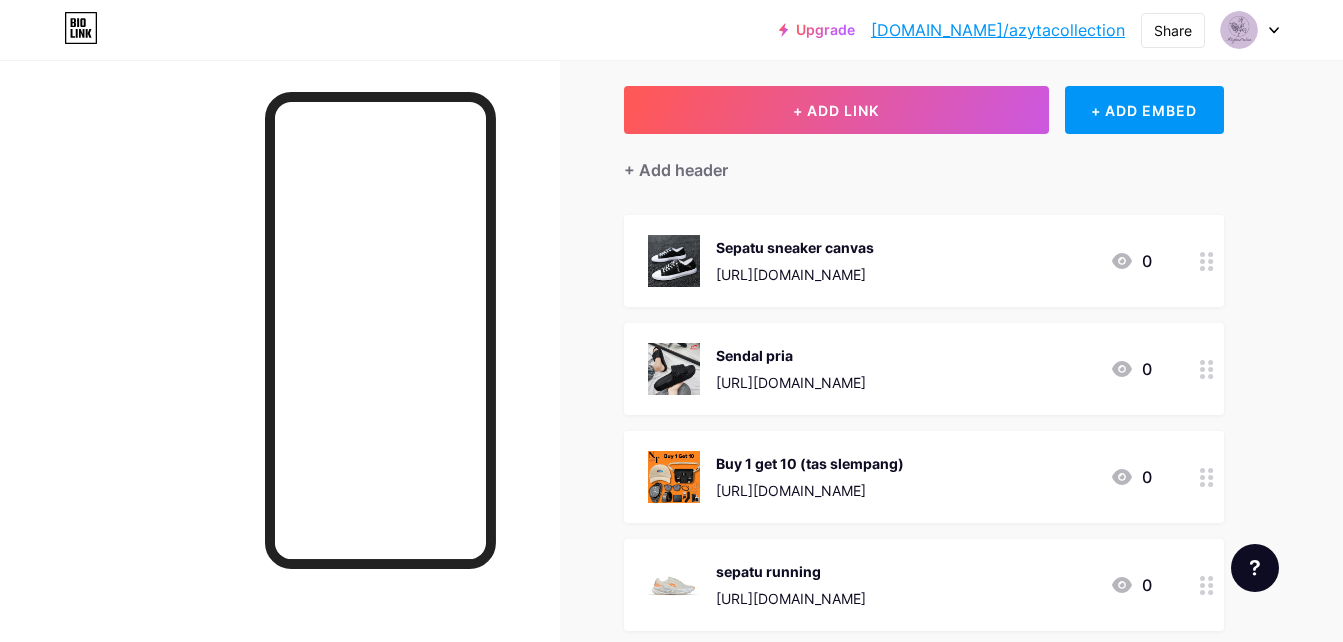 scroll, scrollTop: 400, scrollLeft: 0, axis: vertical 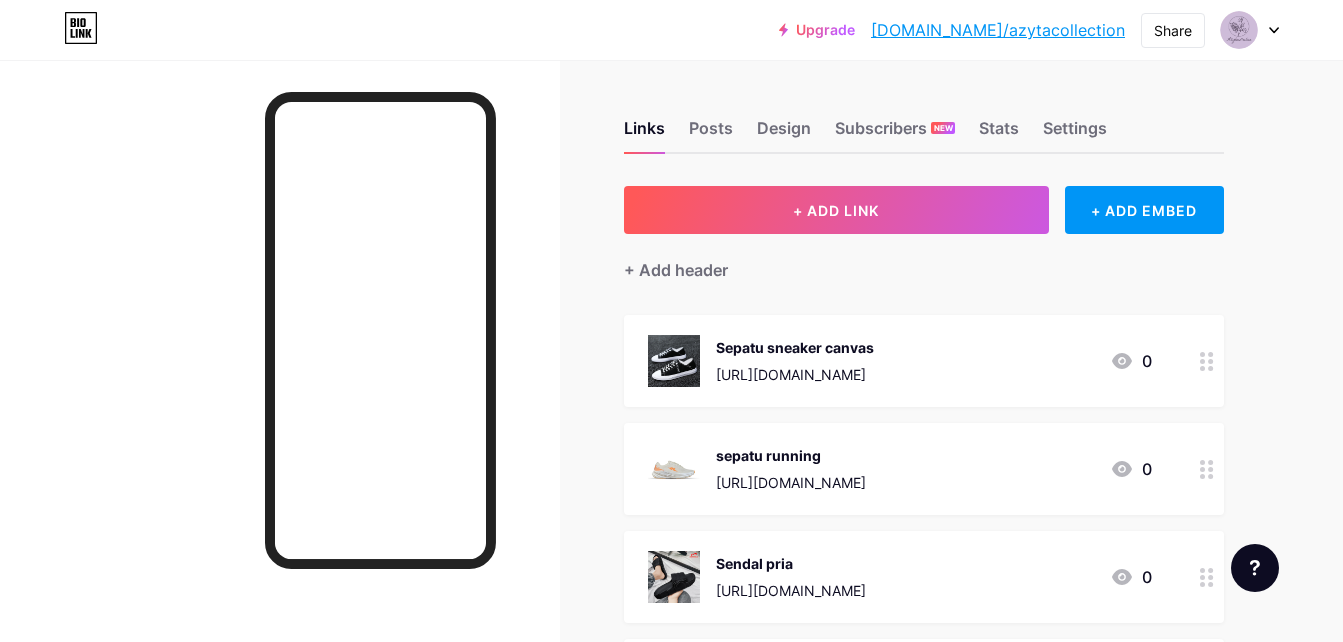 click on "Links
Posts
Design
Subscribers
NEW
Stats
Settings" at bounding box center (924, 119) 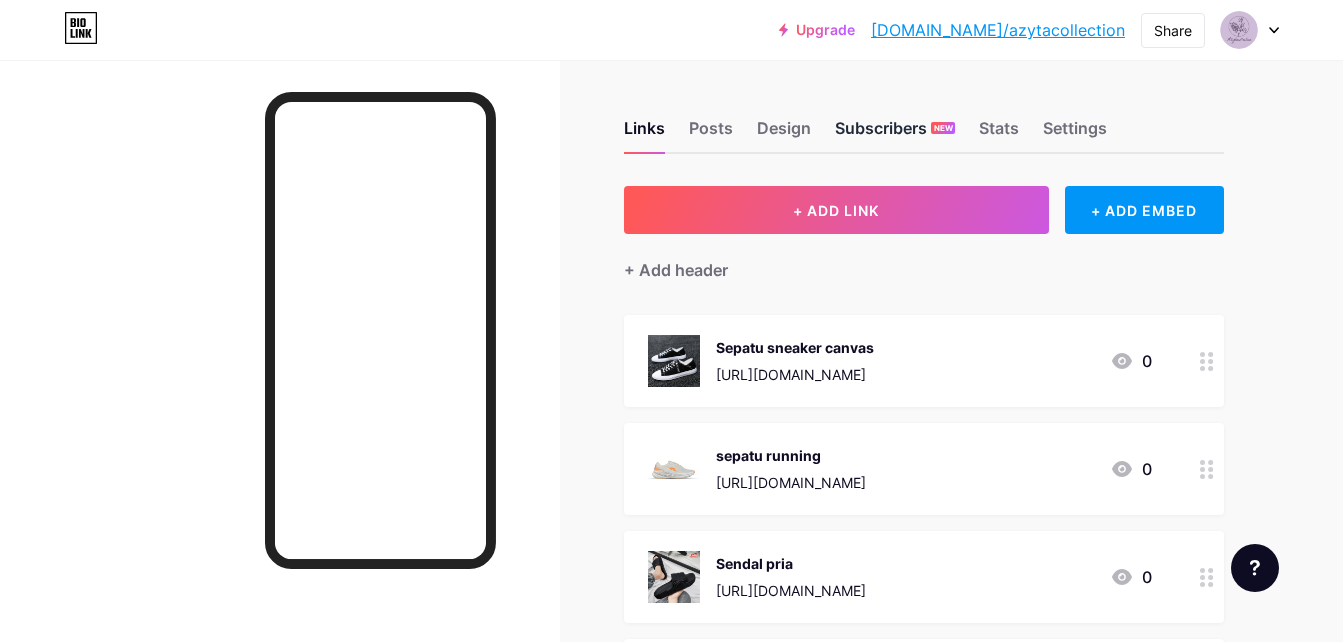 click on "Subscribers
NEW" at bounding box center [895, 134] 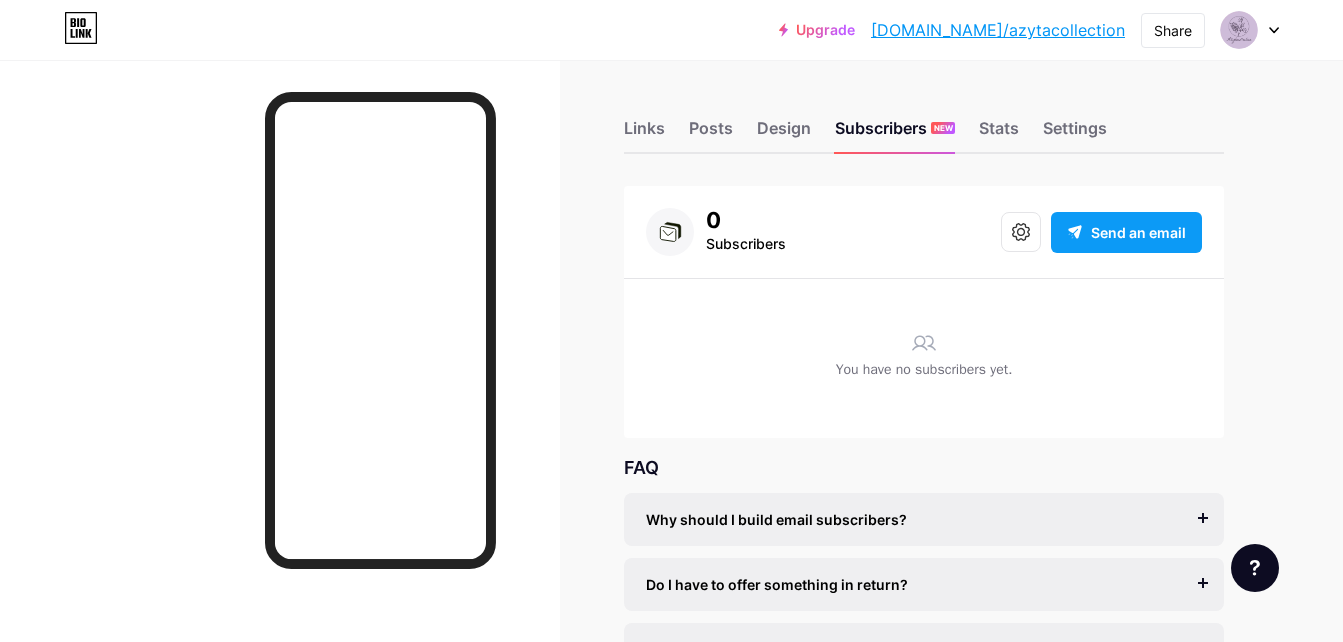click on "Send an email" at bounding box center [1126, 232] 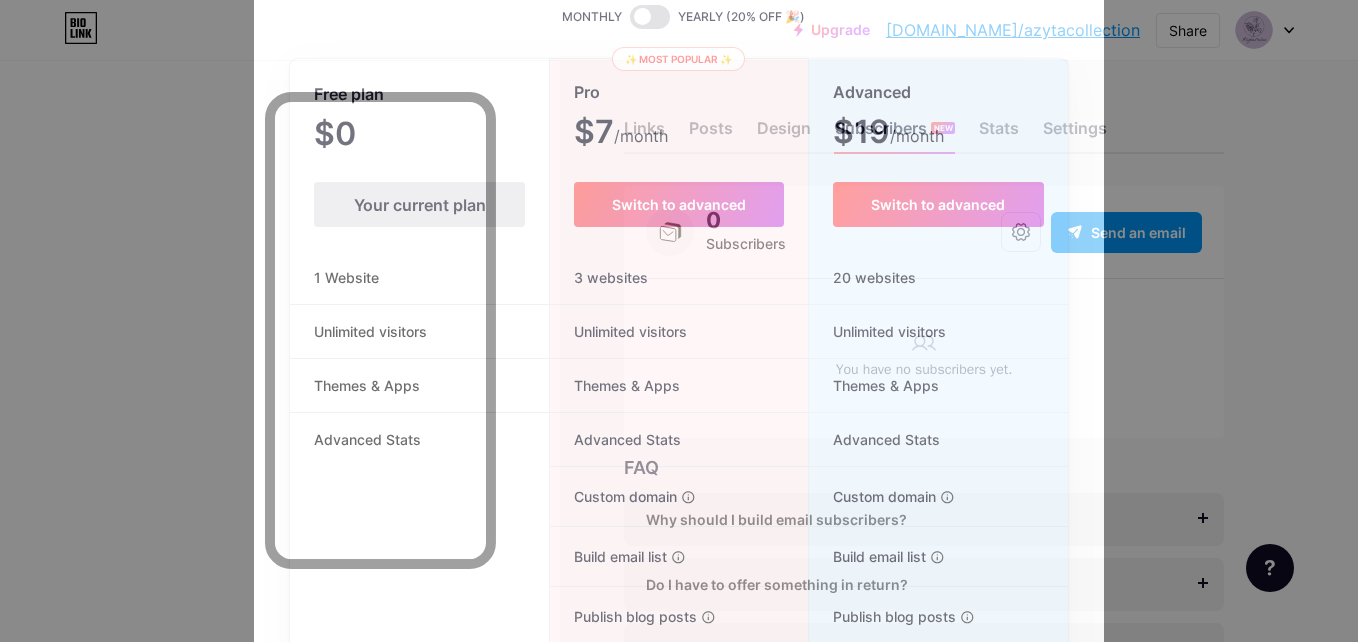 scroll, scrollTop: 0, scrollLeft: 0, axis: both 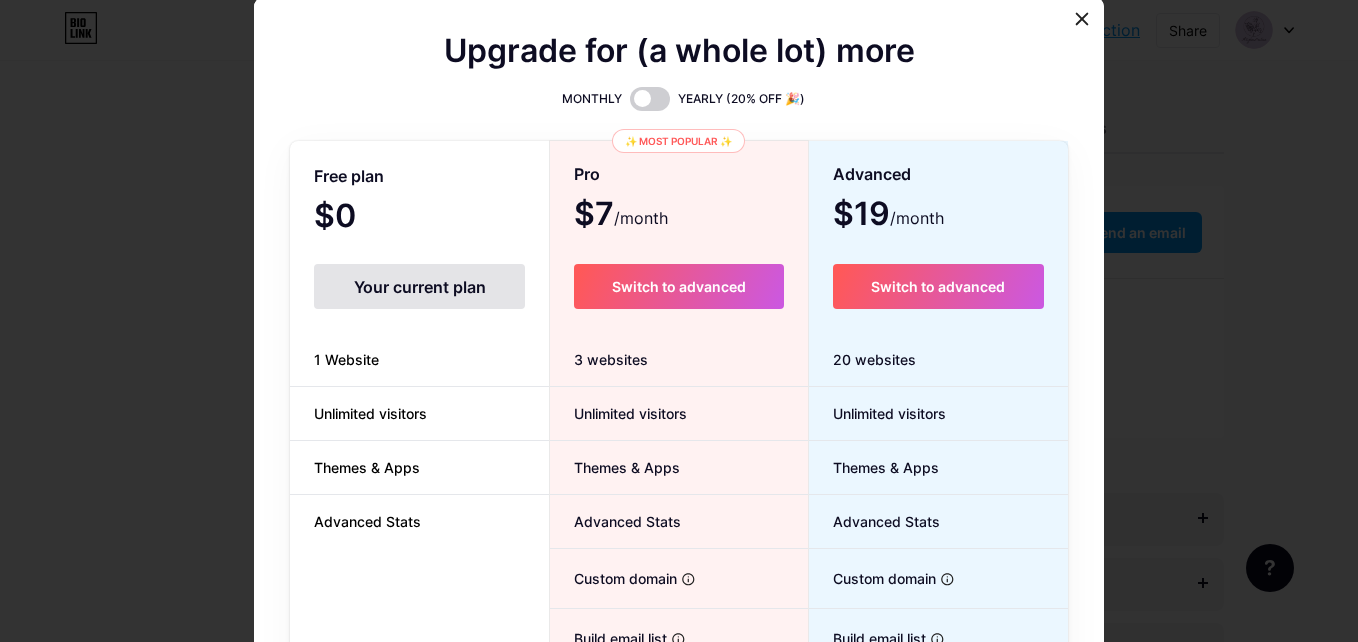 click on "Your current plan" at bounding box center [419, 286] 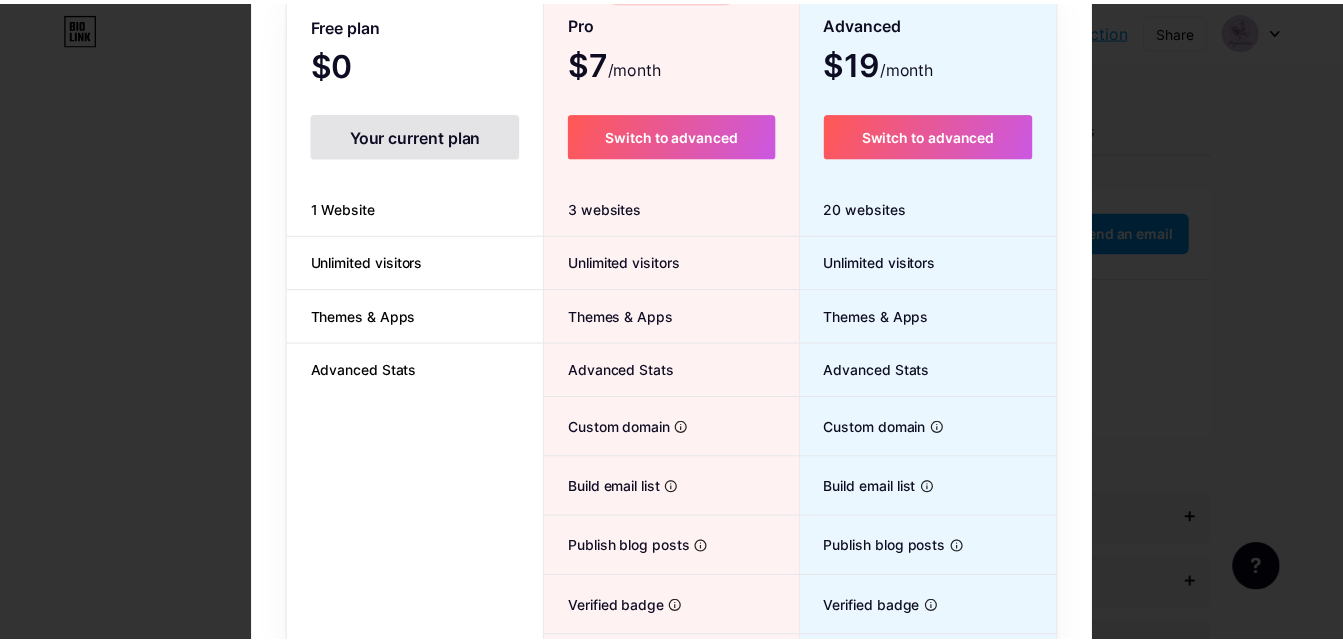 scroll, scrollTop: 0, scrollLeft: 0, axis: both 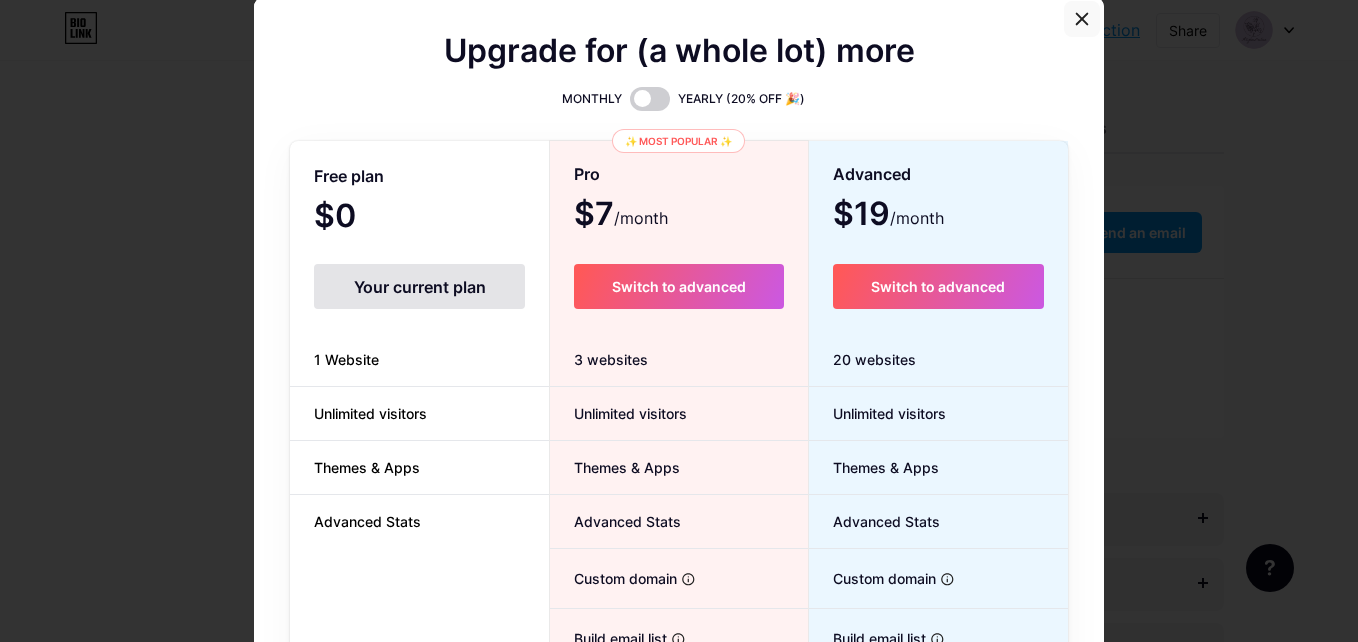 click at bounding box center (1082, 19) 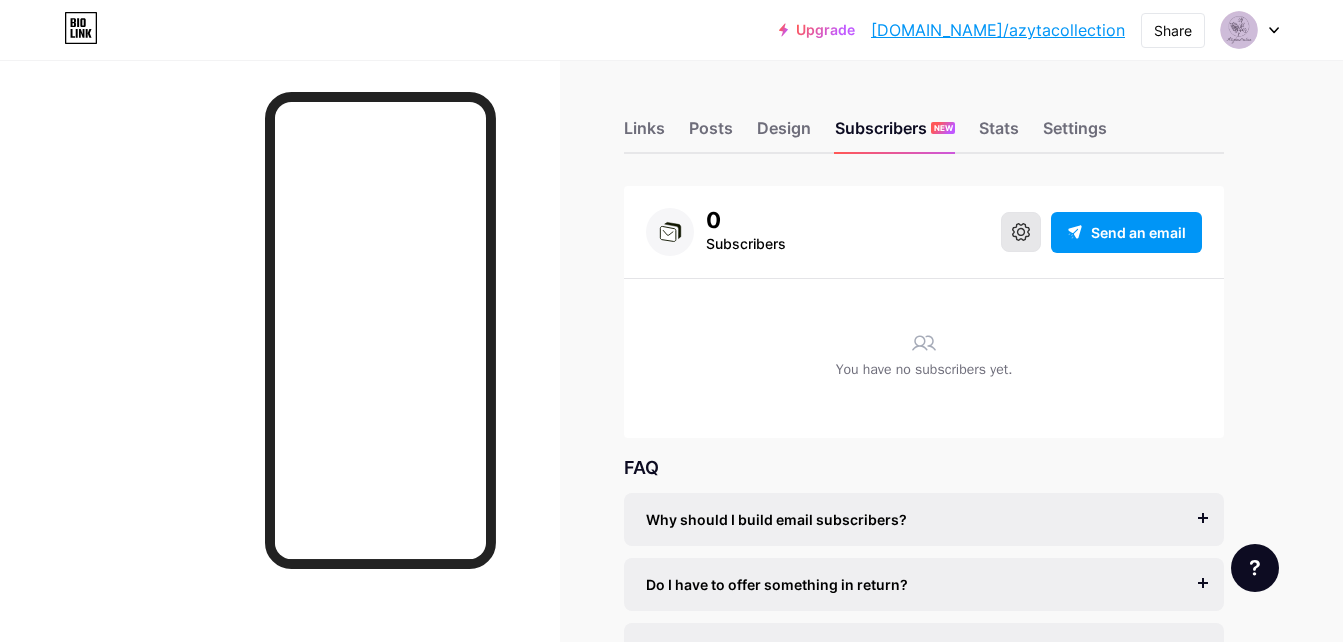 click at bounding box center [1021, 232] 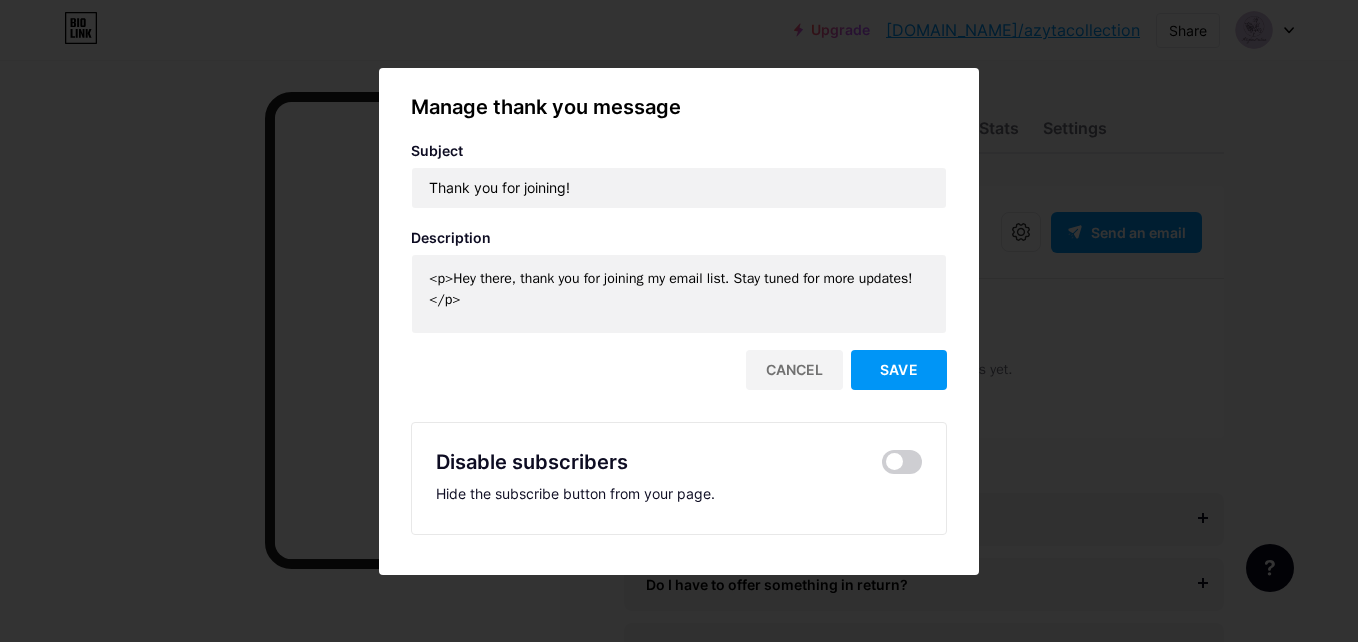 click on "Cancel" at bounding box center (794, 370) 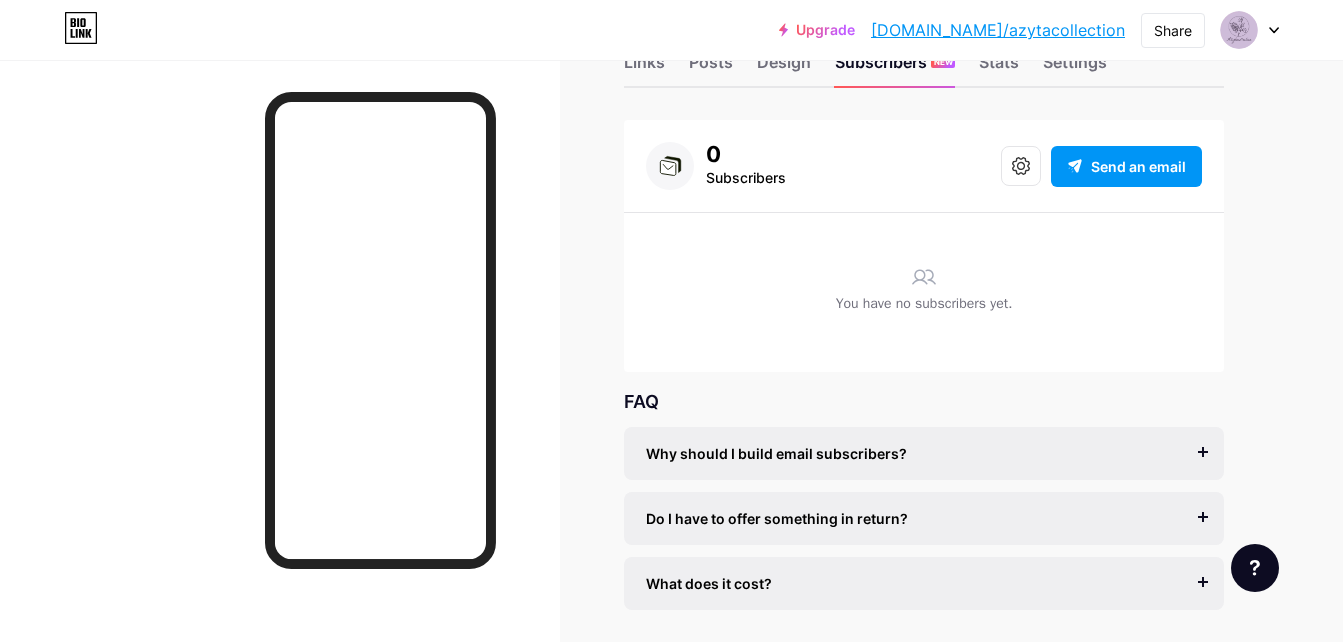 scroll, scrollTop: 134, scrollLeft: 0, axis: vertical 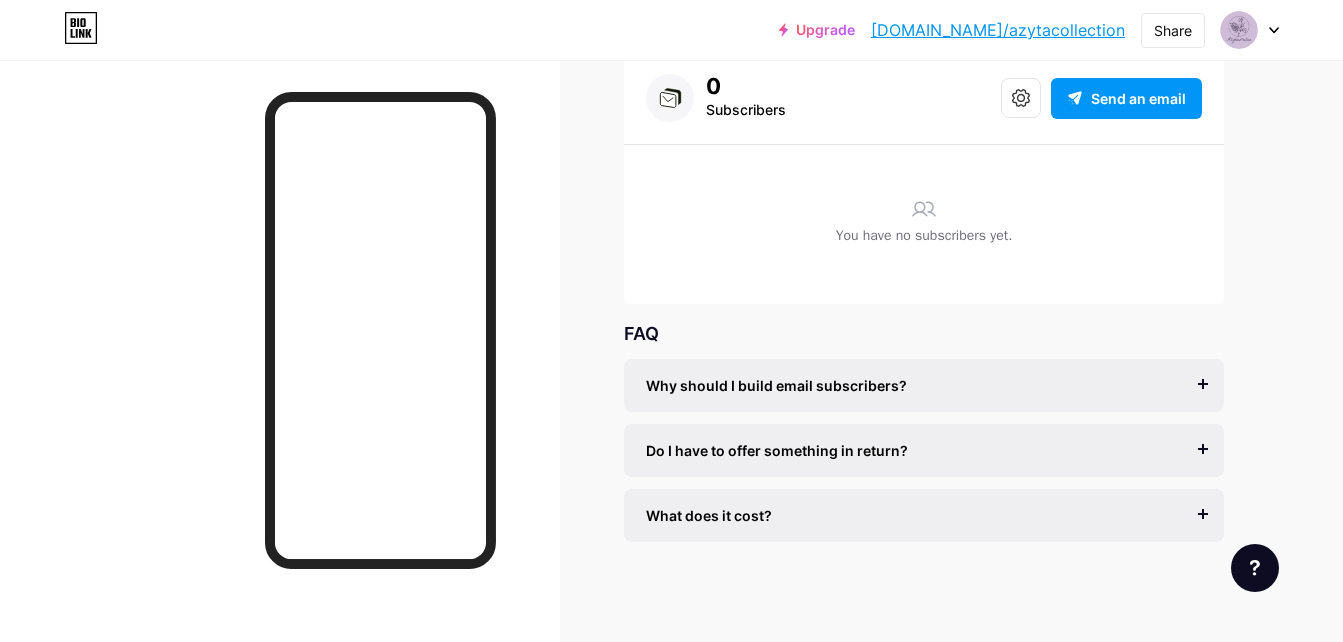 click on "Why should I build email subscribers?   Email is the only reliable medium to build a following, unsusceptible to algorithms and platform shifts. Until now, it has been hard and expensive to build an email list. We’ve reinvented it for creators." at bounding box center (924, 385) 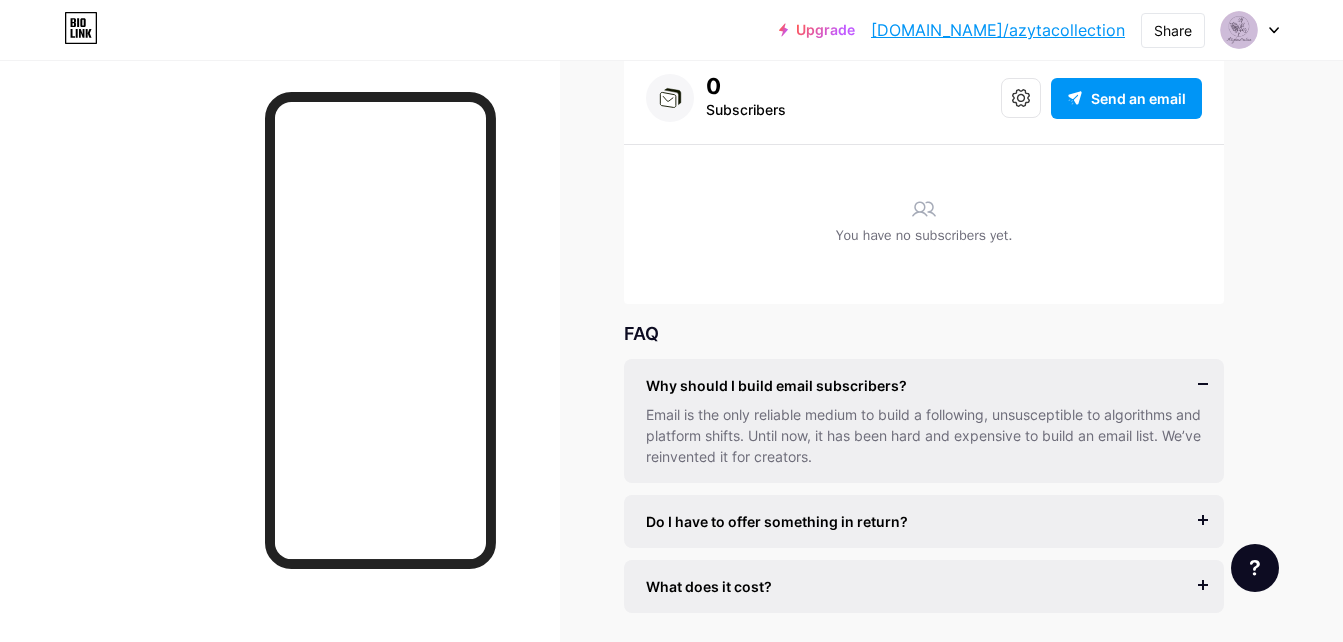 click on "Why should I build email subscribers?" at bounding box center (924, 385) 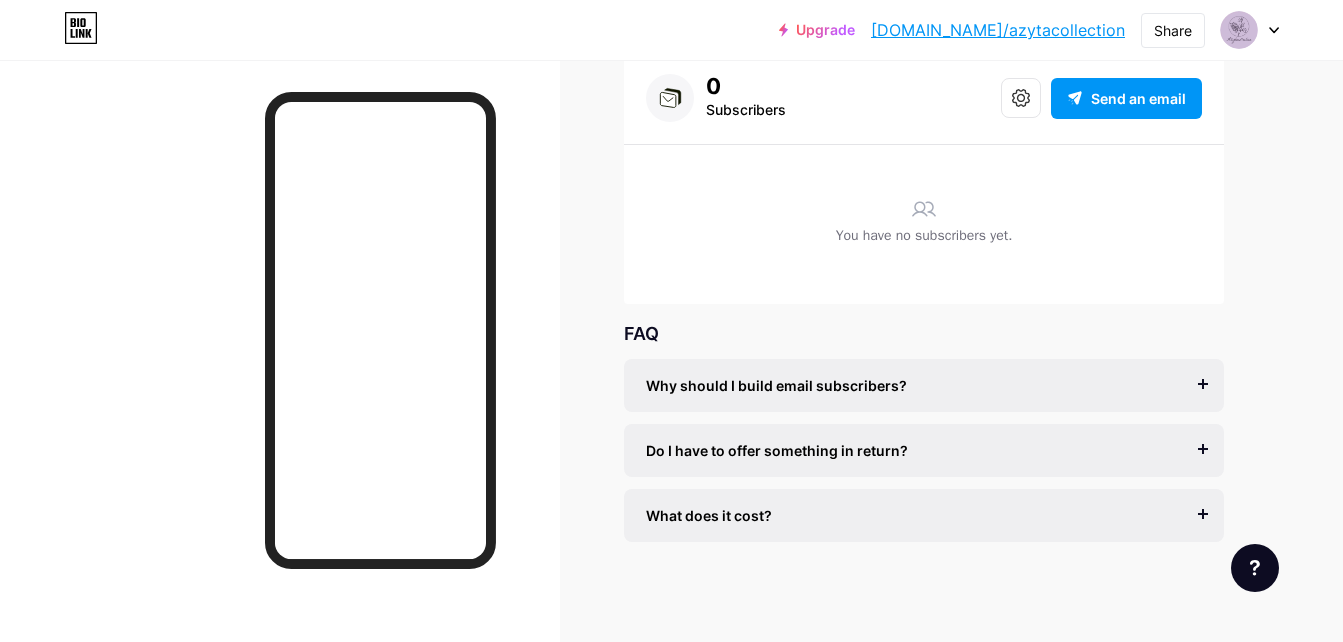click on "Do I have to offer something in return?" at bounding box center [777, 450] 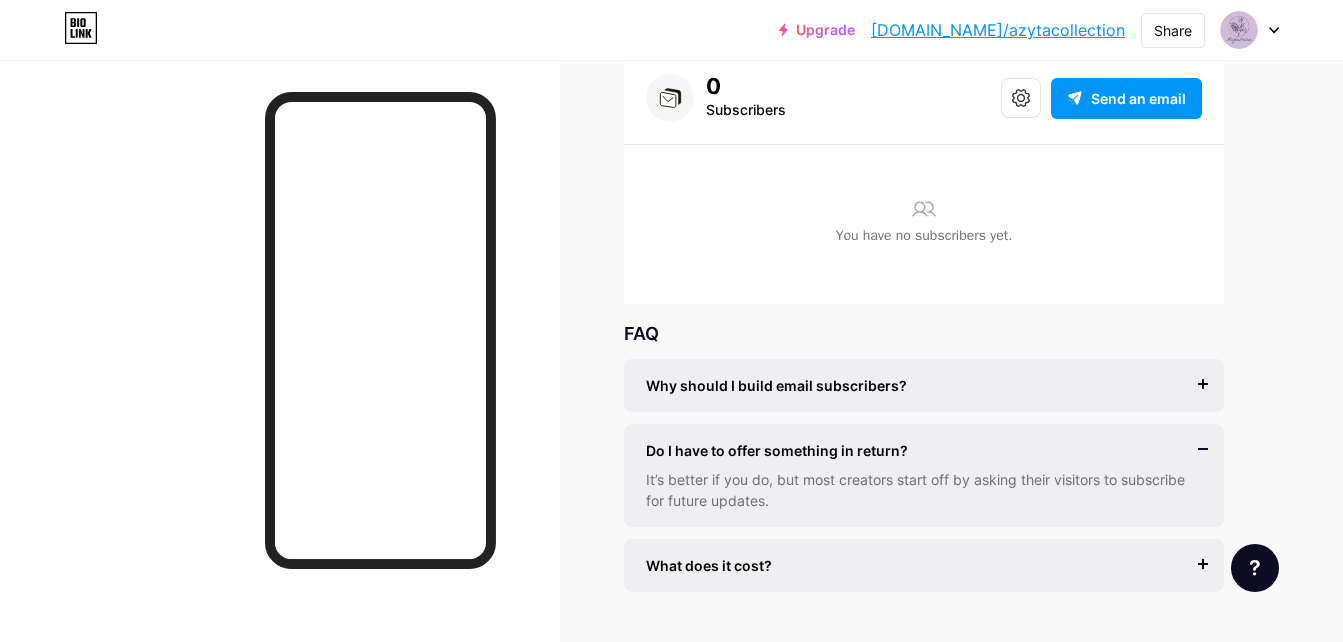 click on "Do I have to offer something in return?" at bounding box center (777, 450) 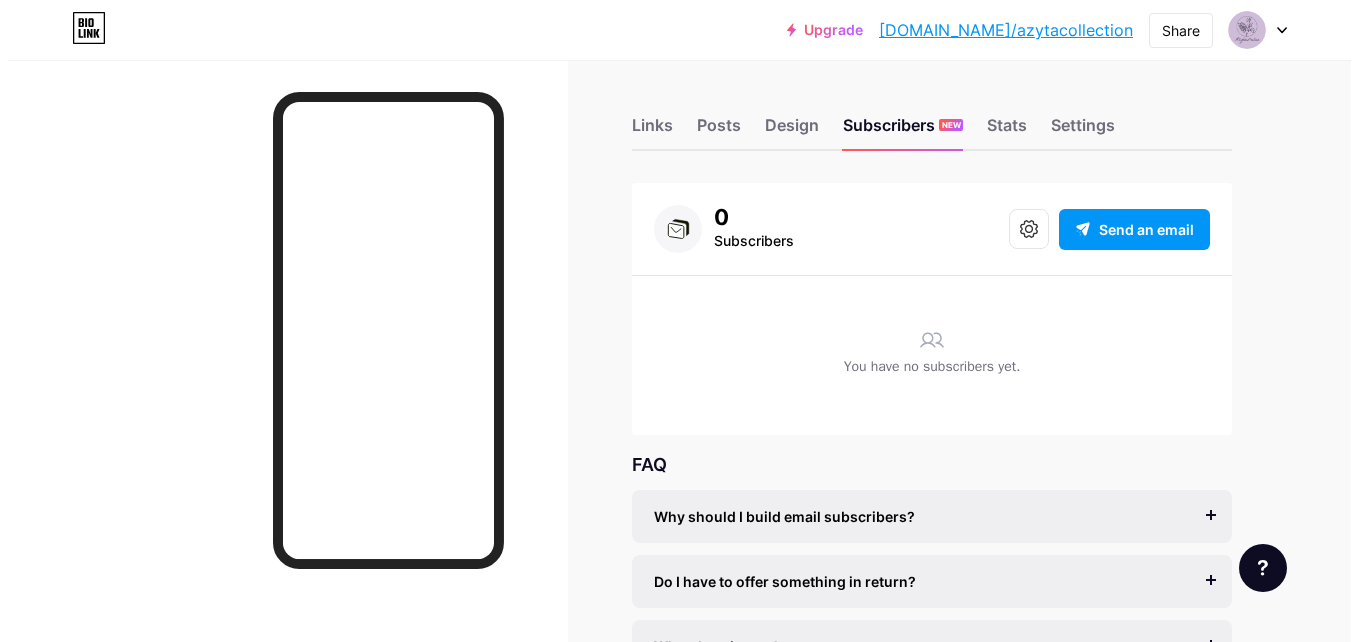 scroll, scrollTop: 0, scrollLeft: 0, axis: both 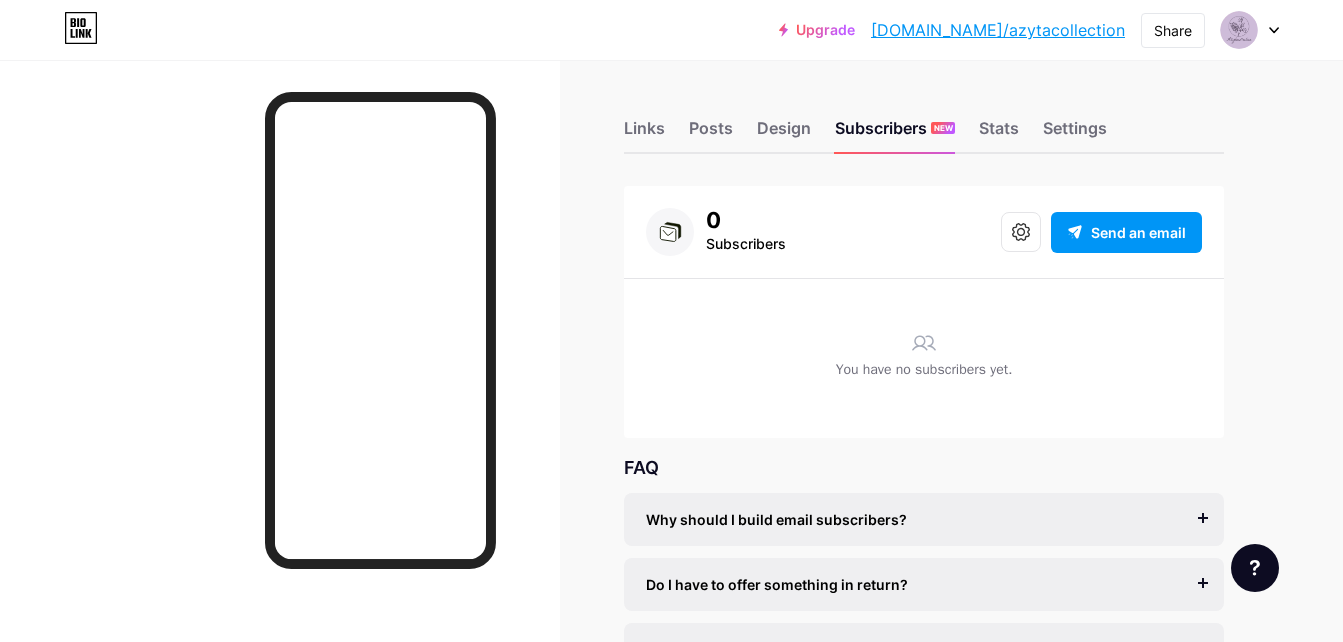 click on "Links
Posts
Design
Subscribers
NEW
Stats
Settings" at bounding box center (924, 119) 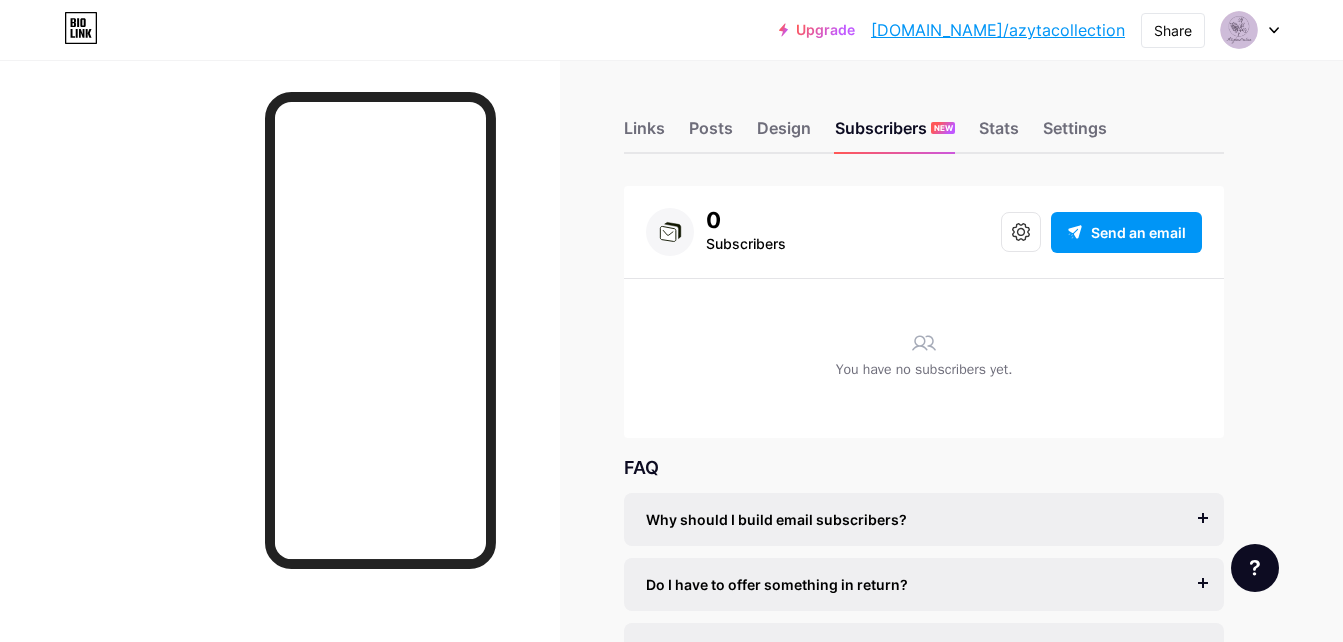click on "Upgrade   [DOMAIN_NAME]/azytac...   [DOMAIN_NAME]/azytacollection   Share               Switch accounts     Azytacollection   [DOMAIN_NAME]/azytacollection       + Add a new page        Account settings   Logout" at bounding box center [671, 30] 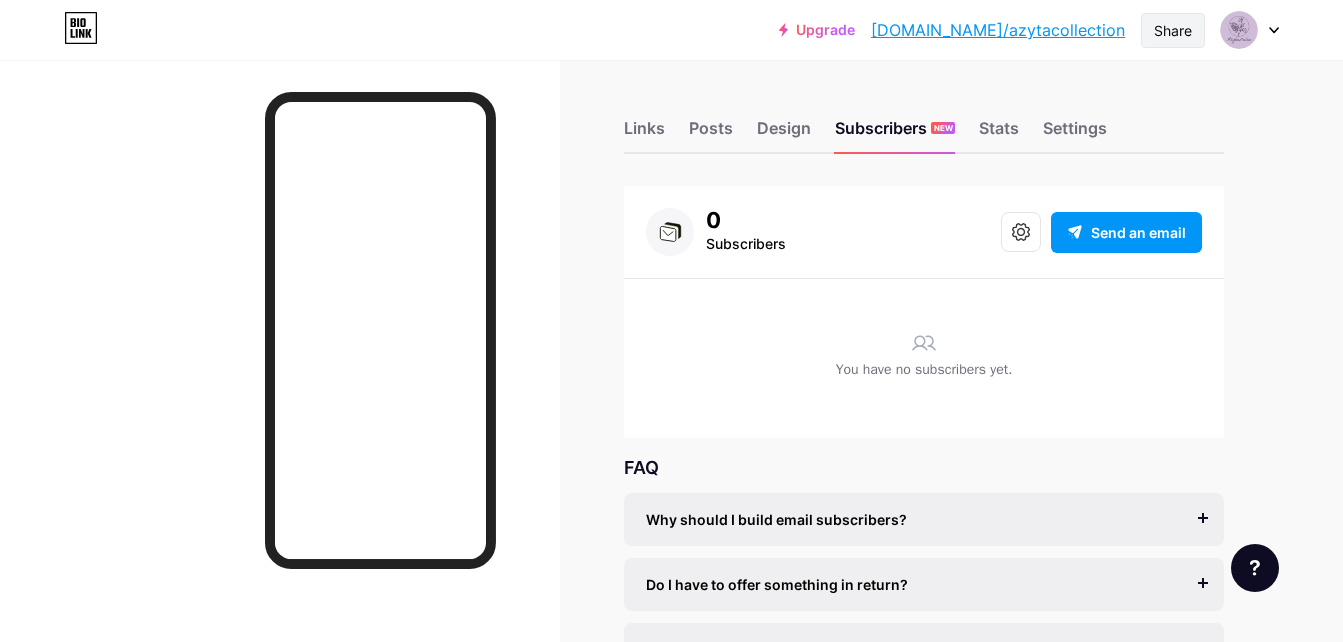 click on "Share" at bounding box center [1173, 30] 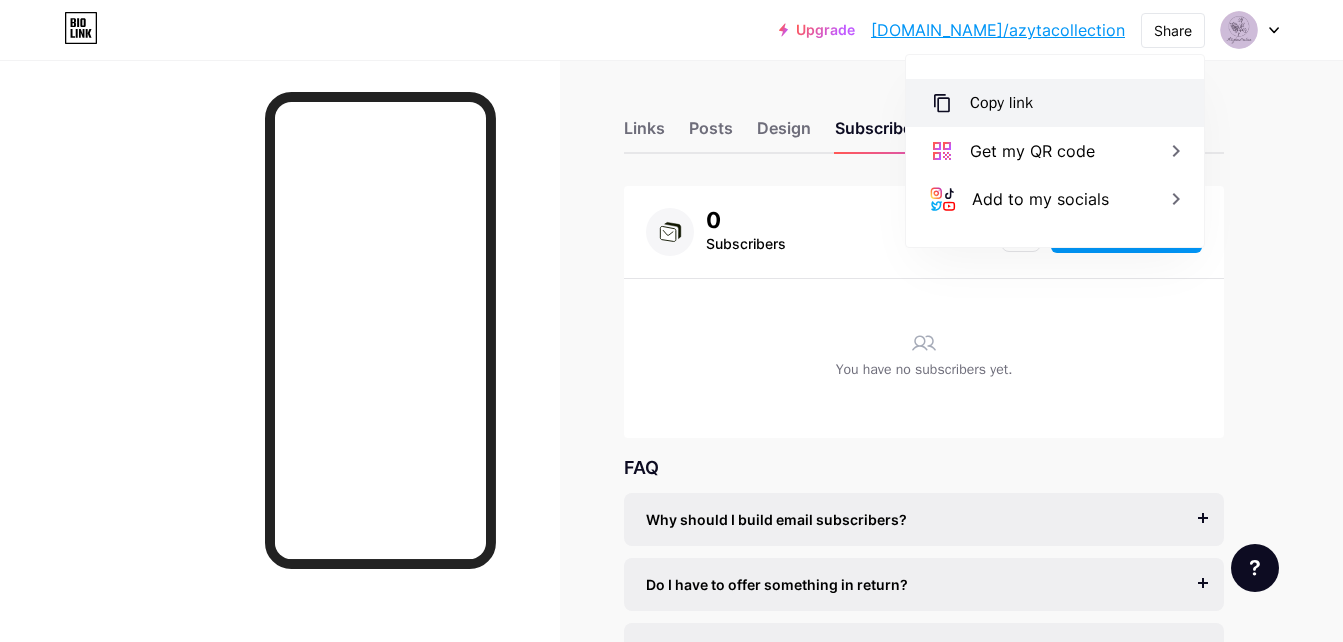 click on "Copy link" at bounding box center (1055, 103) 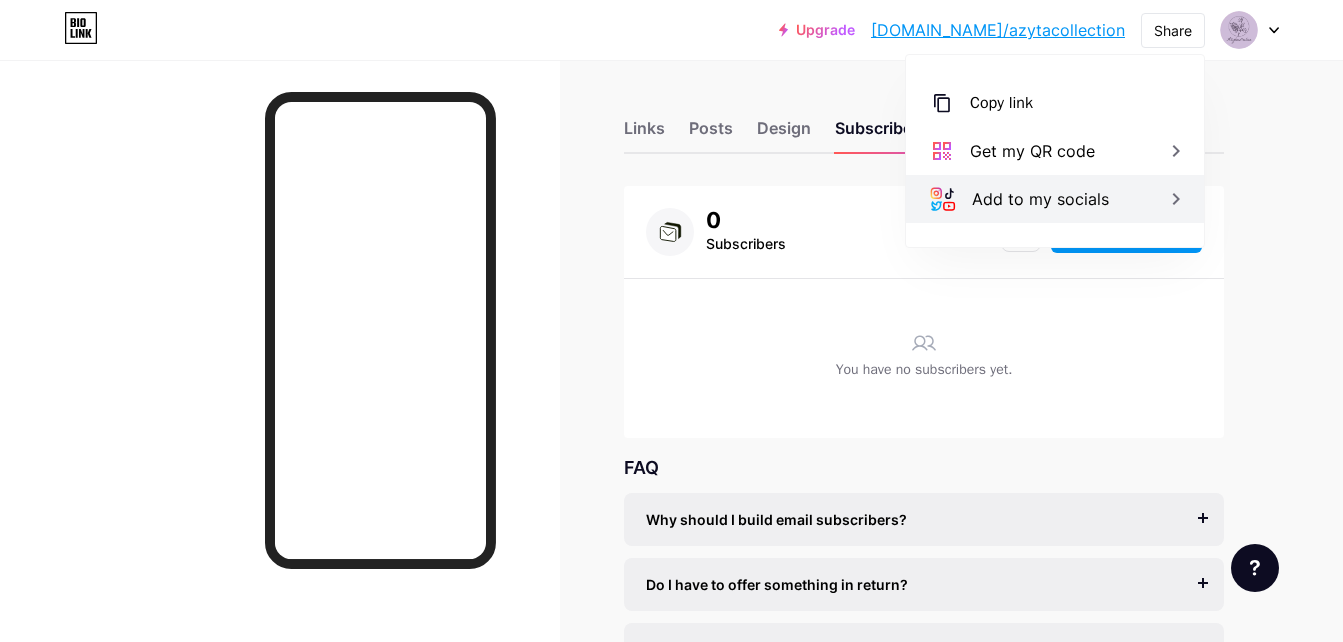 click on "Add to my socials" at bounding box center [1040, 199] 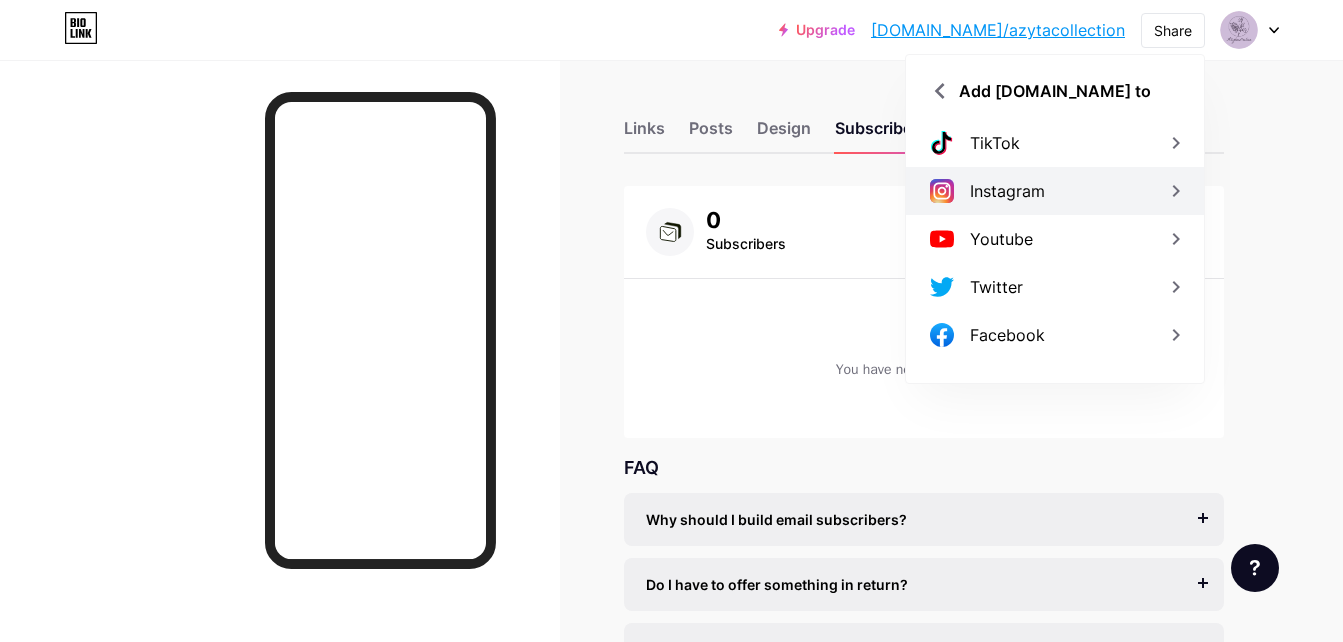 click on "Instagram" at bounding box center (1007, 191) 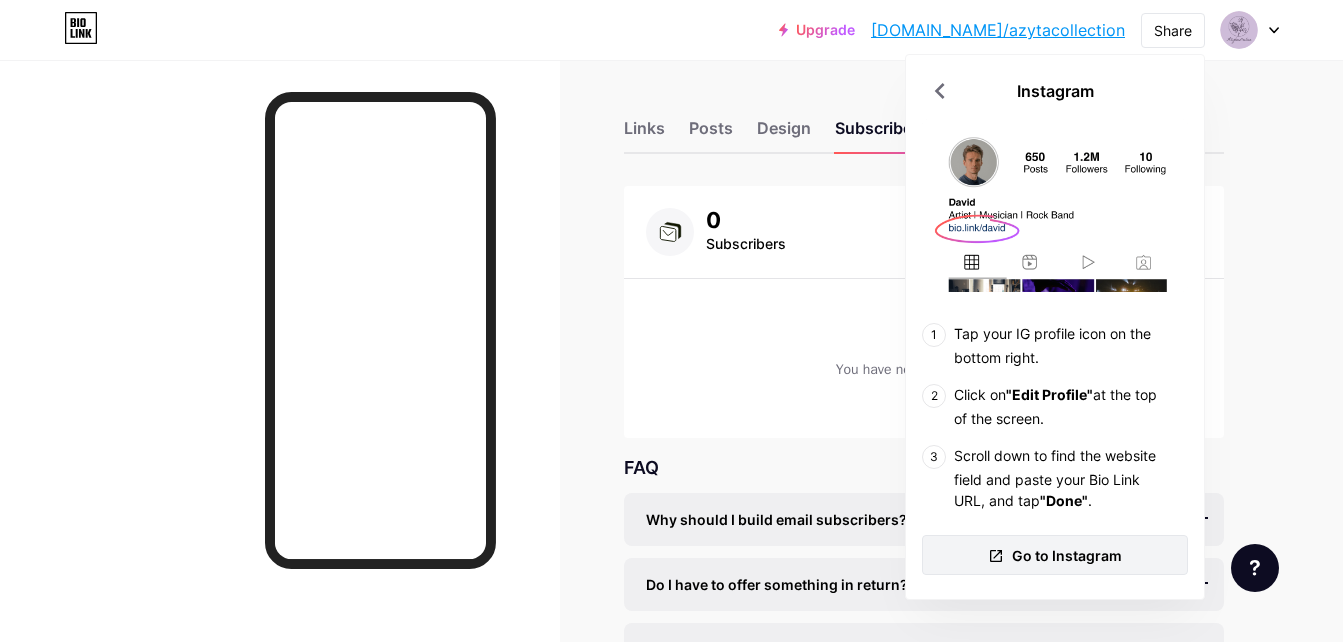 click on "Go to Instagram" at bounding box center (1067, 555) 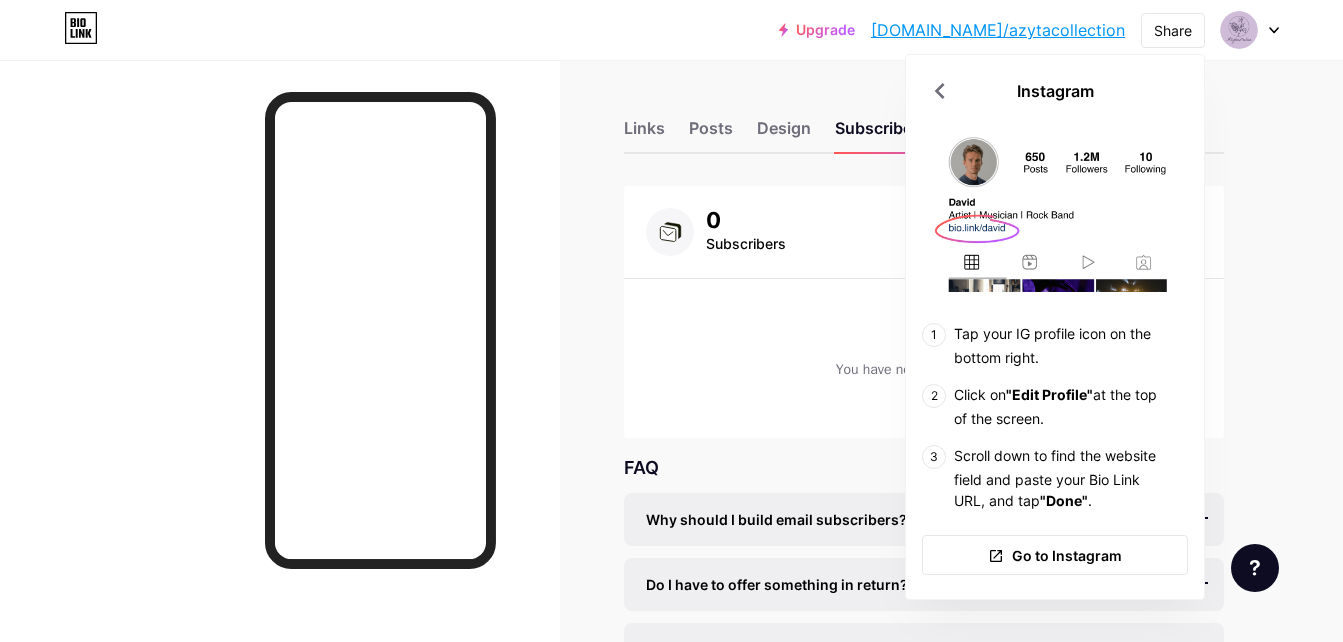 click on "Links
Posts
Design
Subscribers
NEW
Stats
Settings" at bounding box center [924, 119] 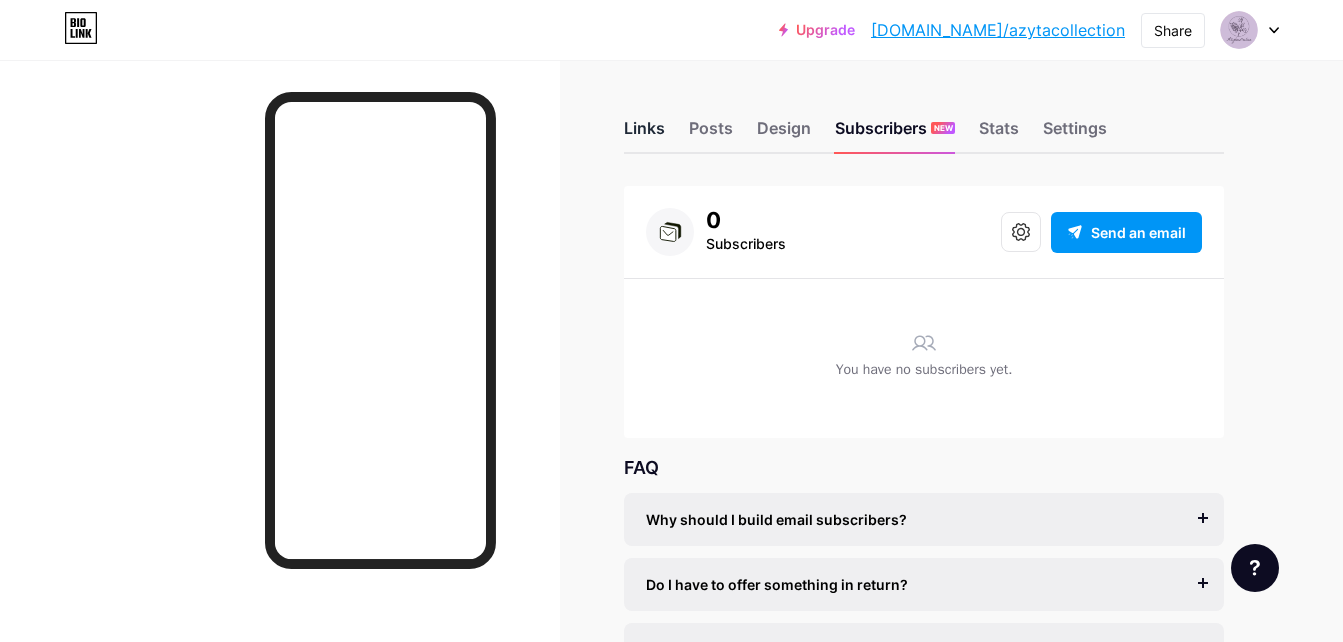 click on "Links" at bounding box center (644, 134) 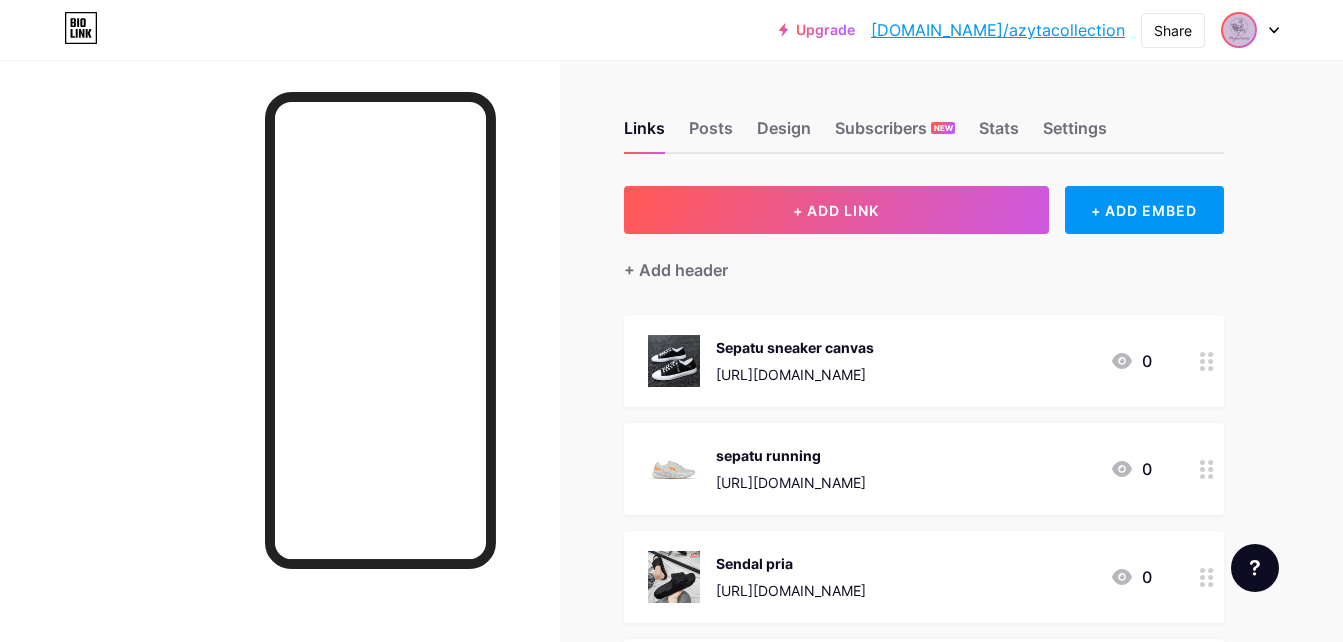 click at bounding box center [1239, 30] 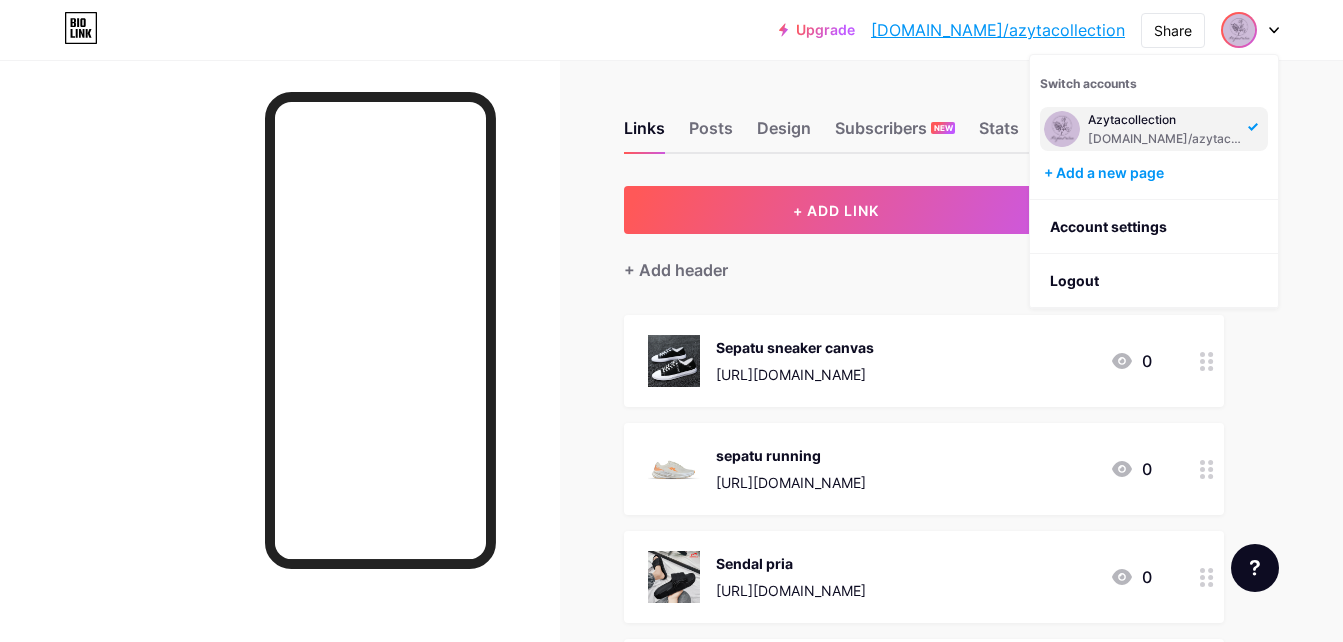 click at bounding box center [280, 381] 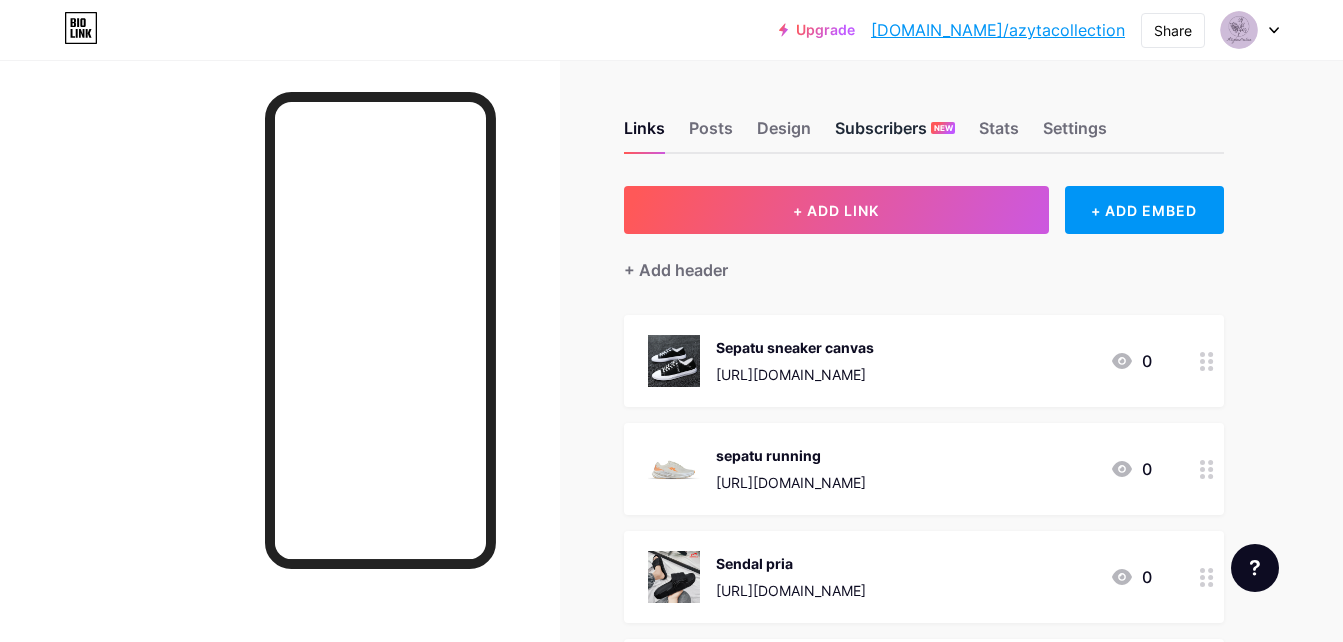 click on "Subscribers
NEW" at bounding box center [895, 134] 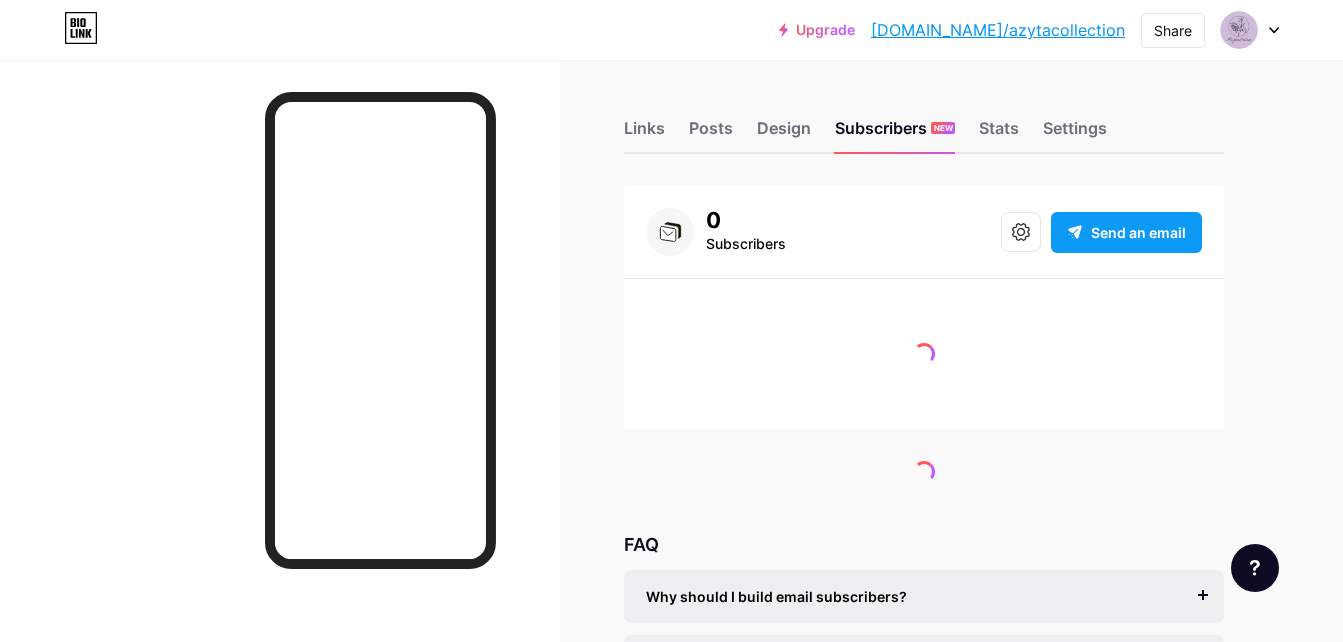 click on "Send an email" at bounding box center [1138, 232] 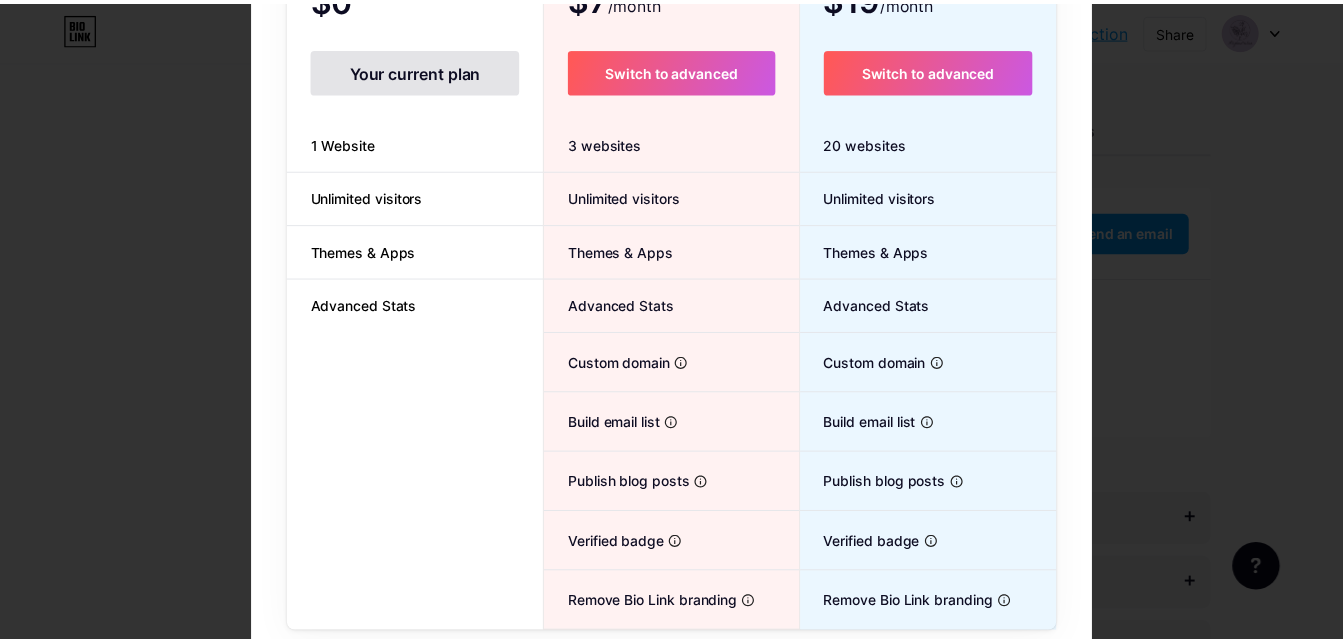 scroll, scrollTop: 0, scrollLeft: 0, axis: both 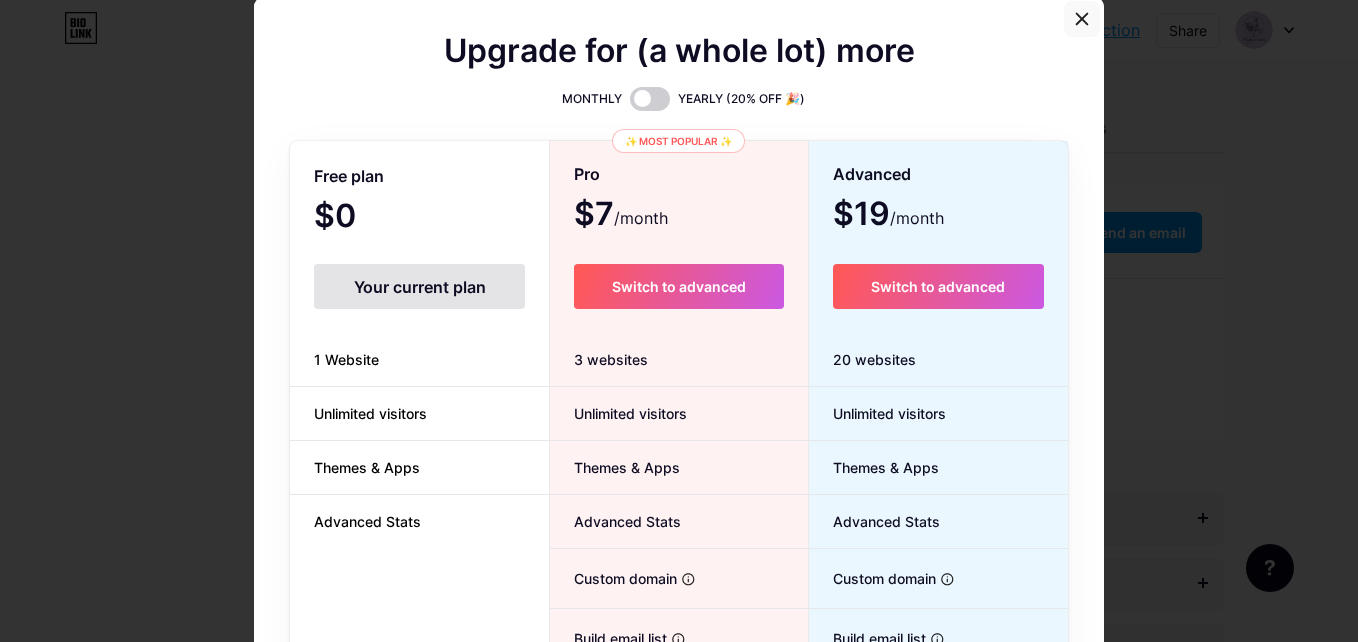 click 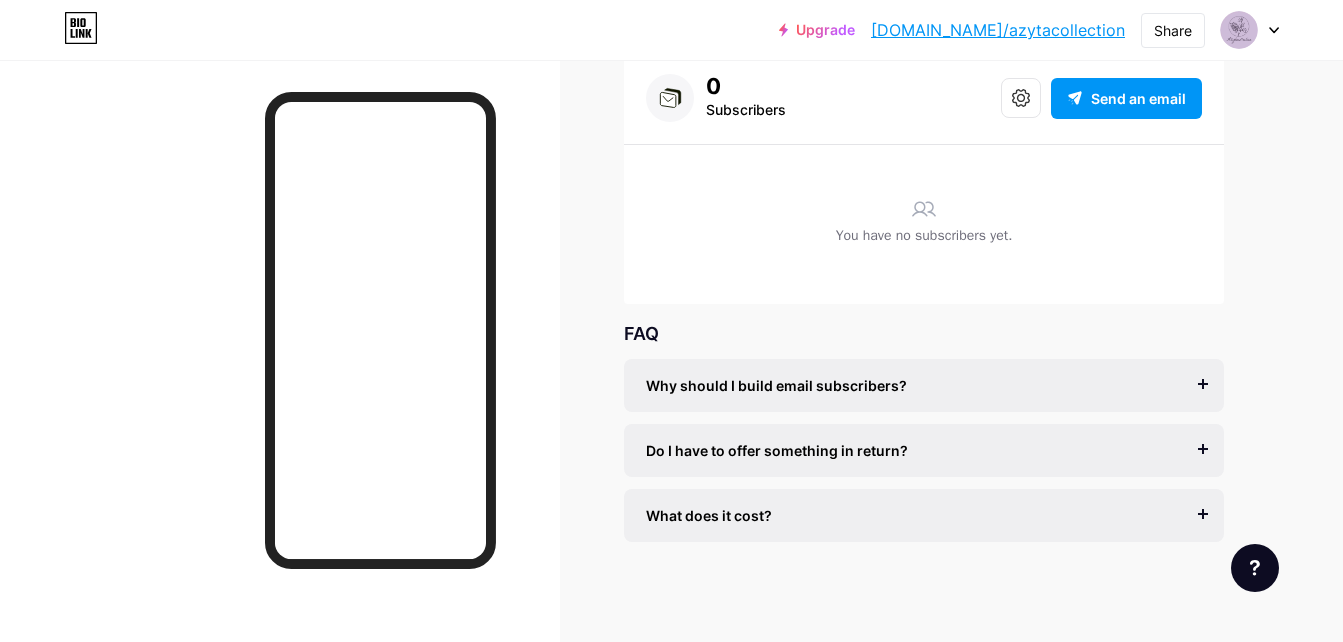 scroll, scrollTop: 0, scrollLeft: 0, axis: both 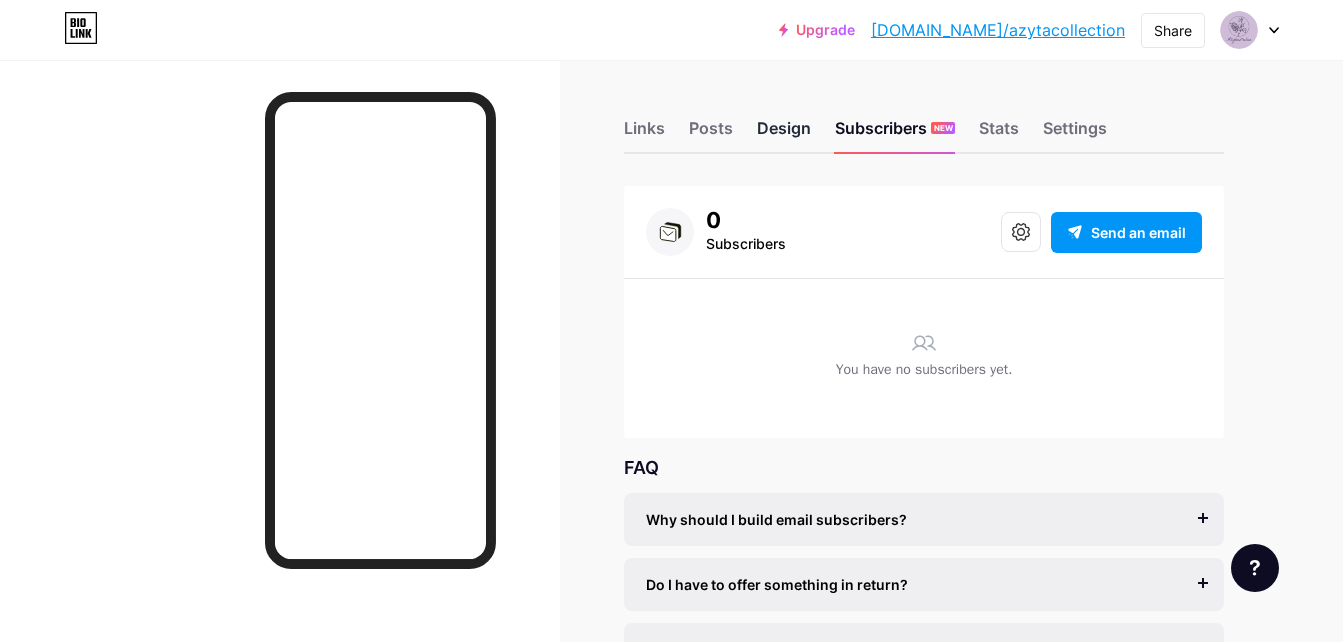 click on "Design" at bounding box center (784, 134) 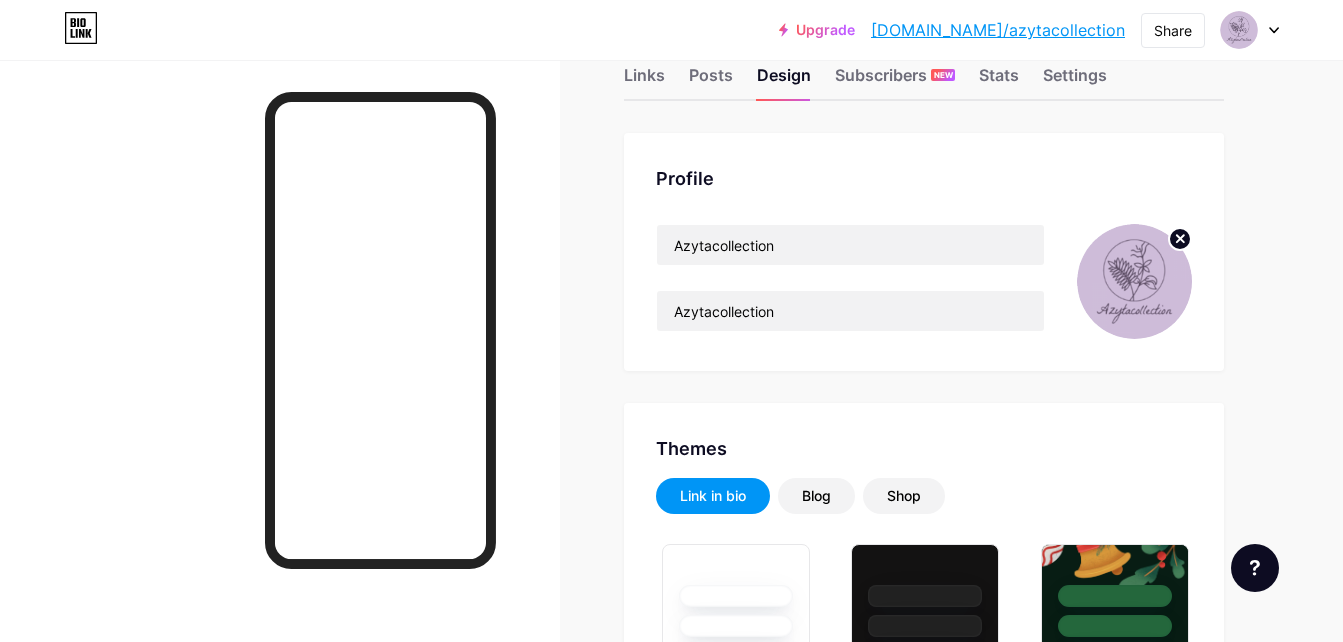 scroll, scrollTop: 0, scrollLeft: 0, axis: both 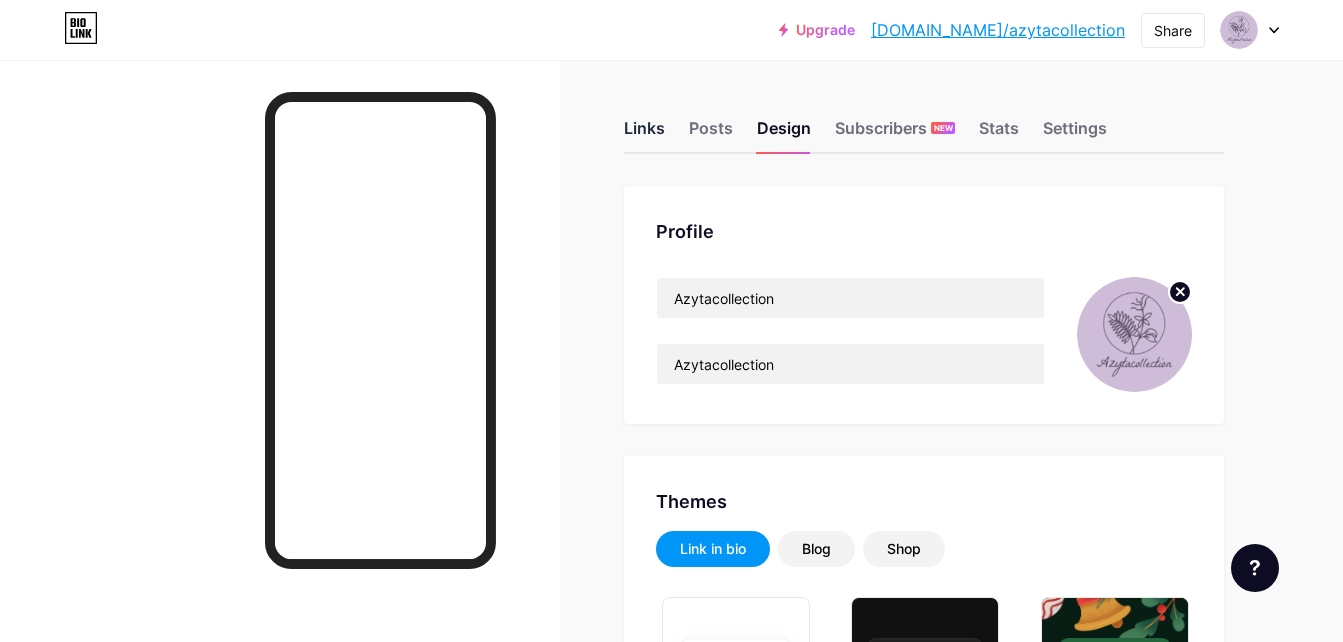 click on "Links" at bounding box center [644, 134] 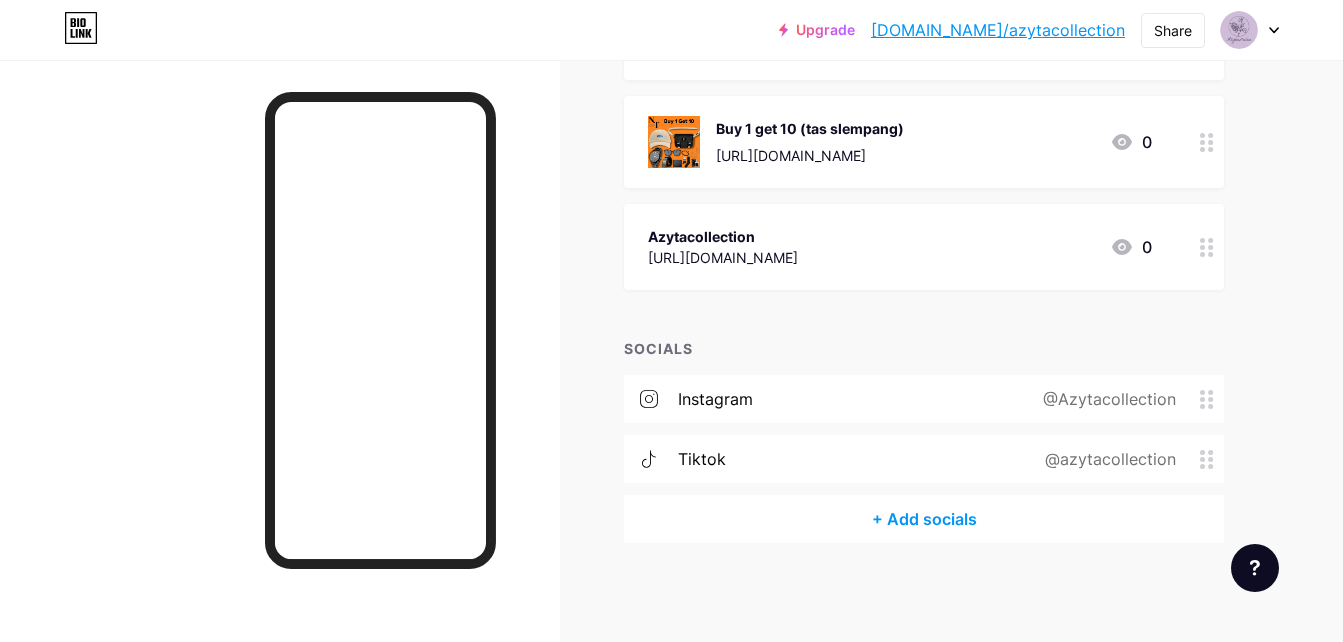 scroll, scrollTop: 0, scrollLeft: 0, axis: both 